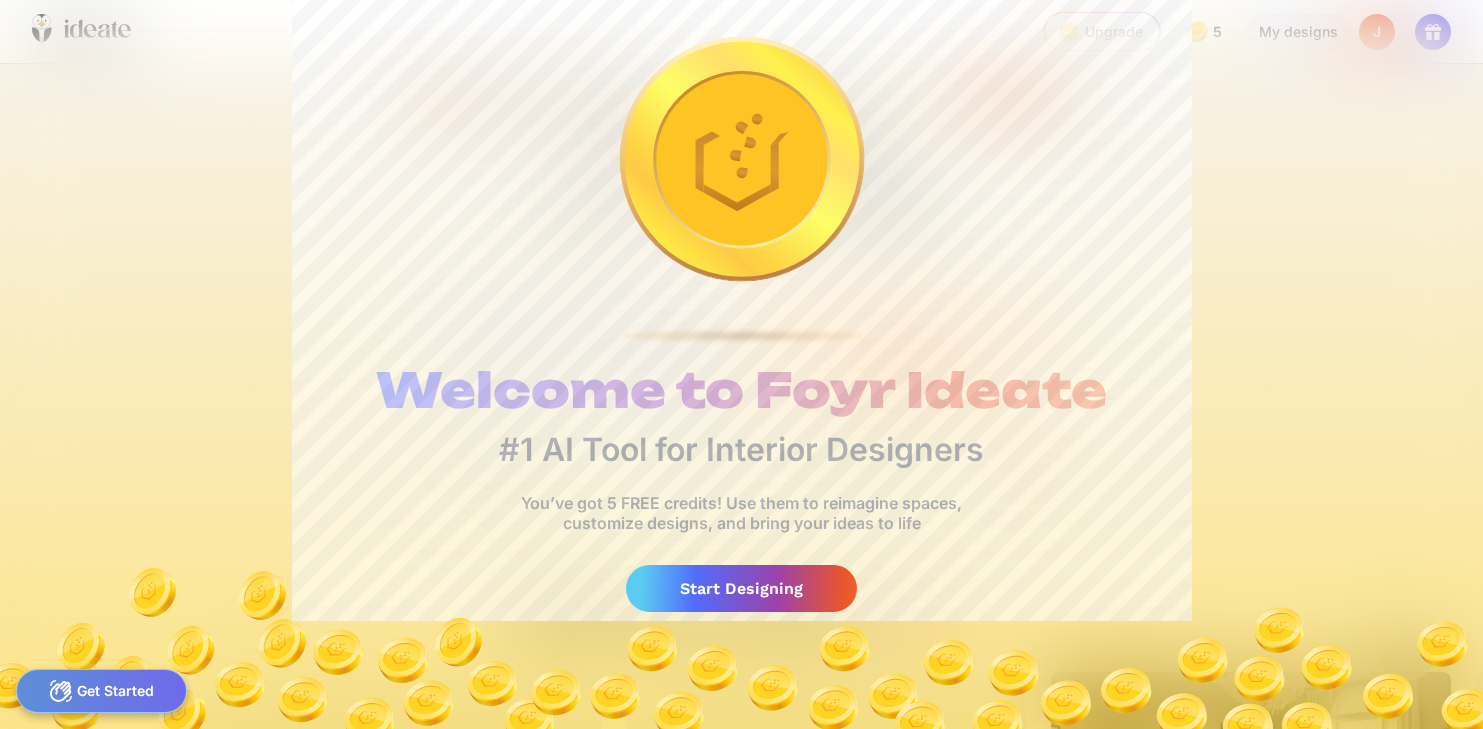 scroll, scrollTop: 0, scrollLeft: 0, axis: both 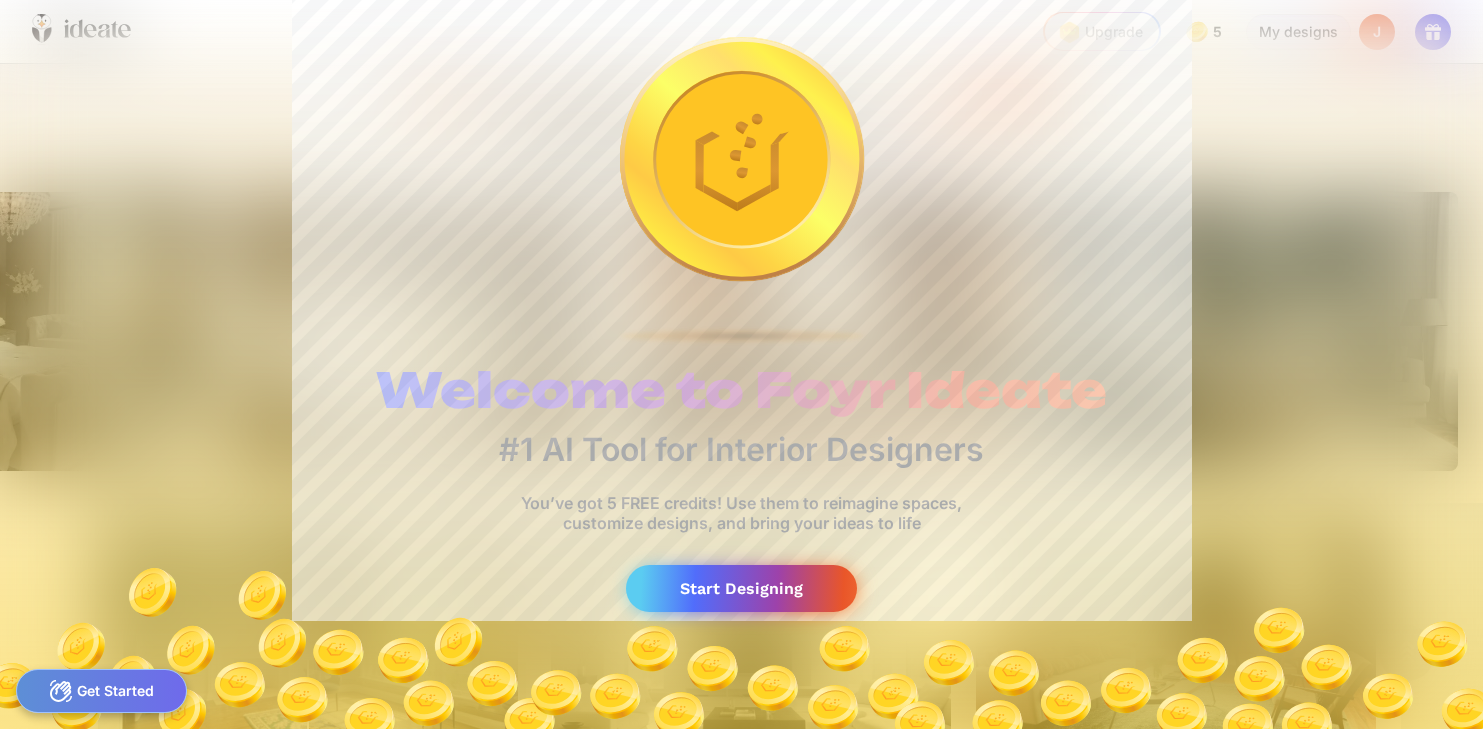 click on "Start Designing" at bounding box center (741, 588) 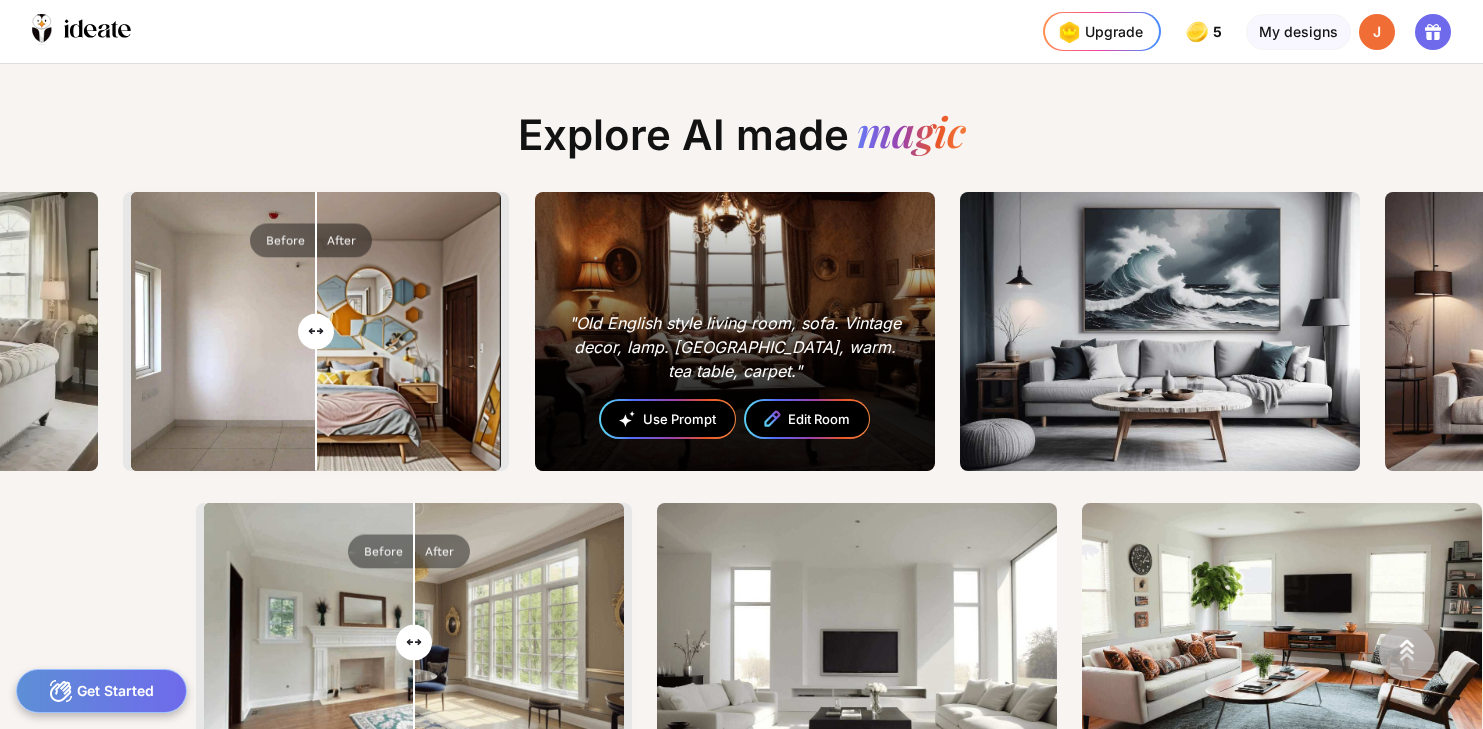 click on "Use Prompt" at bounding box center (668, 419) 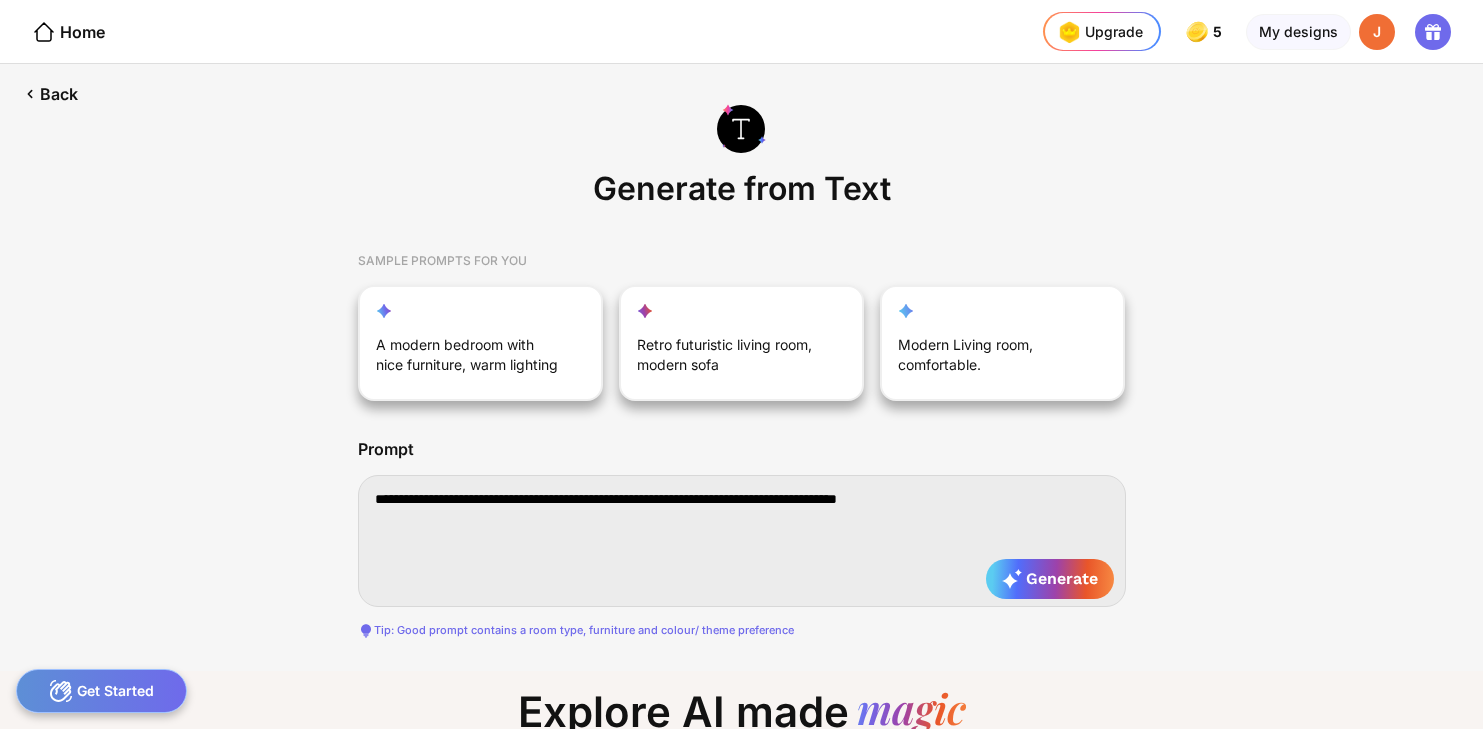 drag, startPoint x: 993, startPoint y: 493, endPoint x: 364, endPoint y: 491, distance: 629.0032 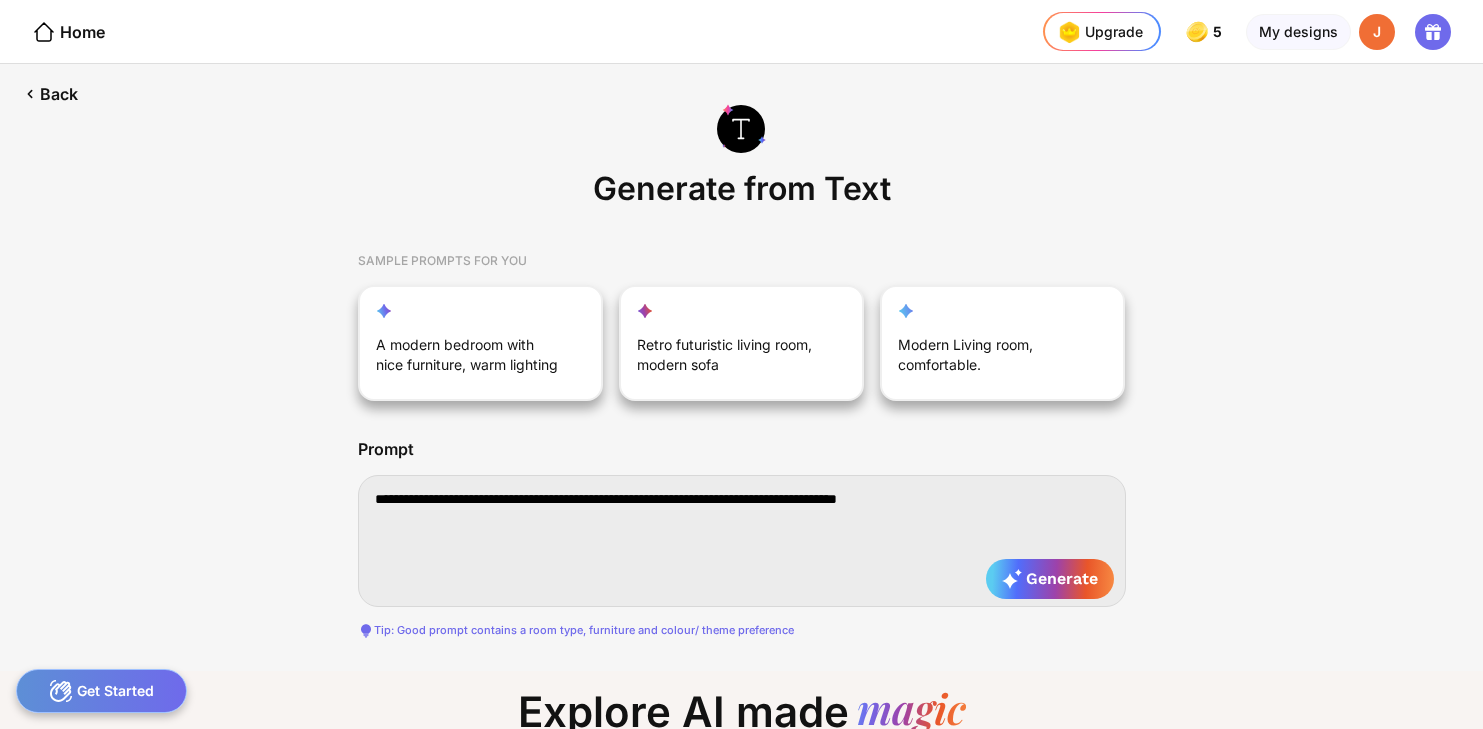click on "**********" at bounding box center [742, 541] 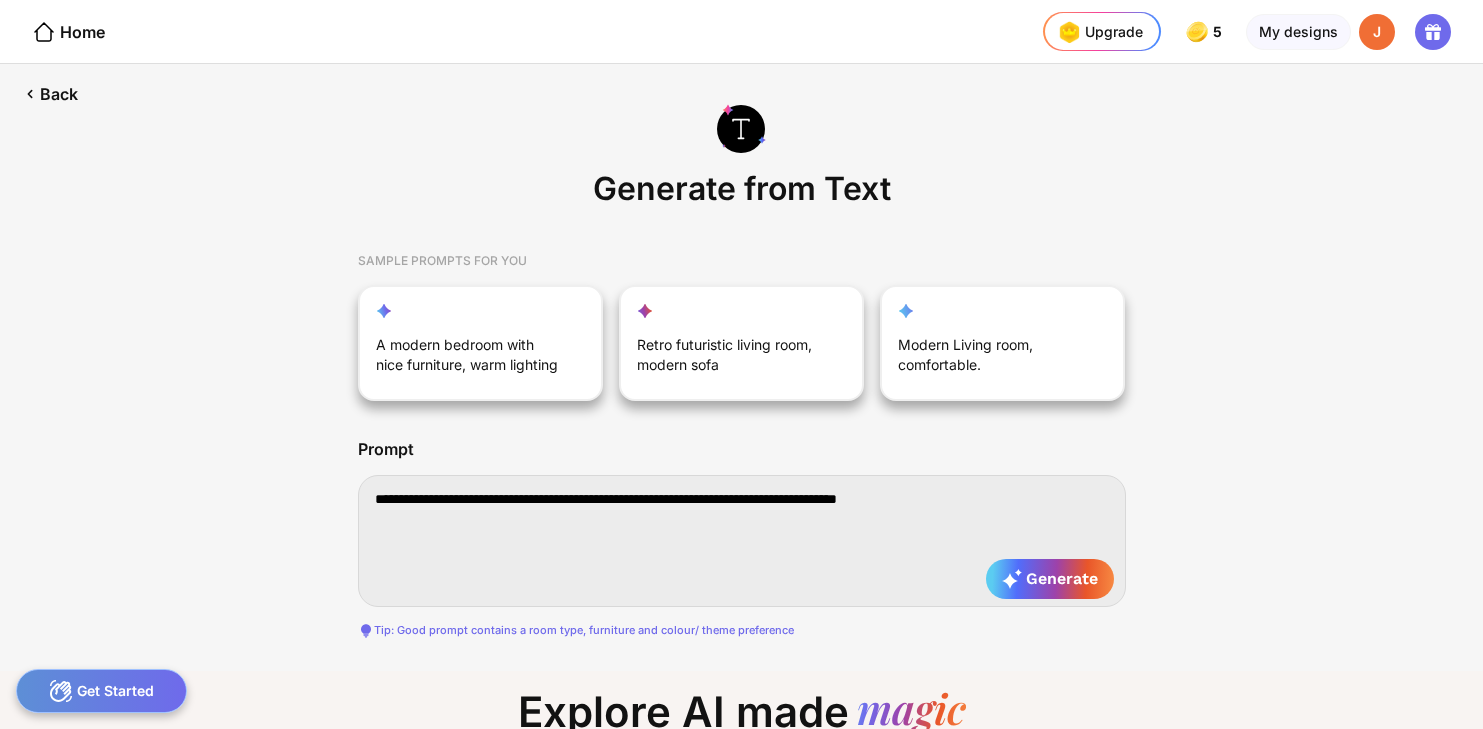 type on "*" 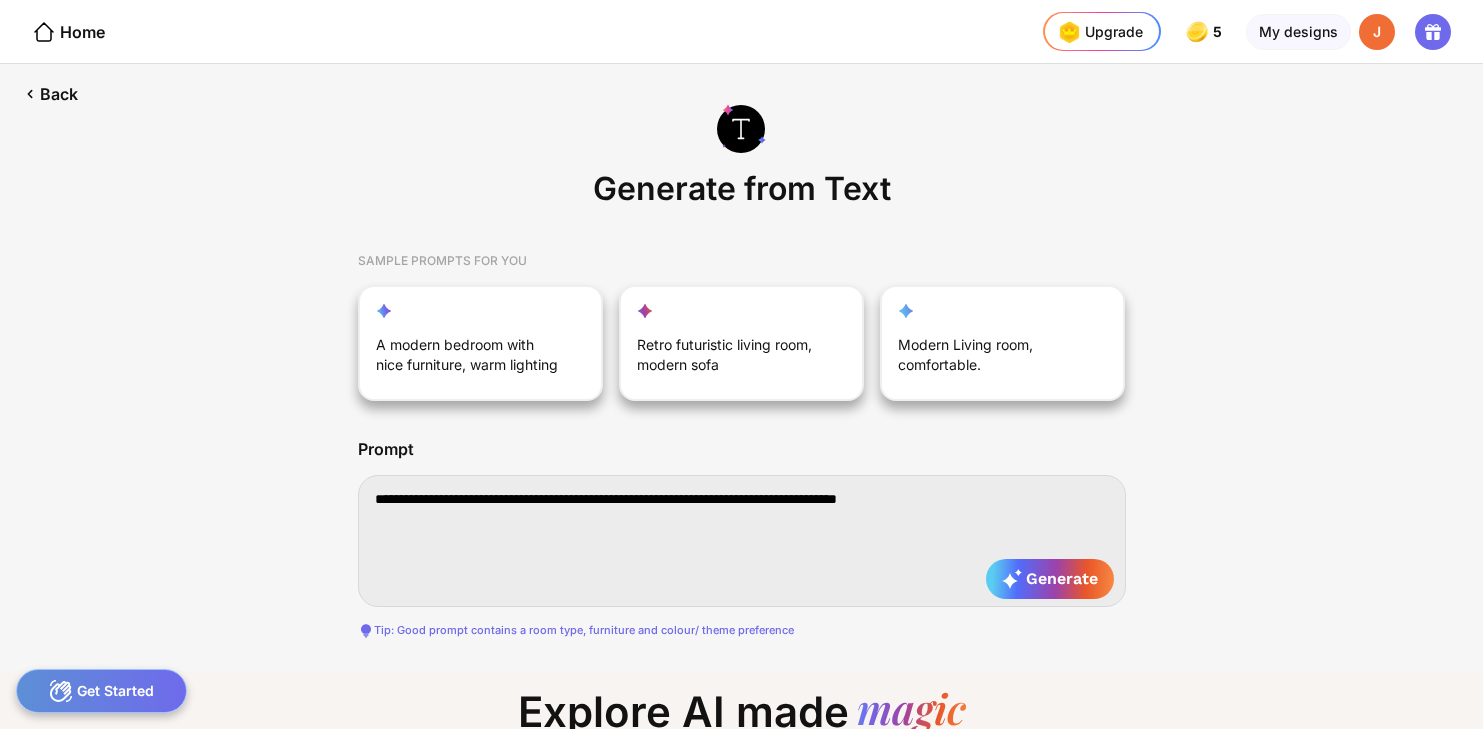 type on "*" 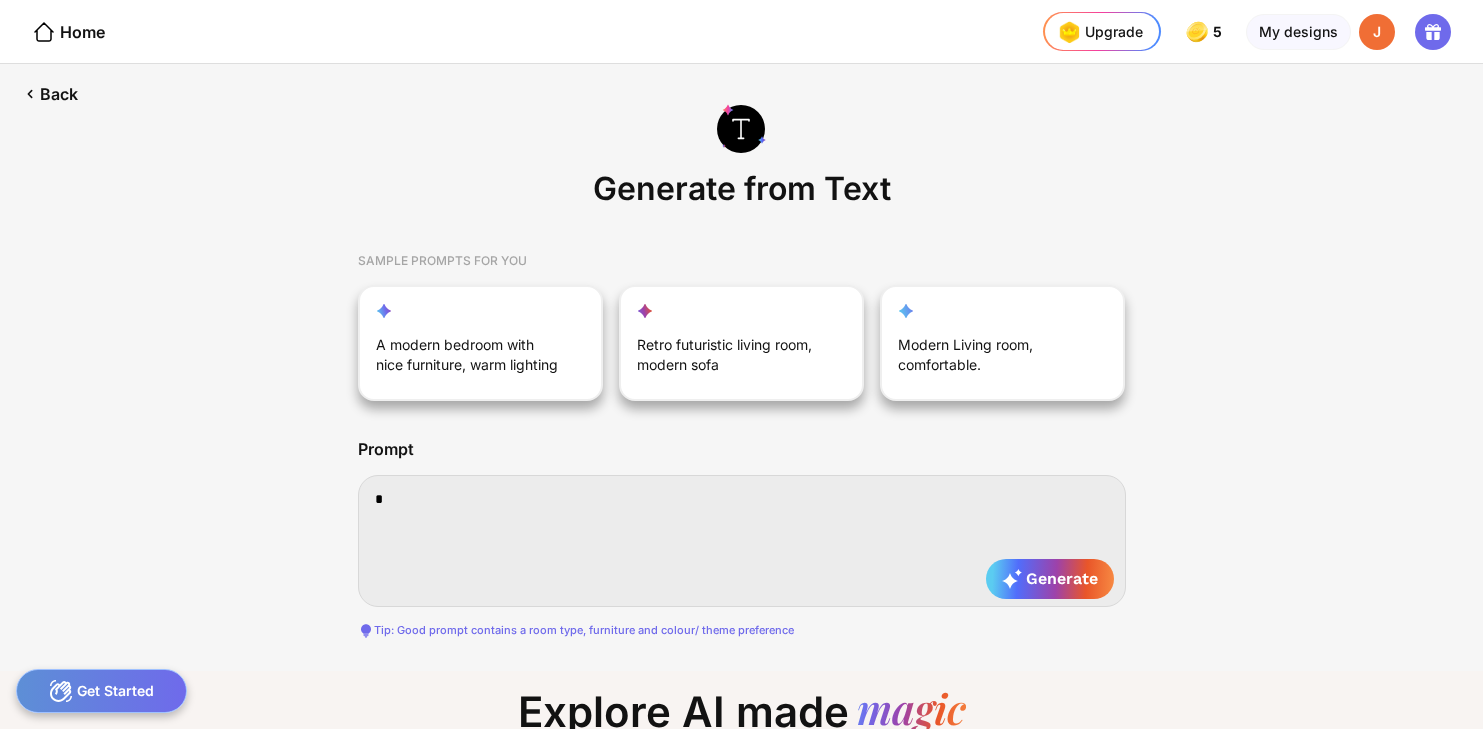 type on "**" 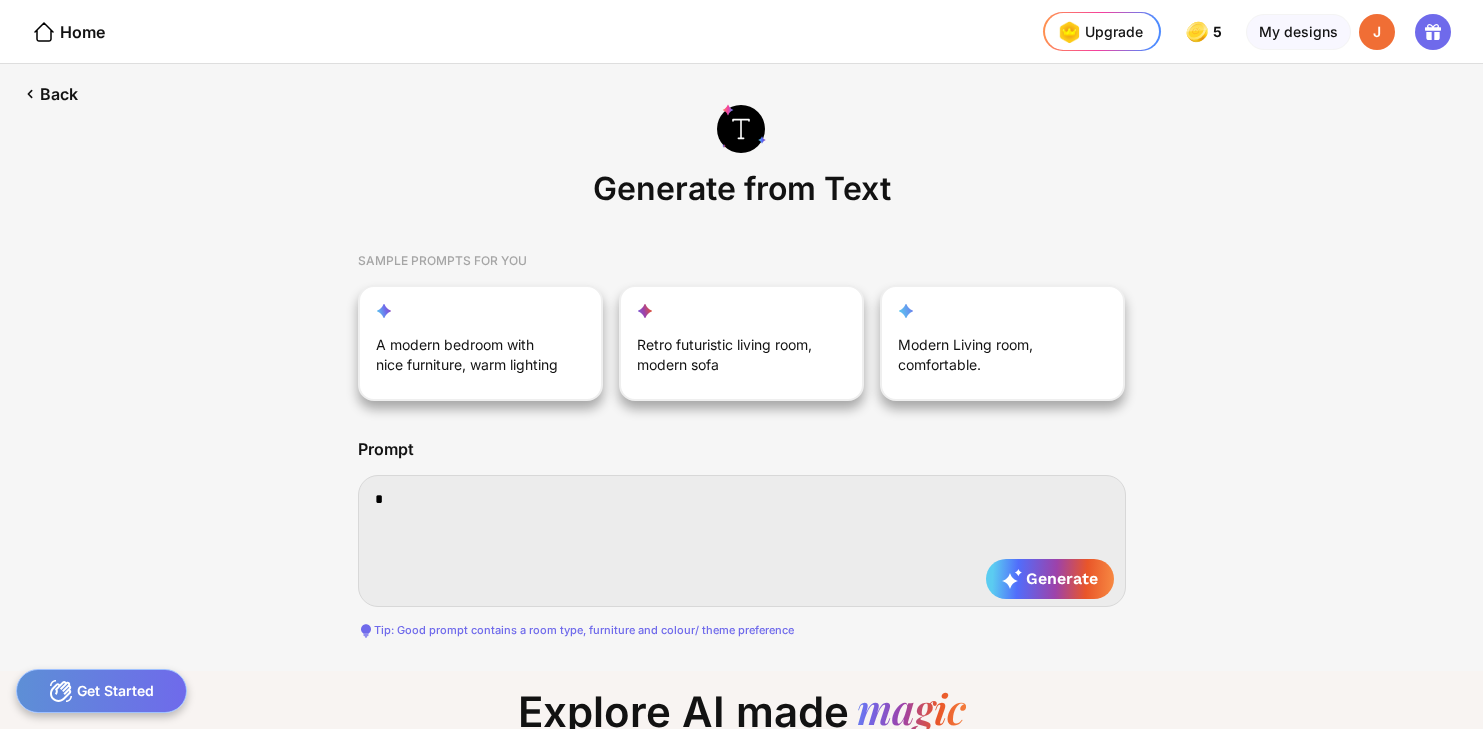type on "**" 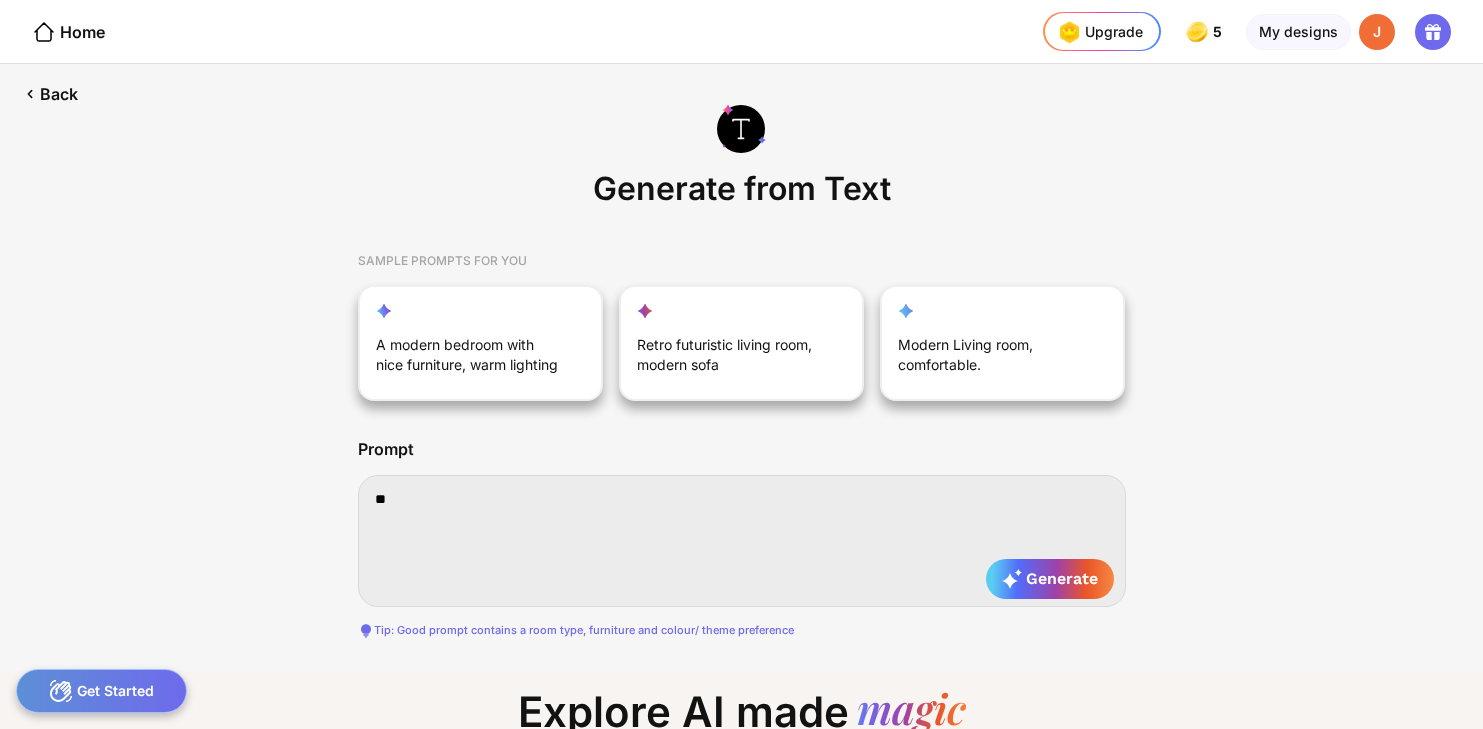 type on "***" 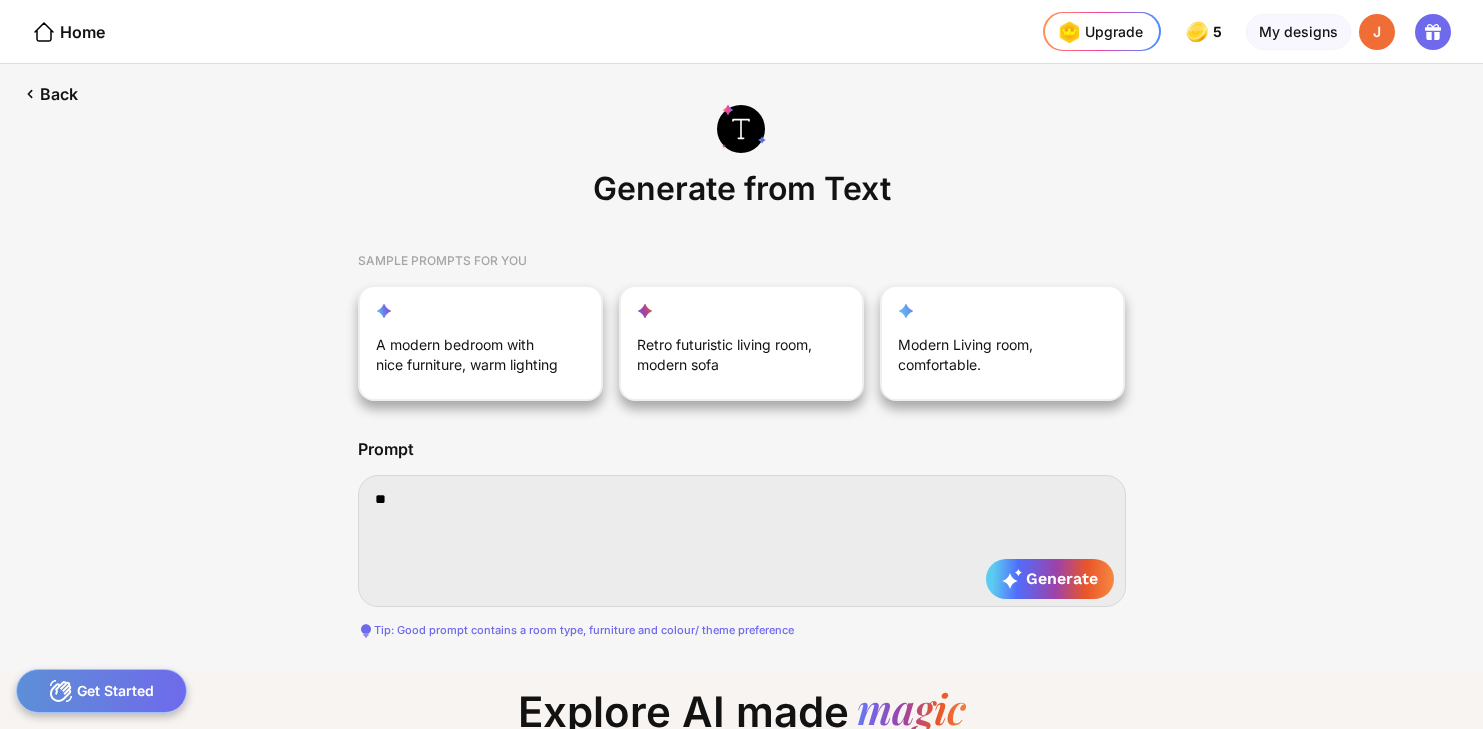 type on "***" 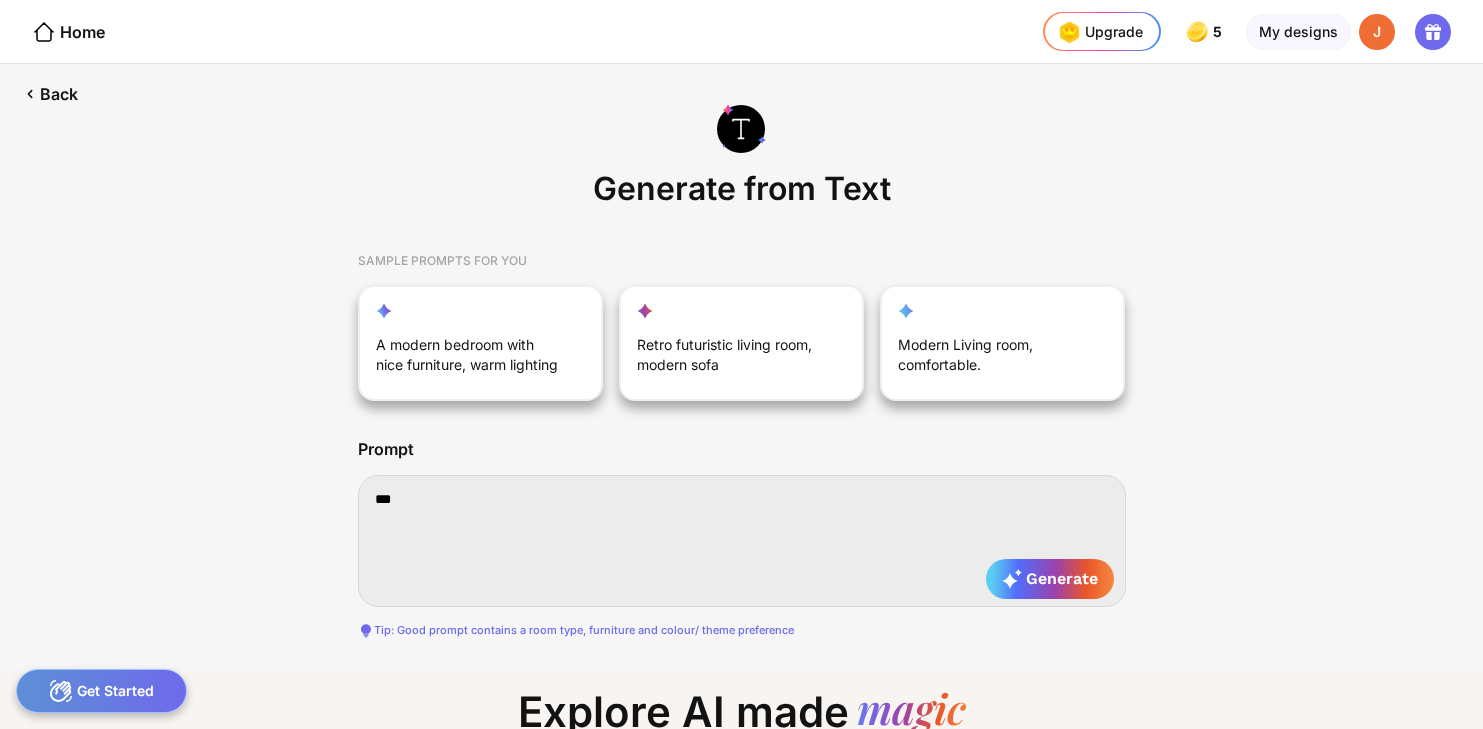 type on "****" 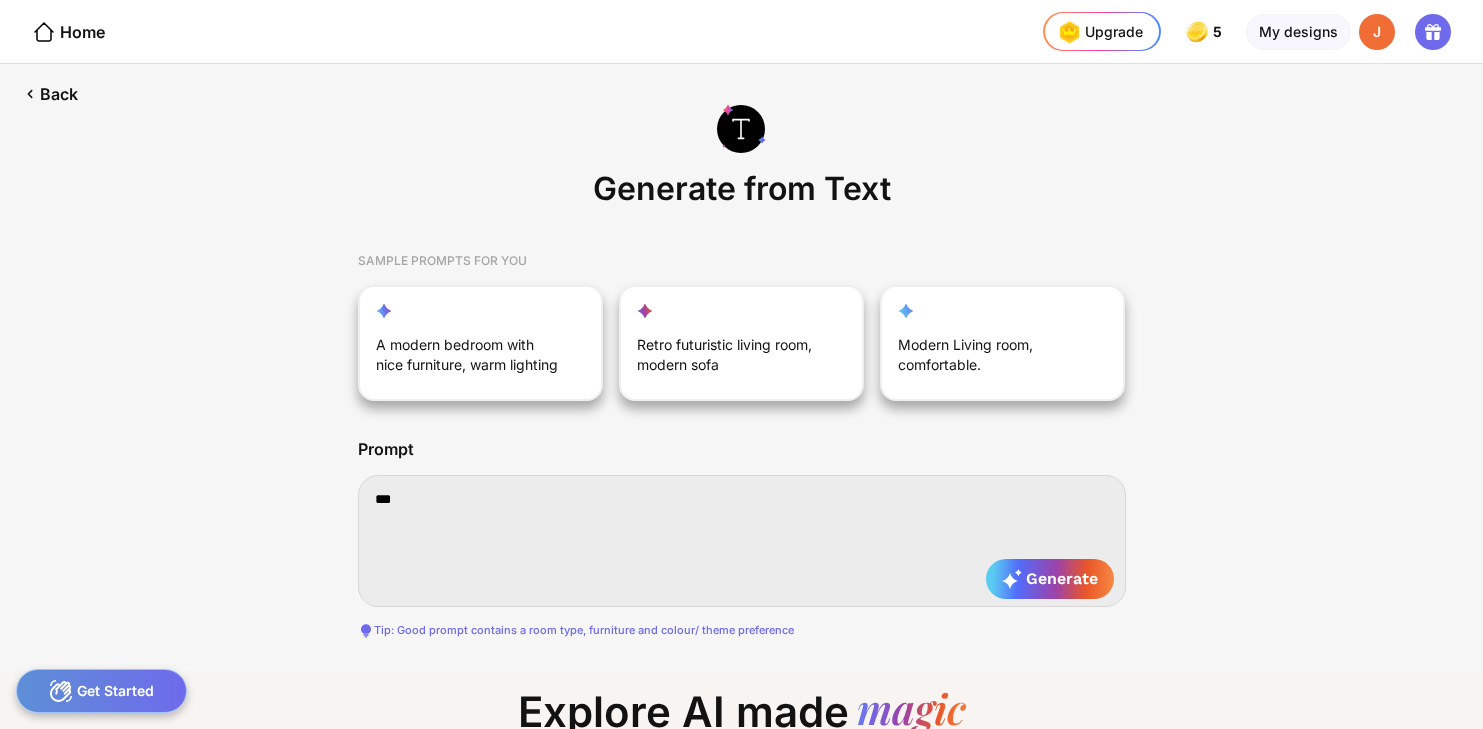 type on "****" 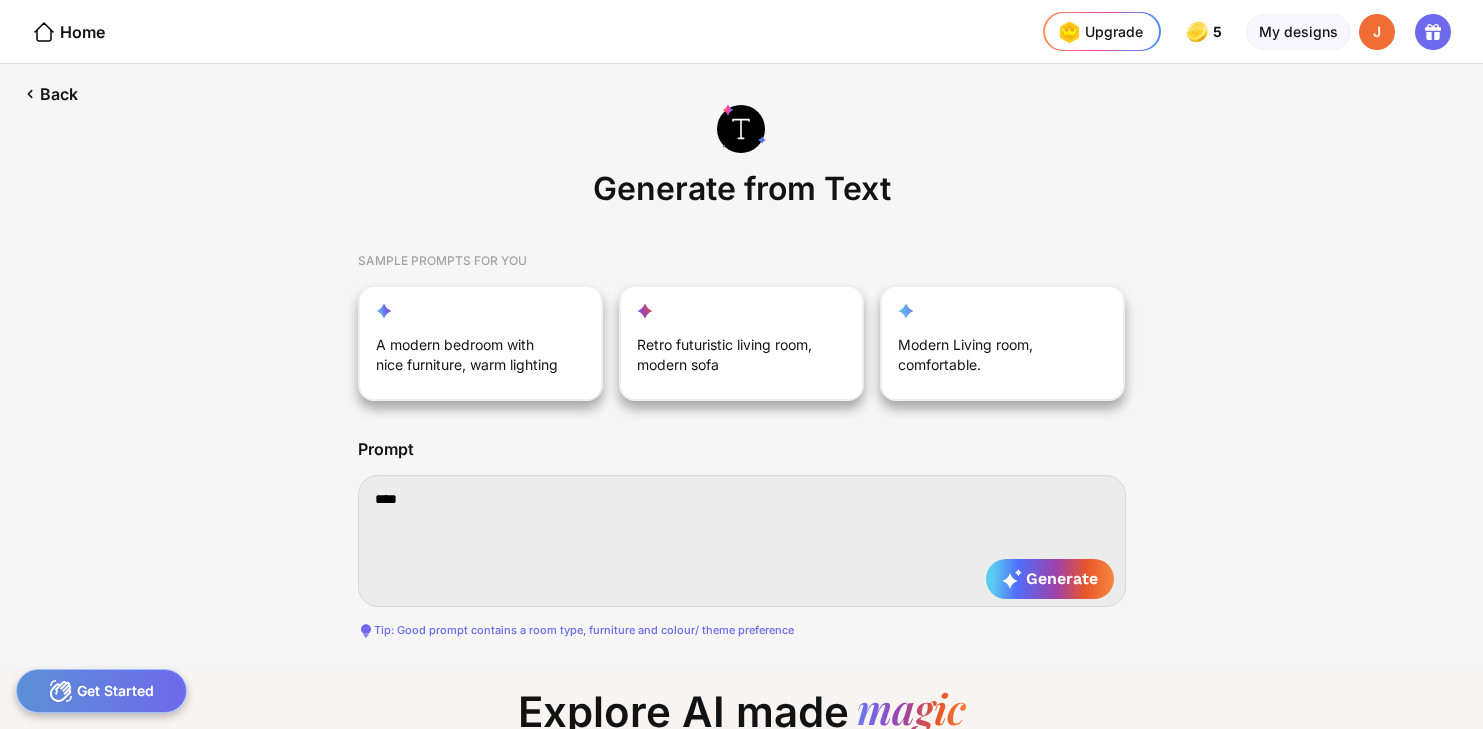 type on "*****" 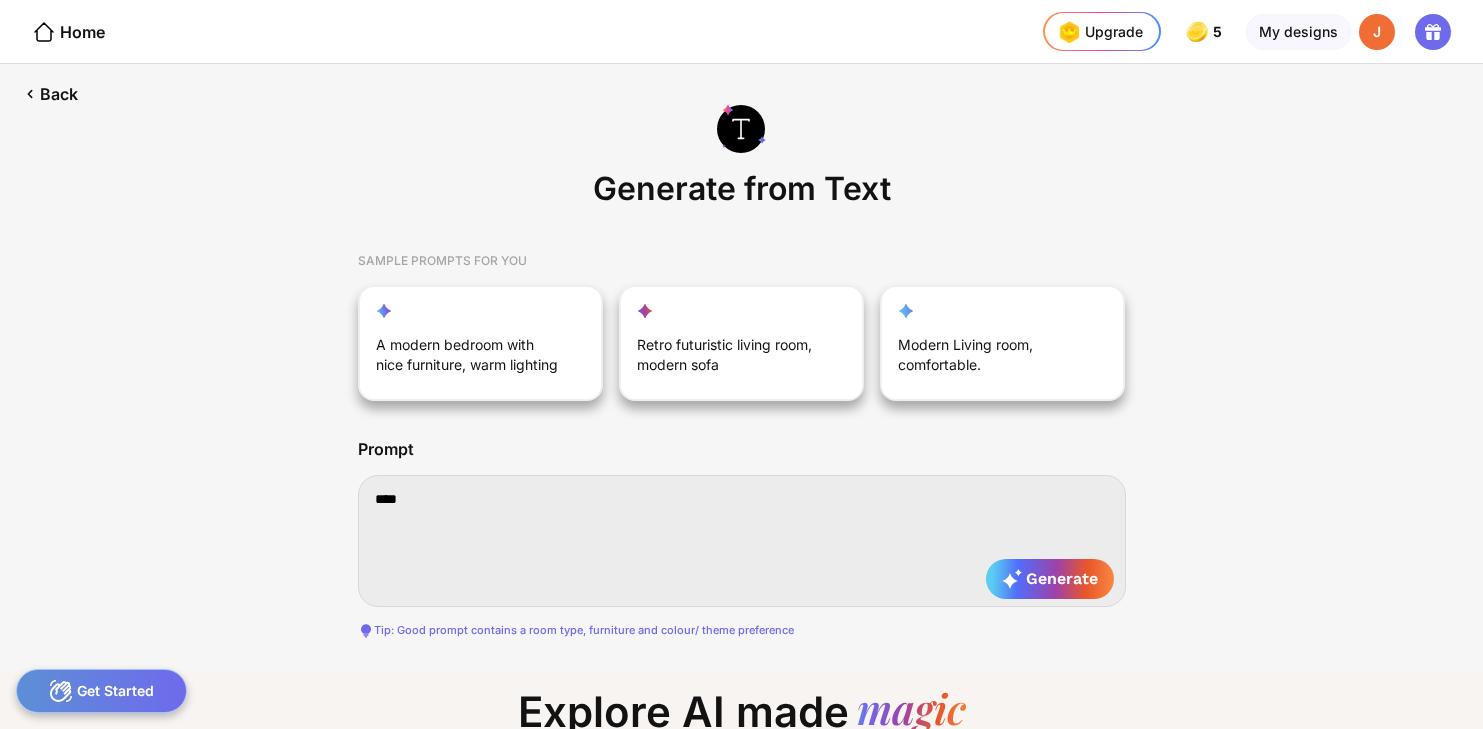 type on "*****" 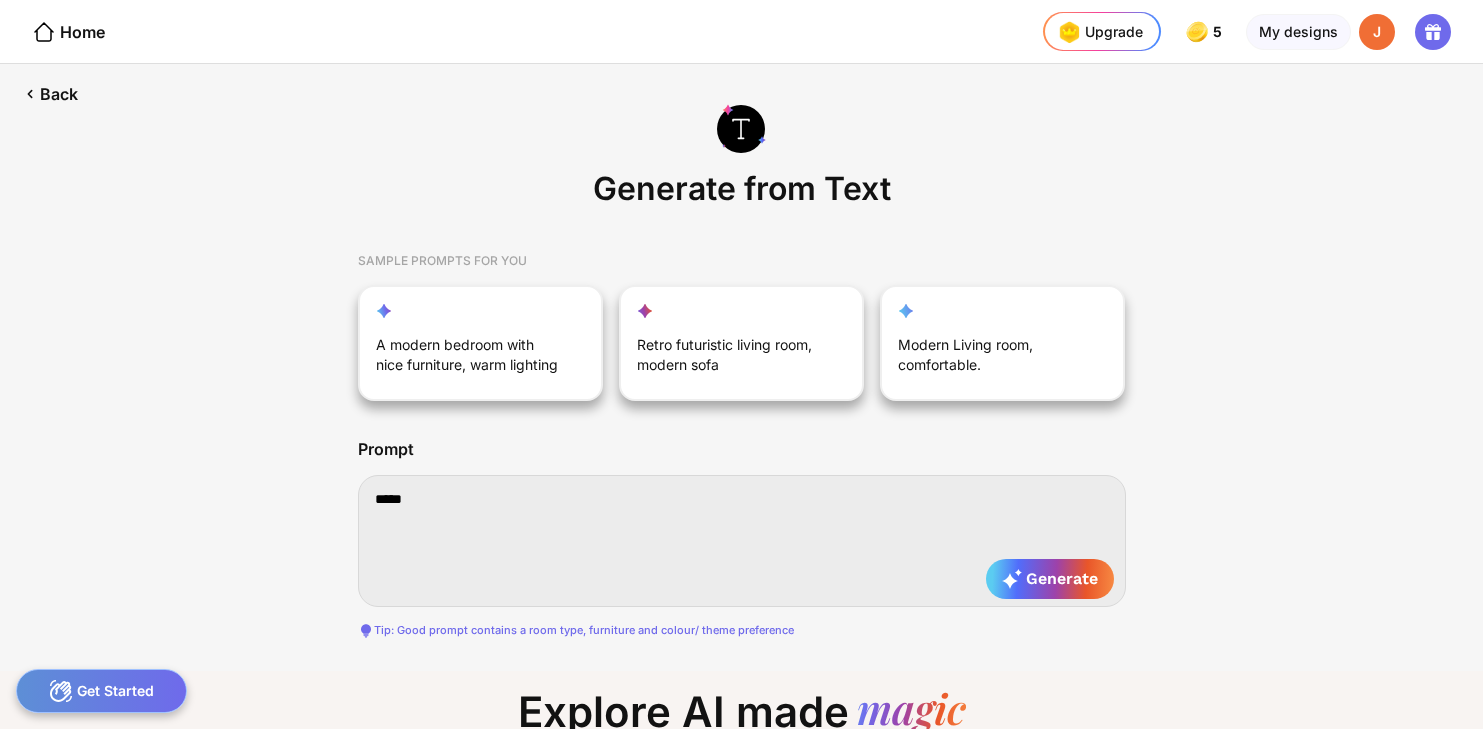 type on "******" 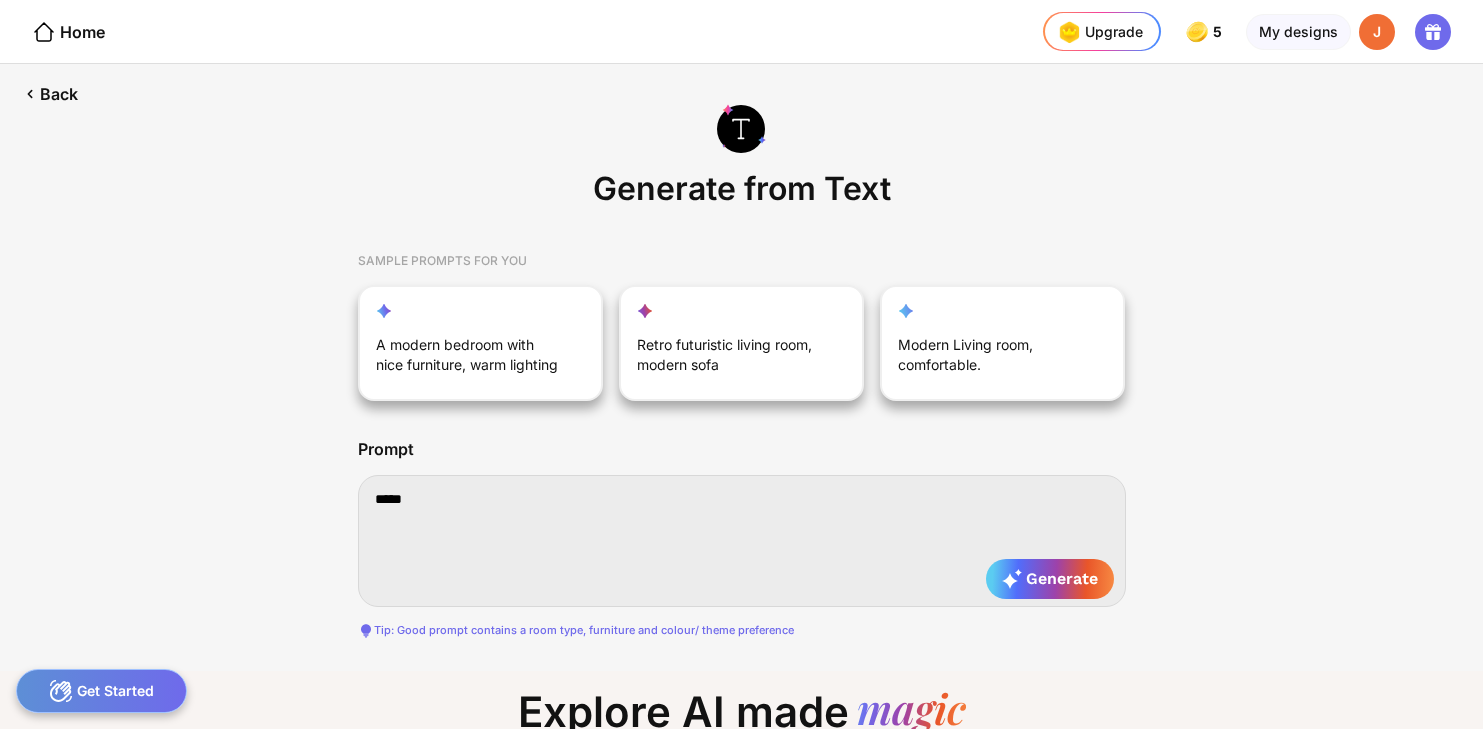 type on "******" 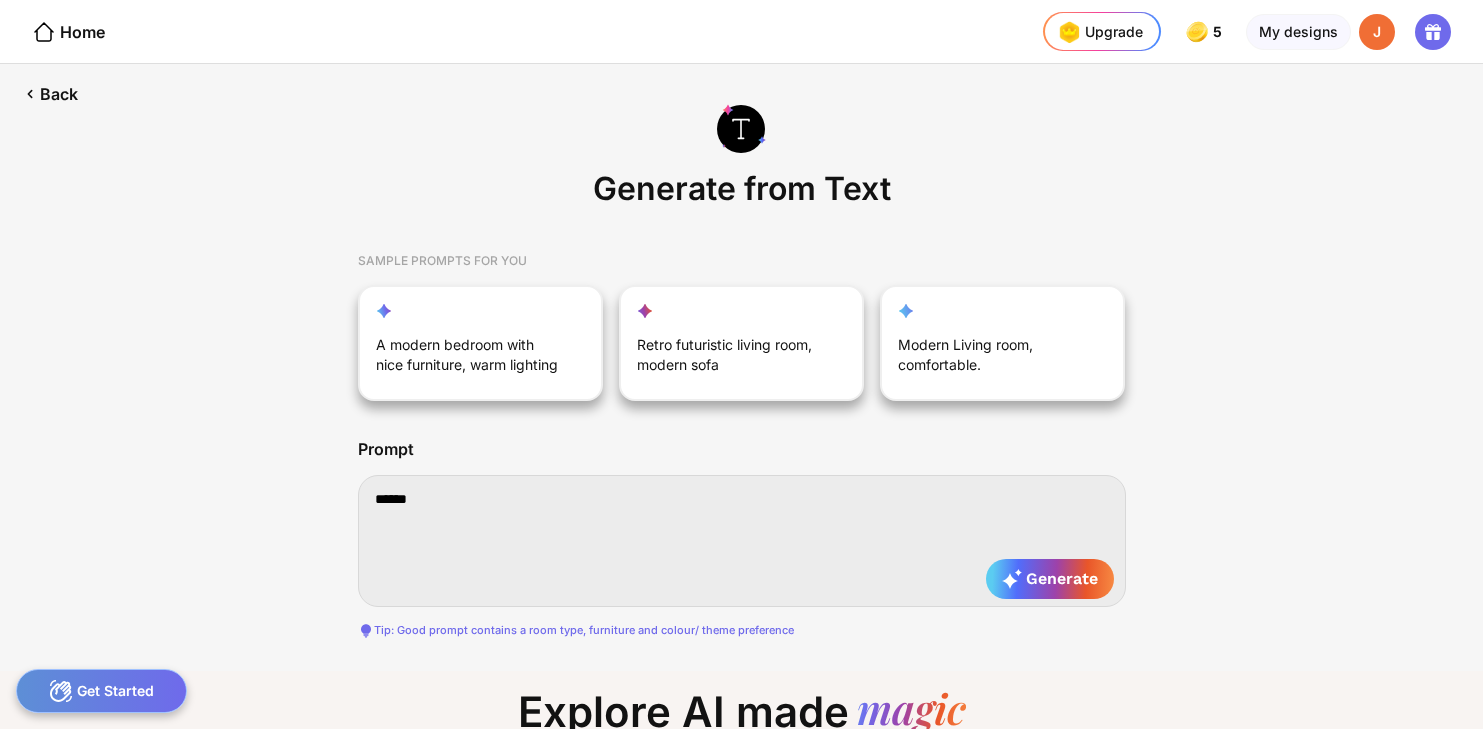 type on "******" 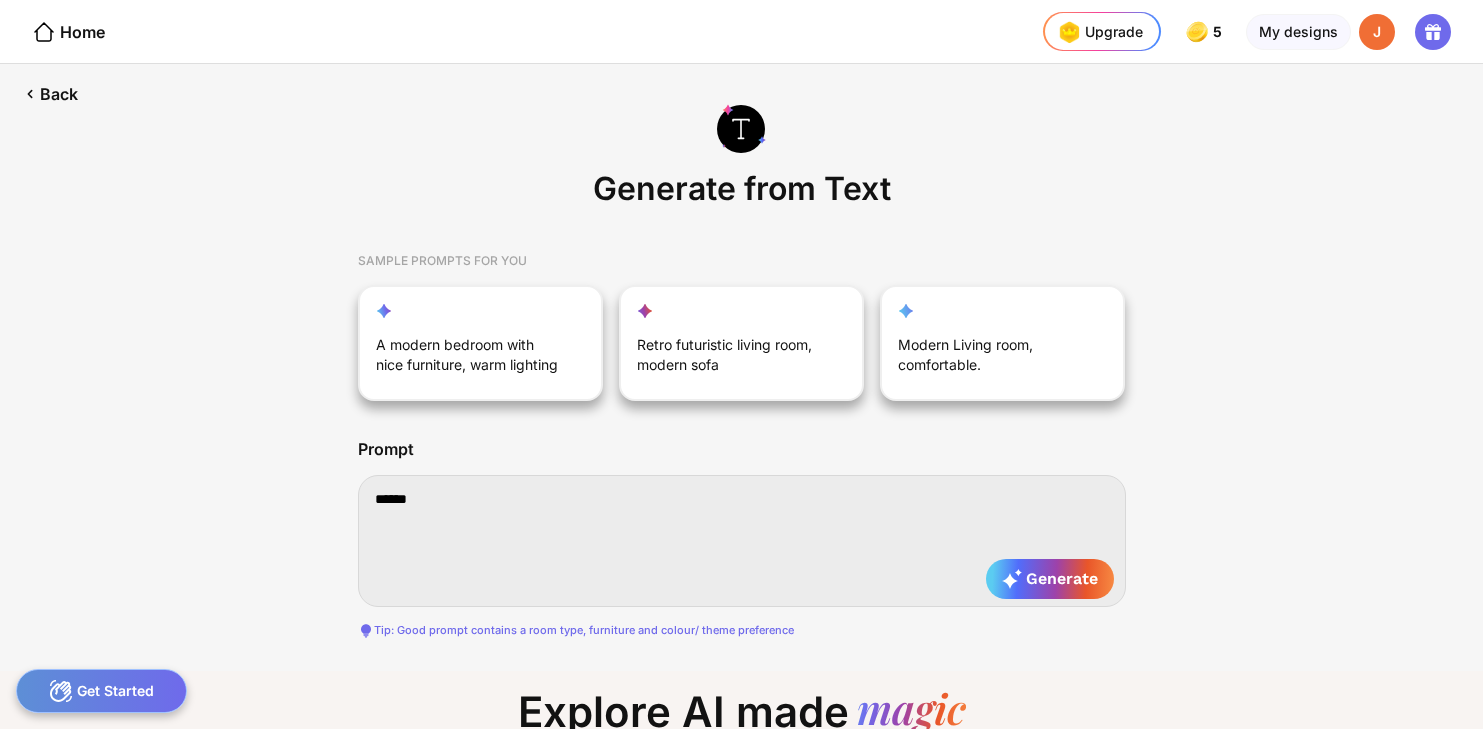 type on "******" 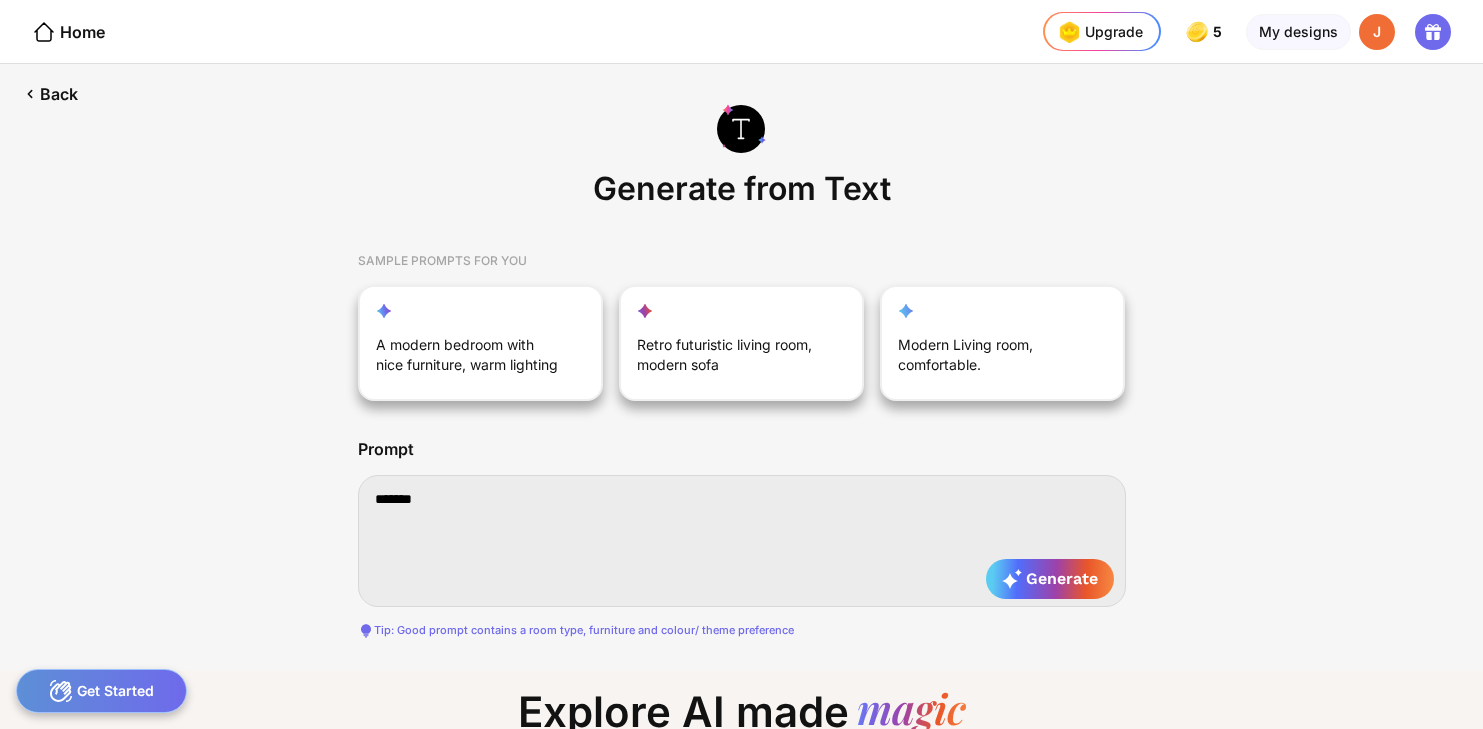 type on "********" 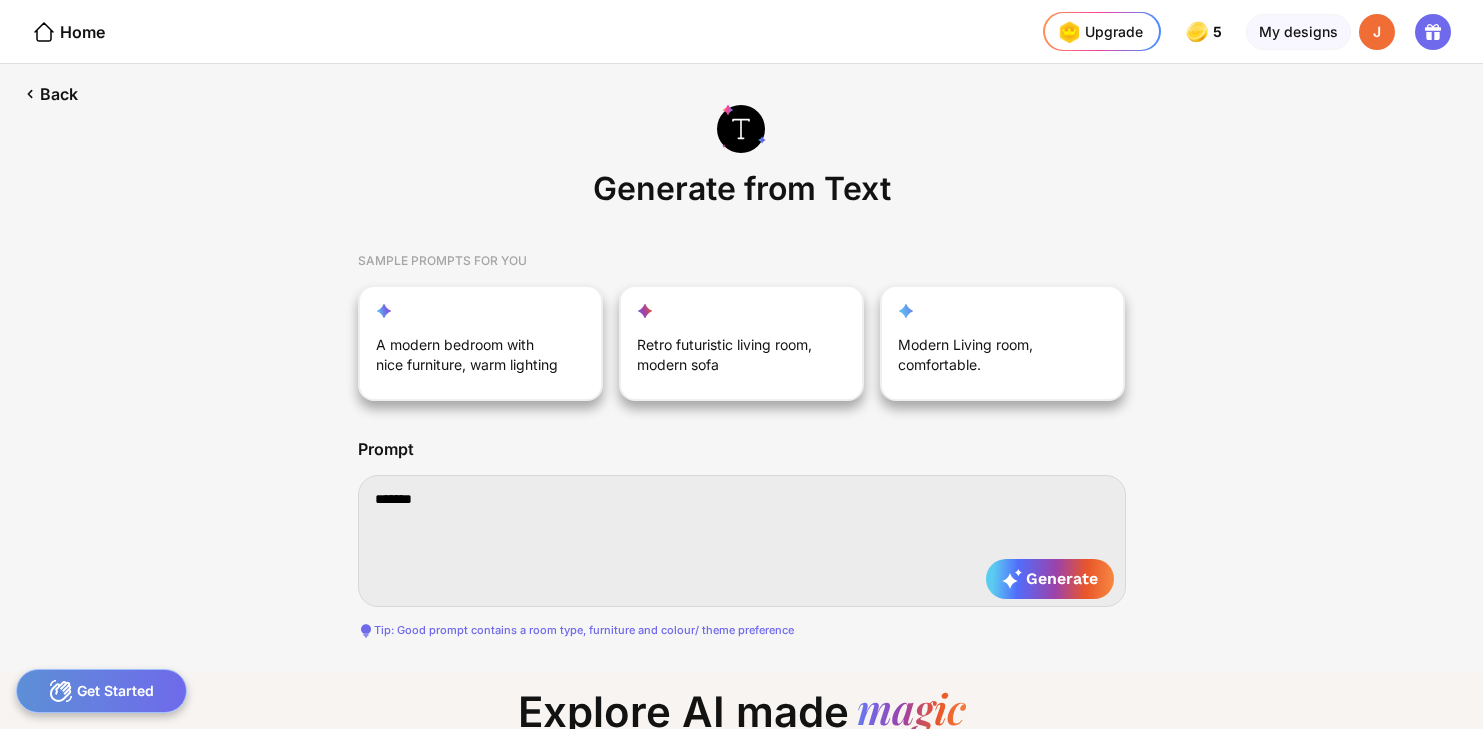 type on "********" 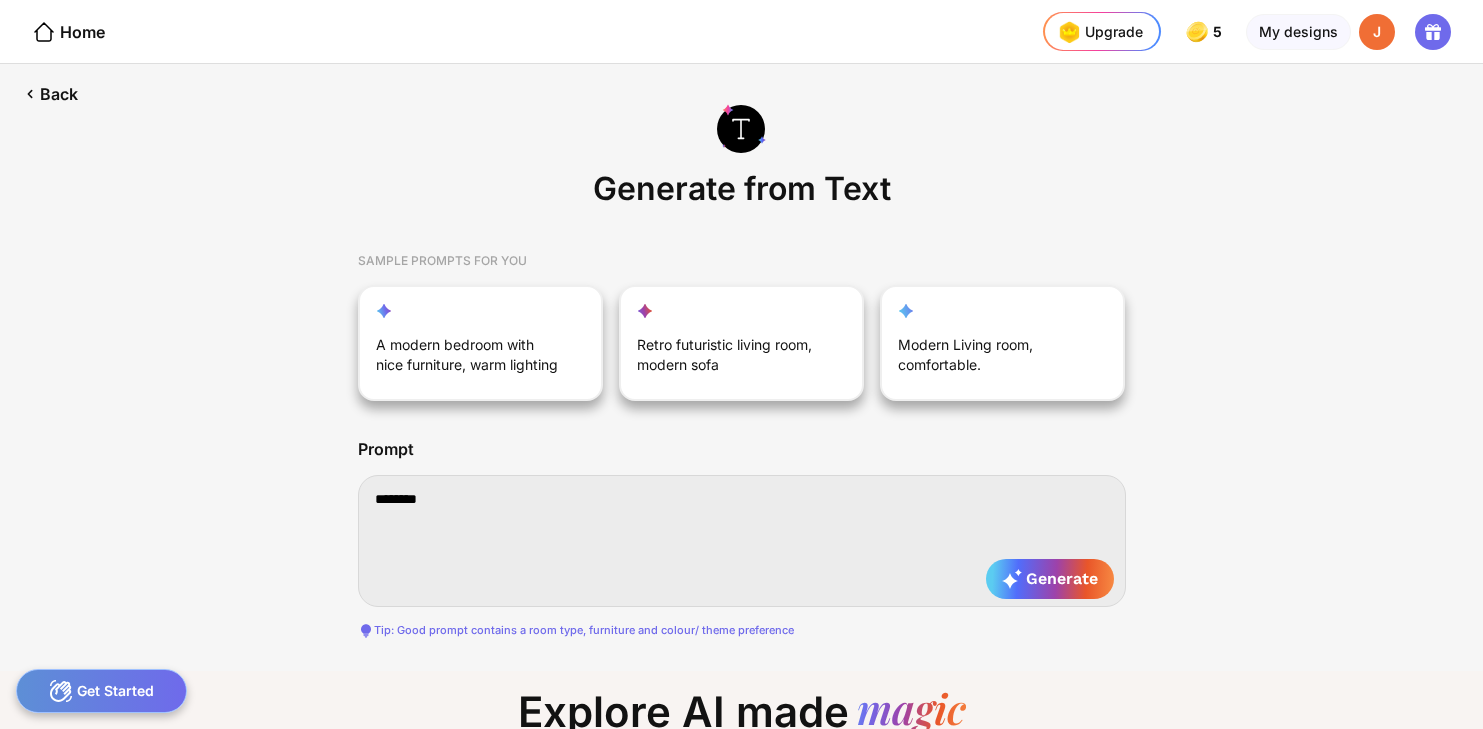 type on "*********" 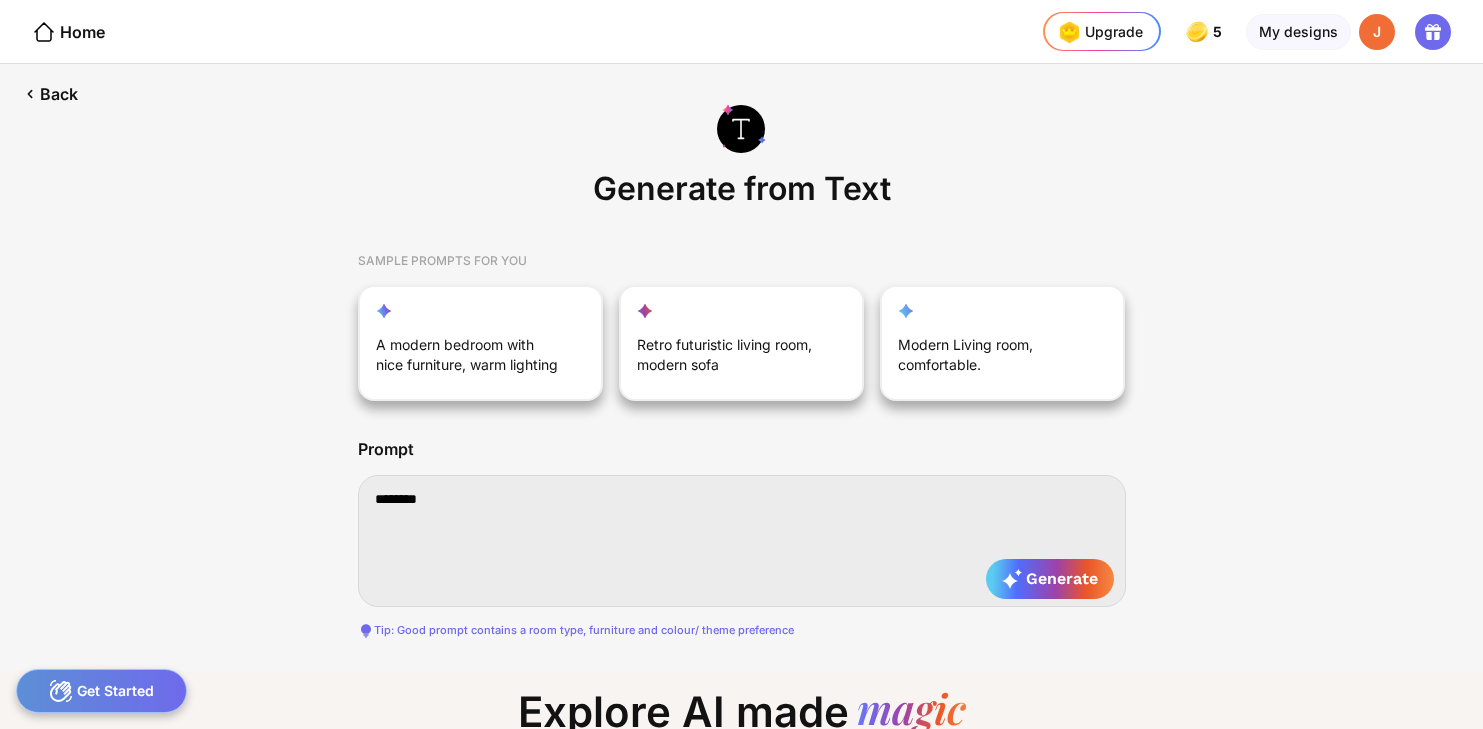 type on "*********" 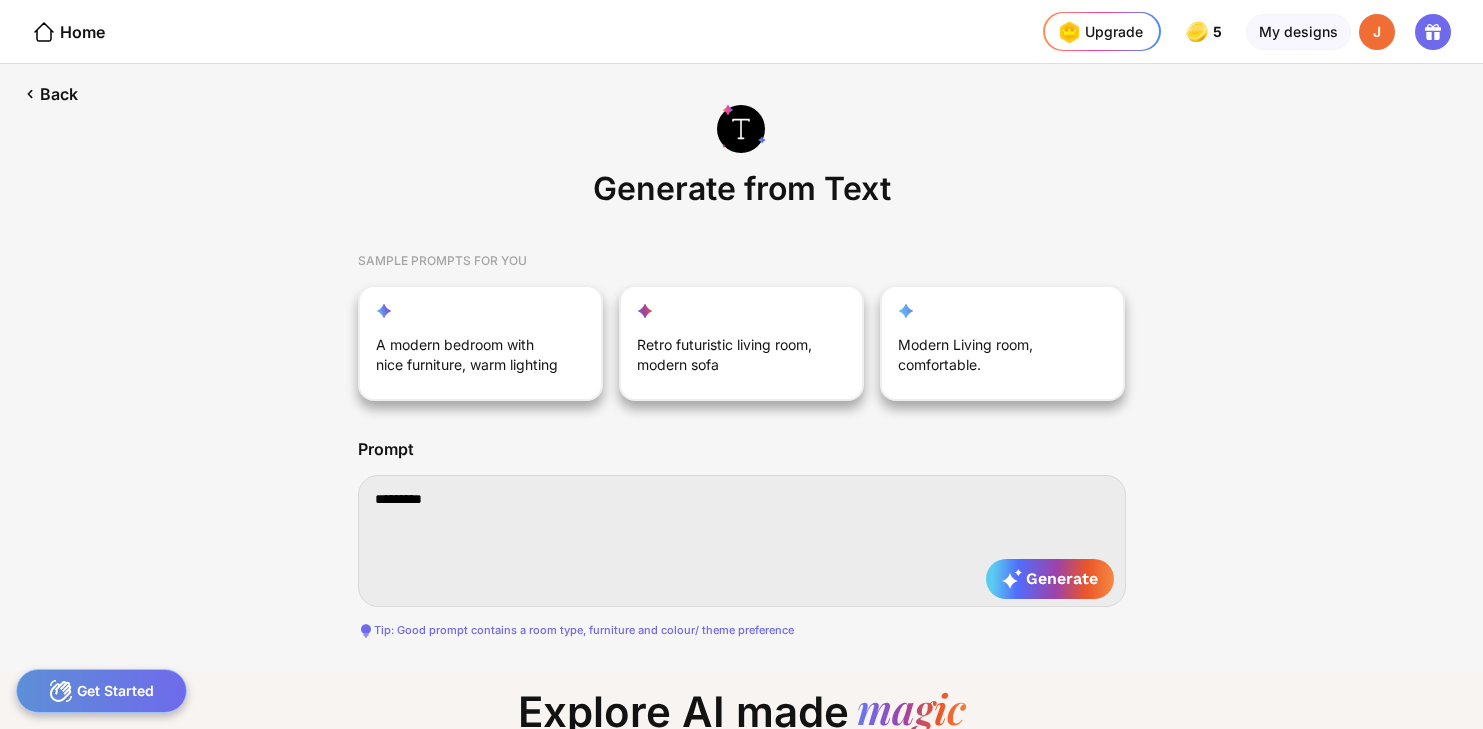 type on "**********" 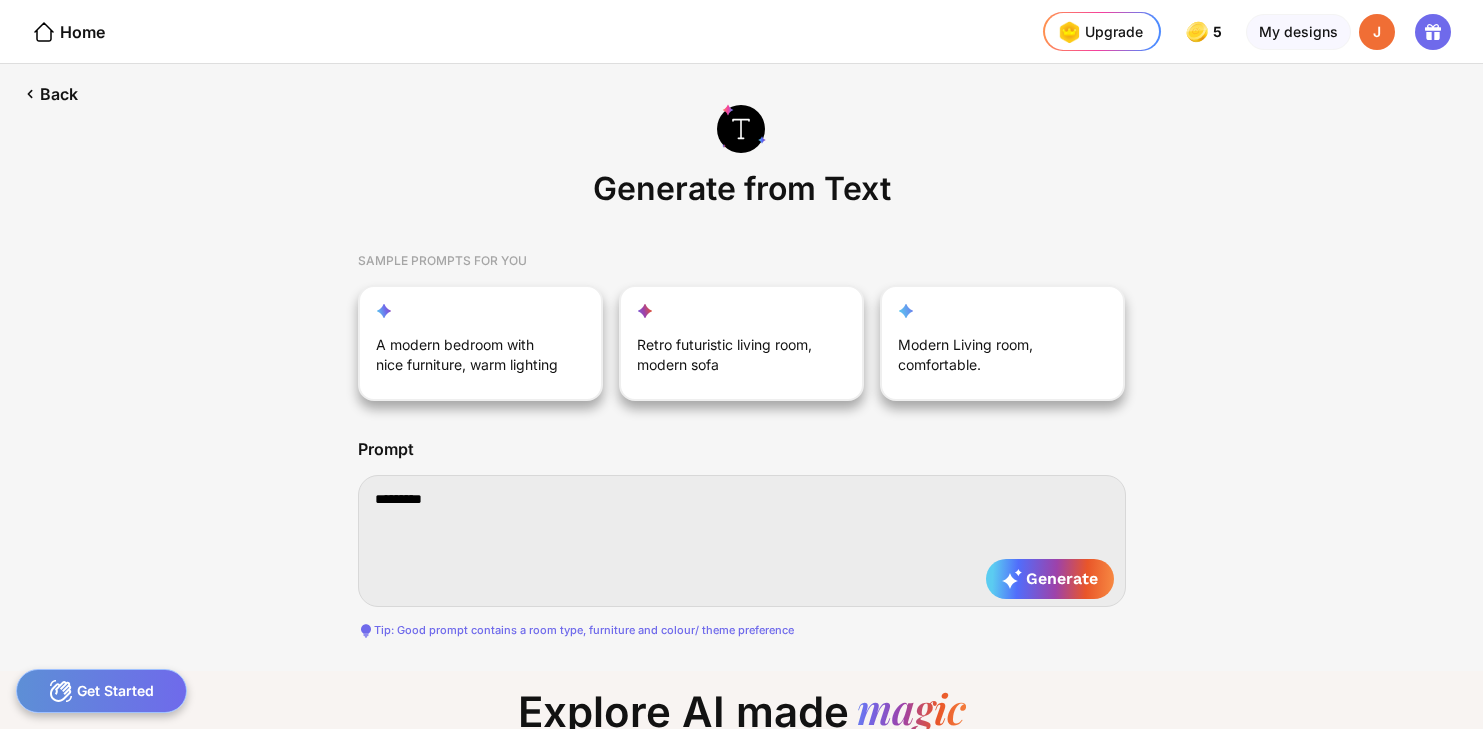 type on "**********" 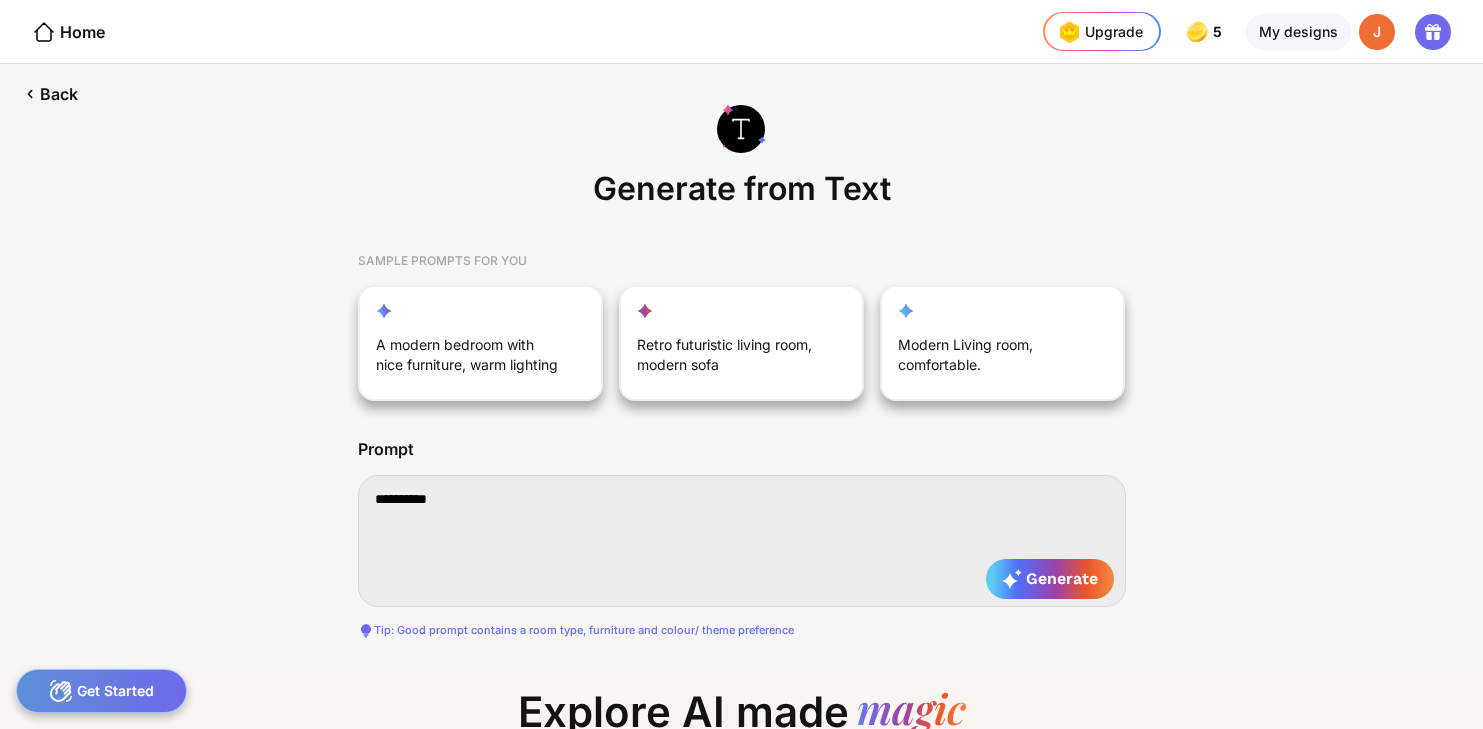 type on "**********" 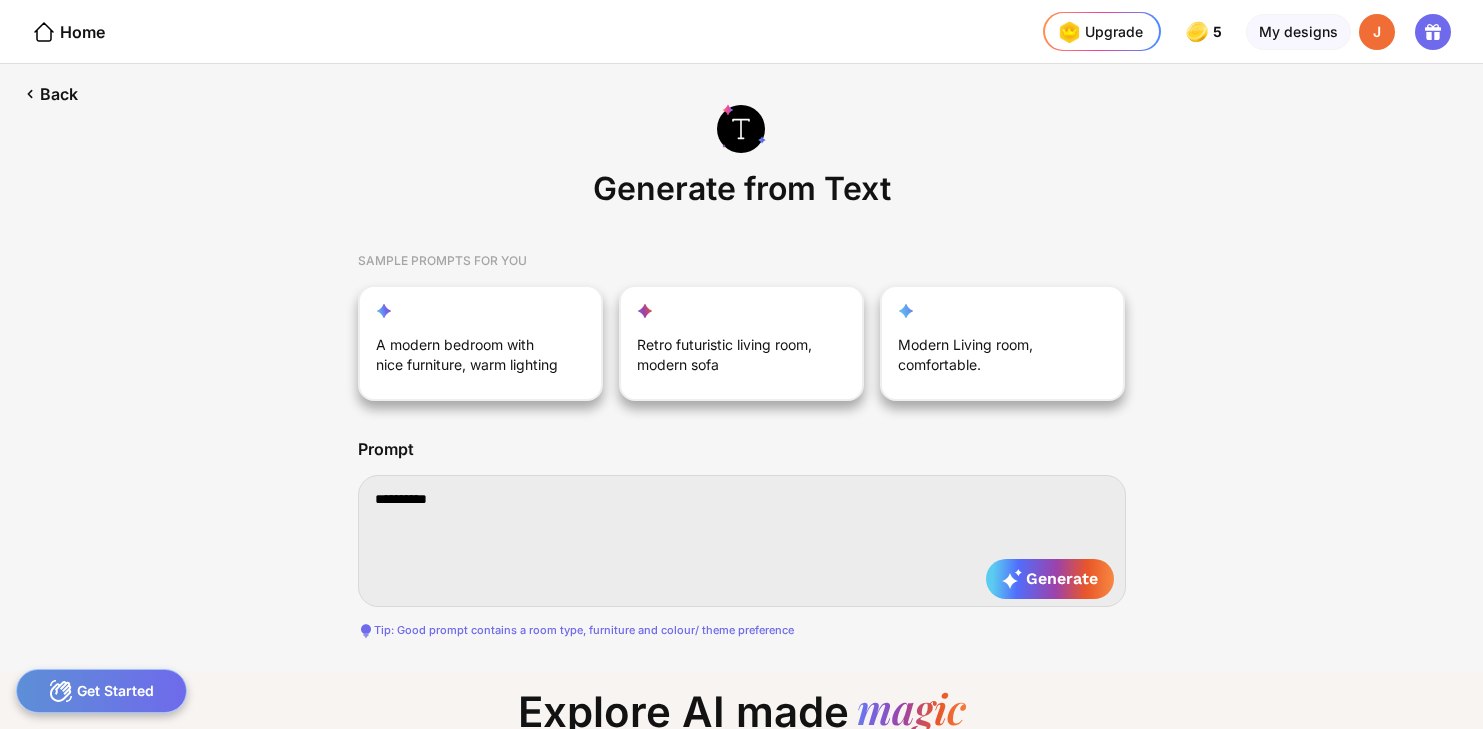 type on "**********" 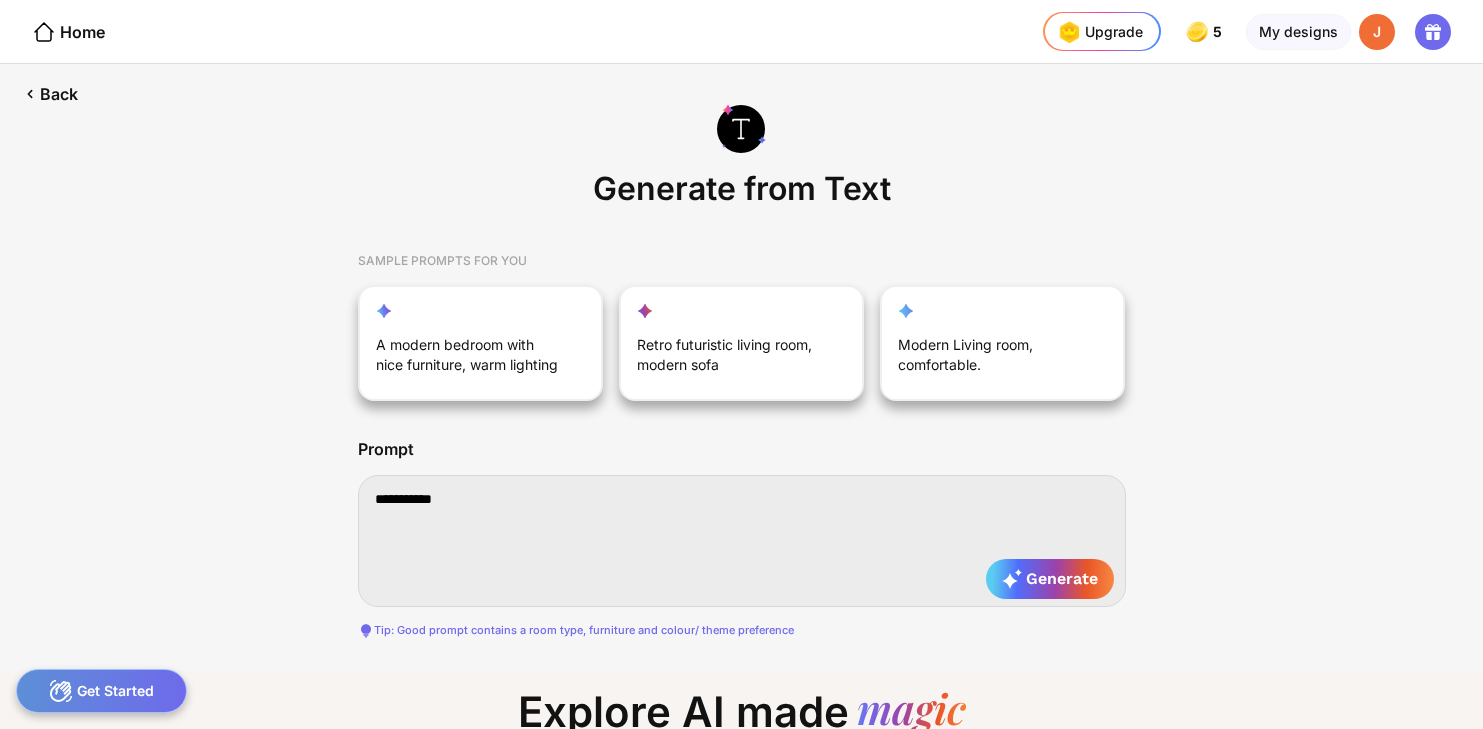 type on "**********" 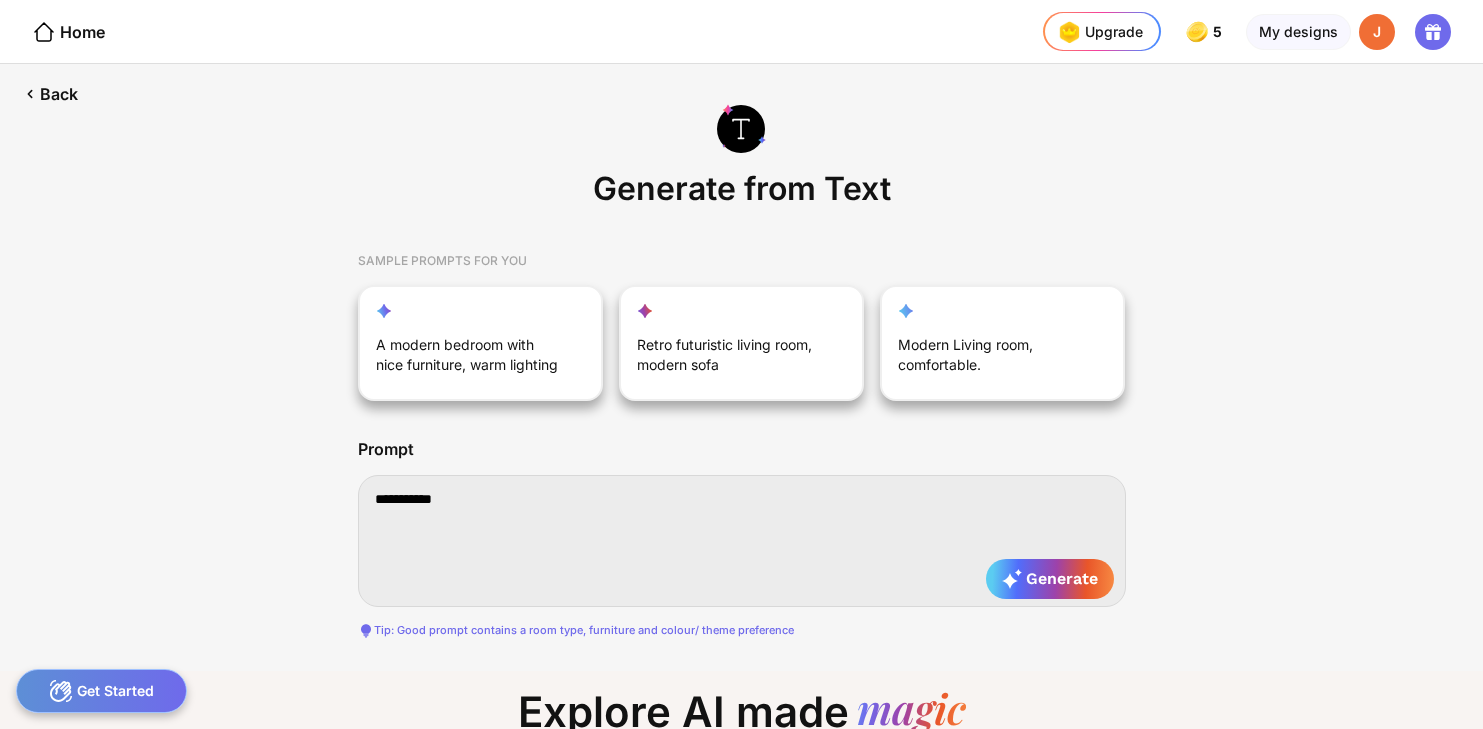 type on "**********" 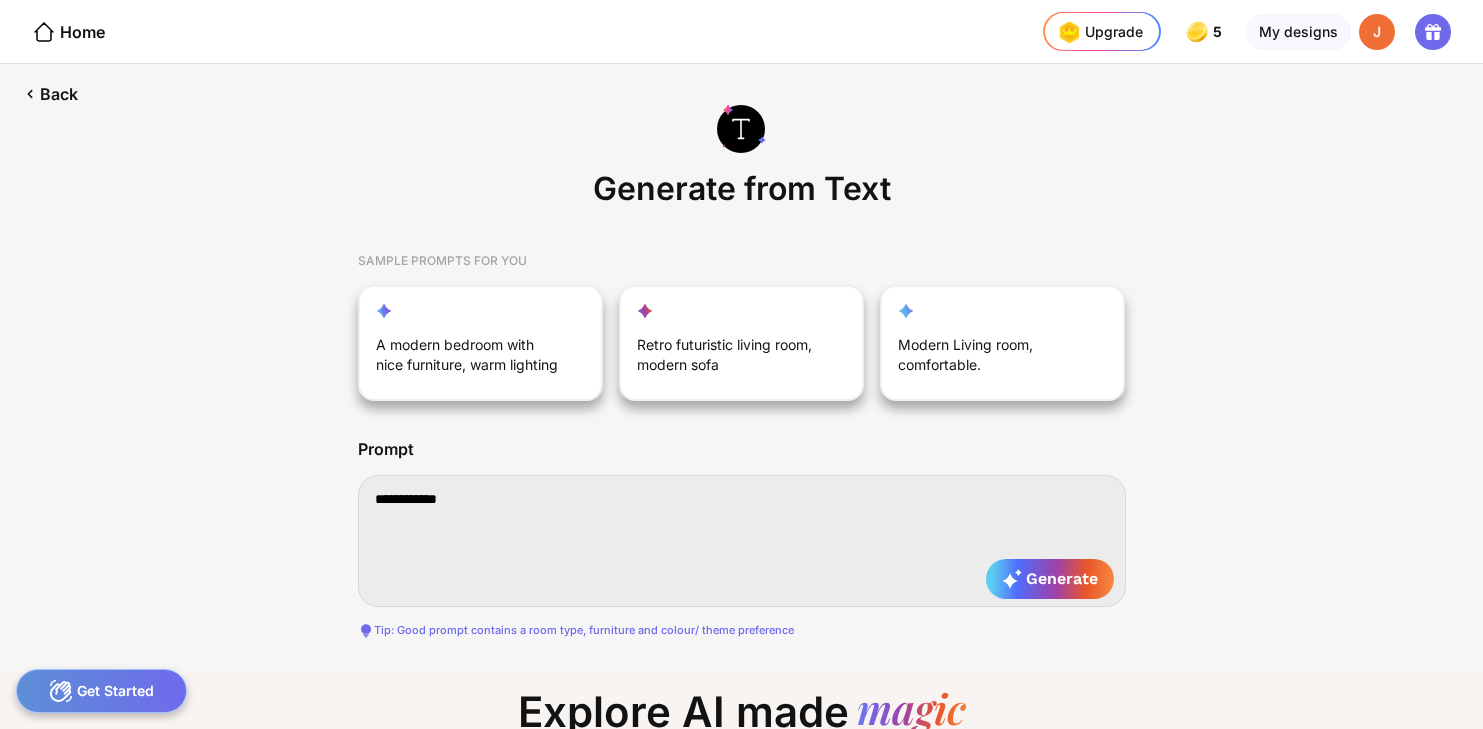 type on "**********" 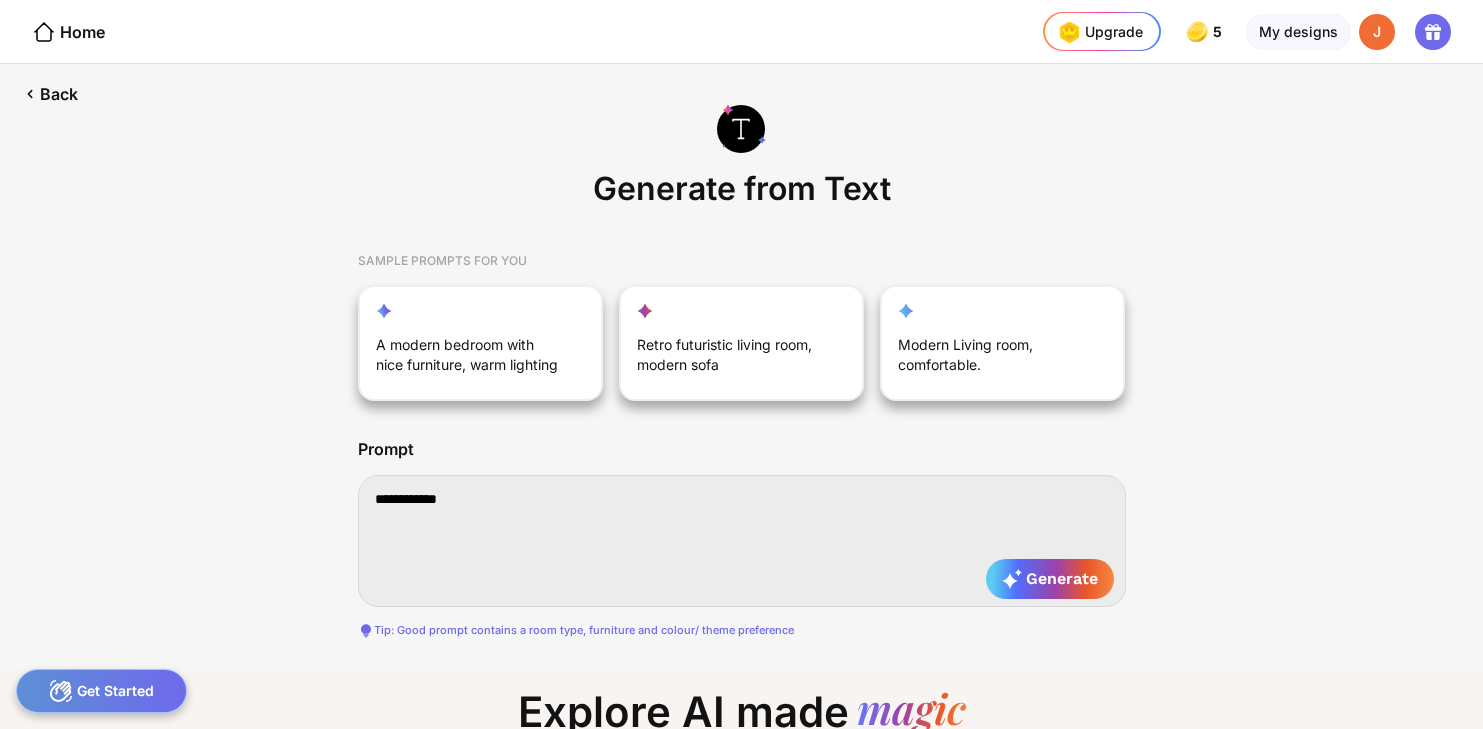 type on "**********" 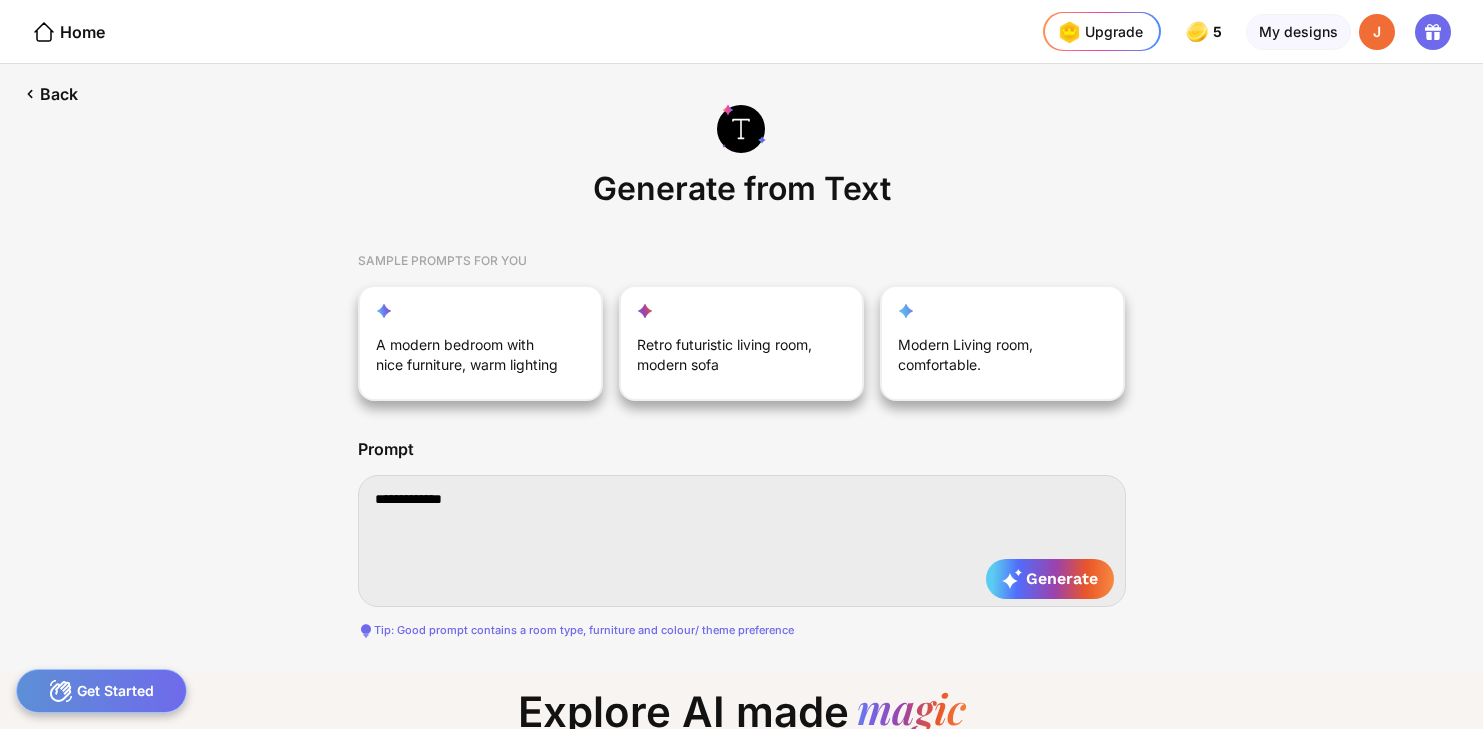 type on "**********" 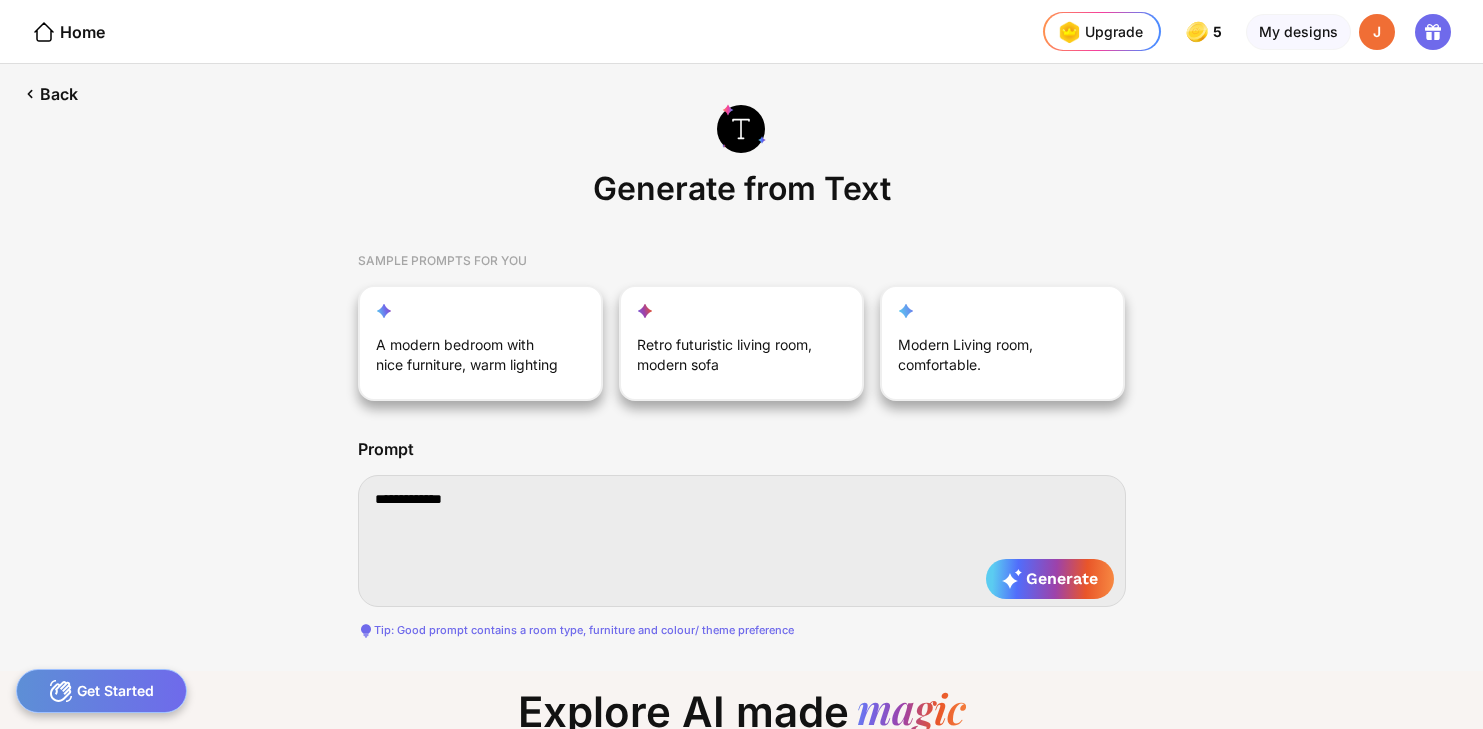 type on "**********" 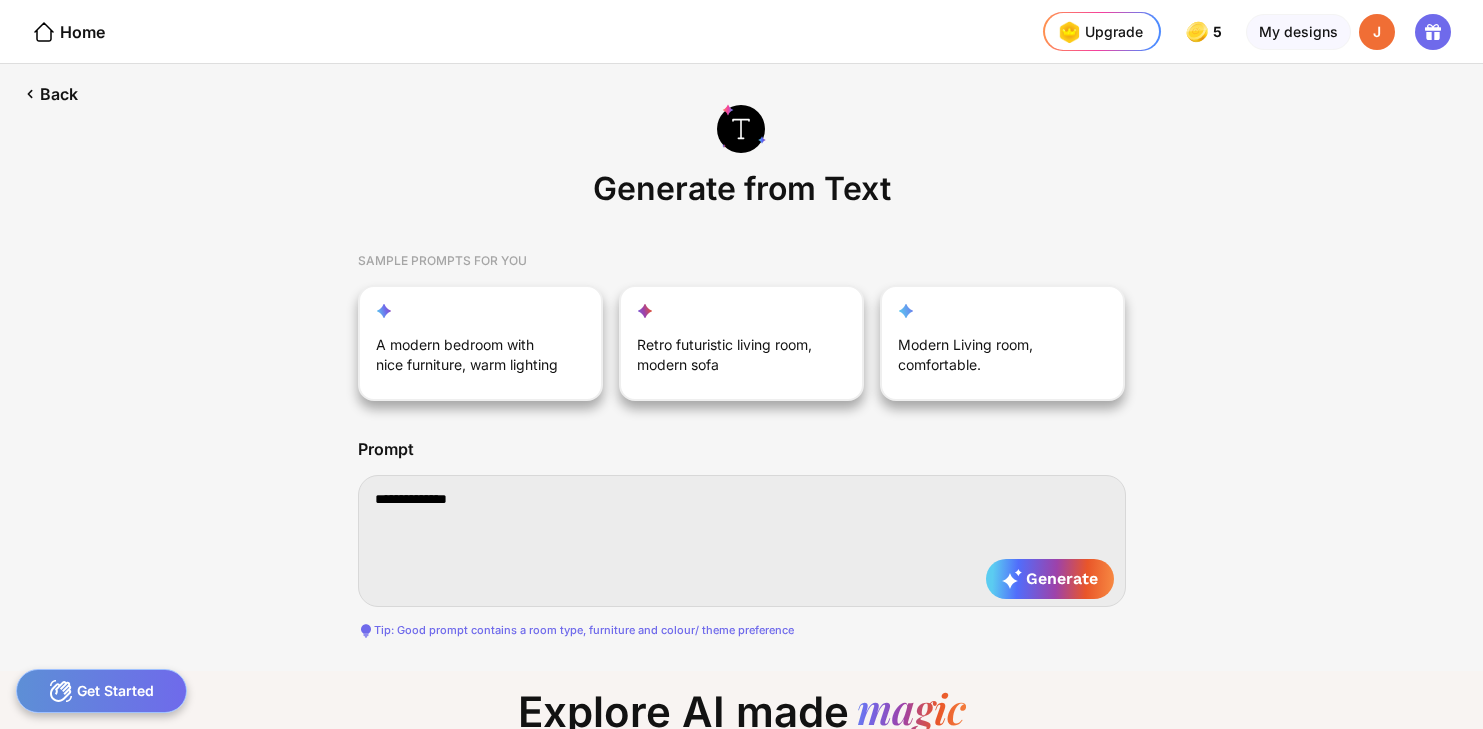 type on "**********" 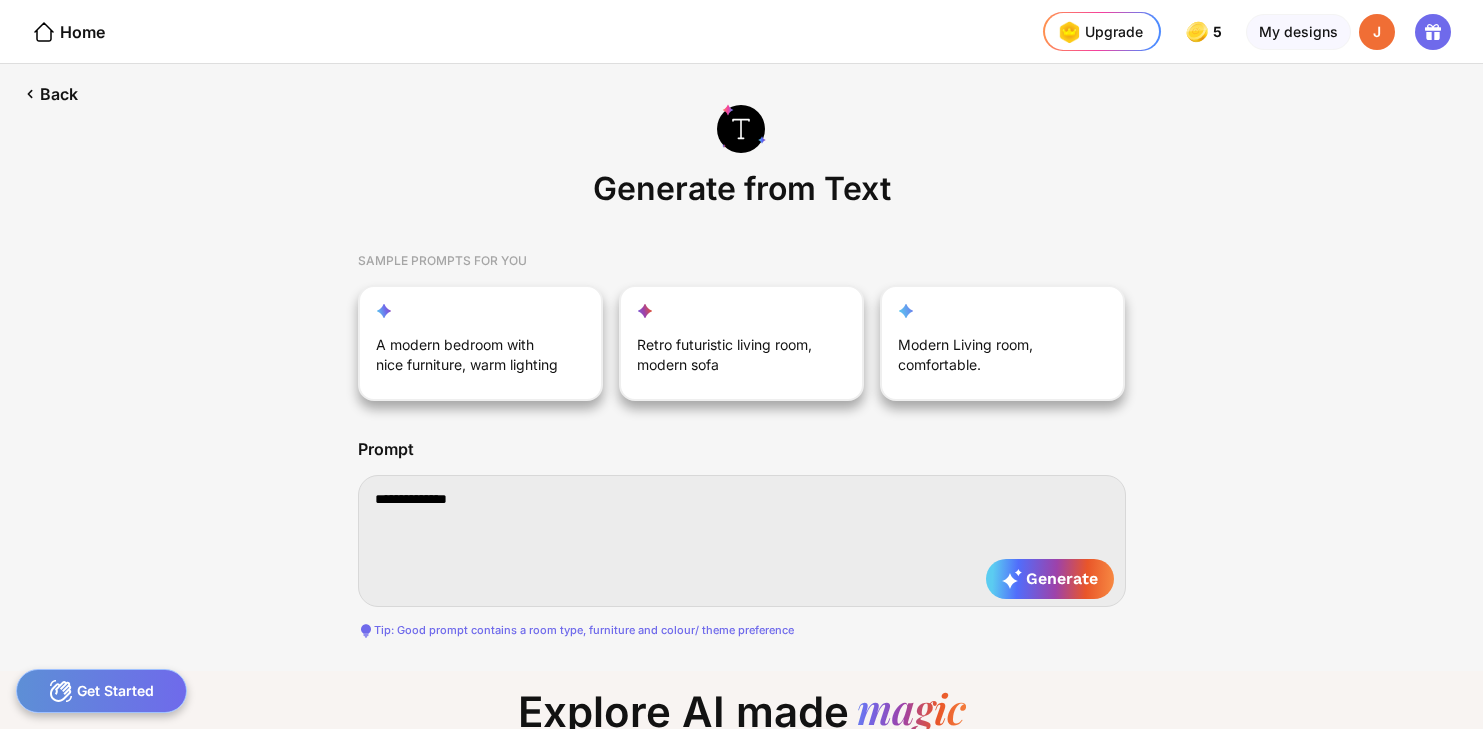 type on "**********" 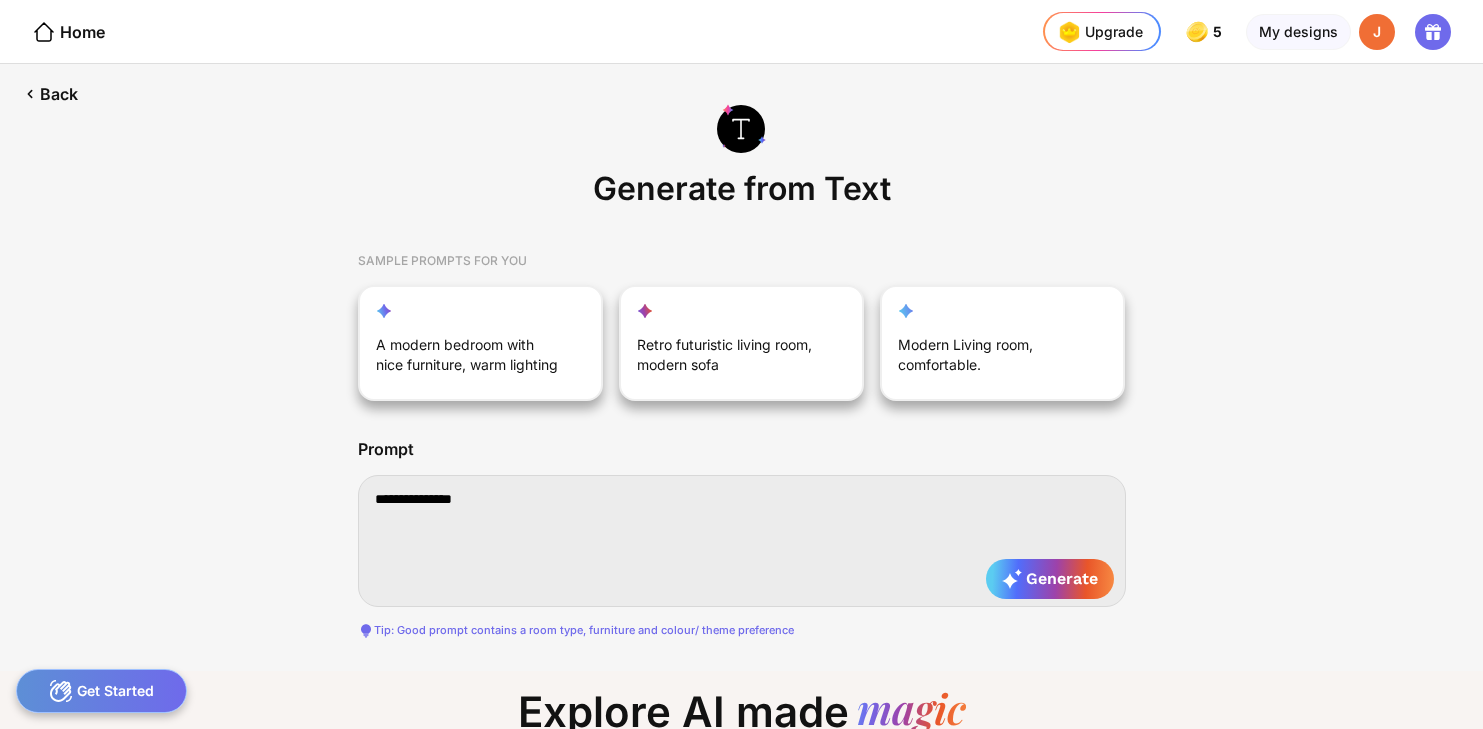 type on "**********" 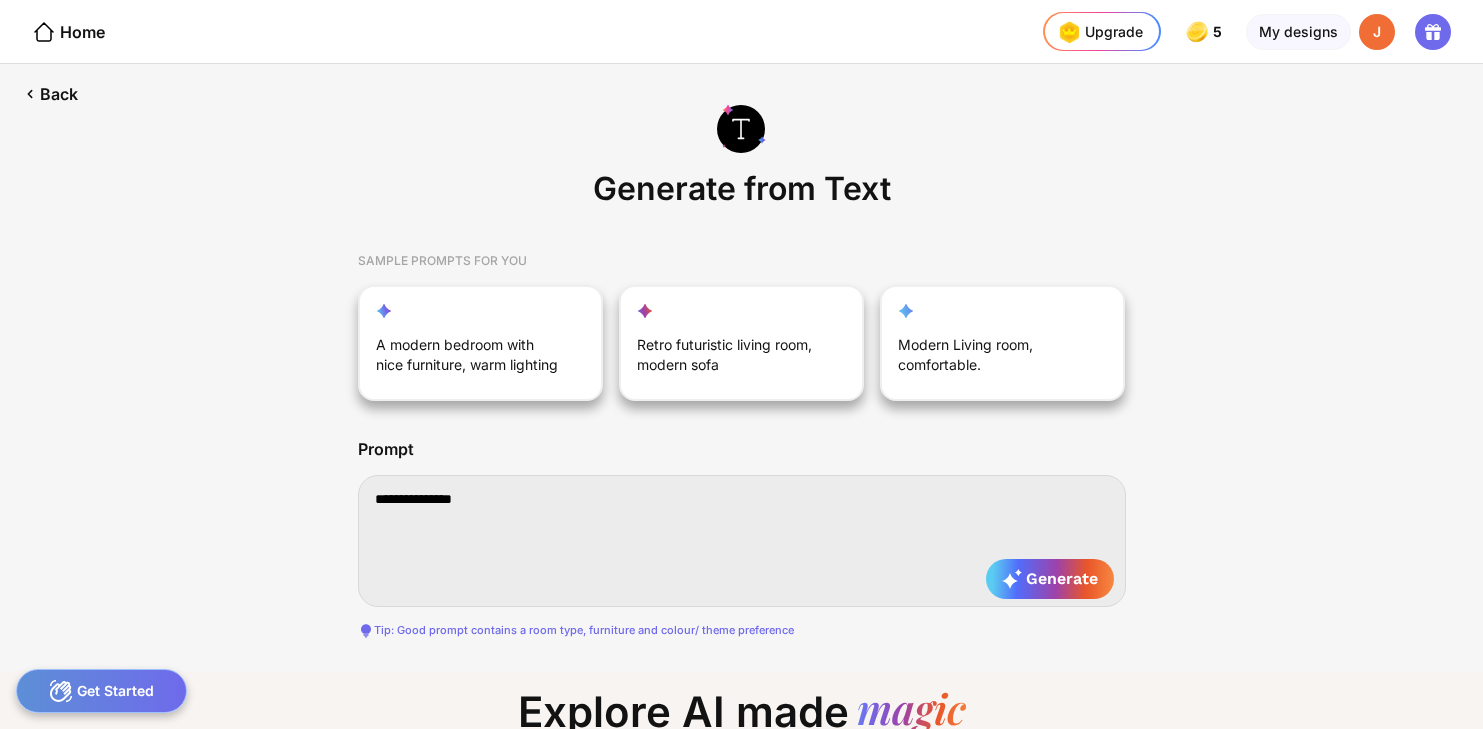 type on "**********" 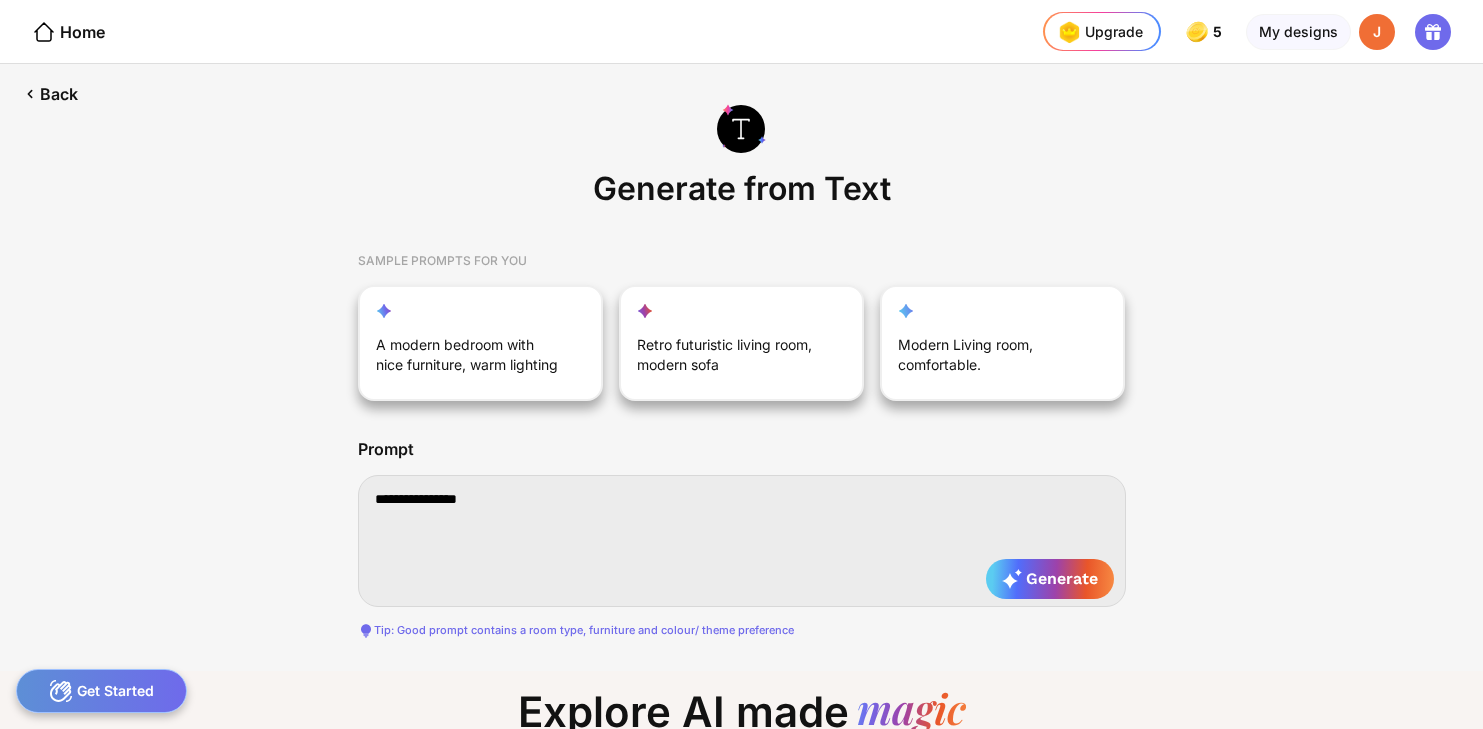 type on "**********" 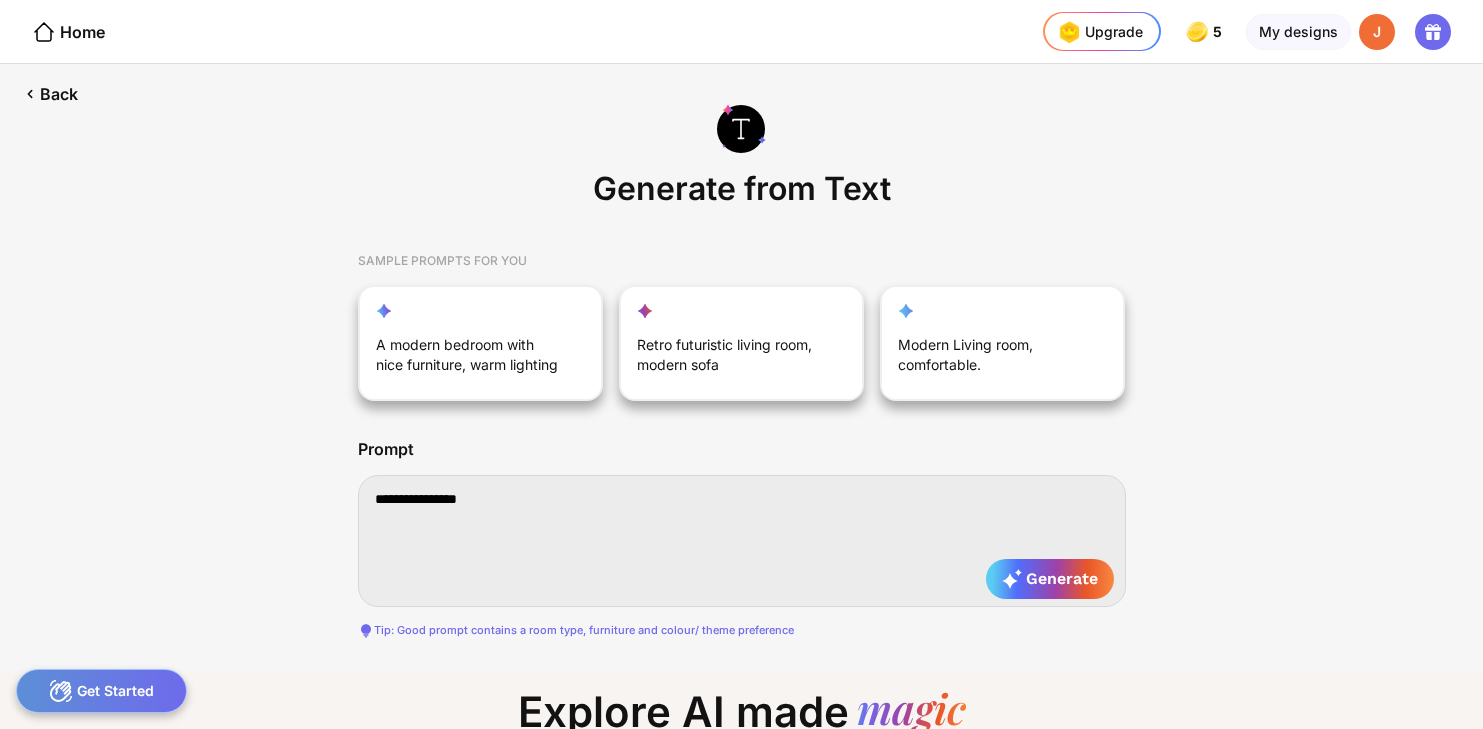 type on "**********" 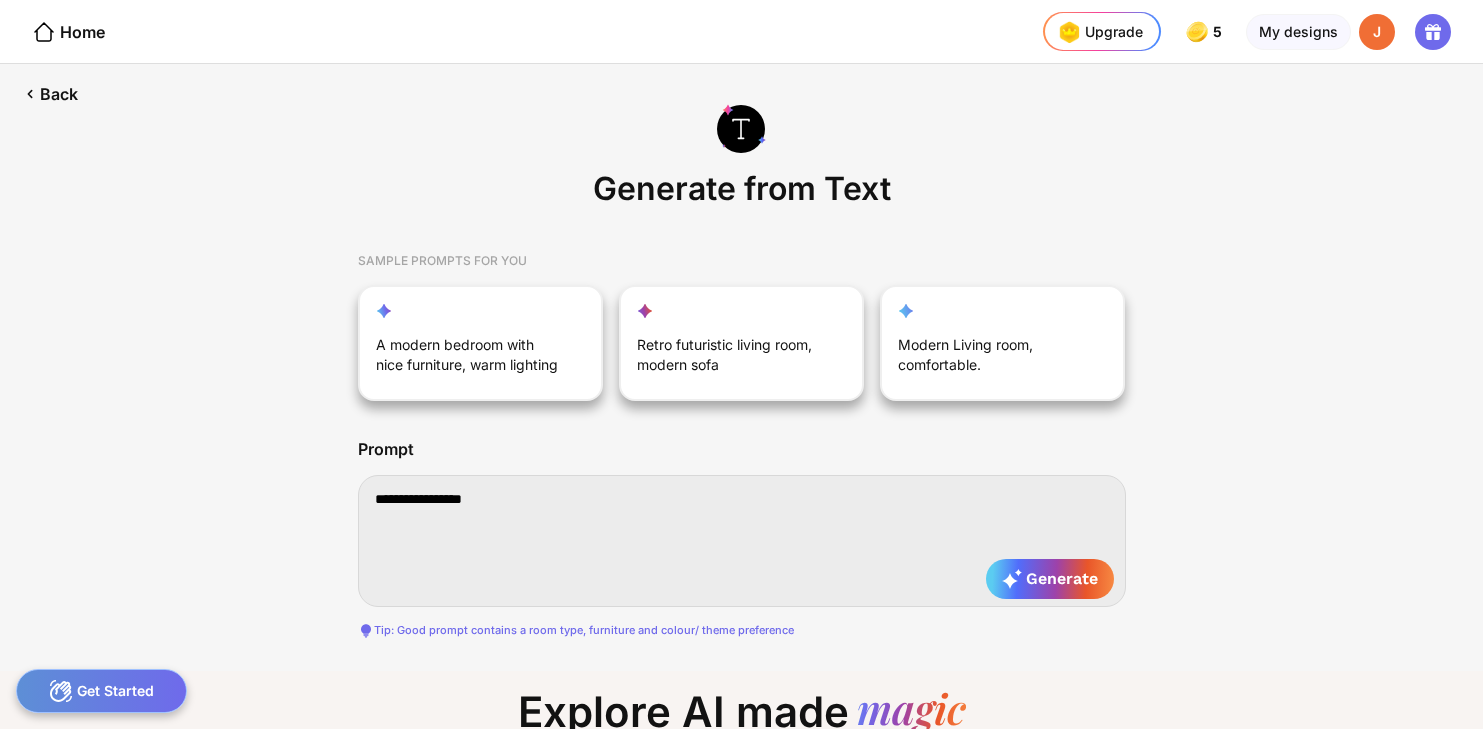 type on "**********" 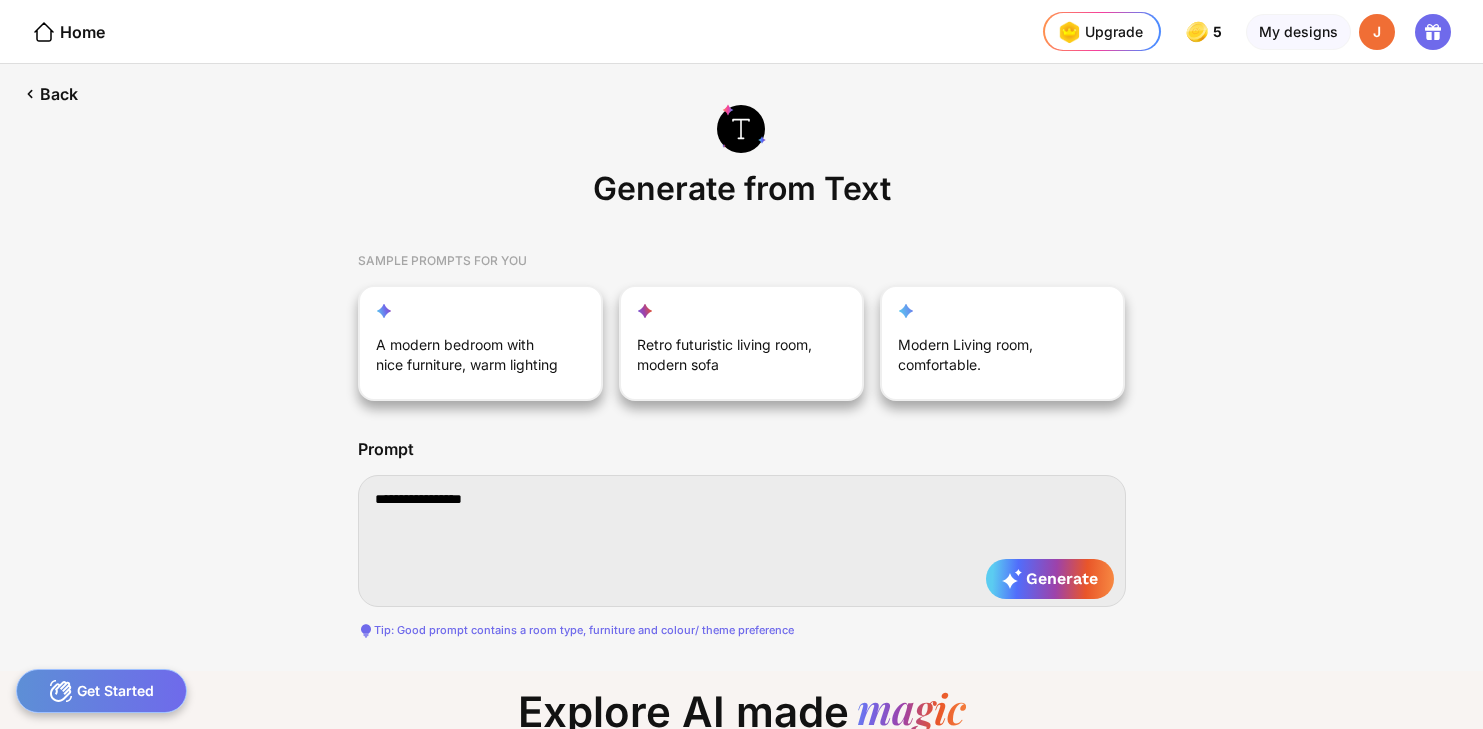 type on "**********" 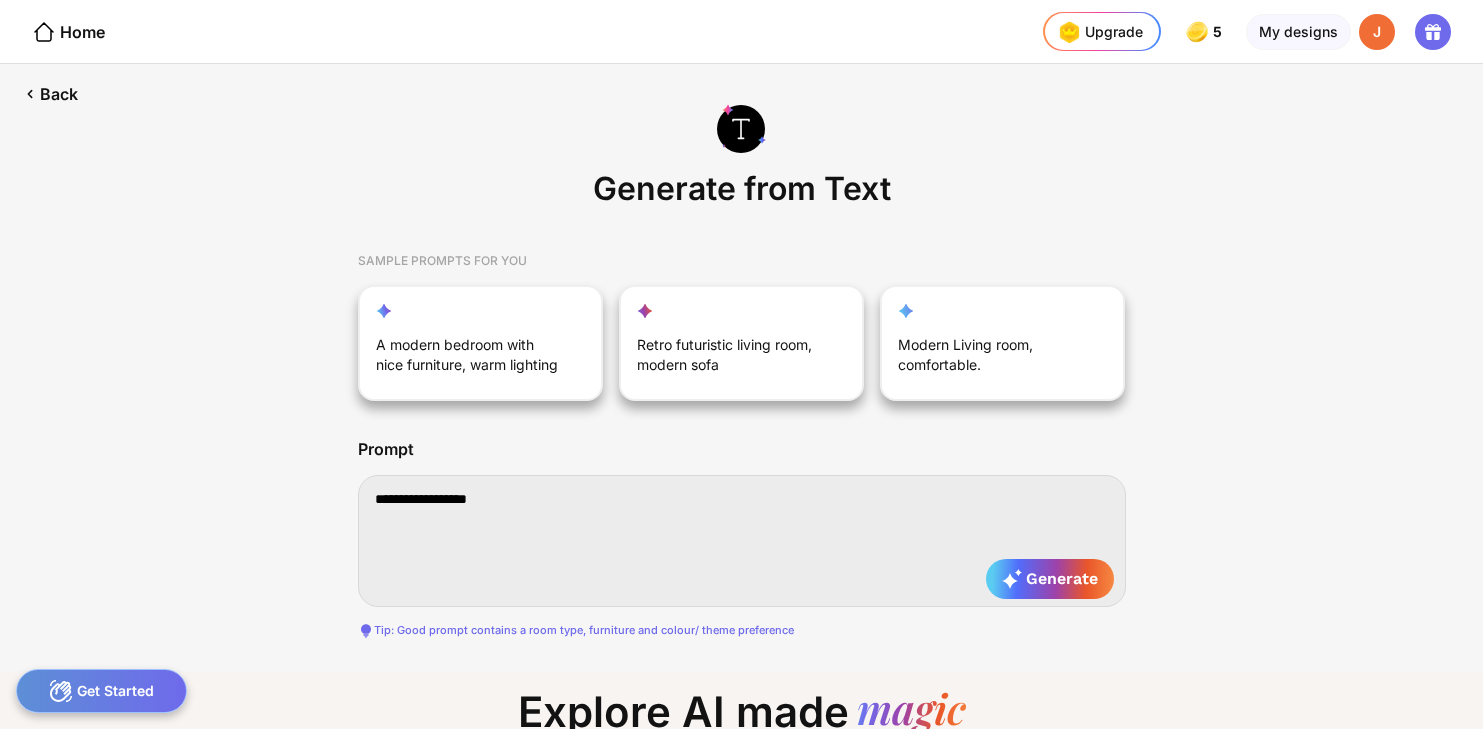 type on "**********" 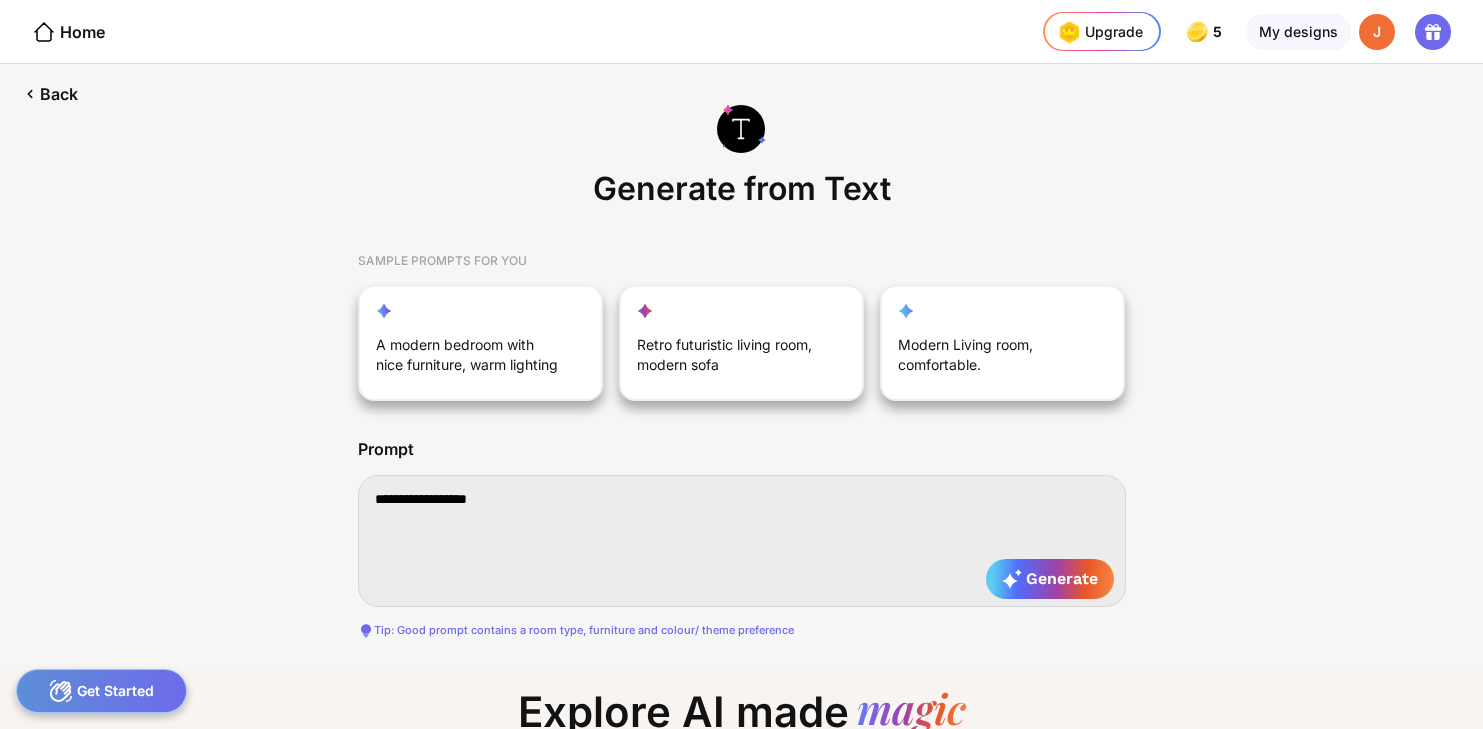 type on "**********" 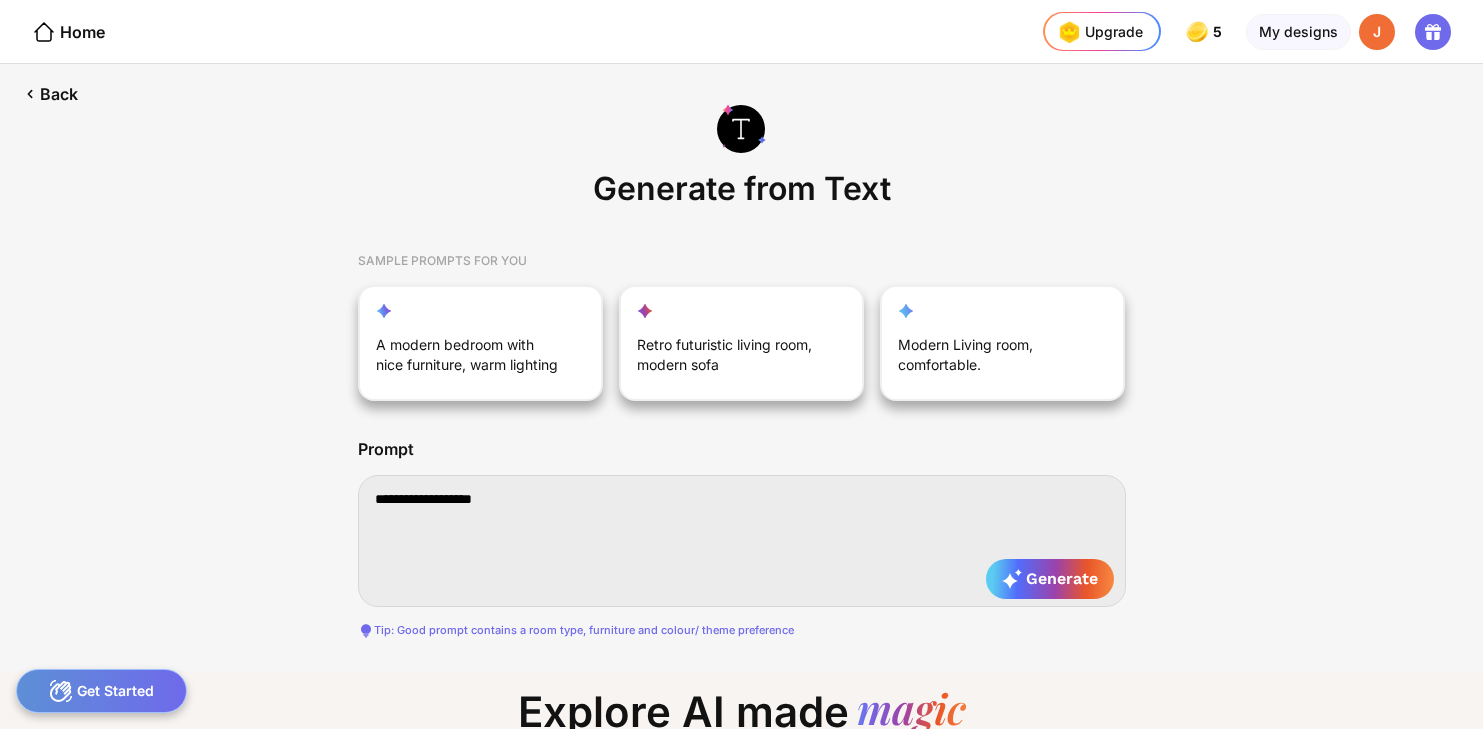 type on "**********" 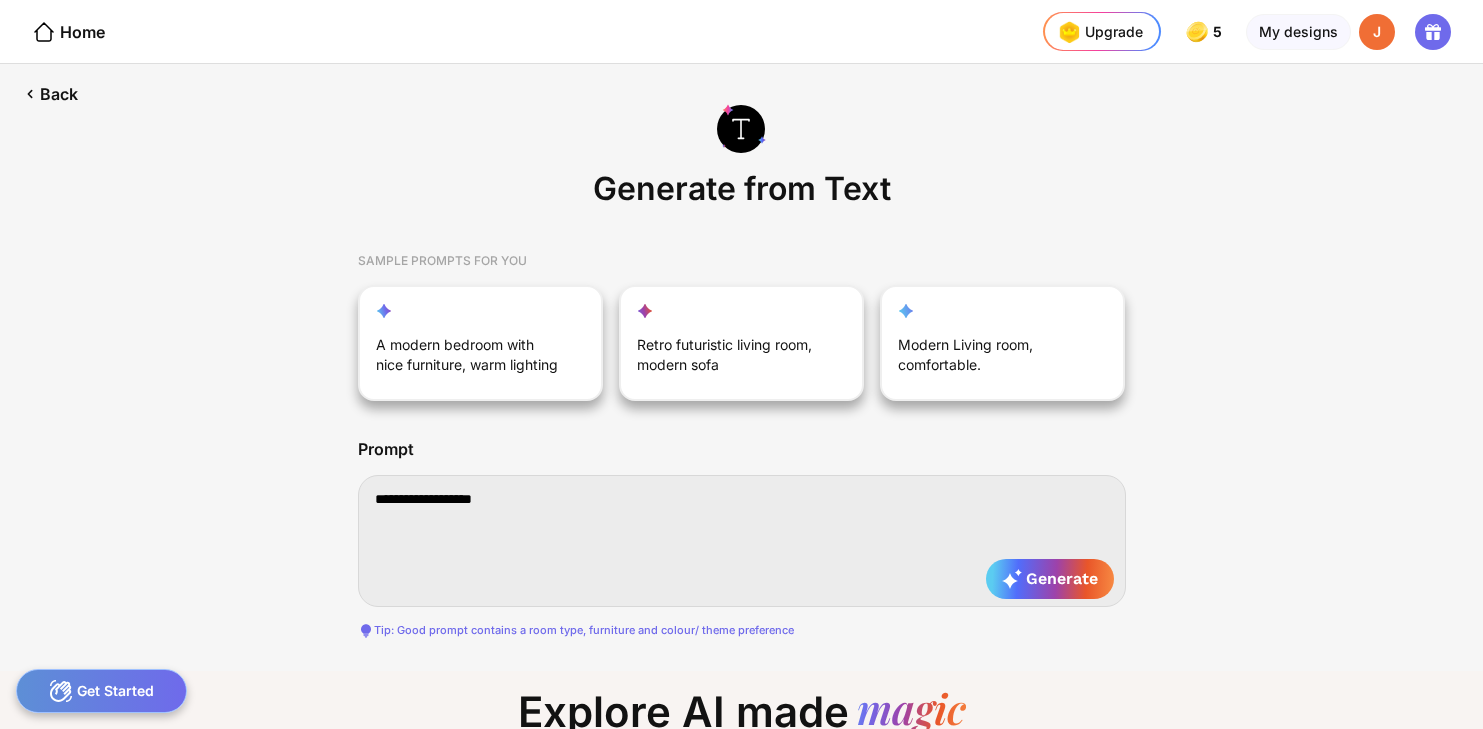 type on "**********" 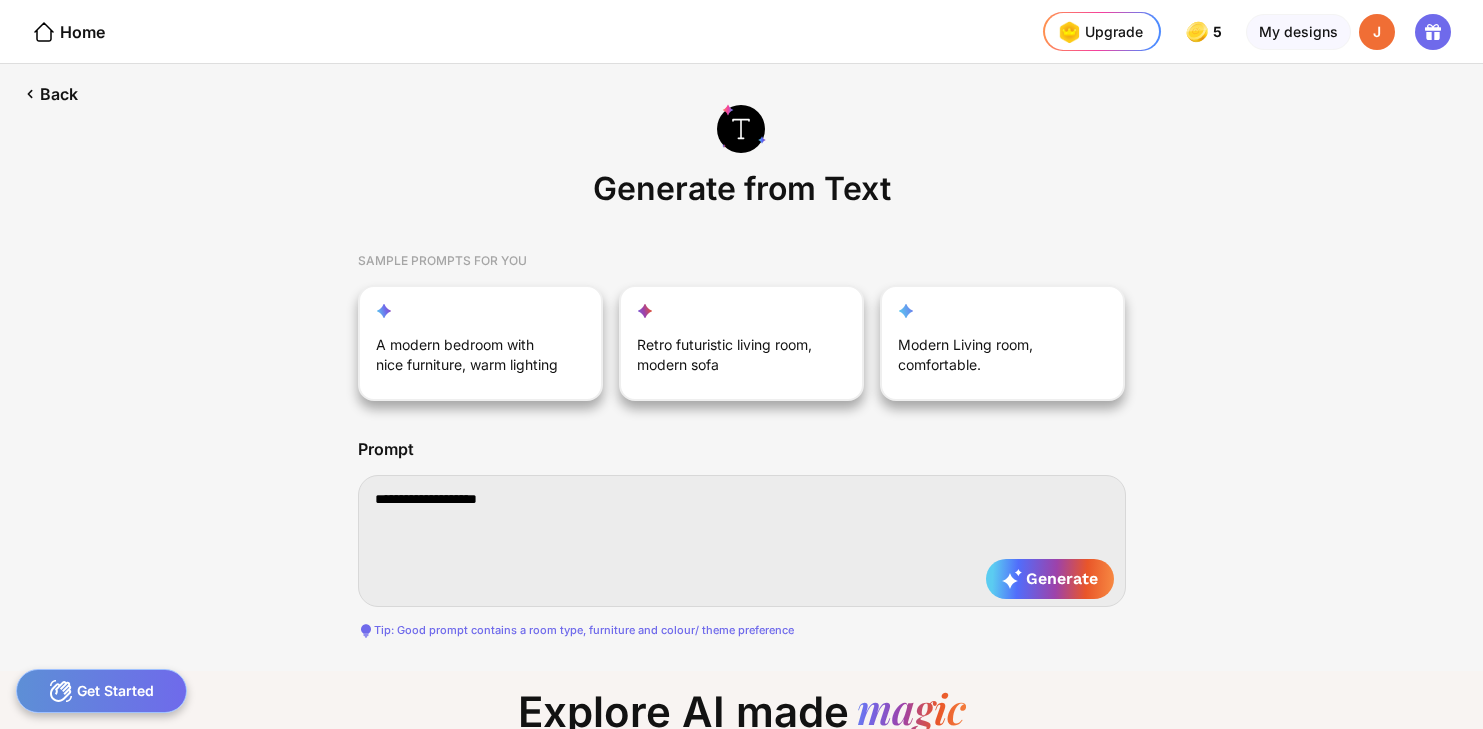 type on "**********" 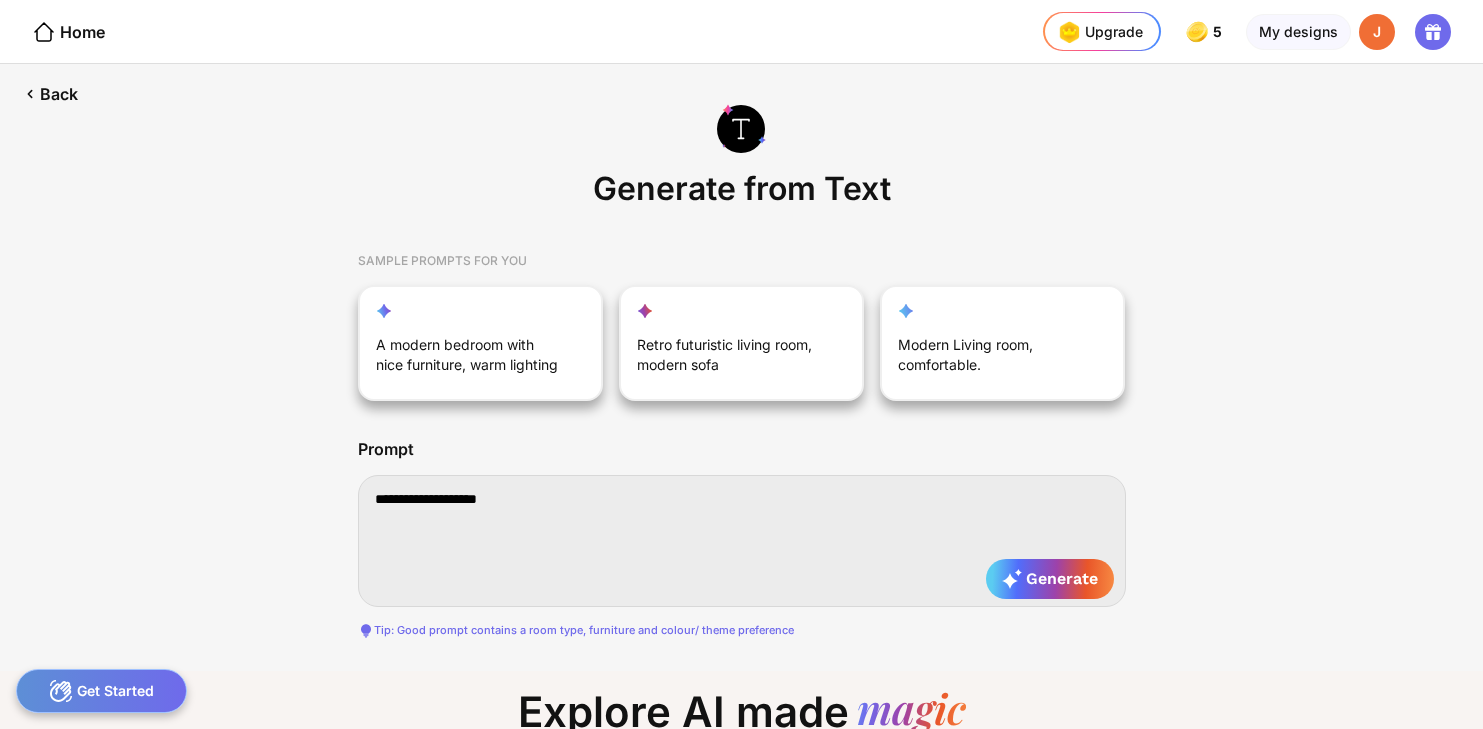 type on "**********" 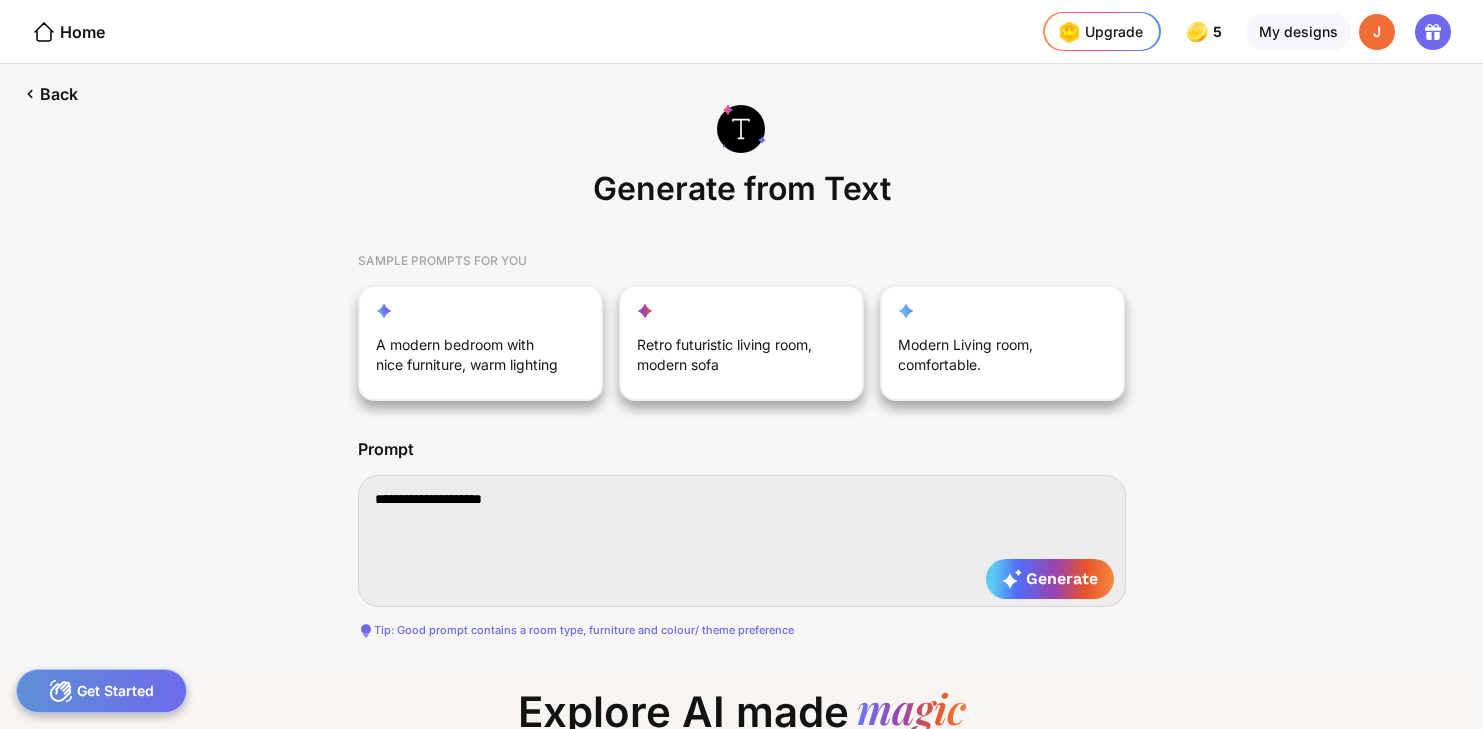 type on "**********" 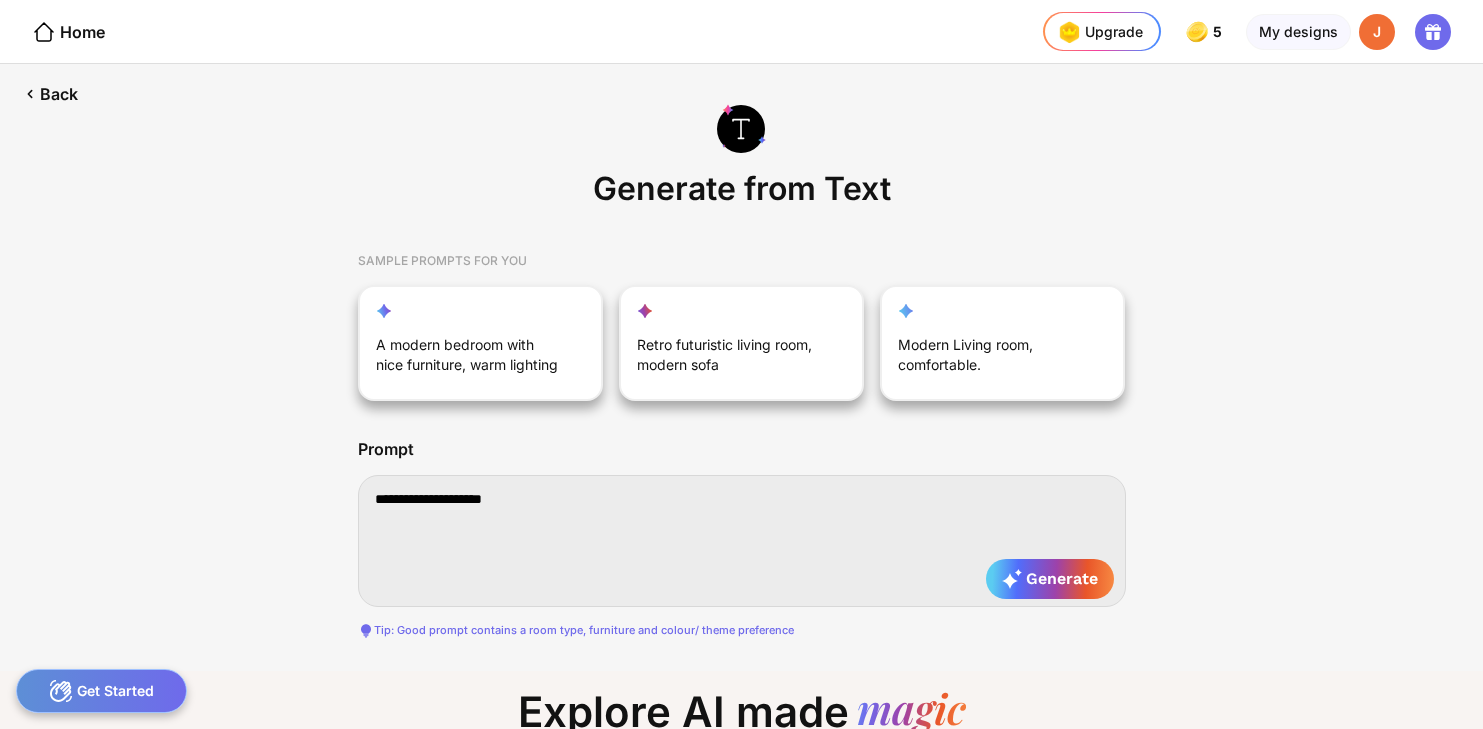 type on "**********" 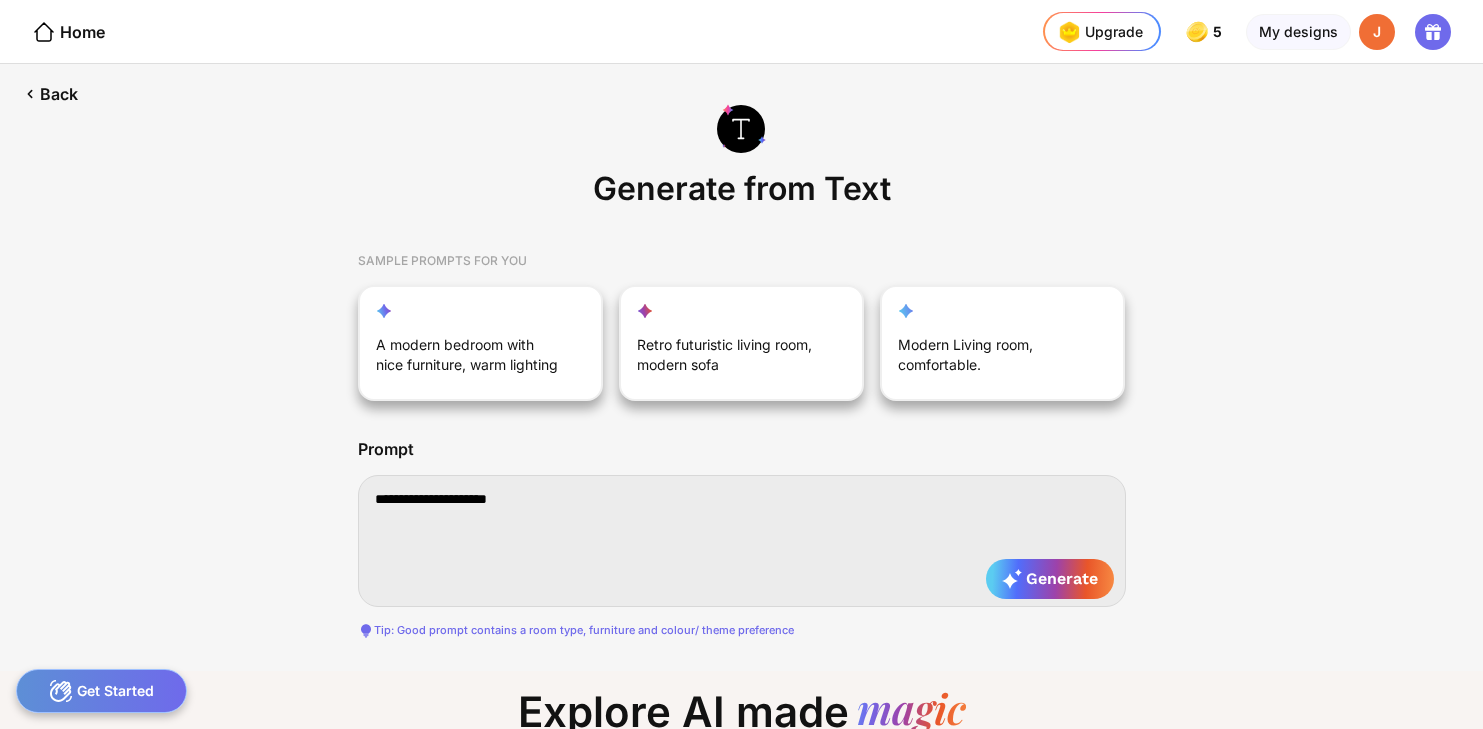 type on "**********" 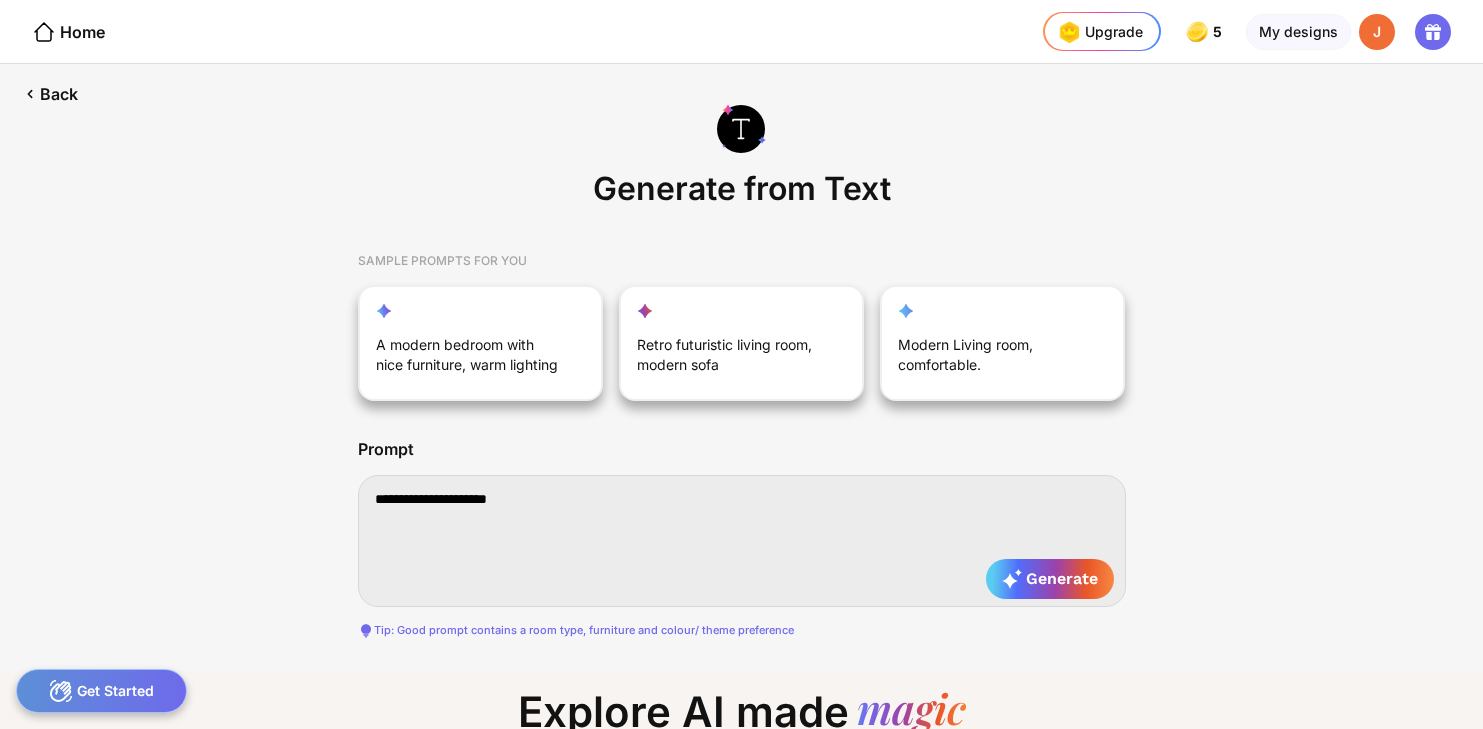 type on "**********" 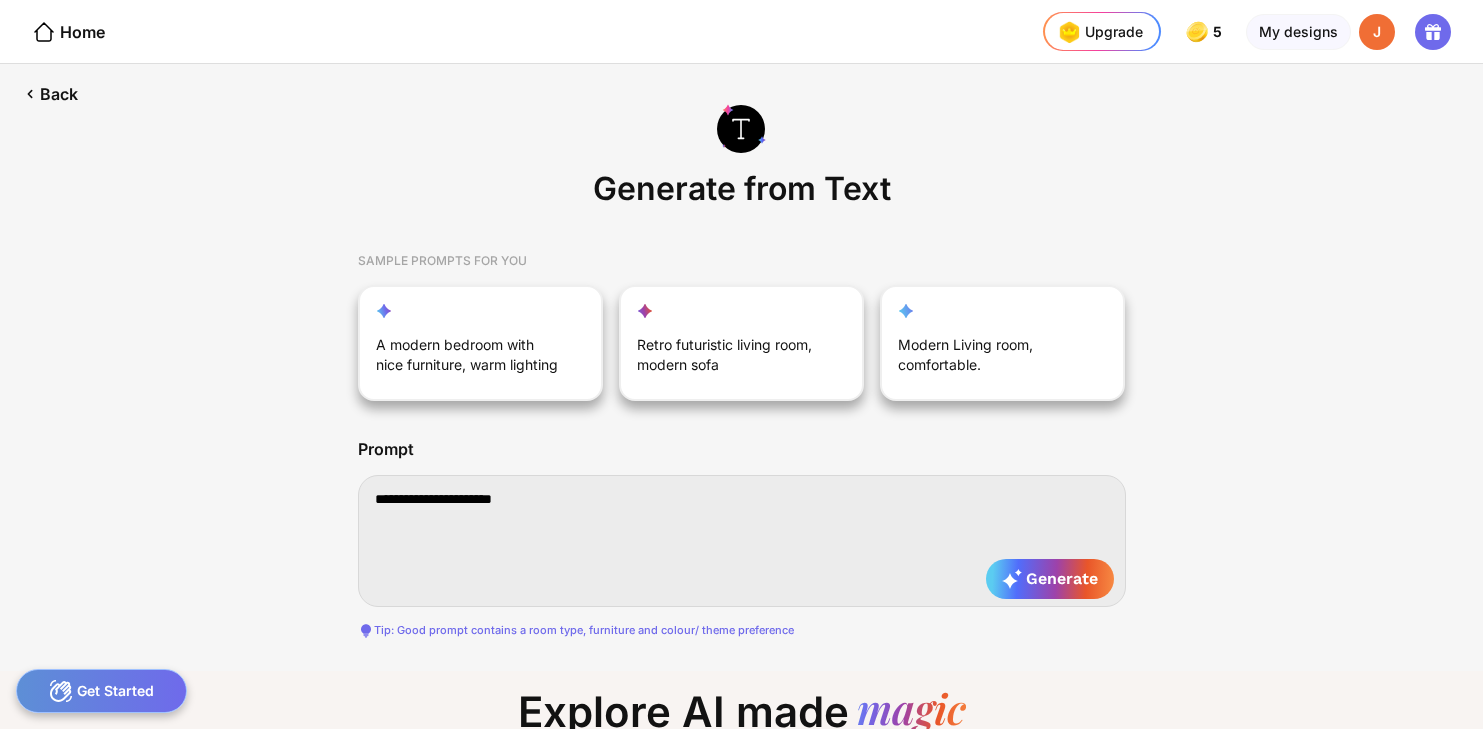 type on "**********" 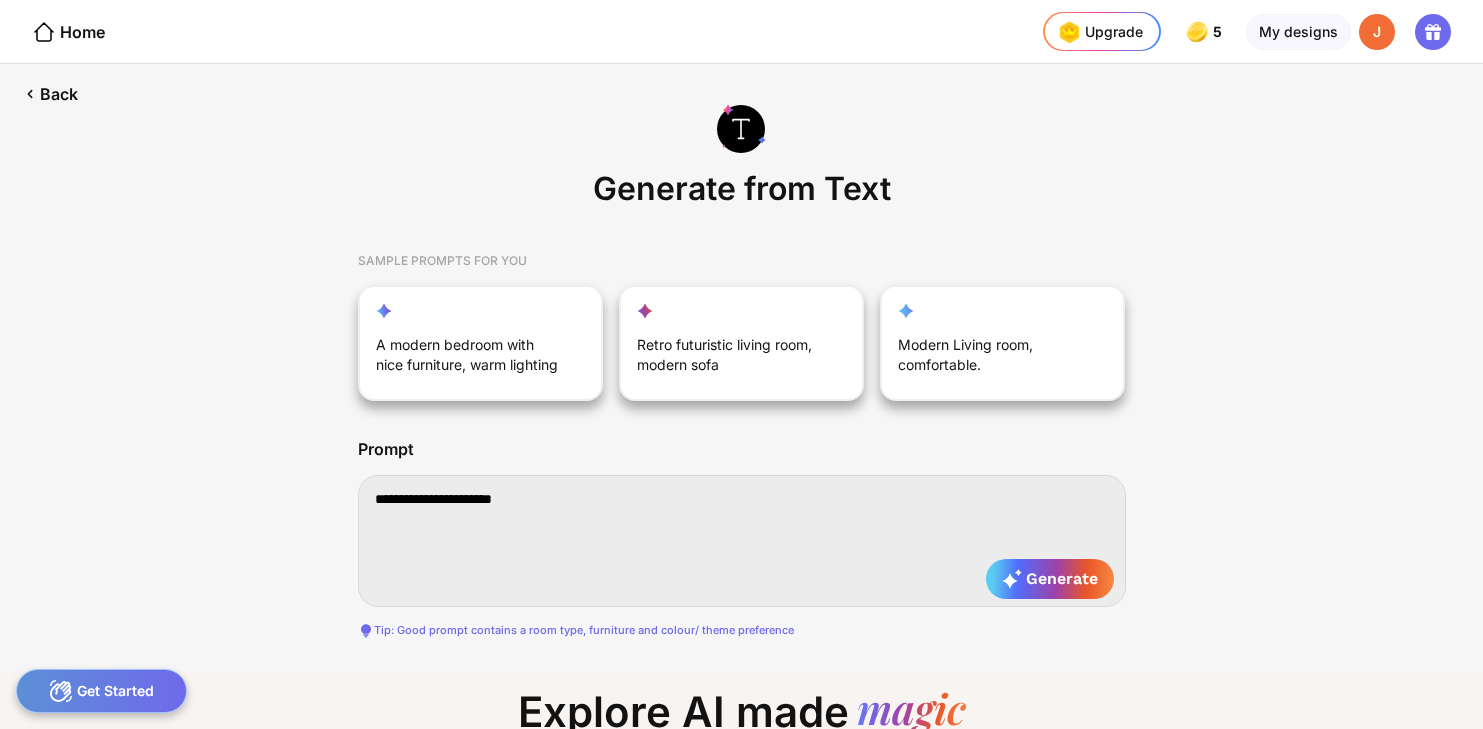 type on "**********" 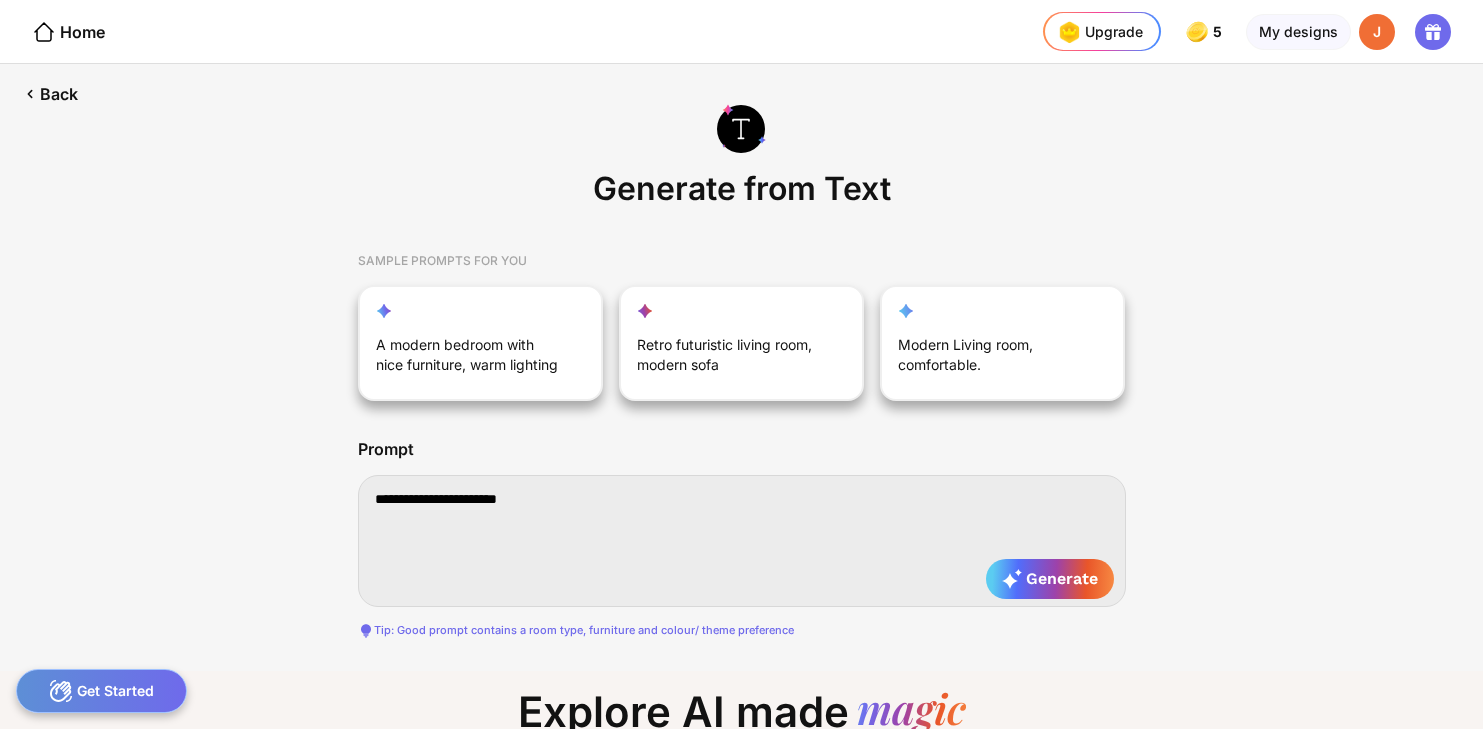 type on "**********" 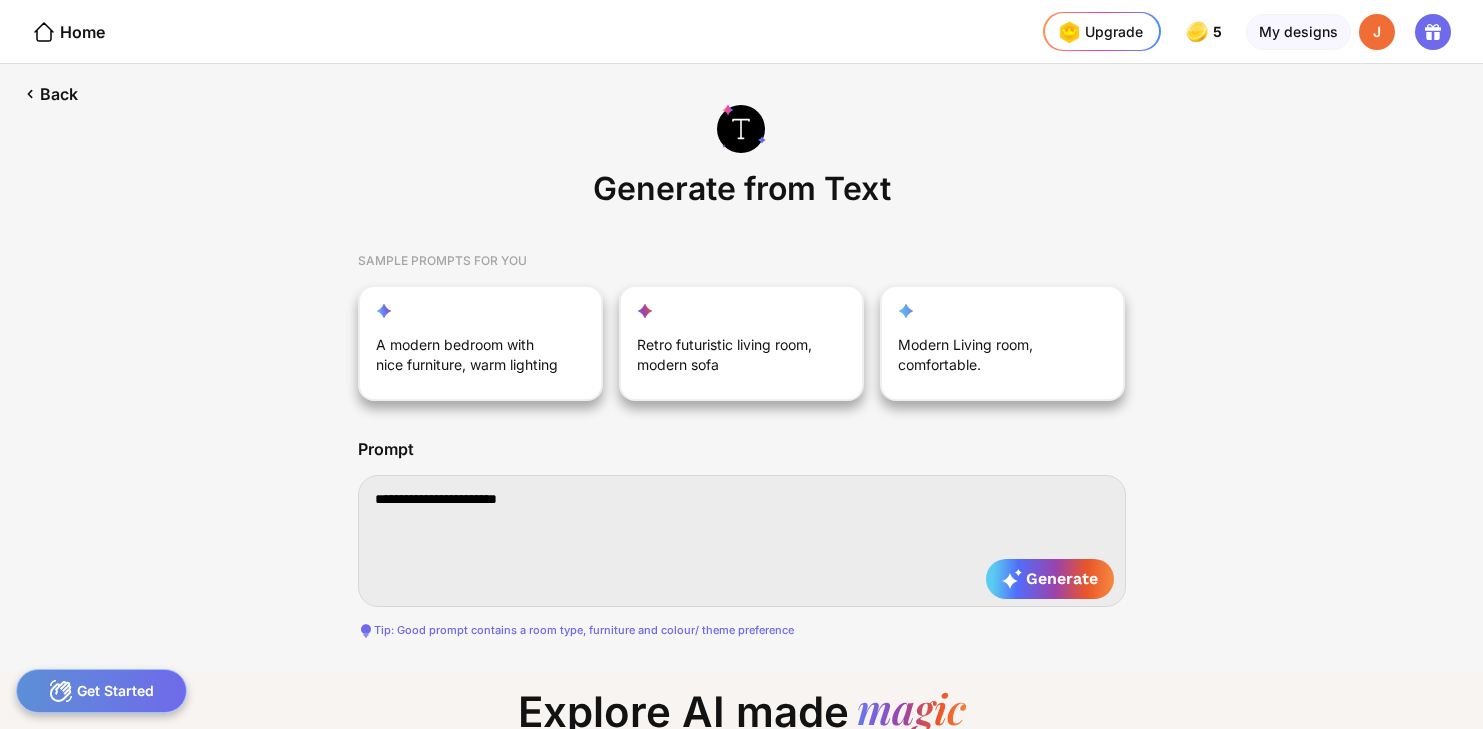 type on "**********" 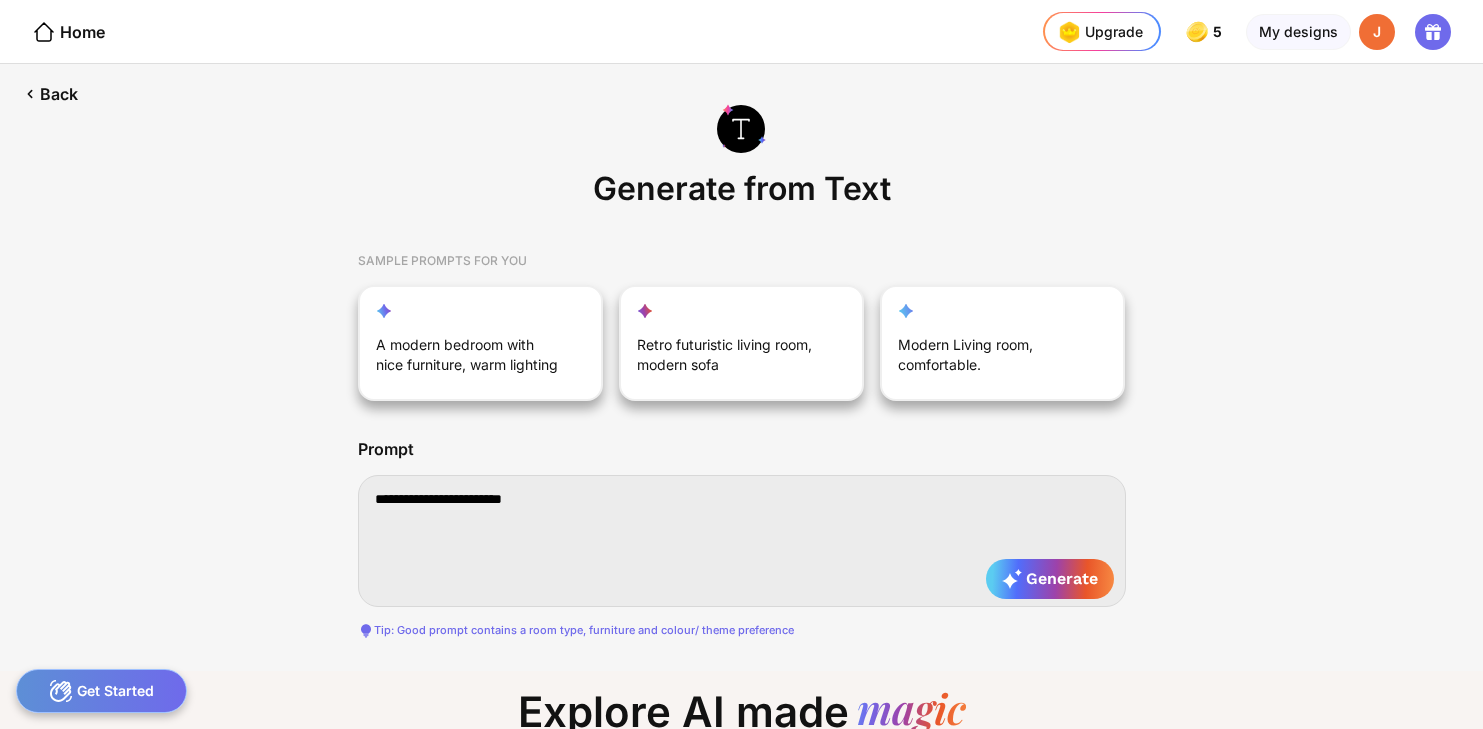 type on "**********" 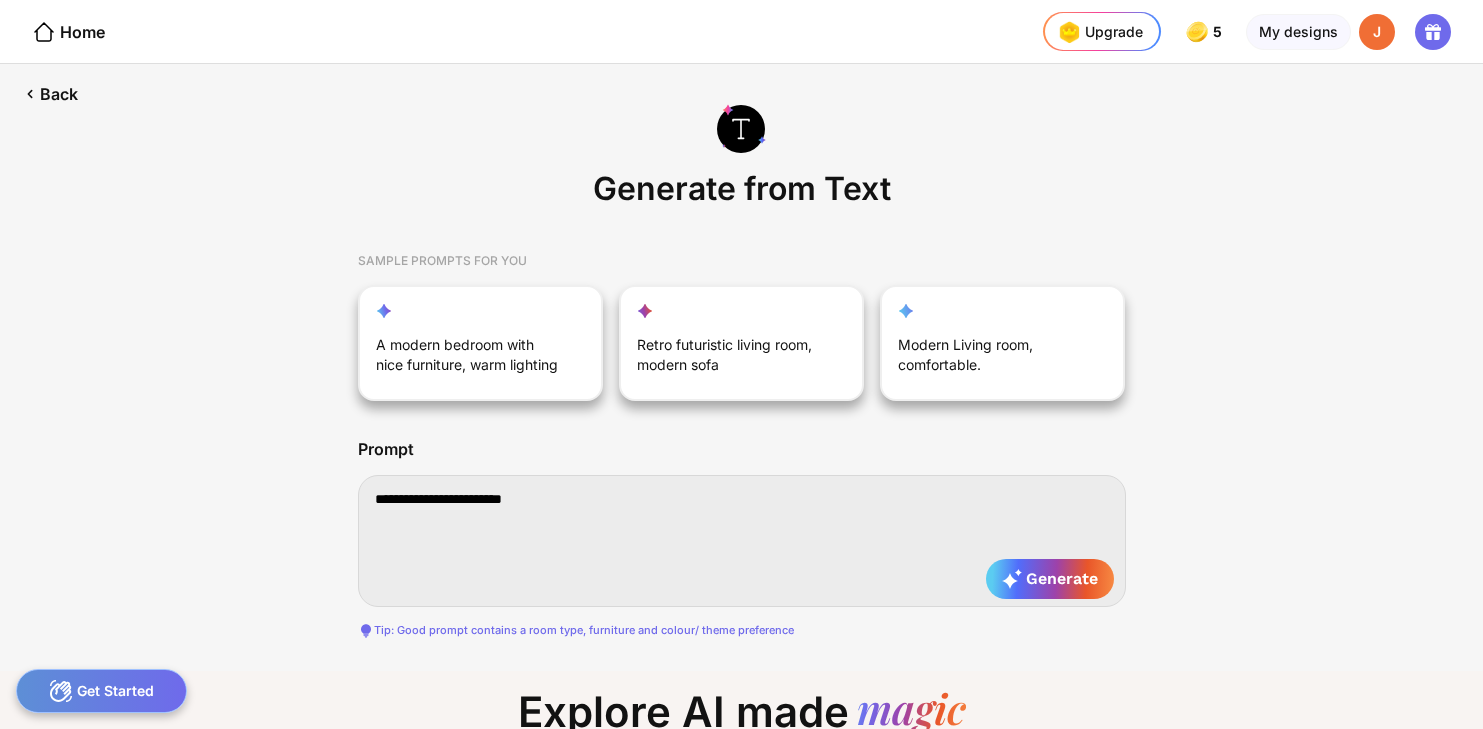 type on "**********" 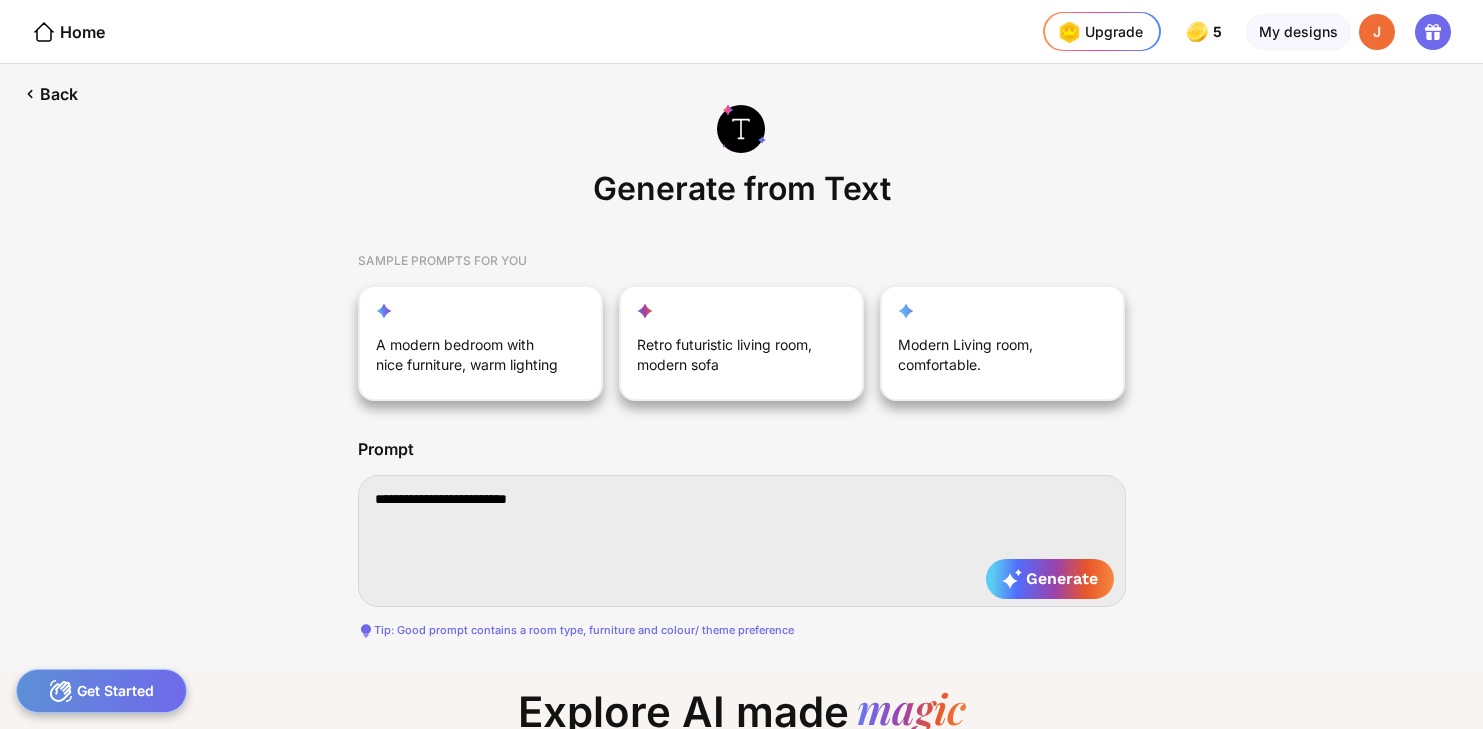 type on "**********" 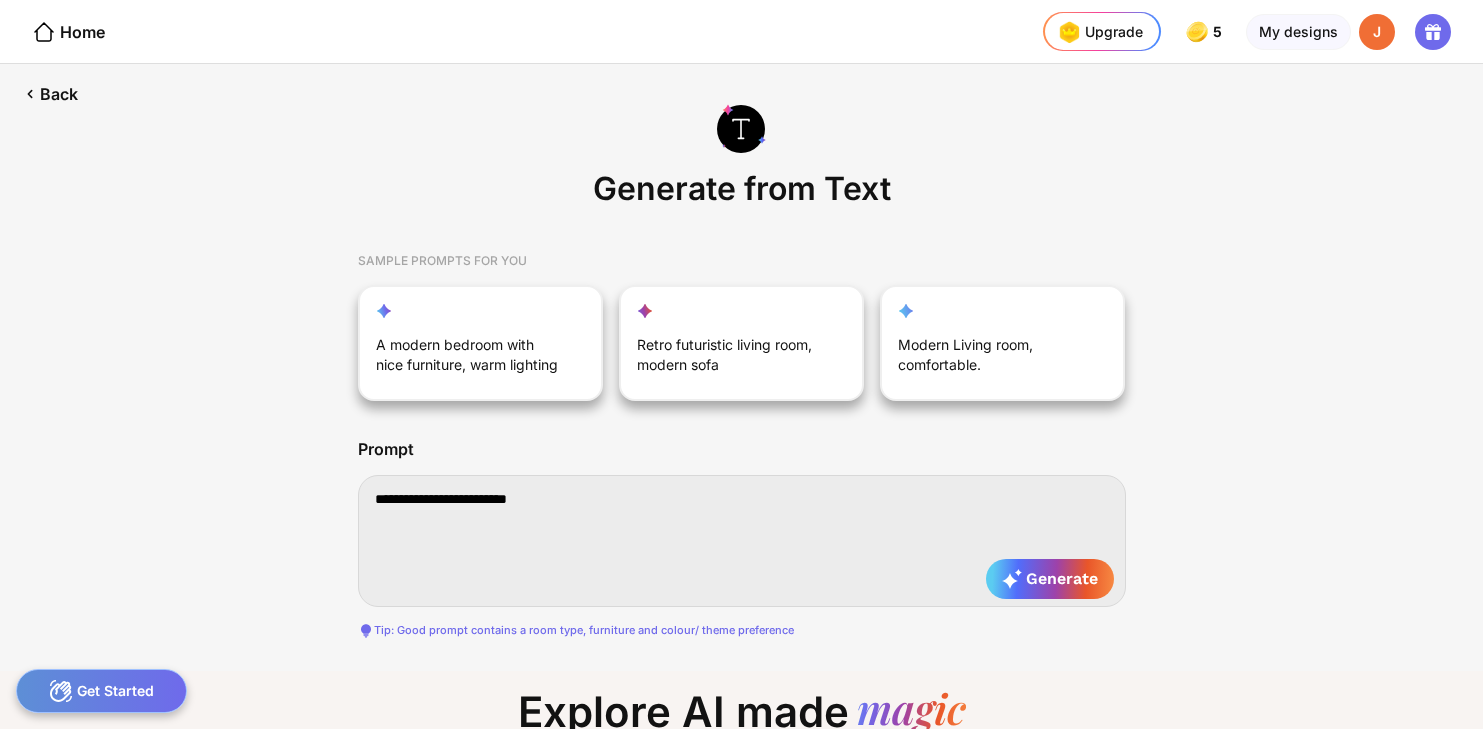 type on "**********" 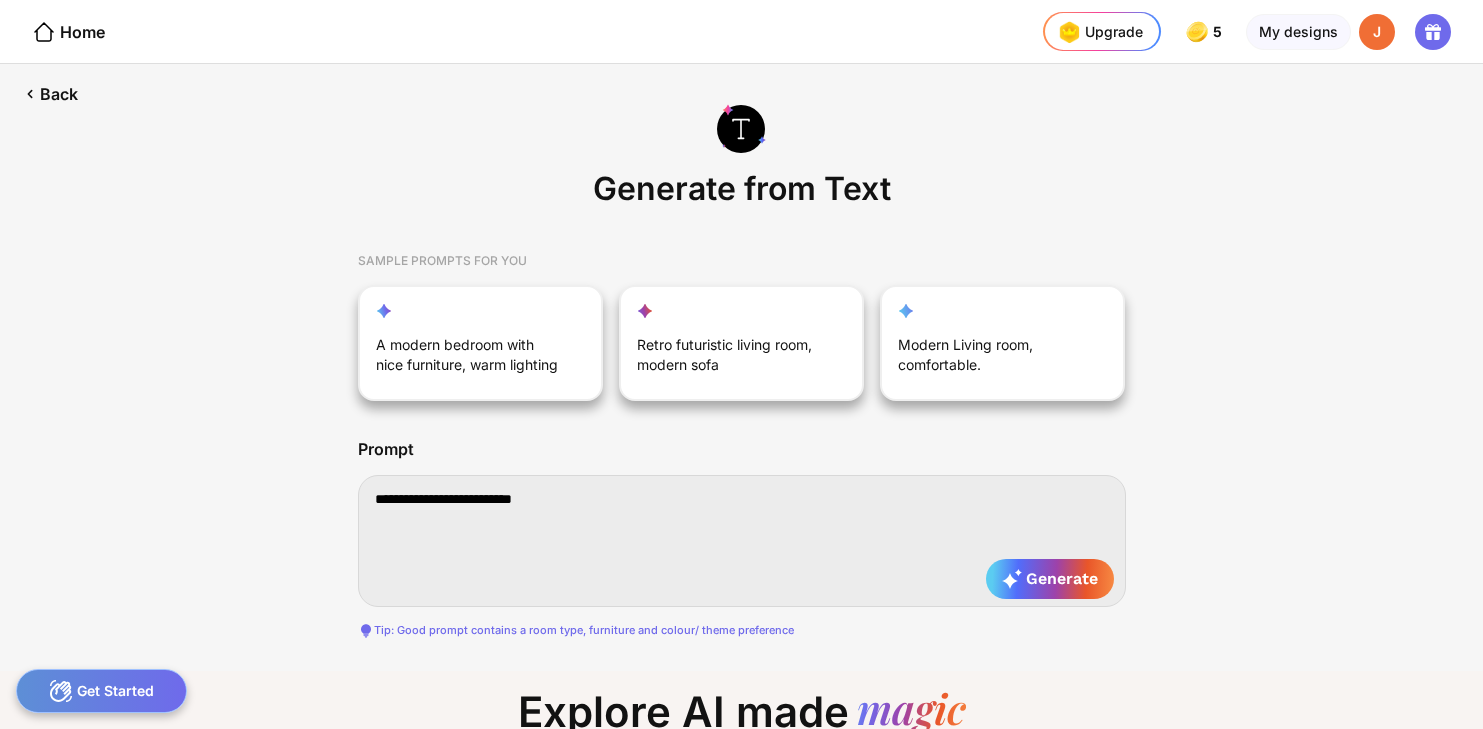 type on "**********" 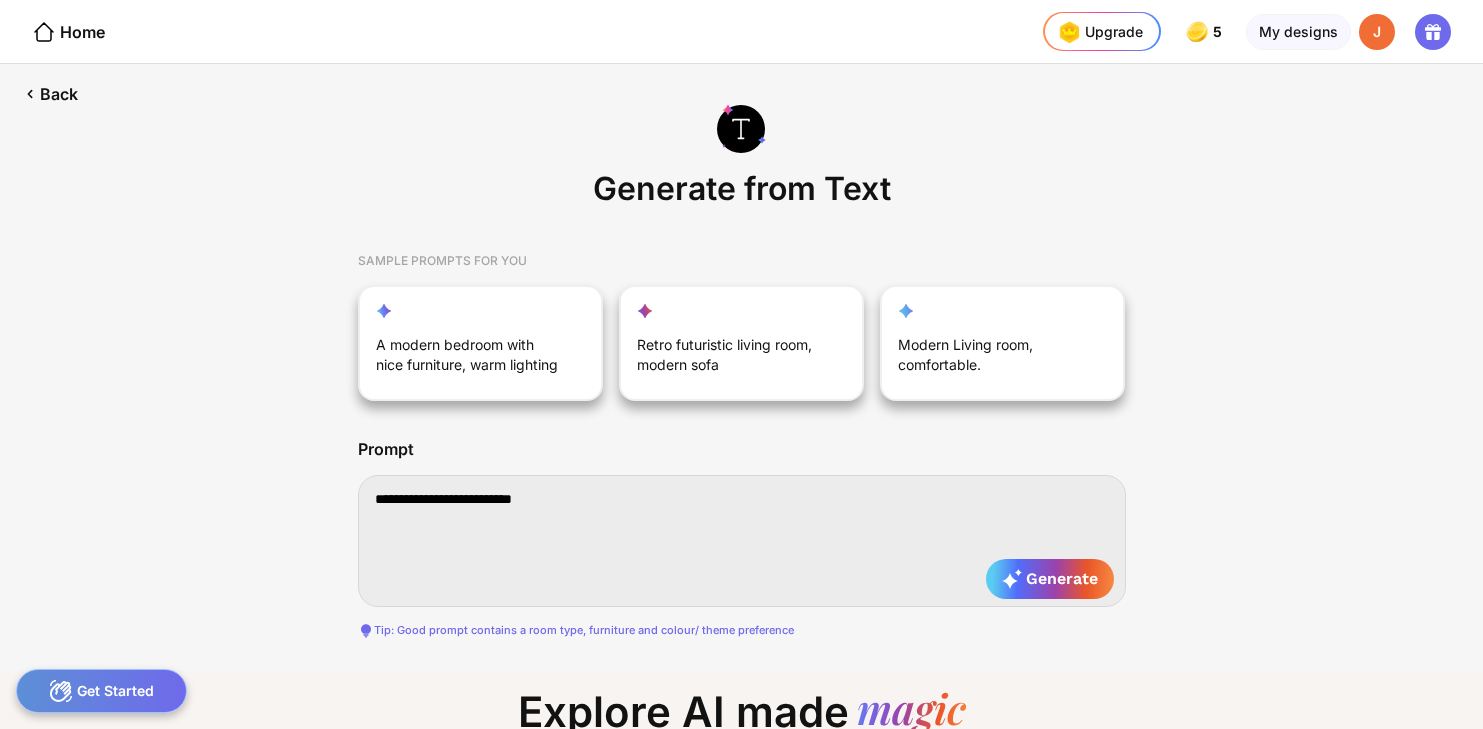 type on "**********" 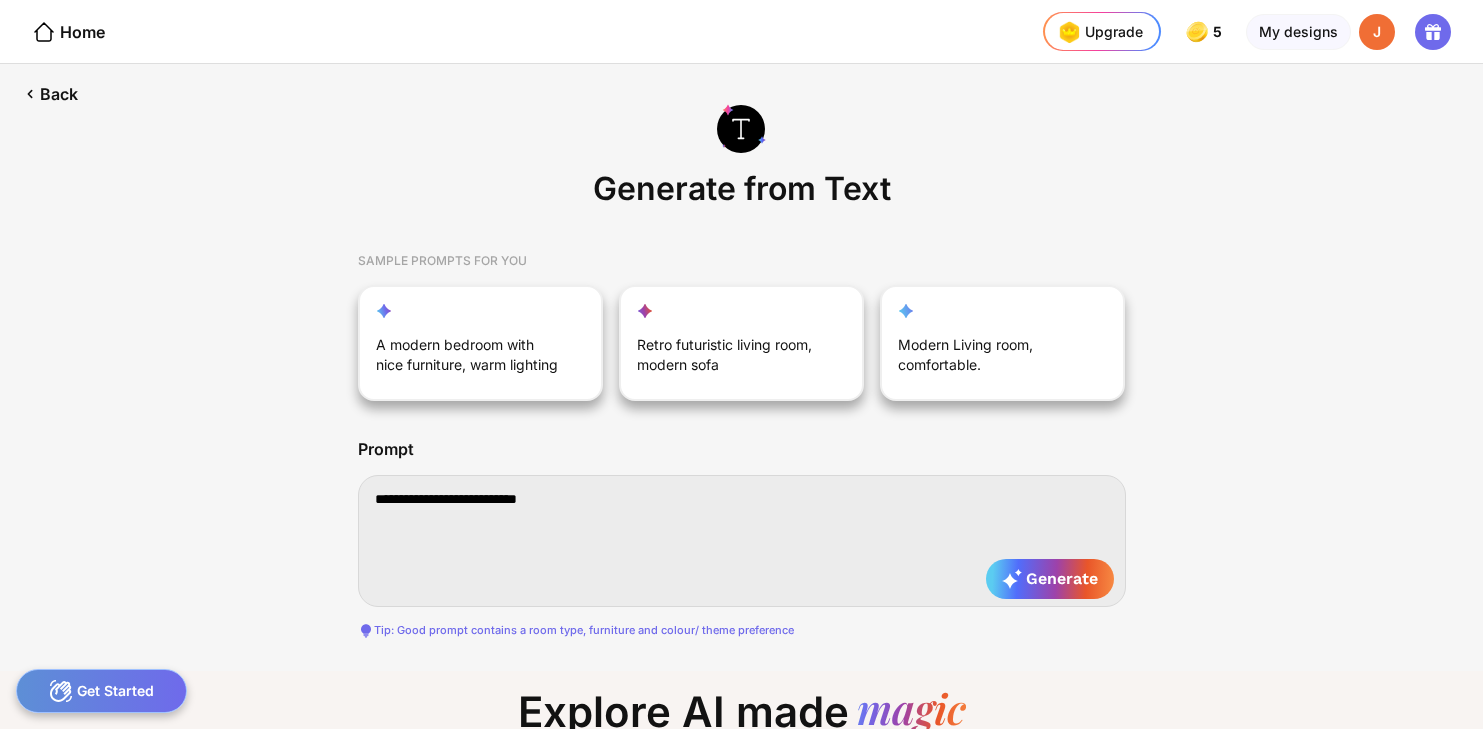 type on "**********" 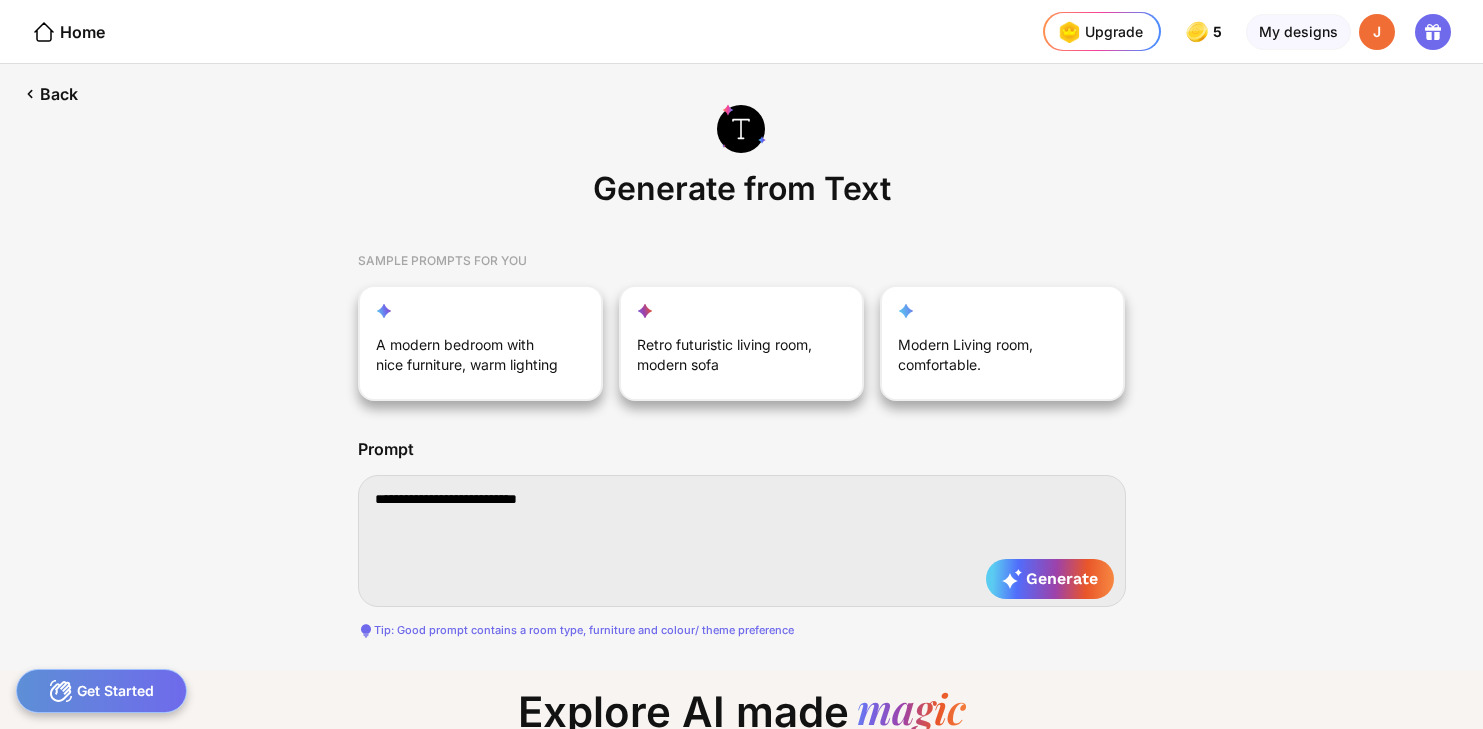 type on "**********" 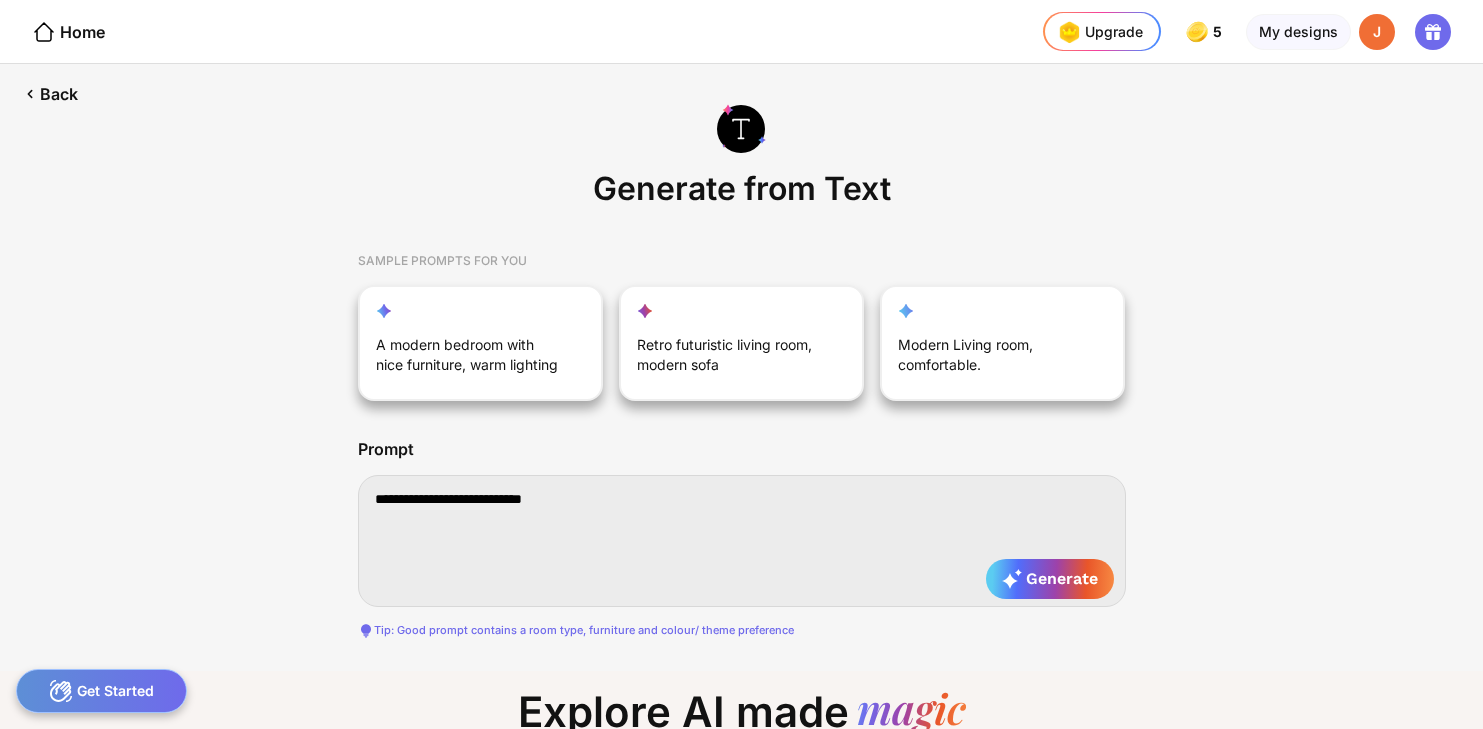 type on "**********" 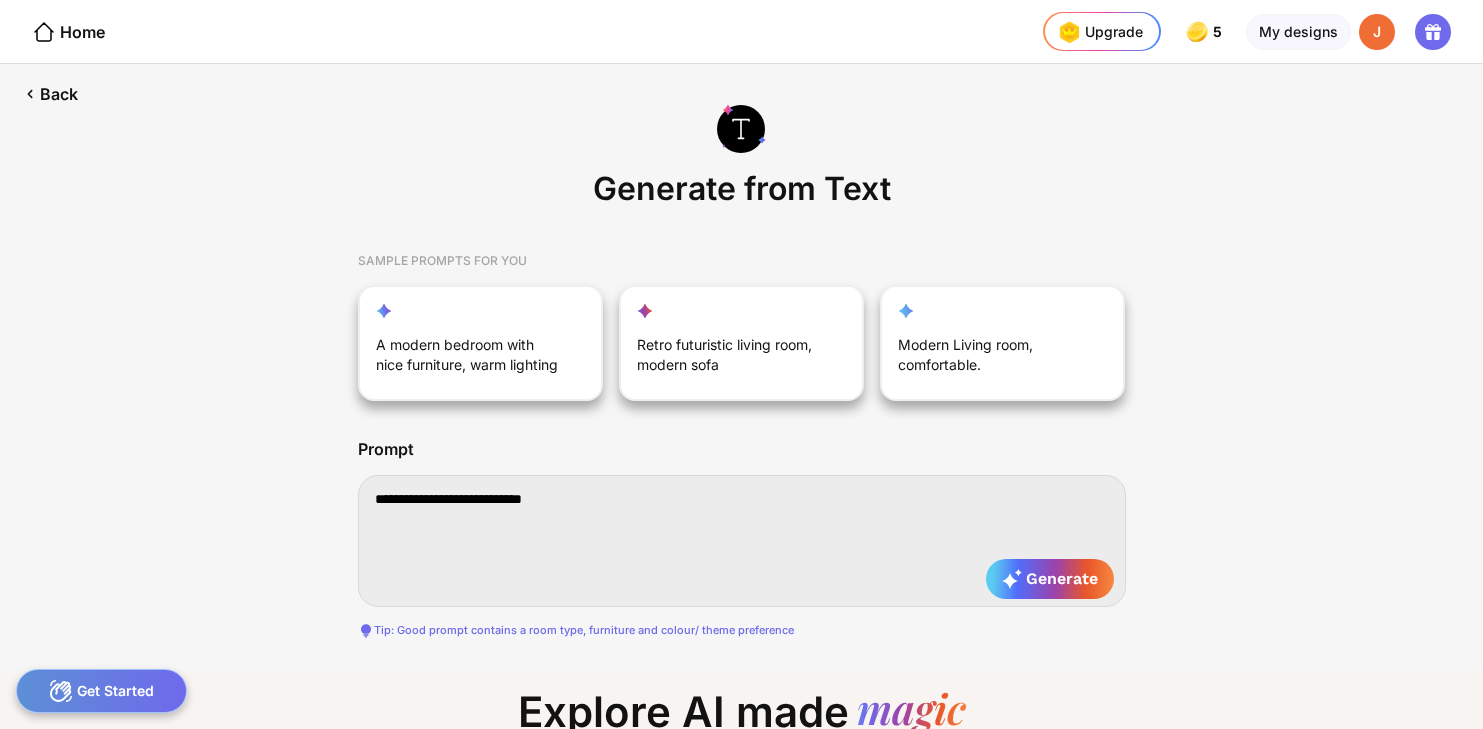type on "**********" 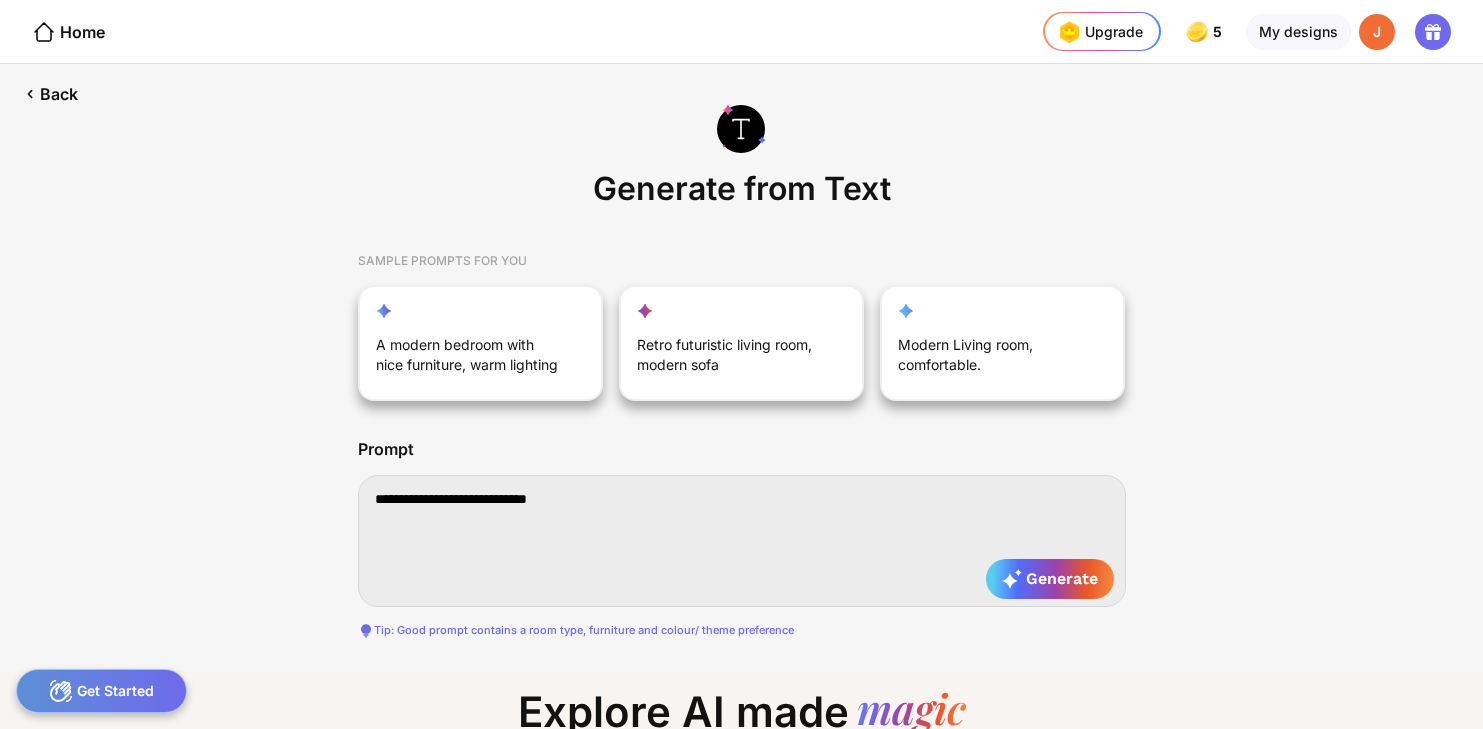 type on "**********" 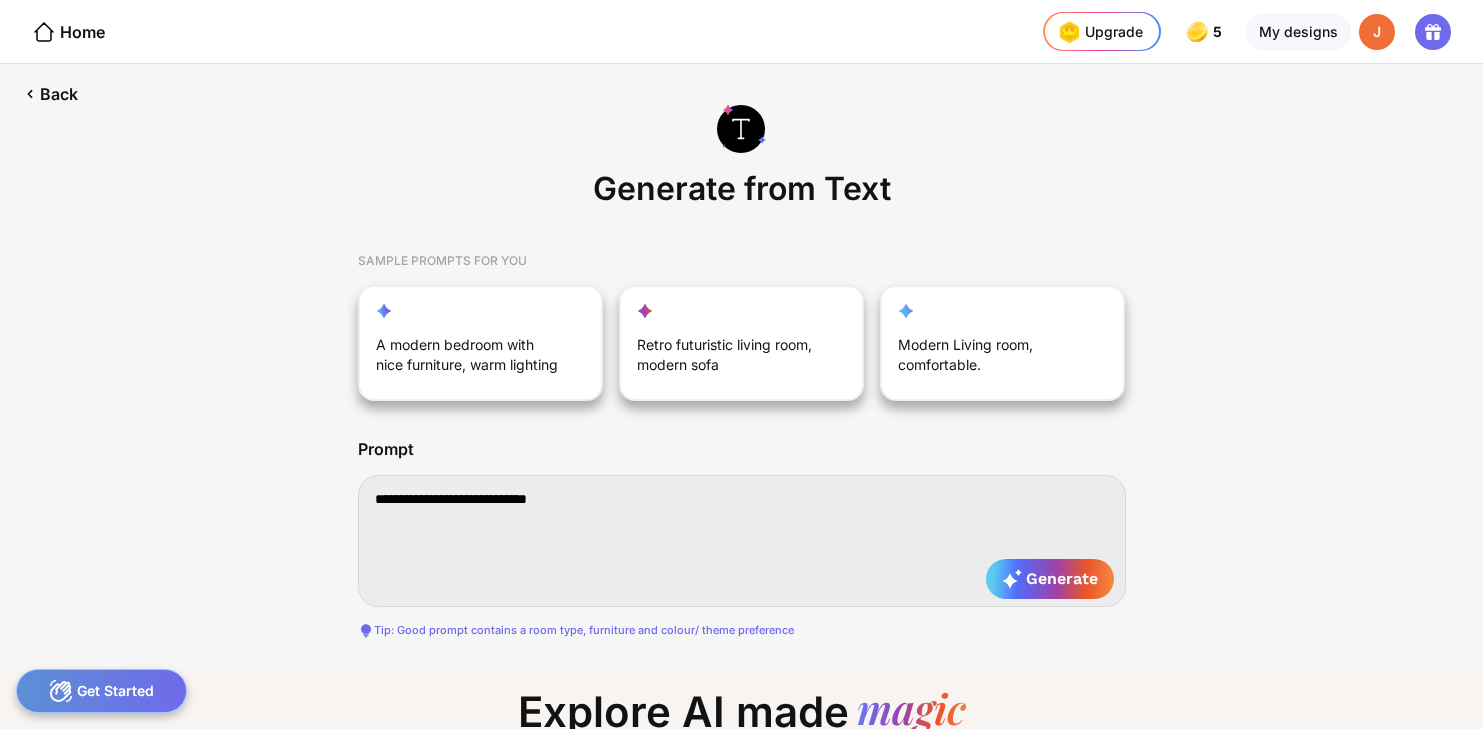type on "**********" 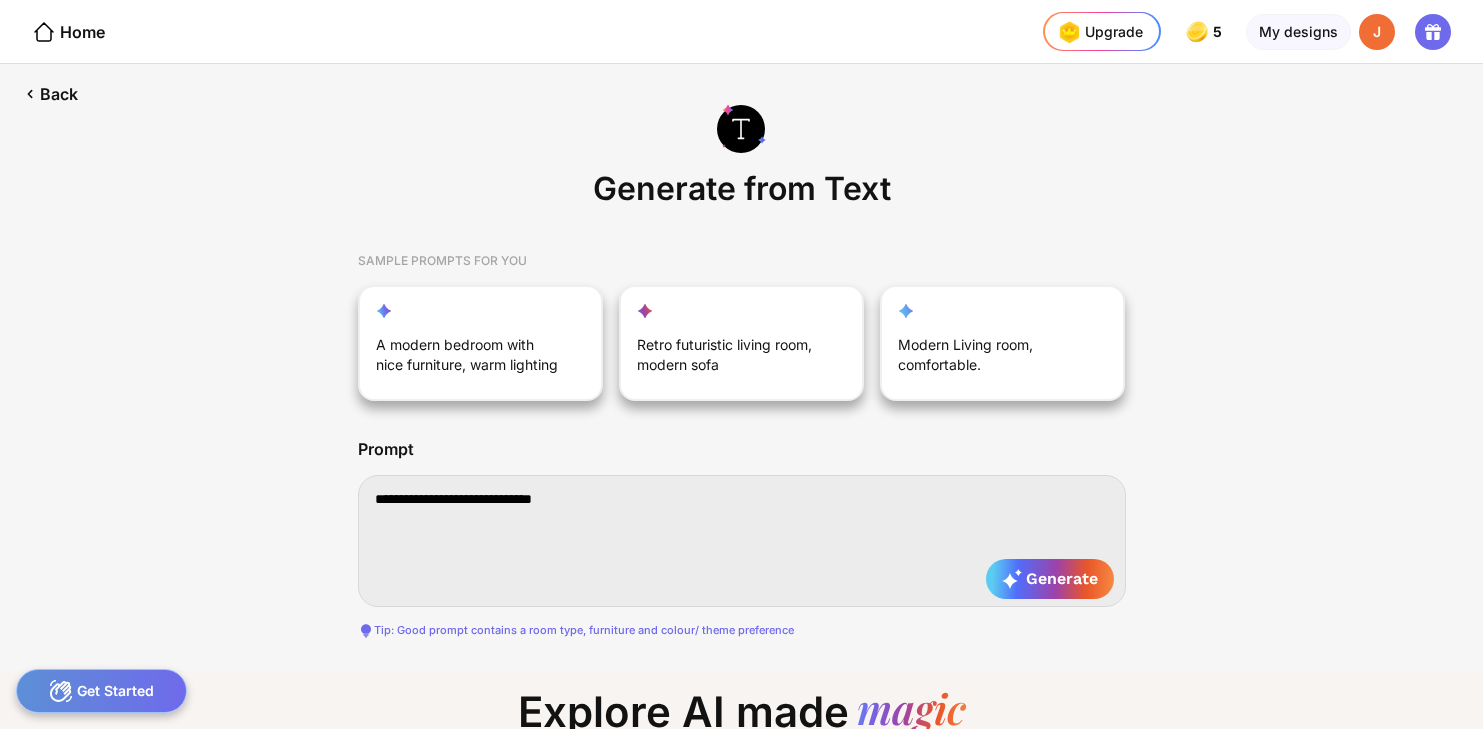 type on "**********" 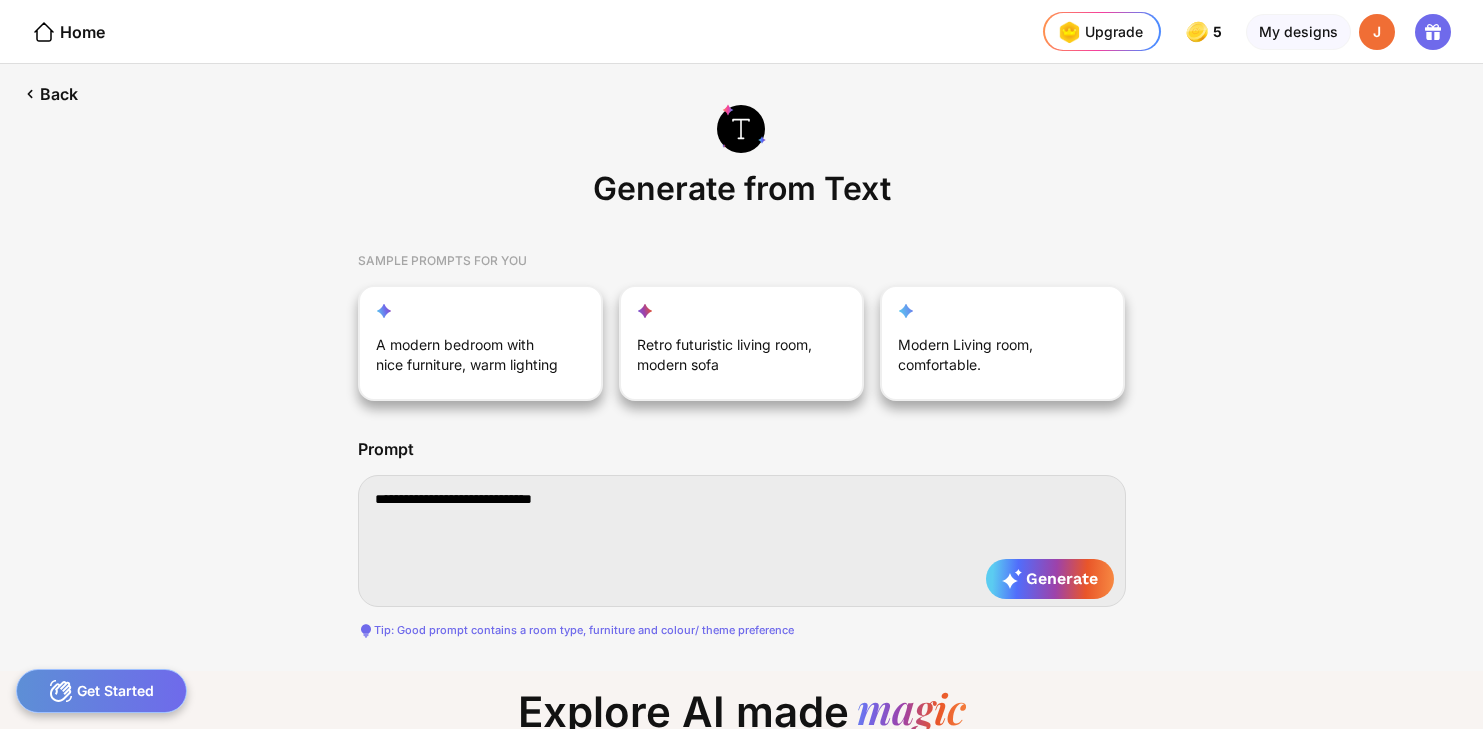 type on "**********" 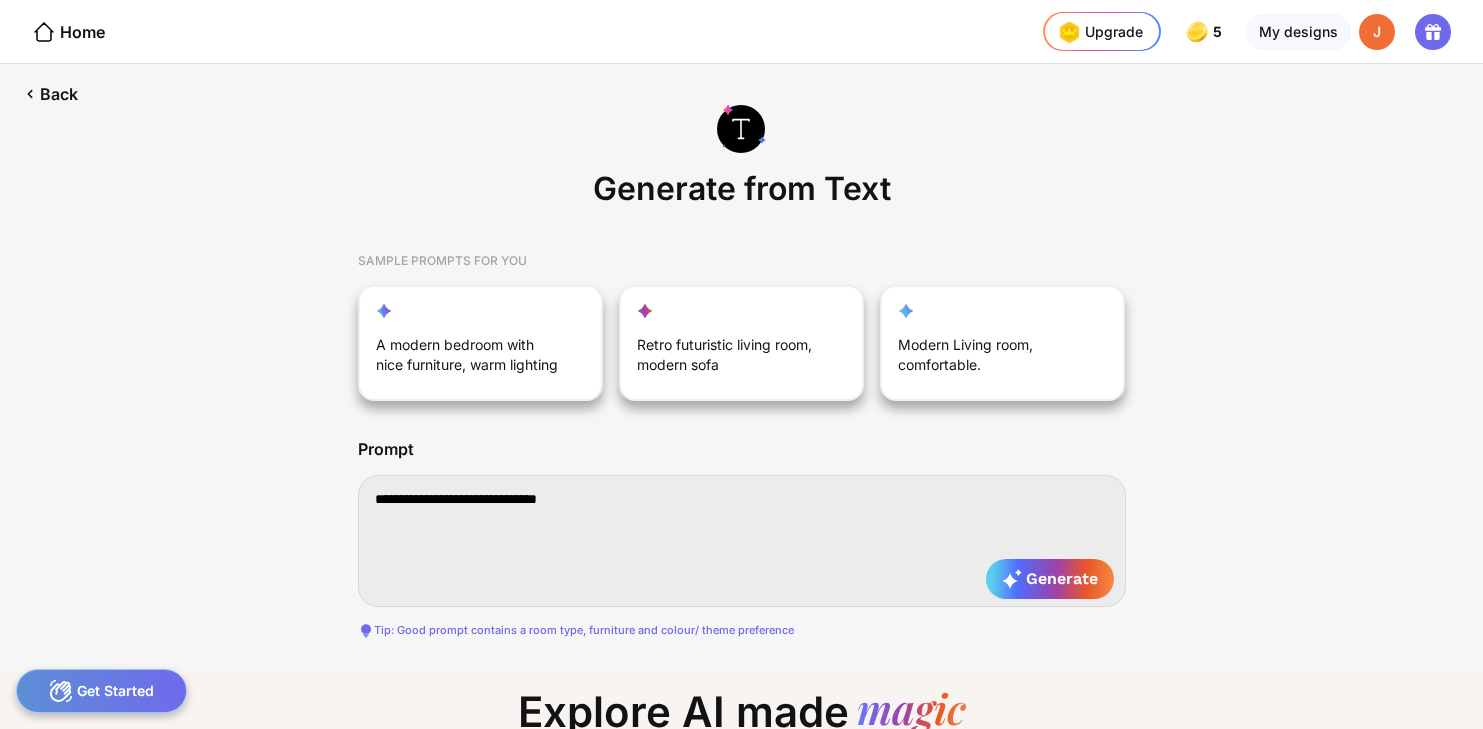 type on "**********" 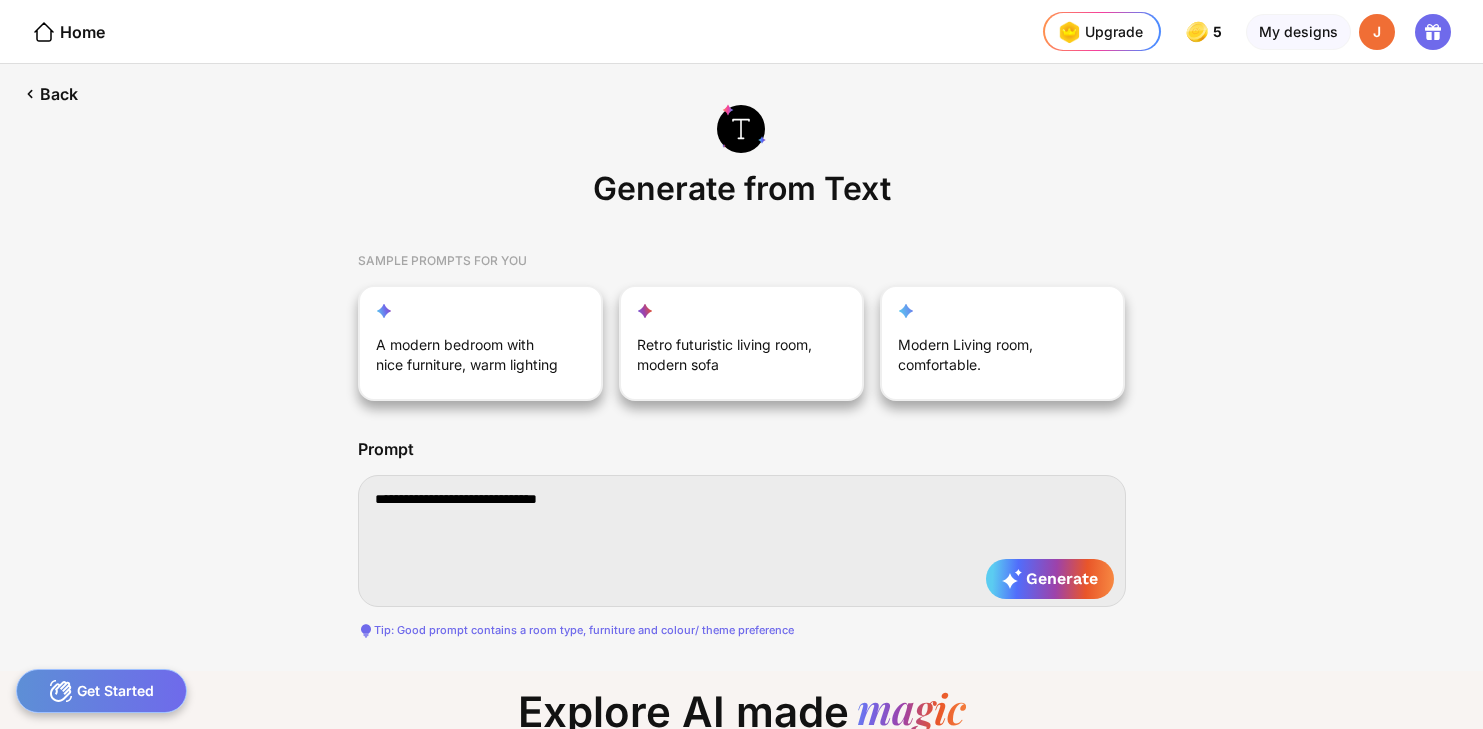 type on "**********" 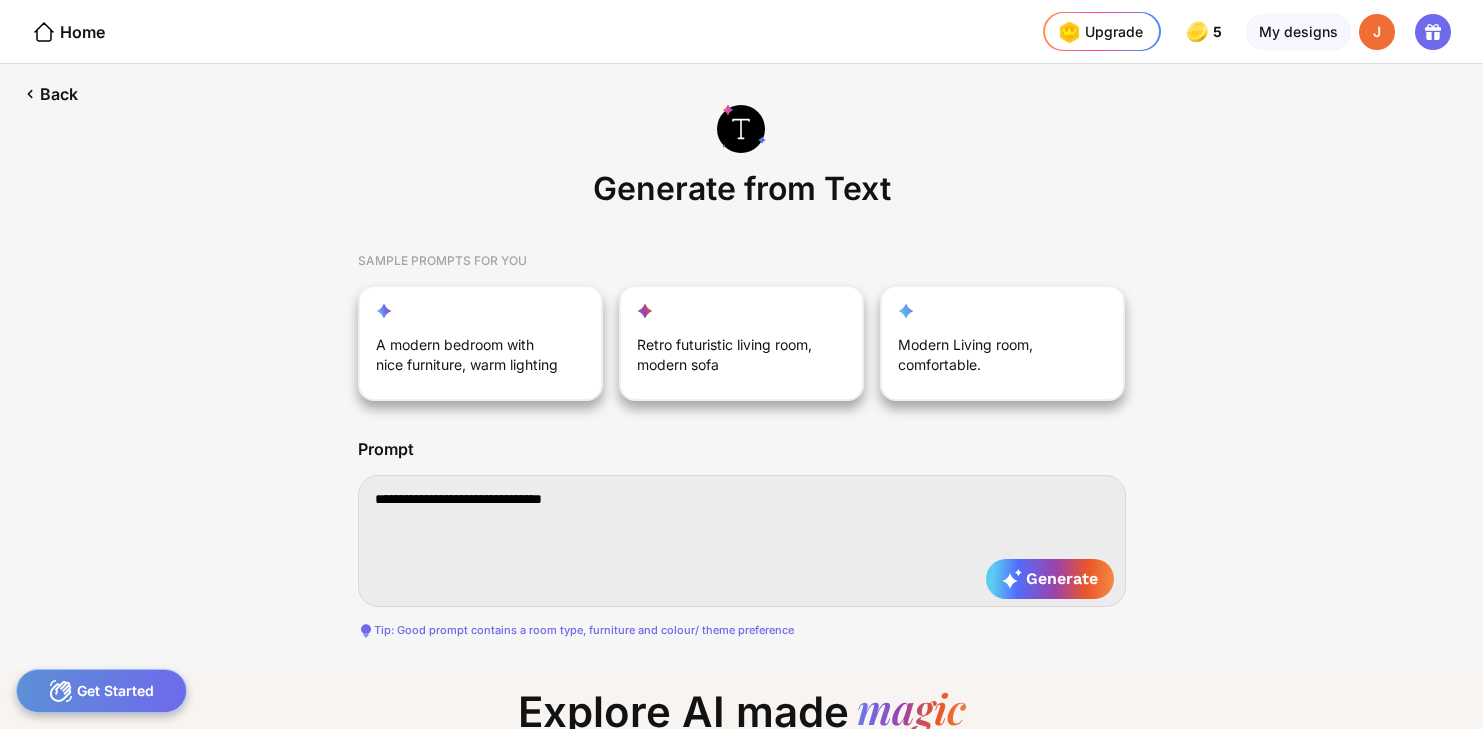 type on "**********" 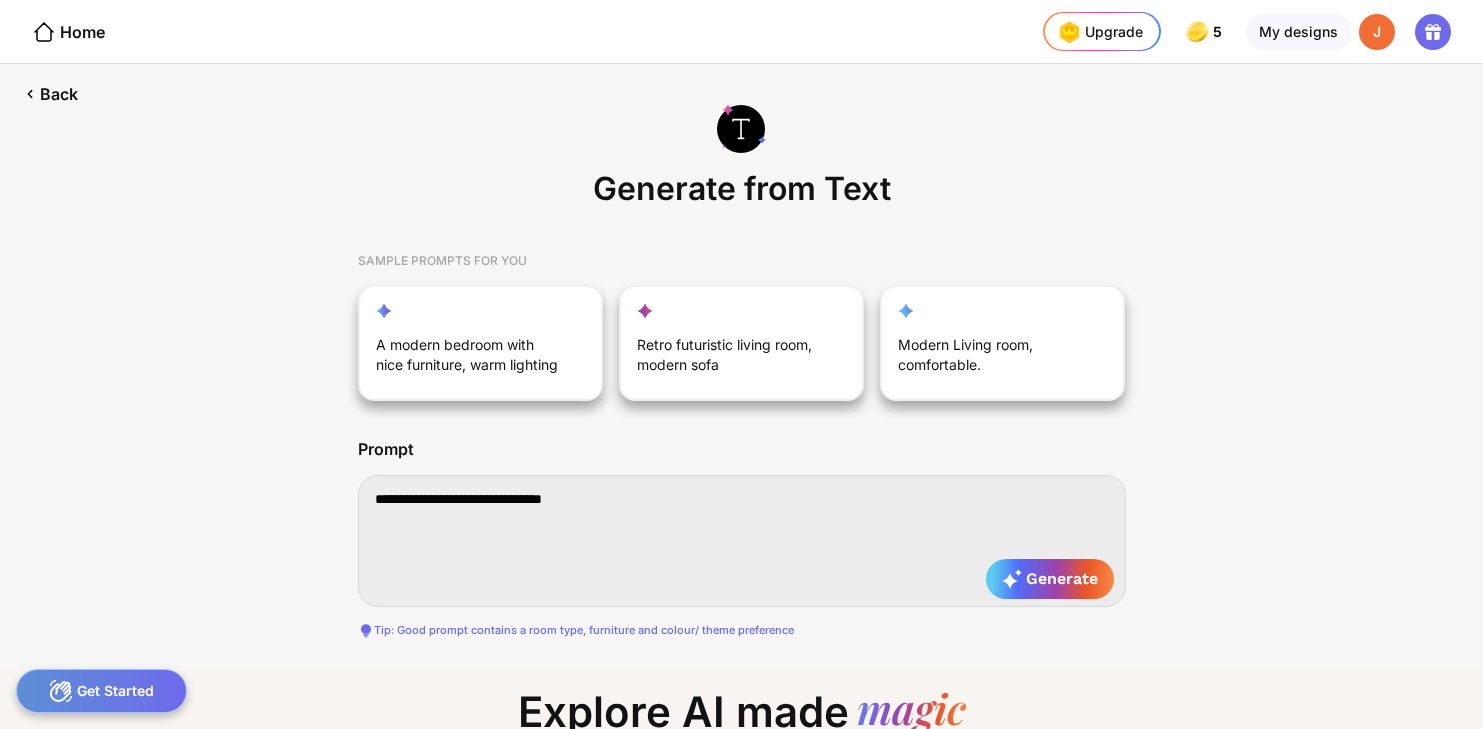 type on "**********" 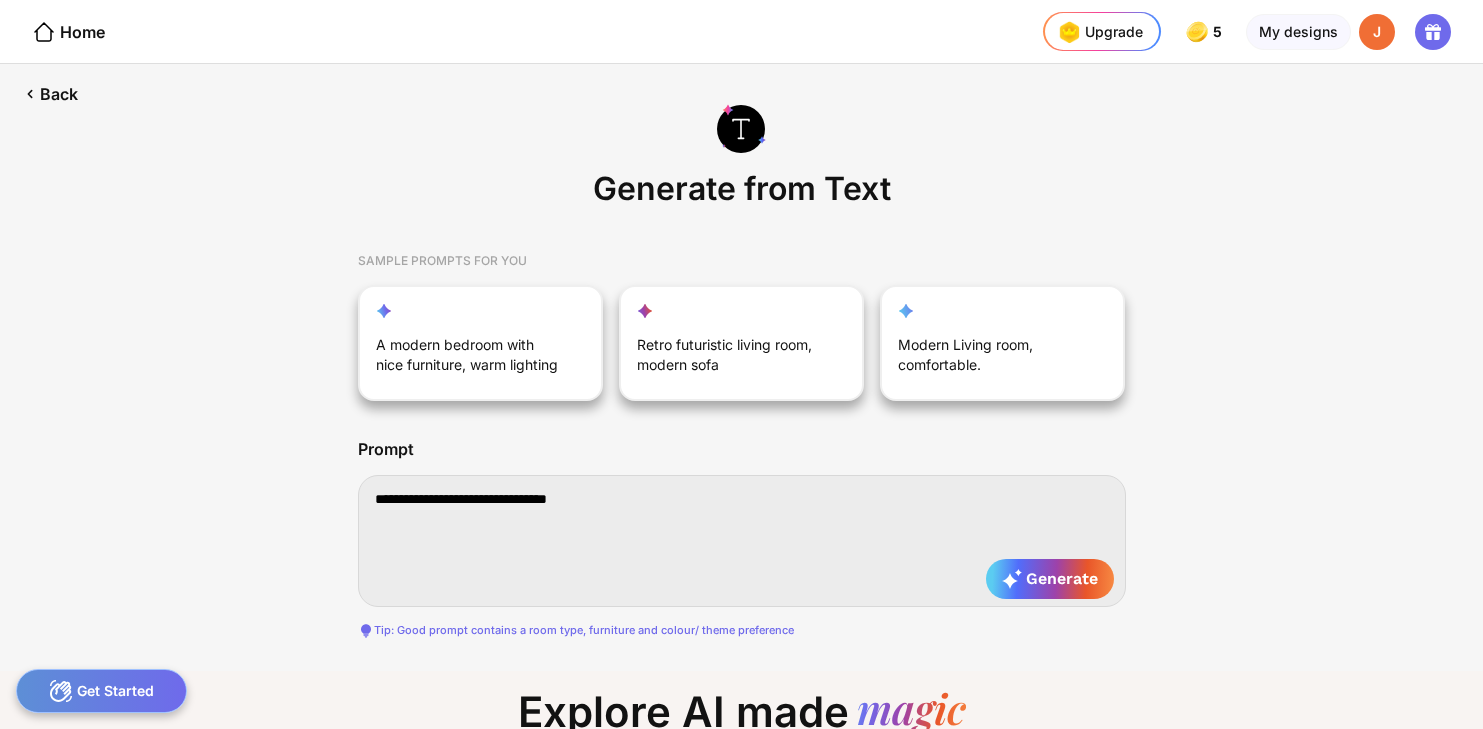 type on "**********" 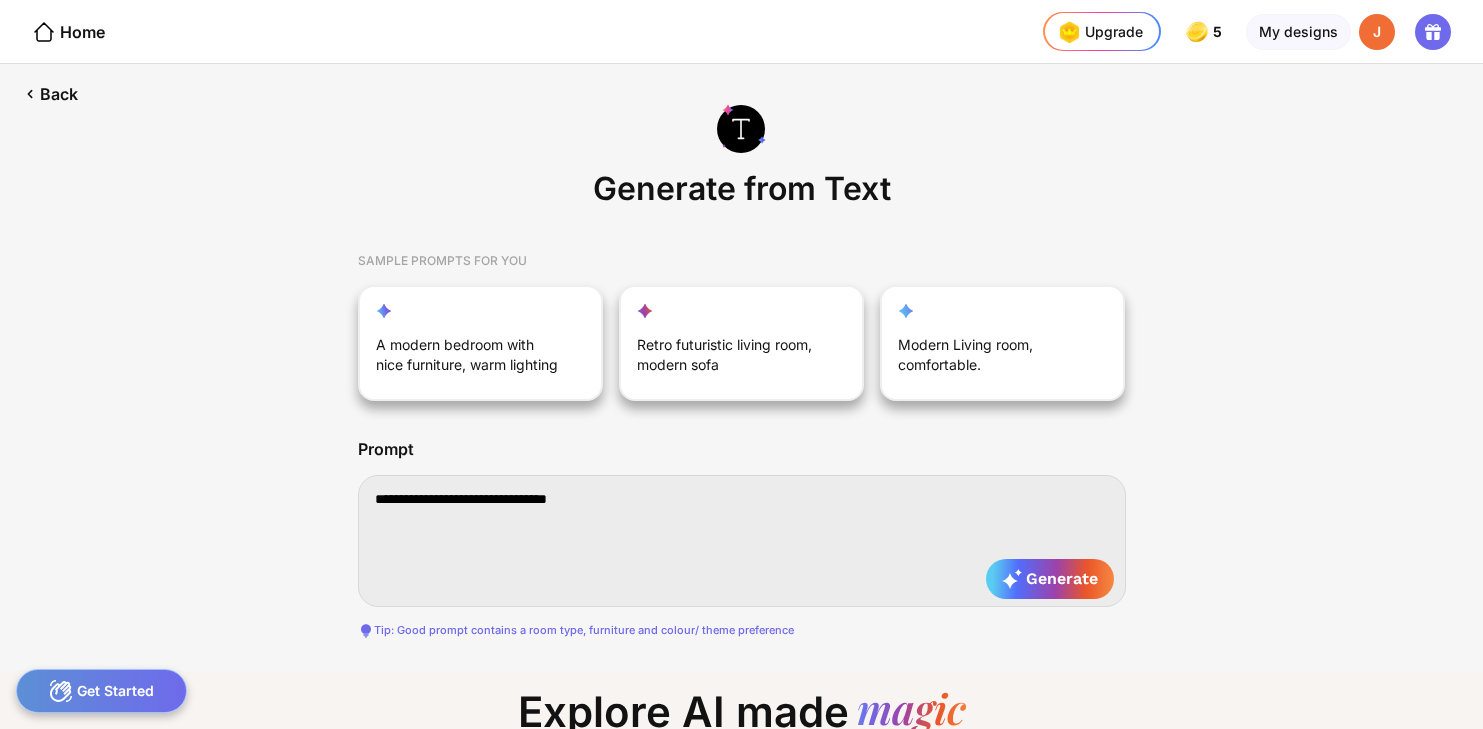 type on "**********" 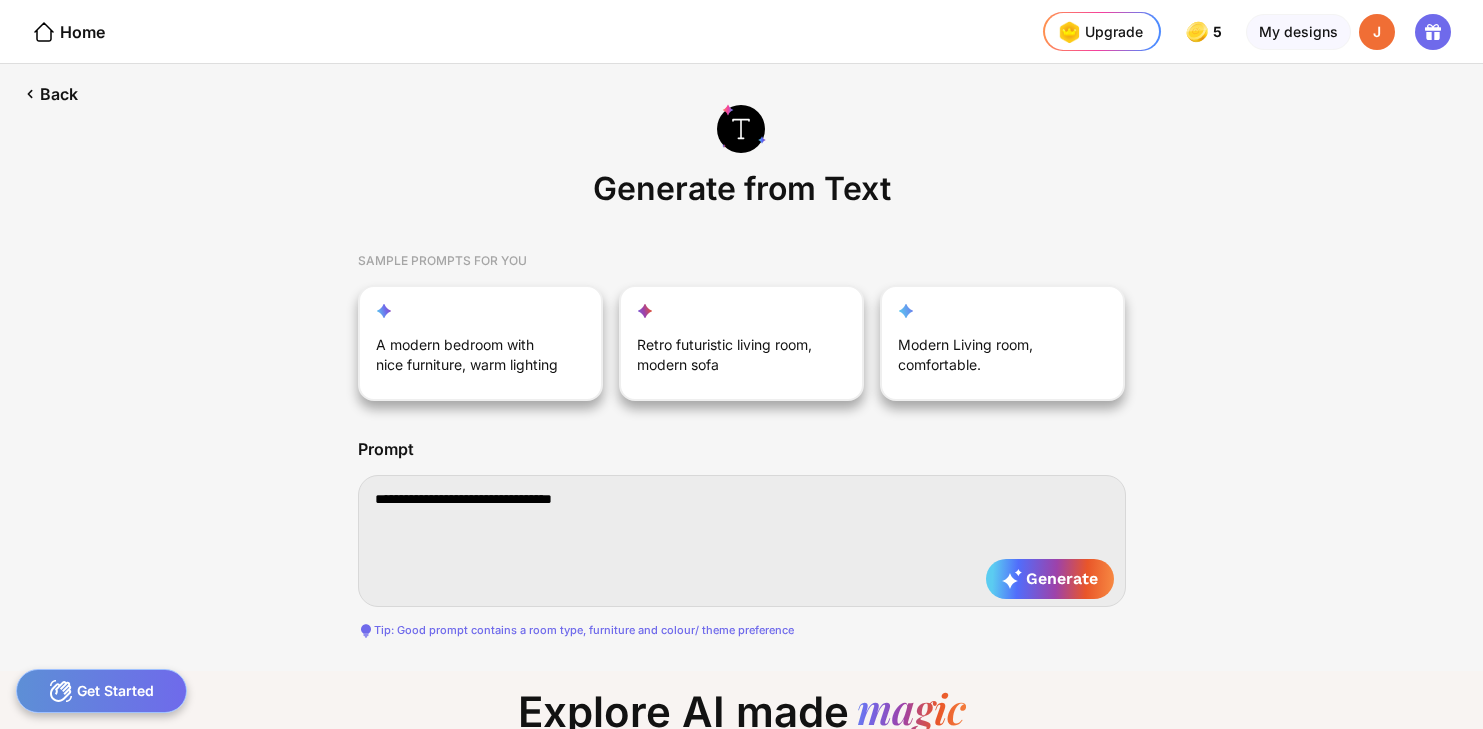 type on "**********" 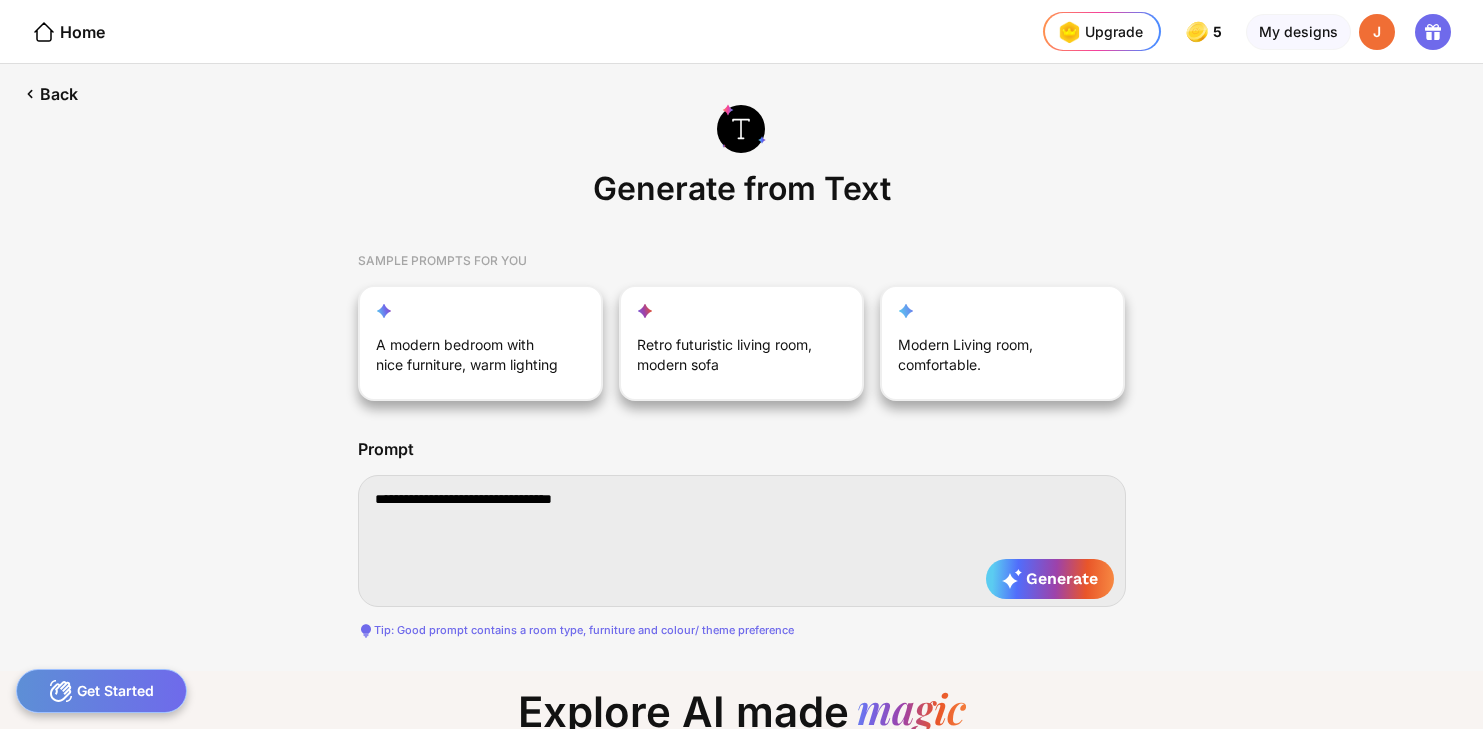 type on "**********" 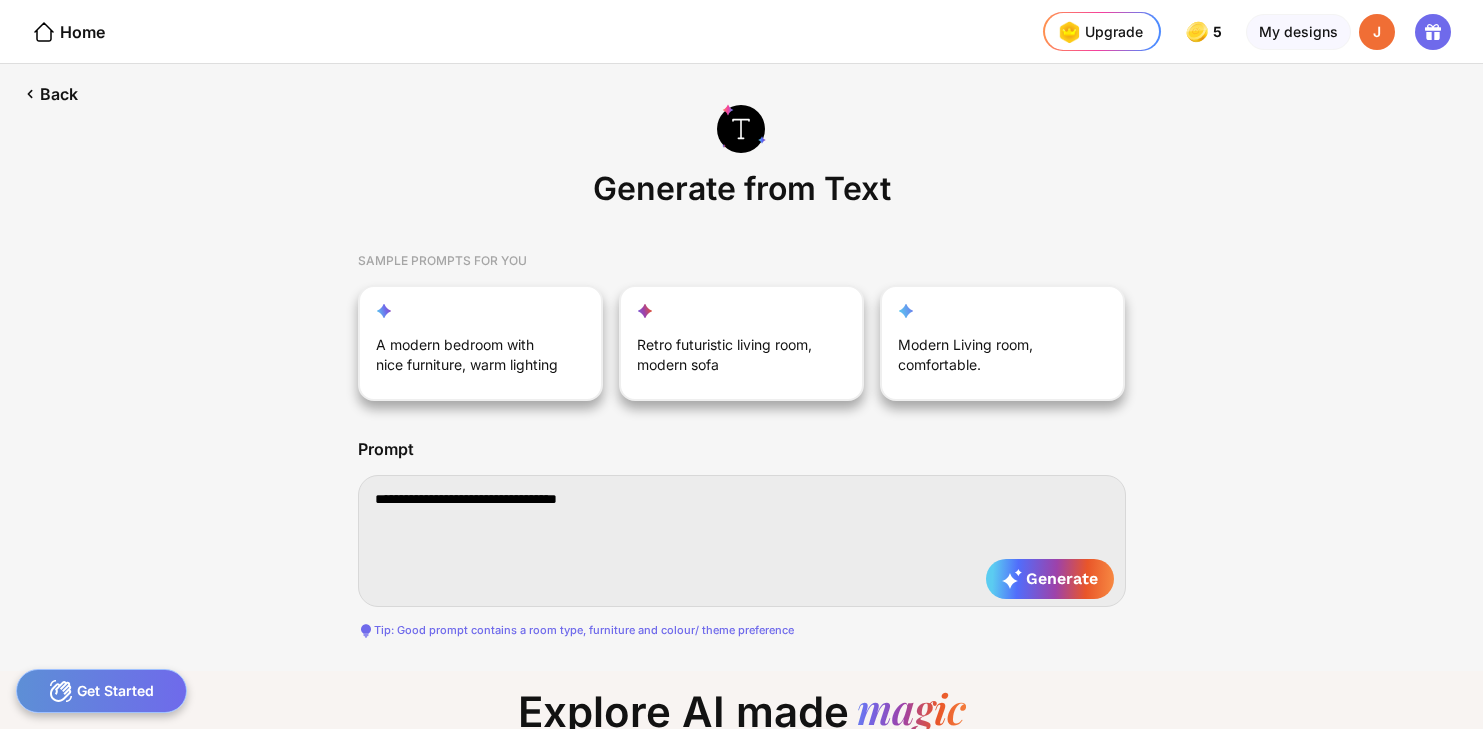 type on "**********" 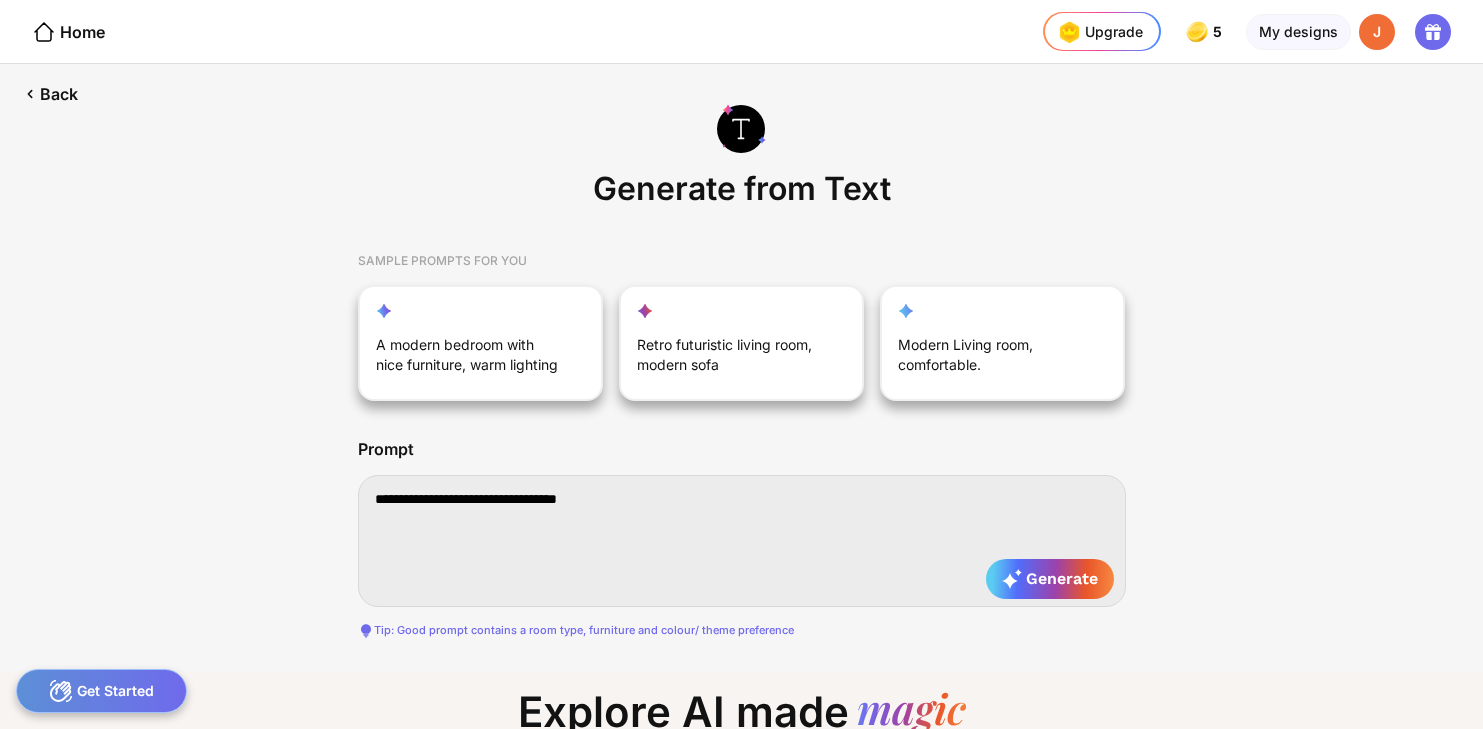 type on "**********" 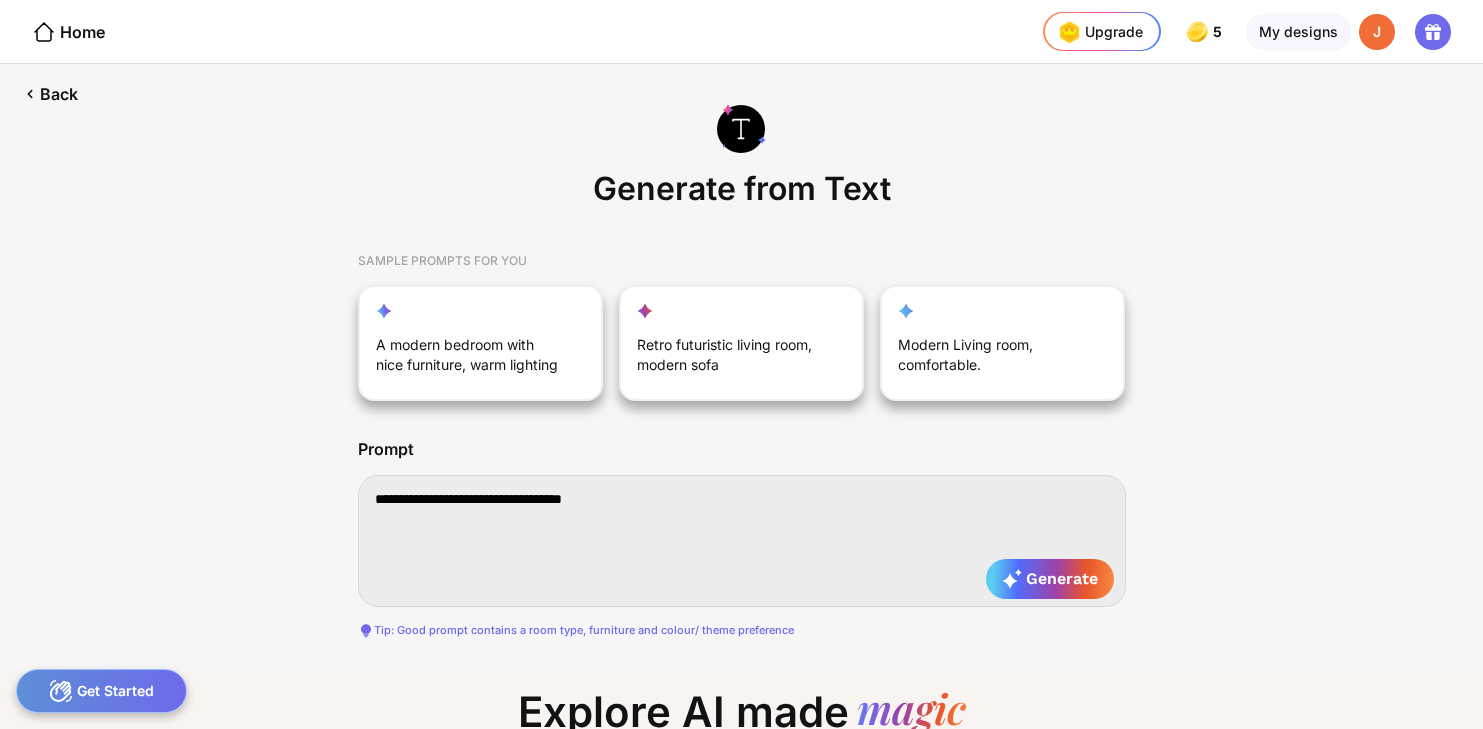 type on "**********" 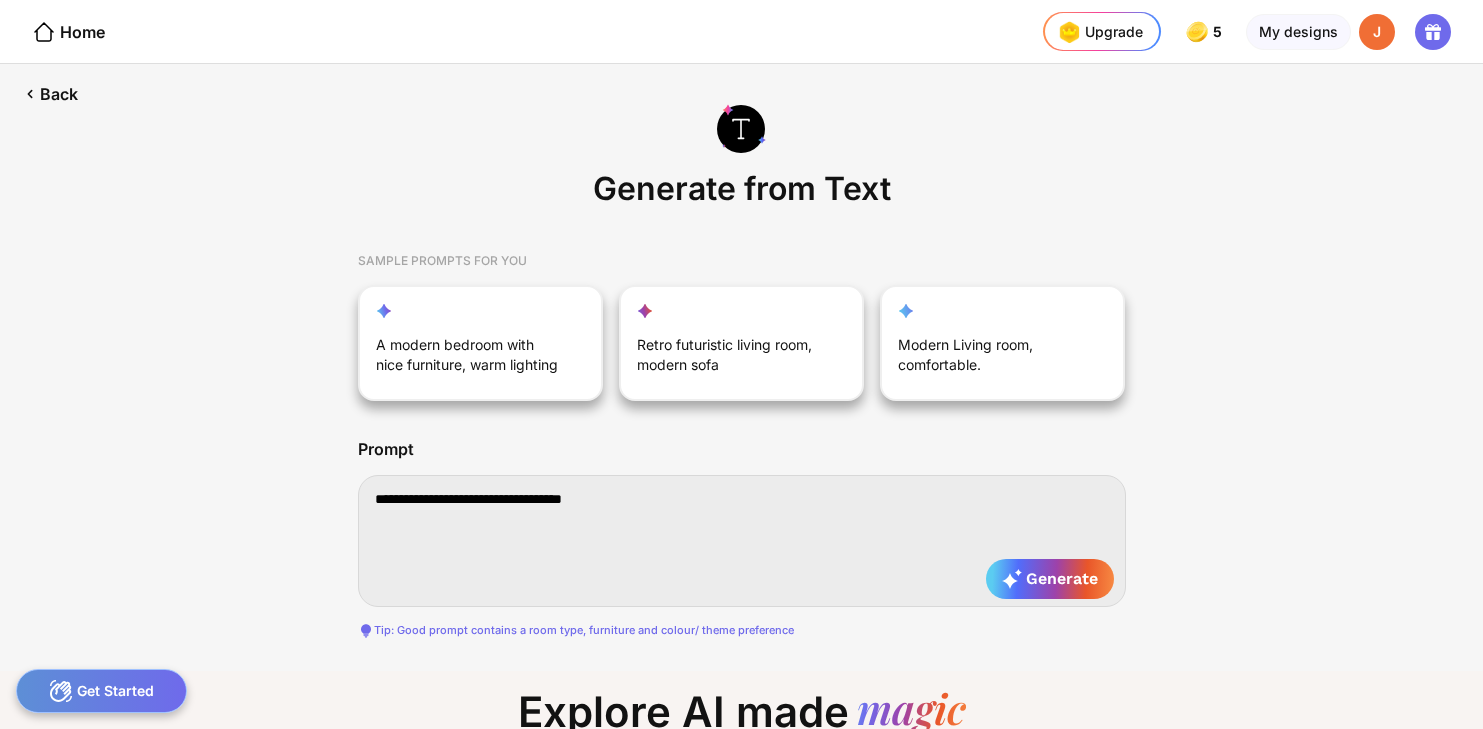 type on "**********" 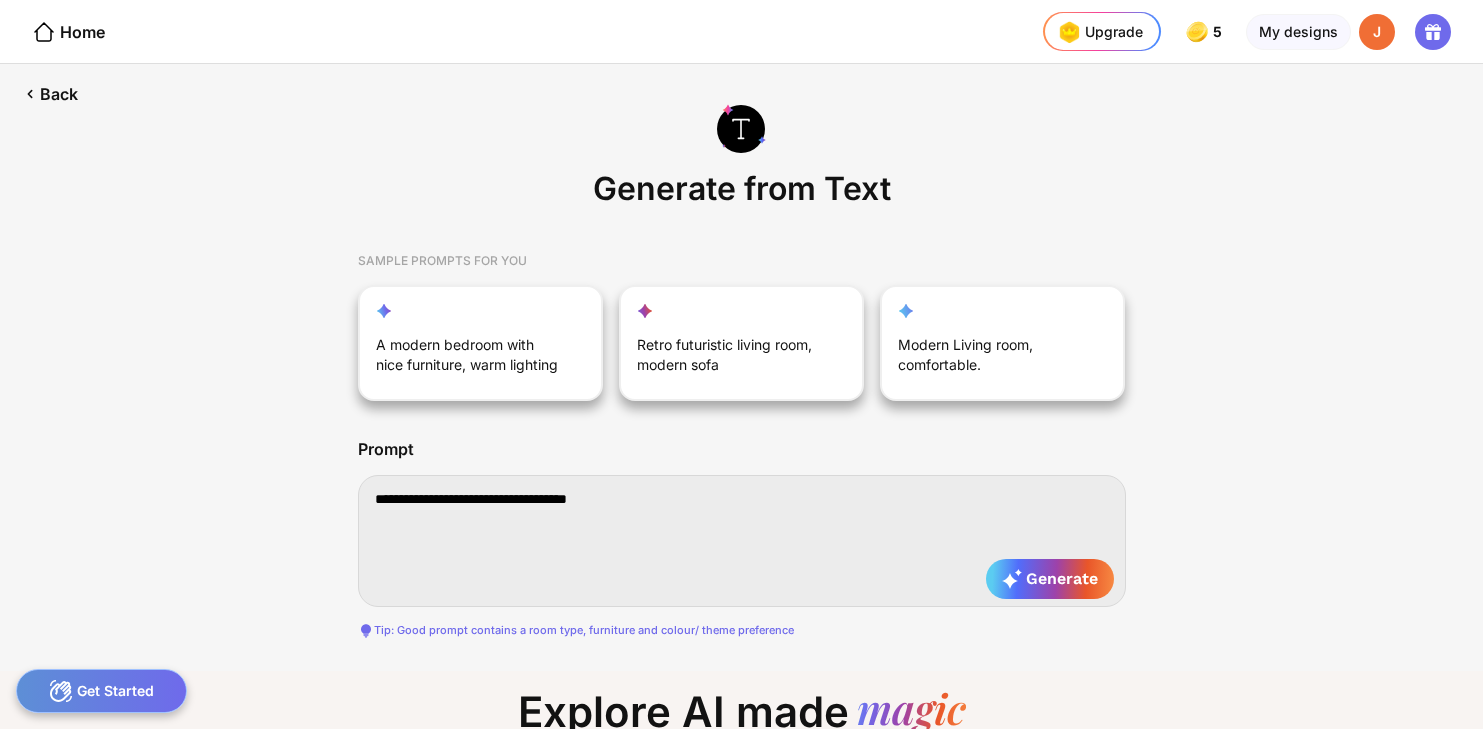 type on "**********" 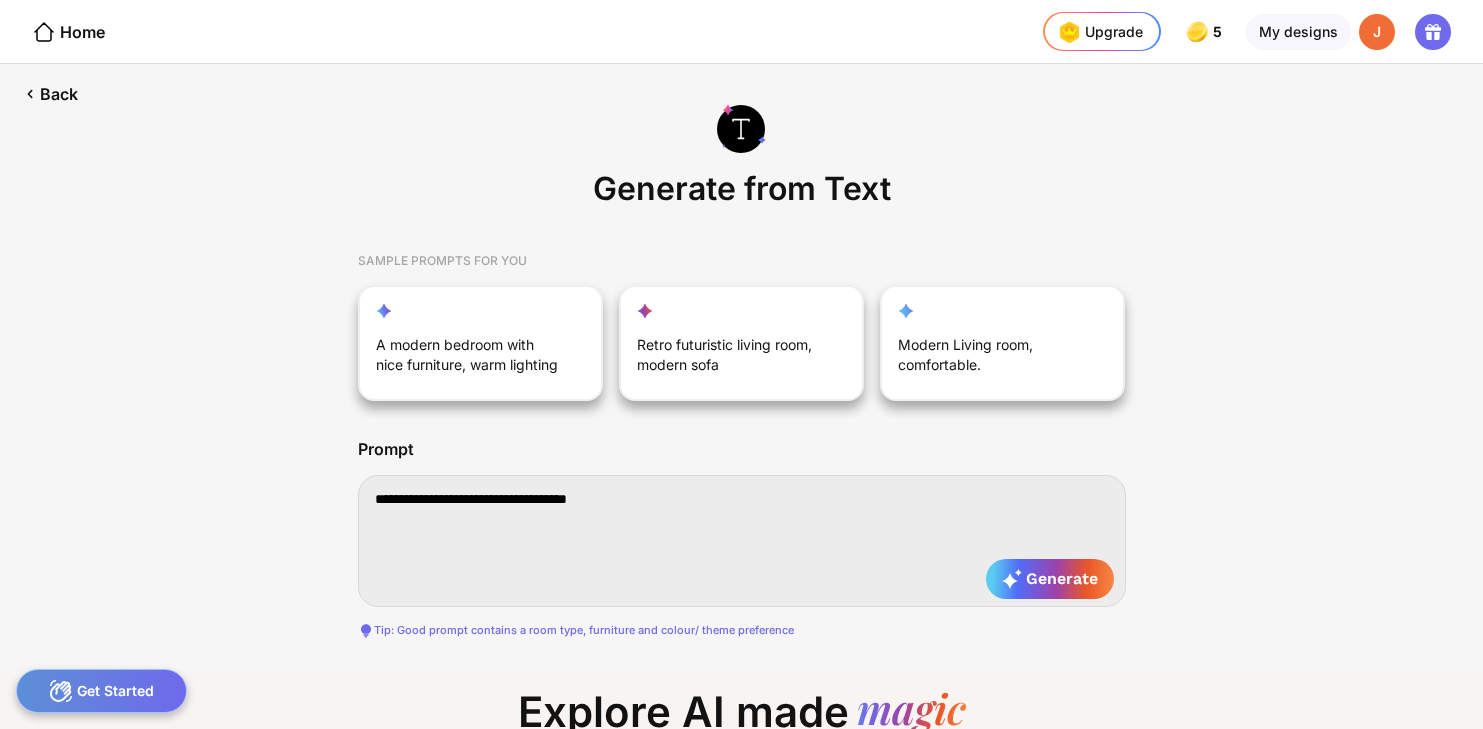 type on "**********" 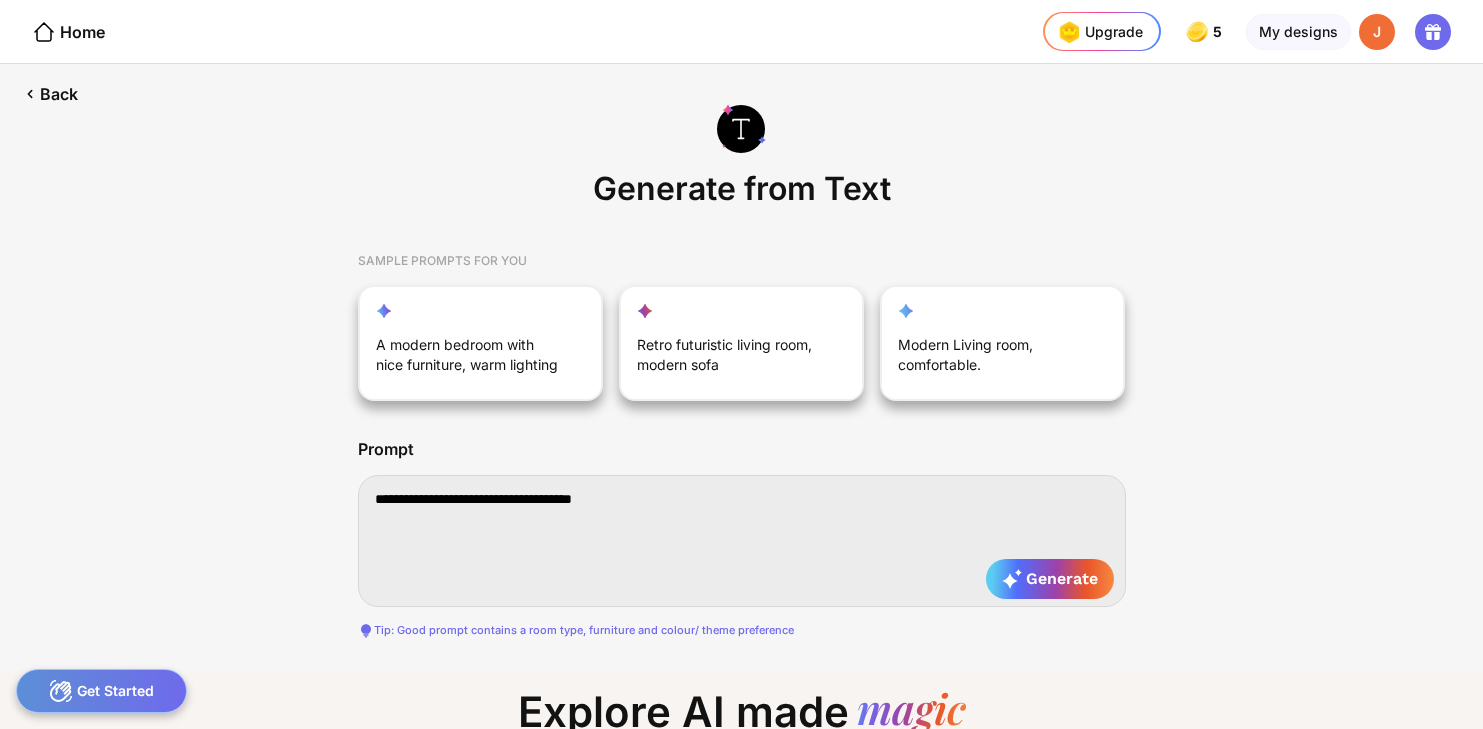 type on "**********" 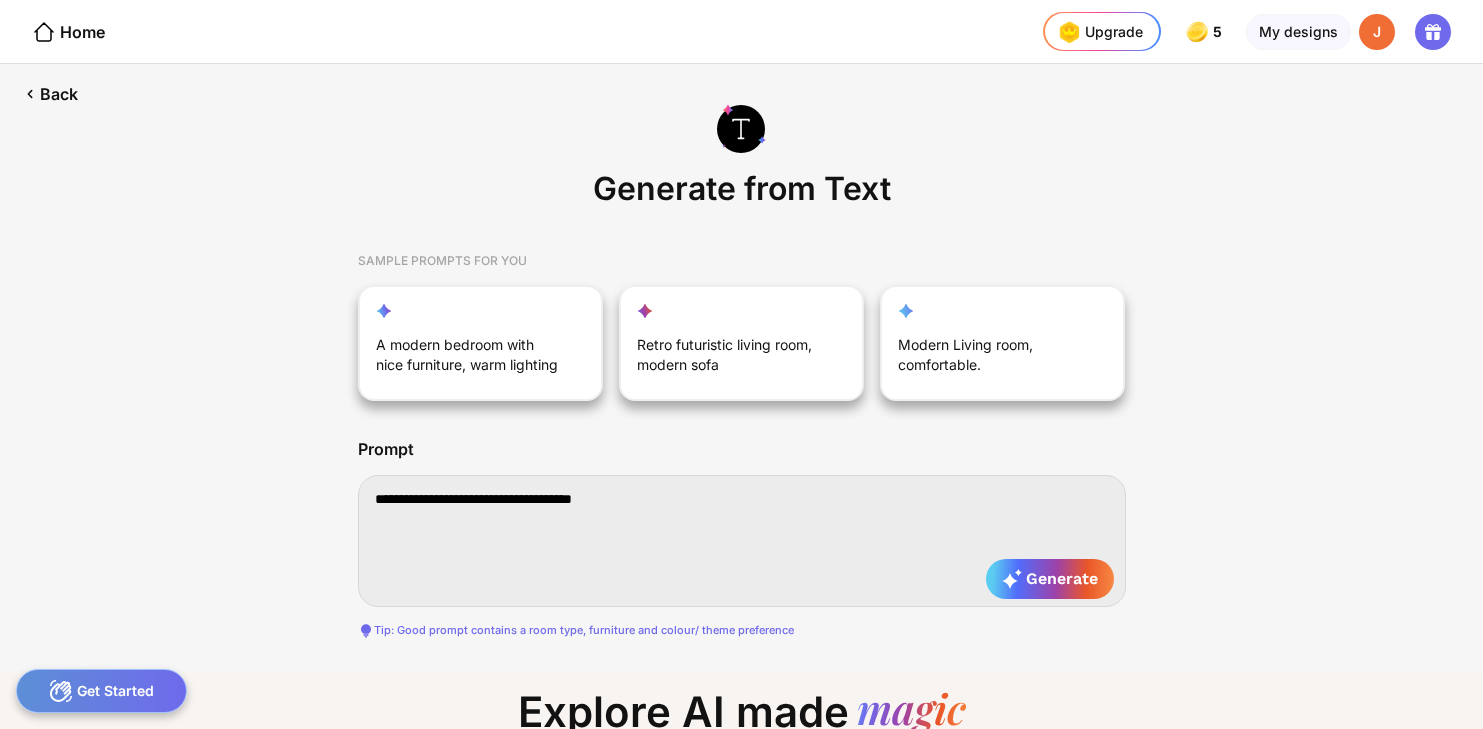 type on "**********" 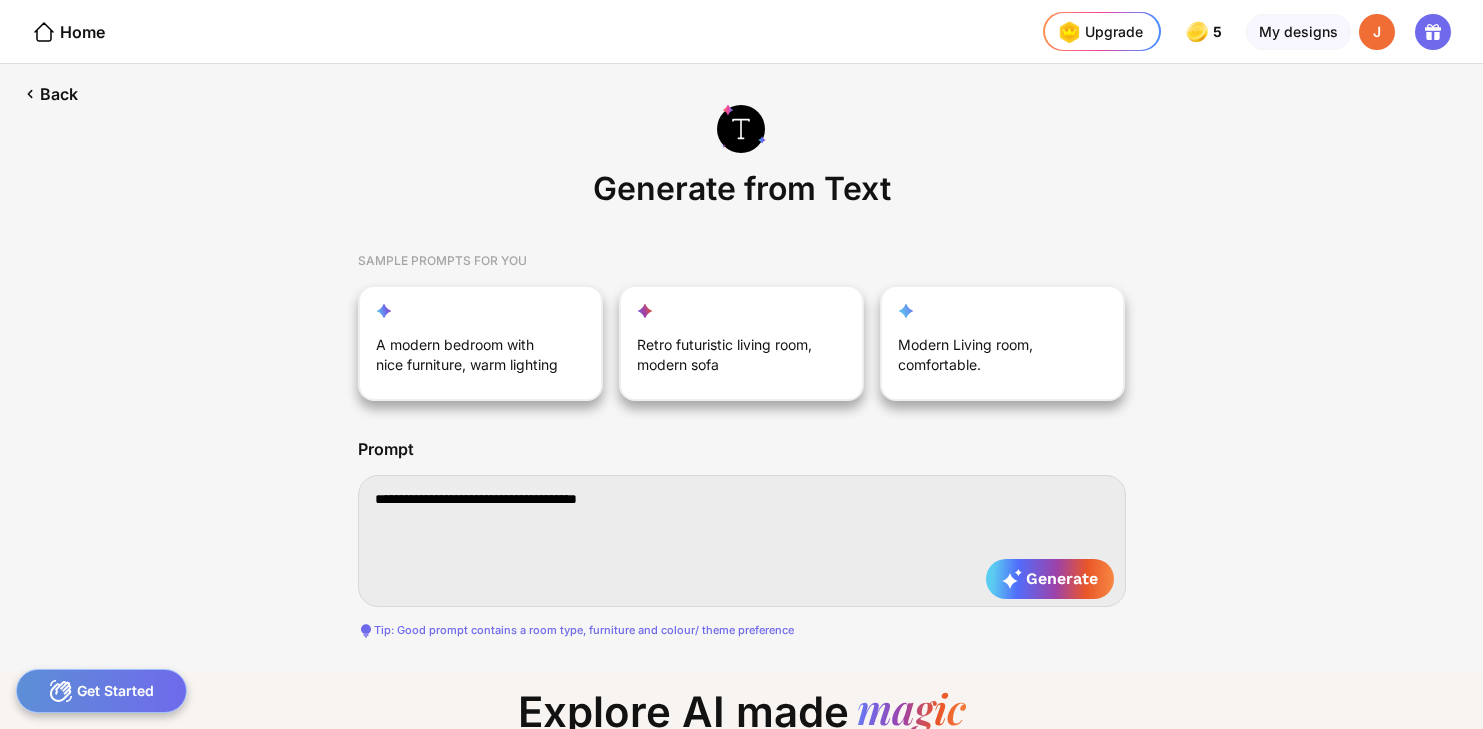 type on "**********" 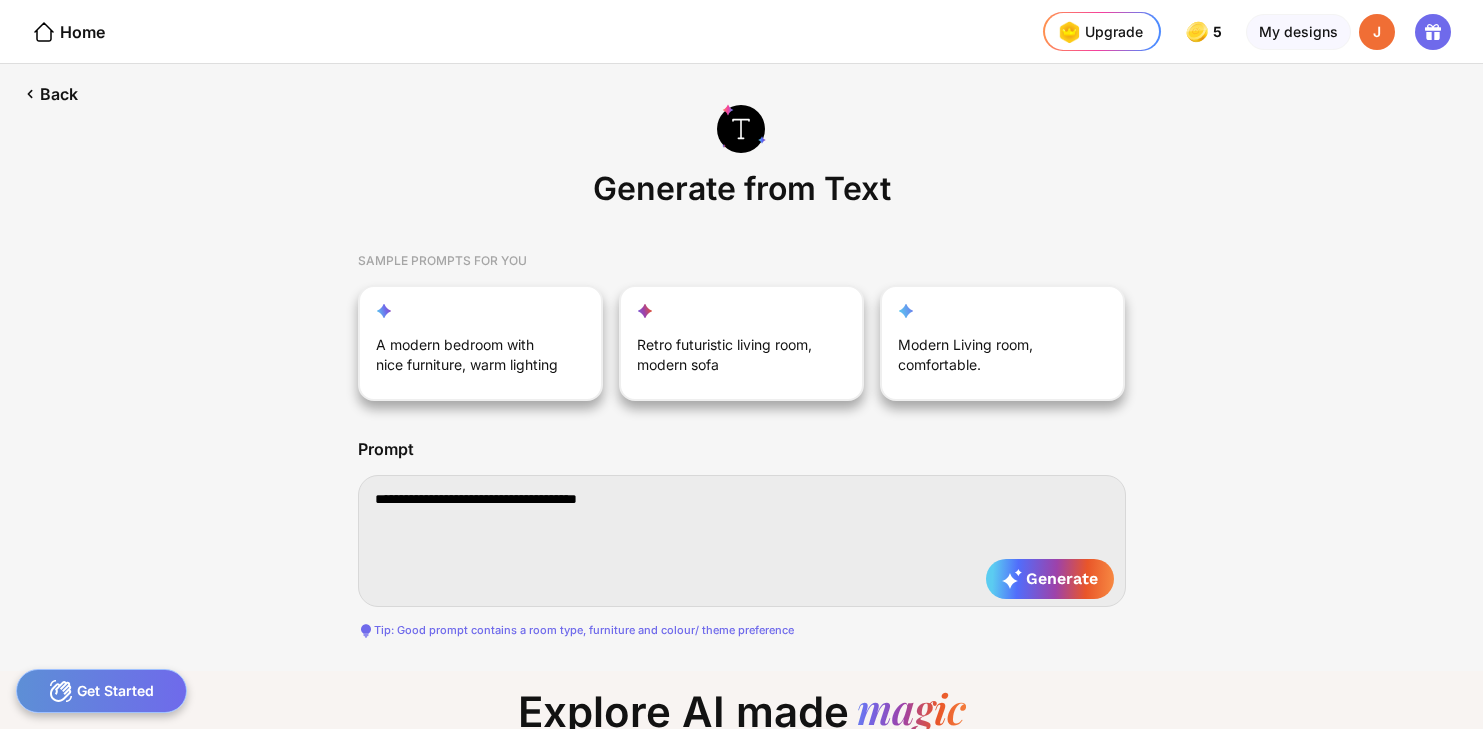 type on "**********" 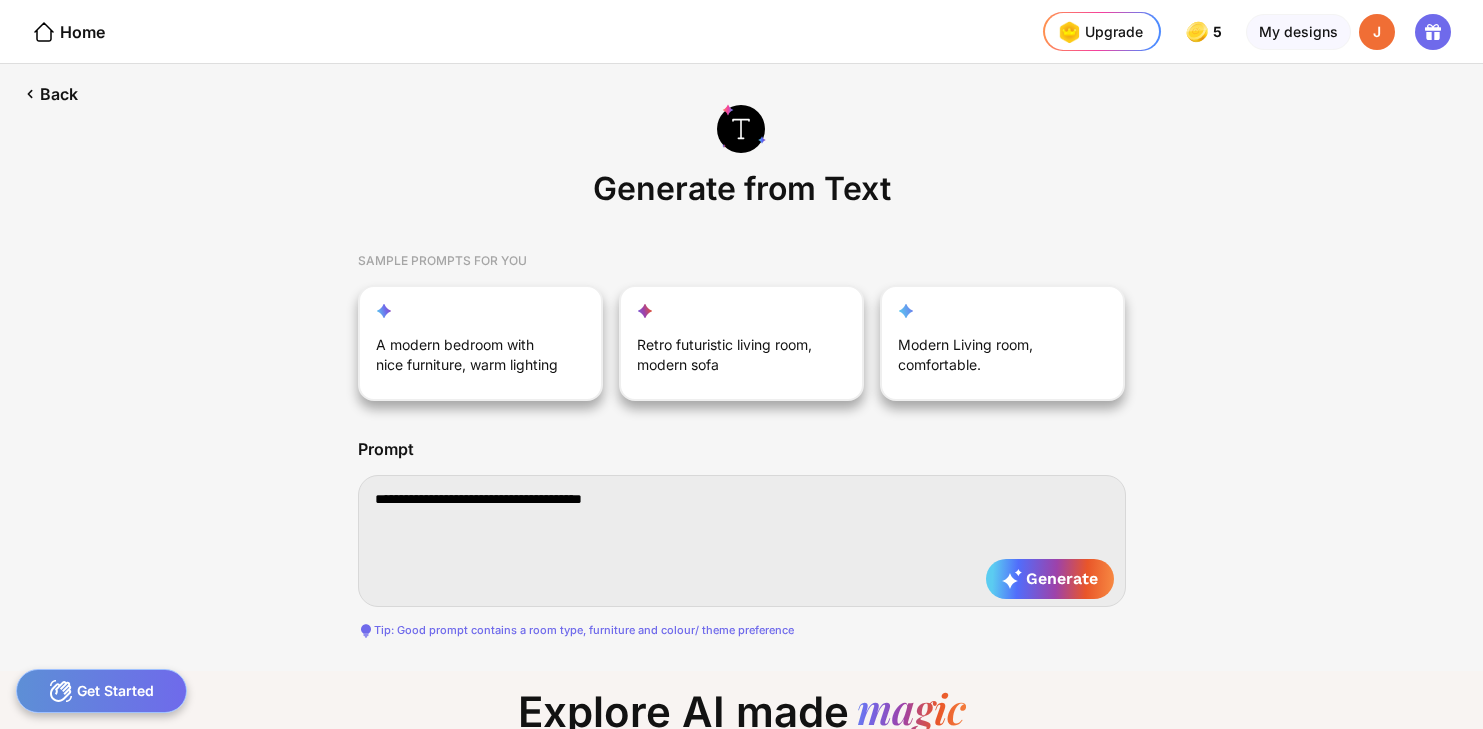 type on "**********" 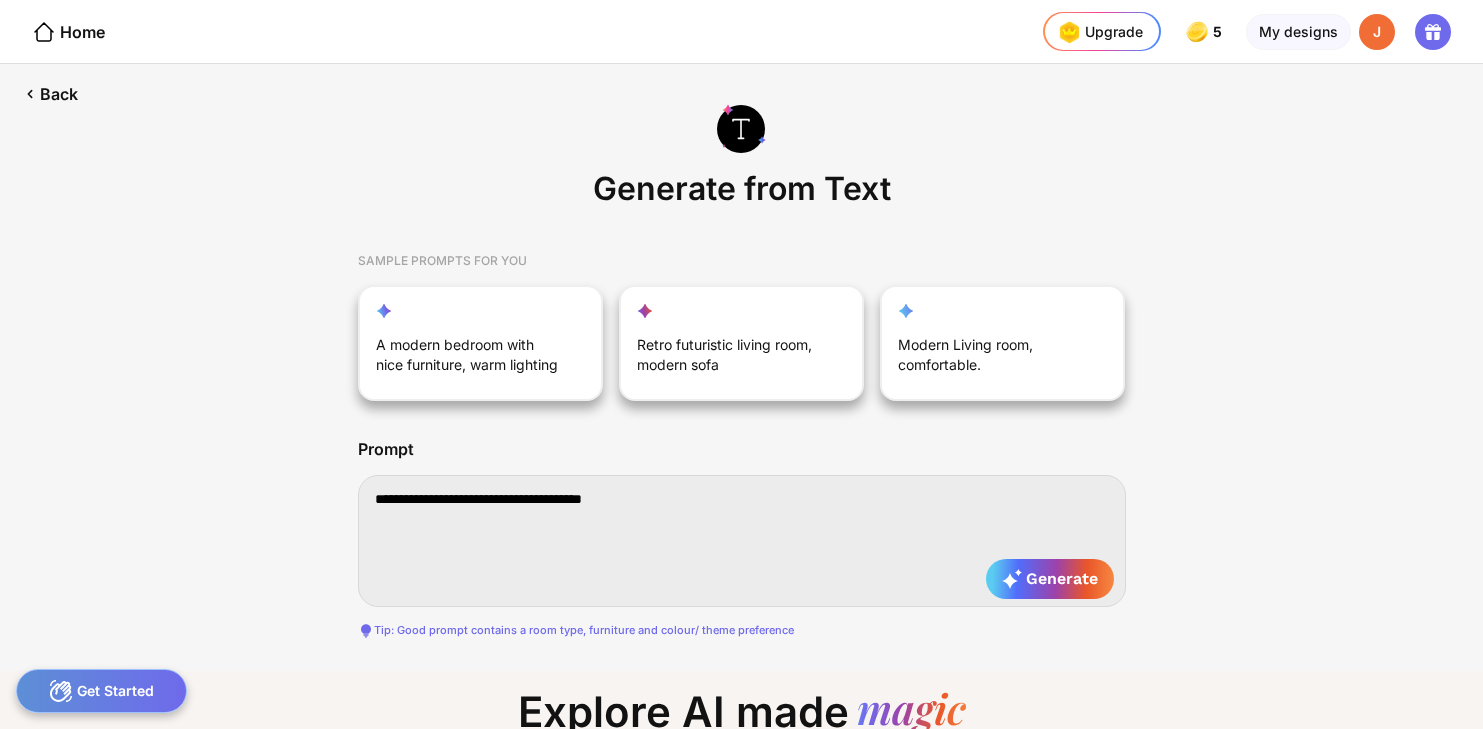 type on "**********" 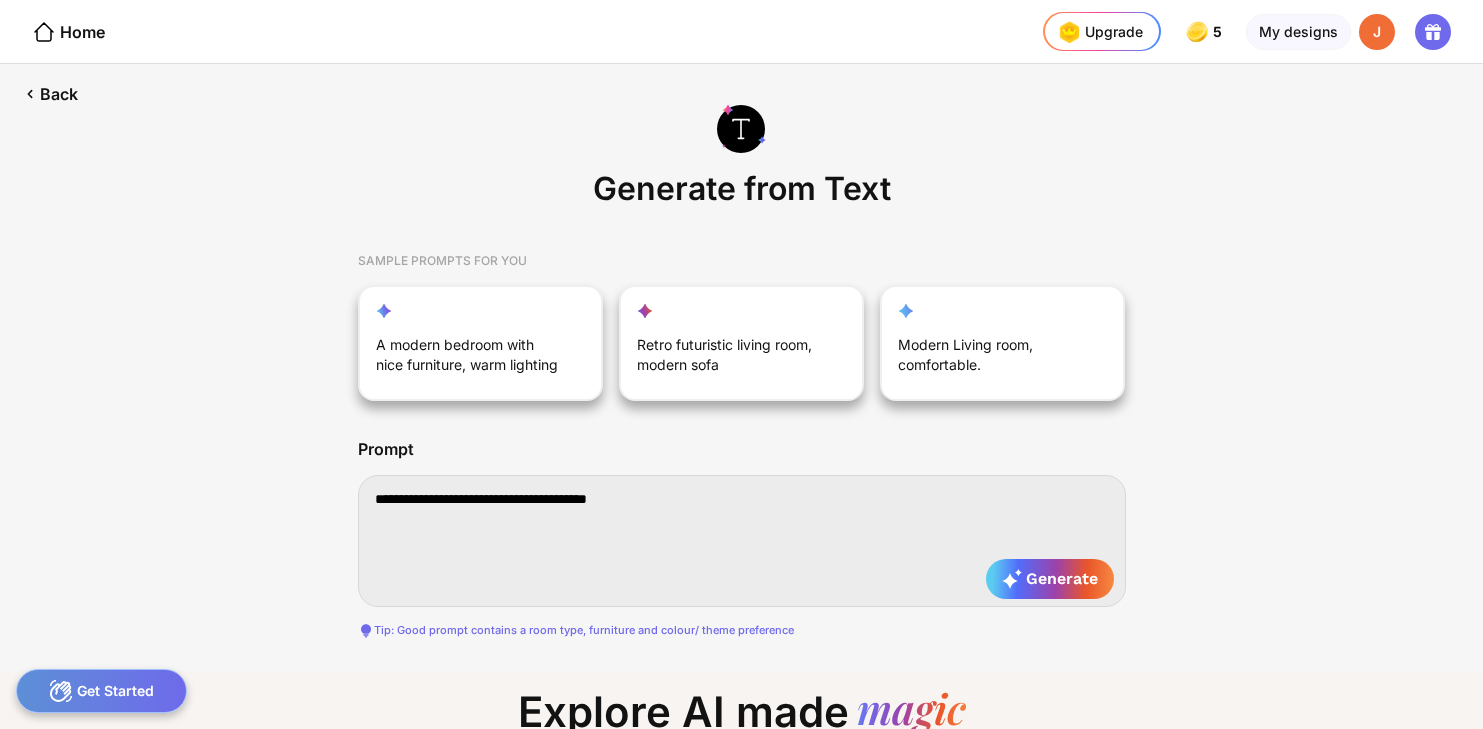 type on "**********" 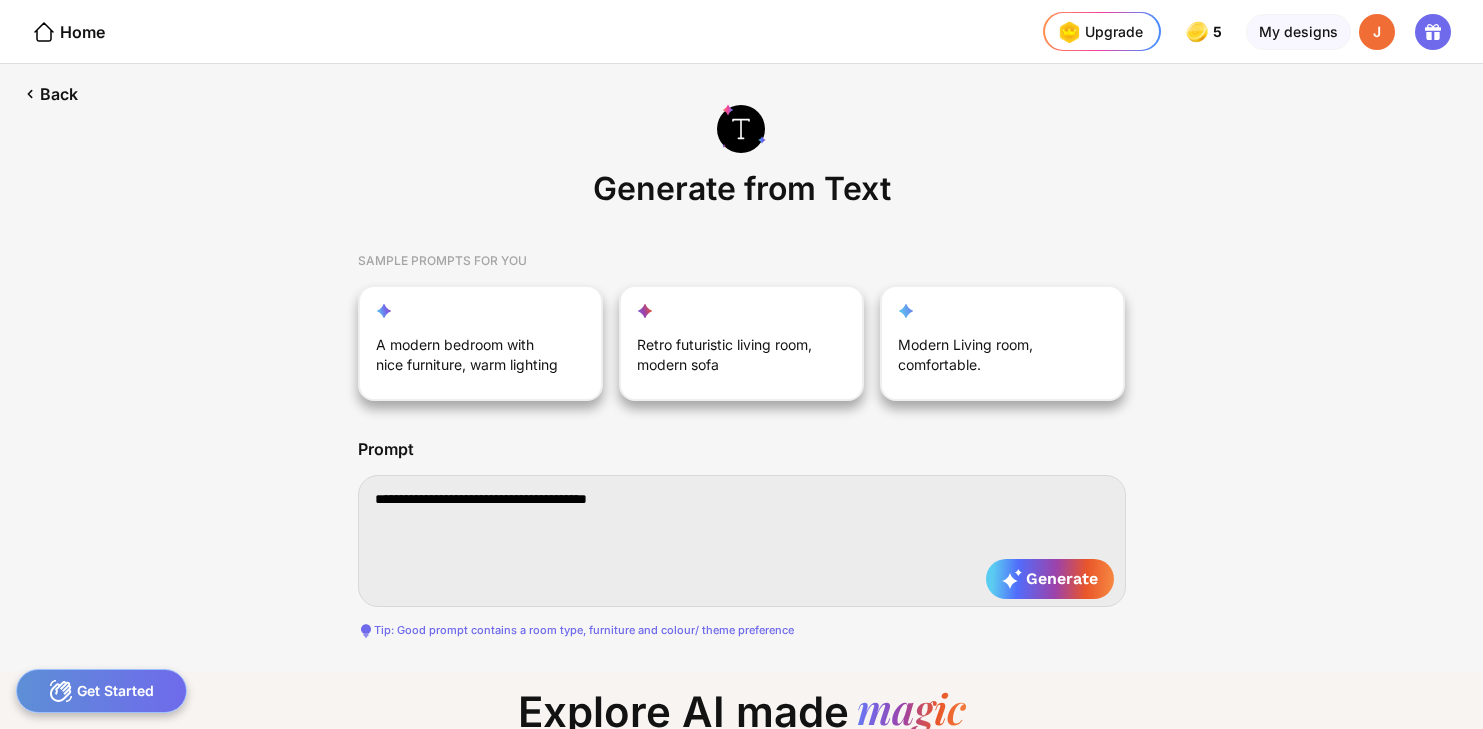 type on "**********" 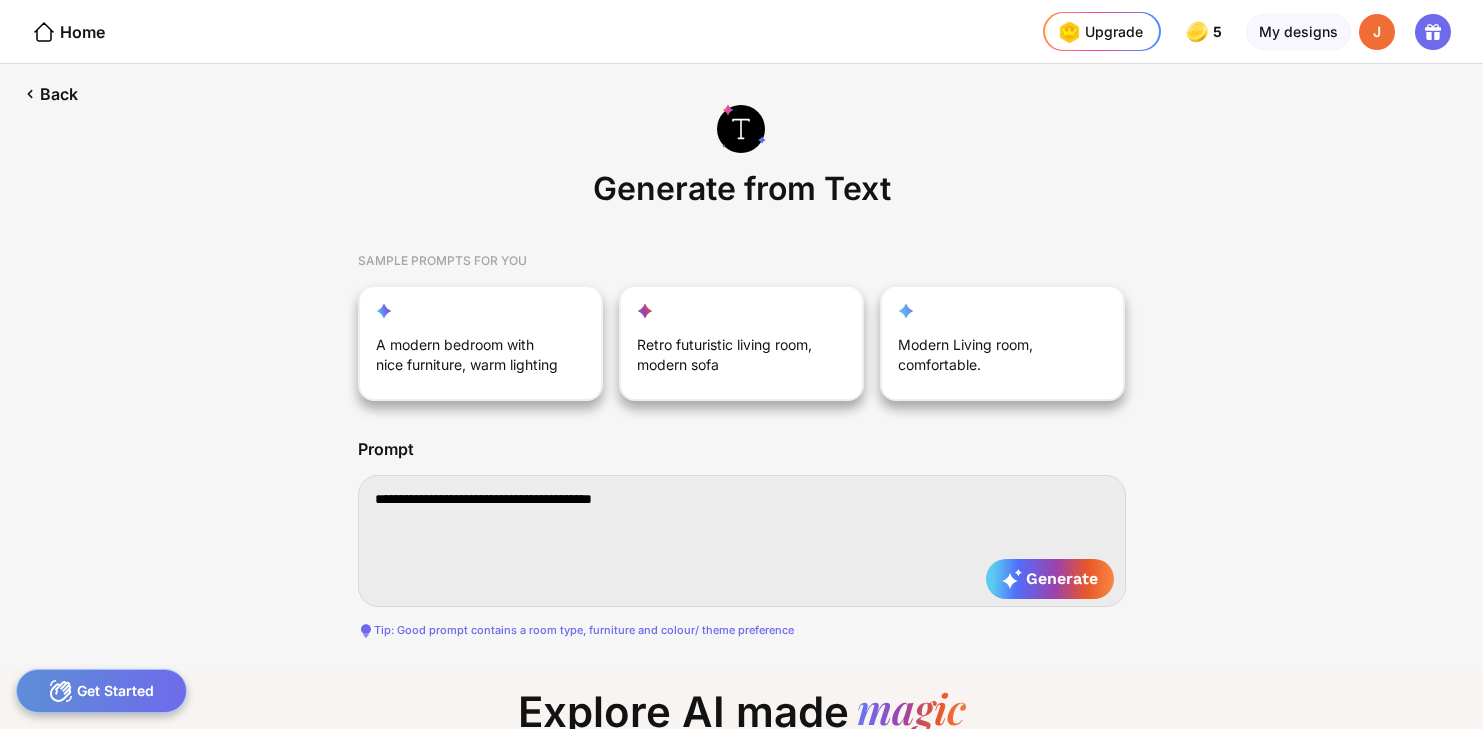 type on "**********" 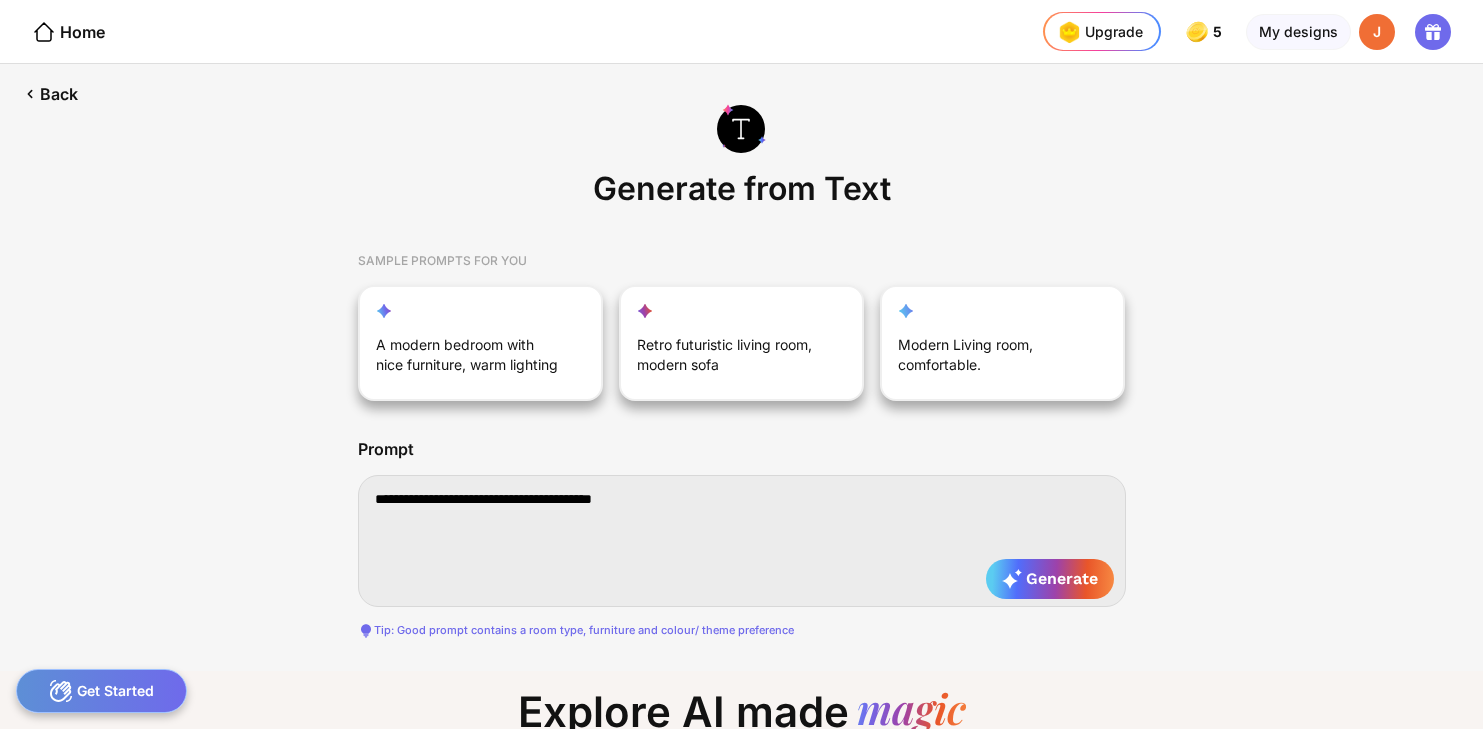 type on "**********" 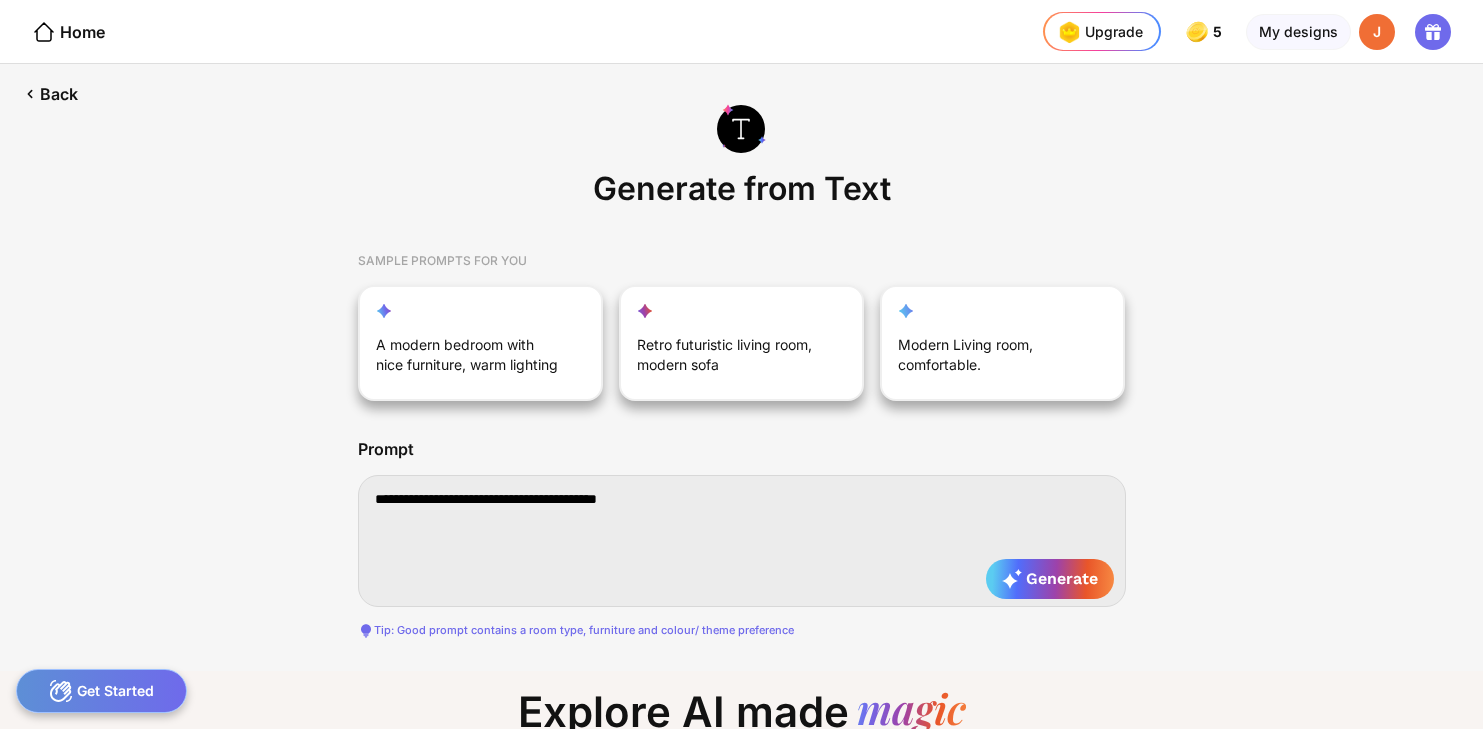 type on "**********" 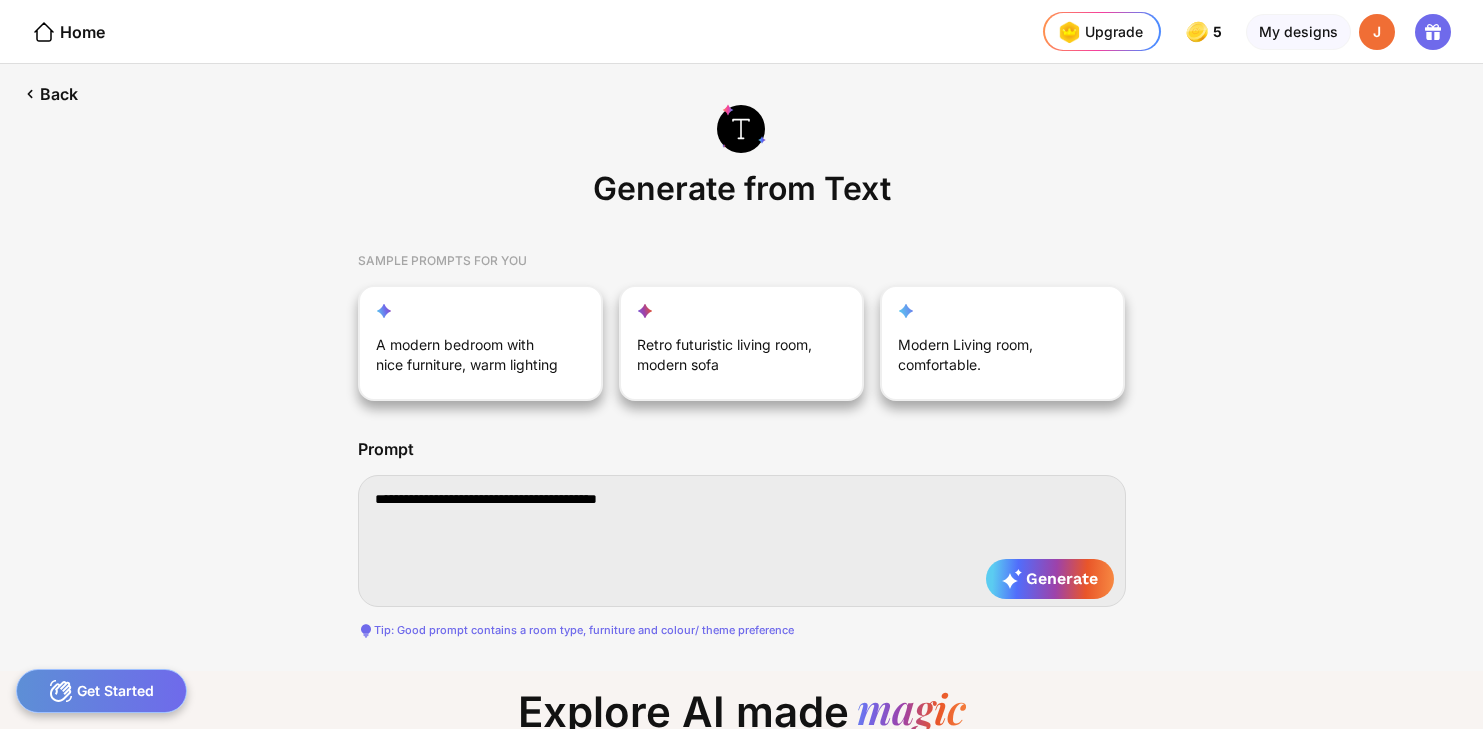 type on "**********" 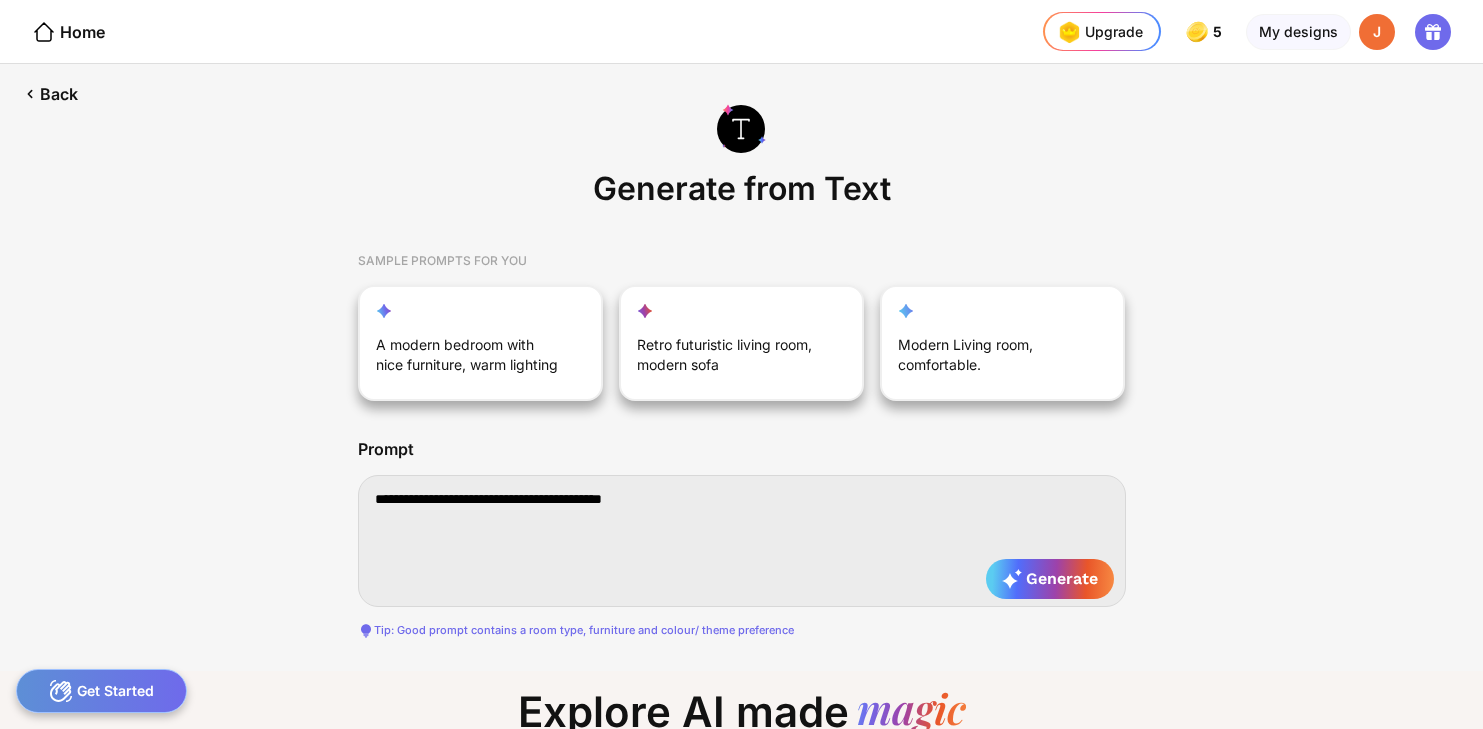 type on "**********" 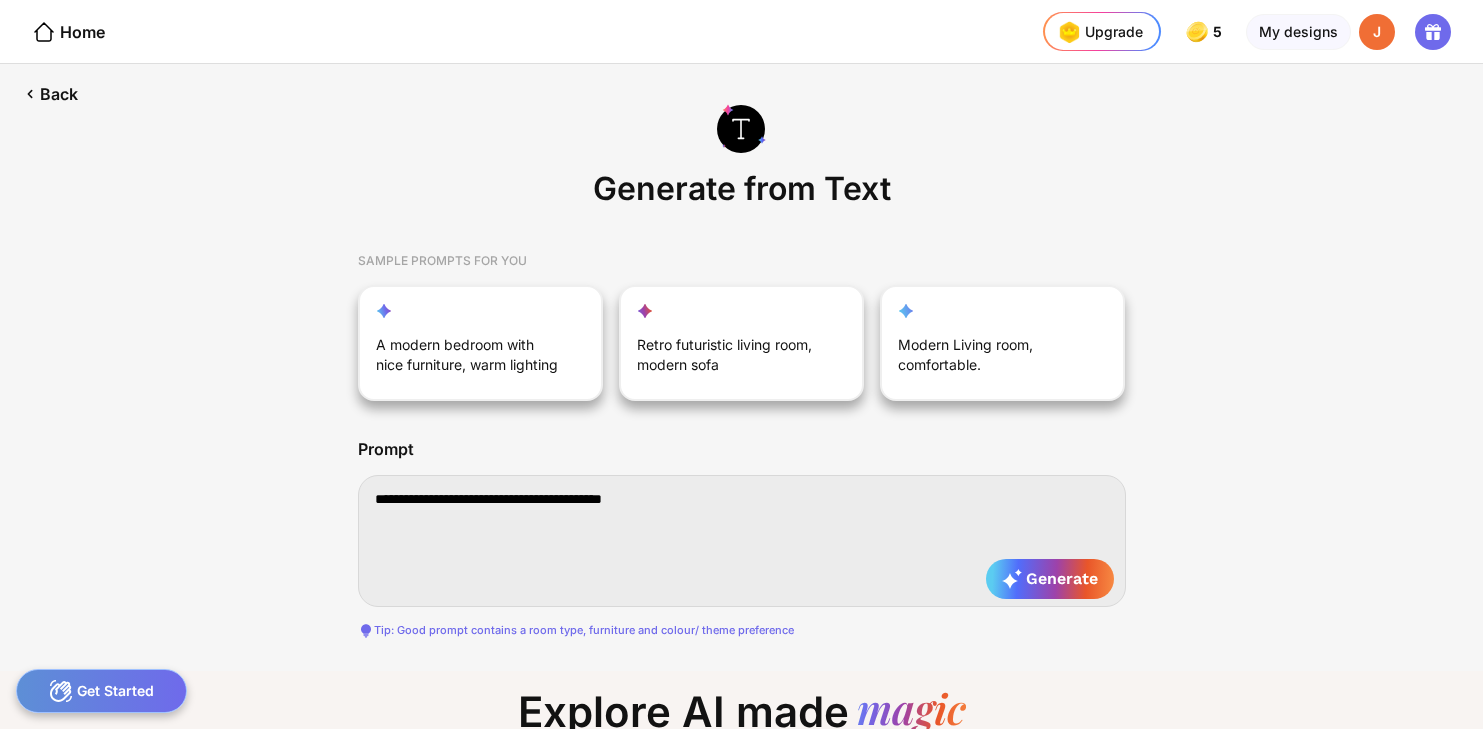 type on "**********" 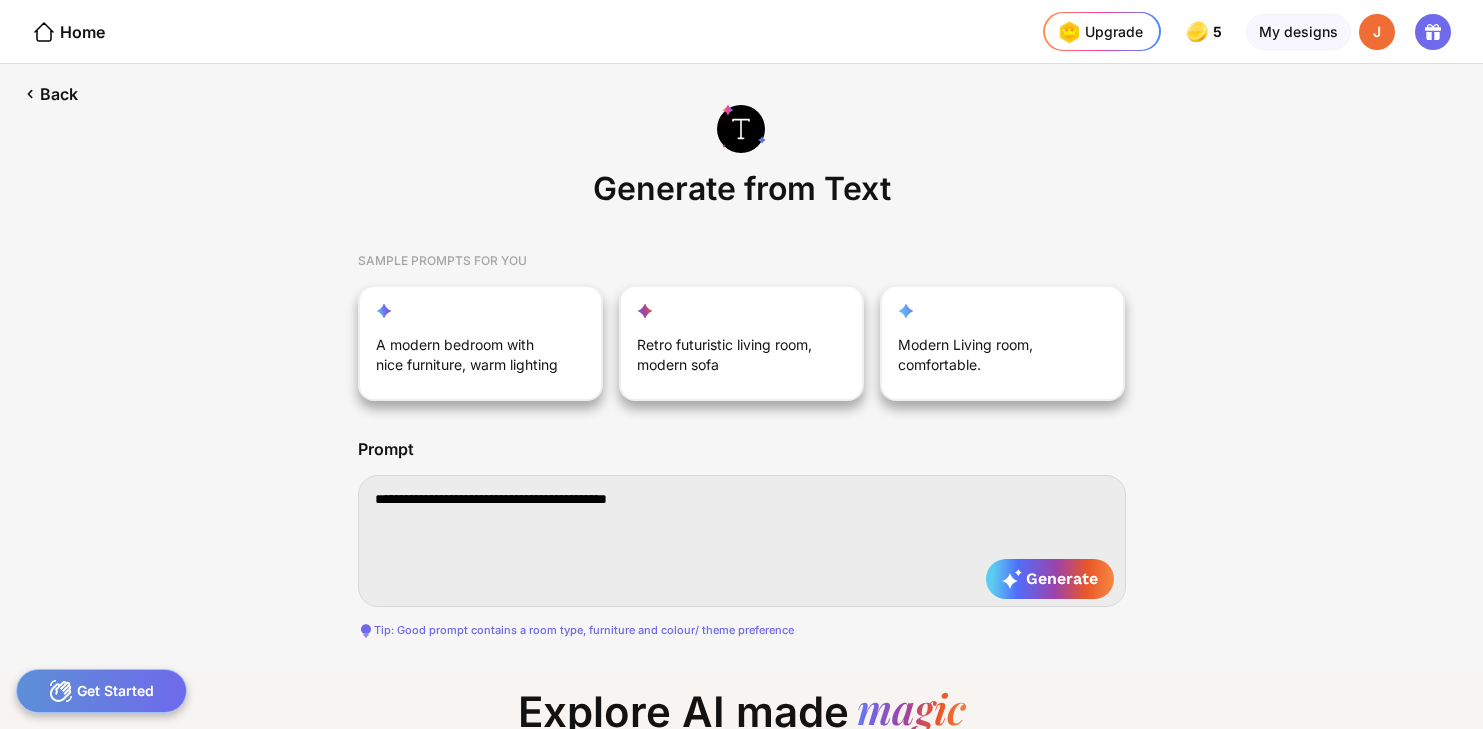 type on "**********" 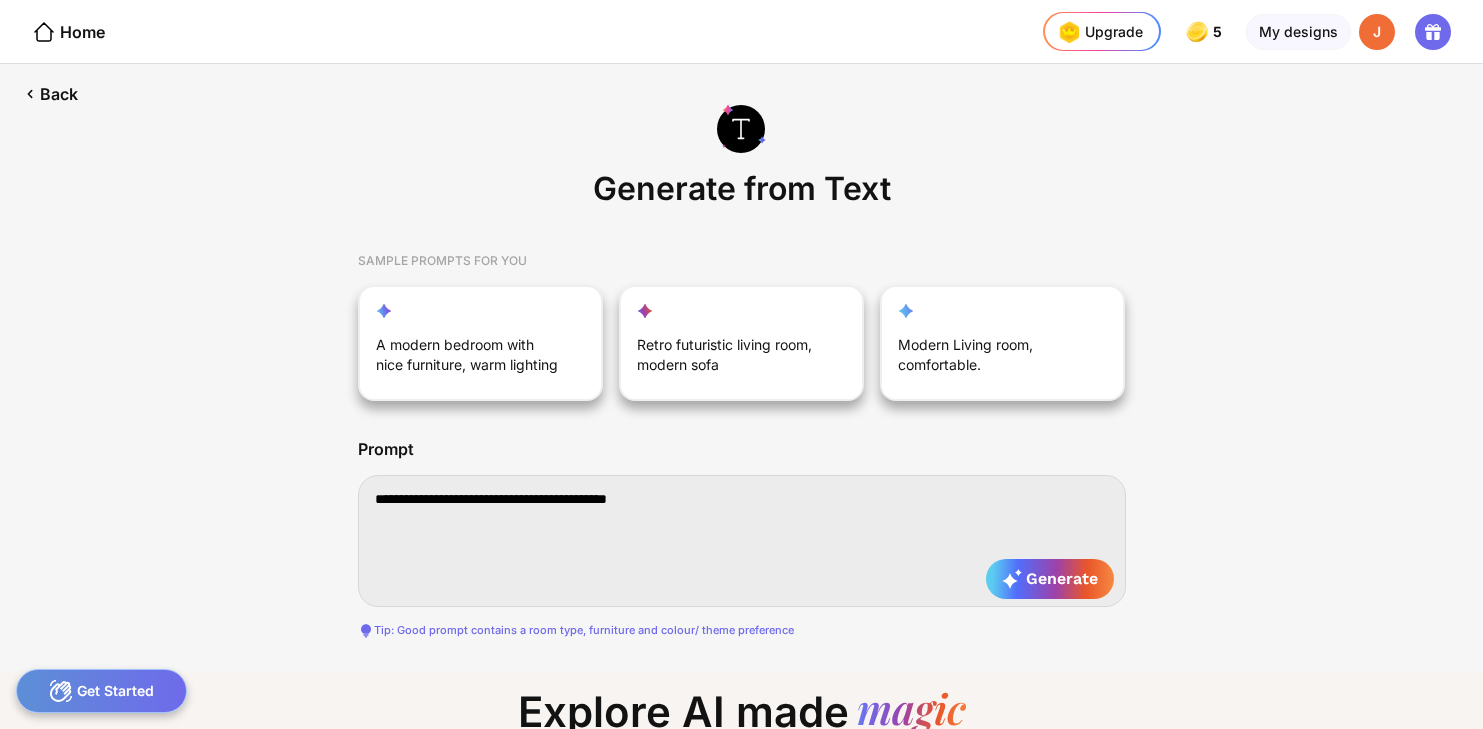 type on "**********" 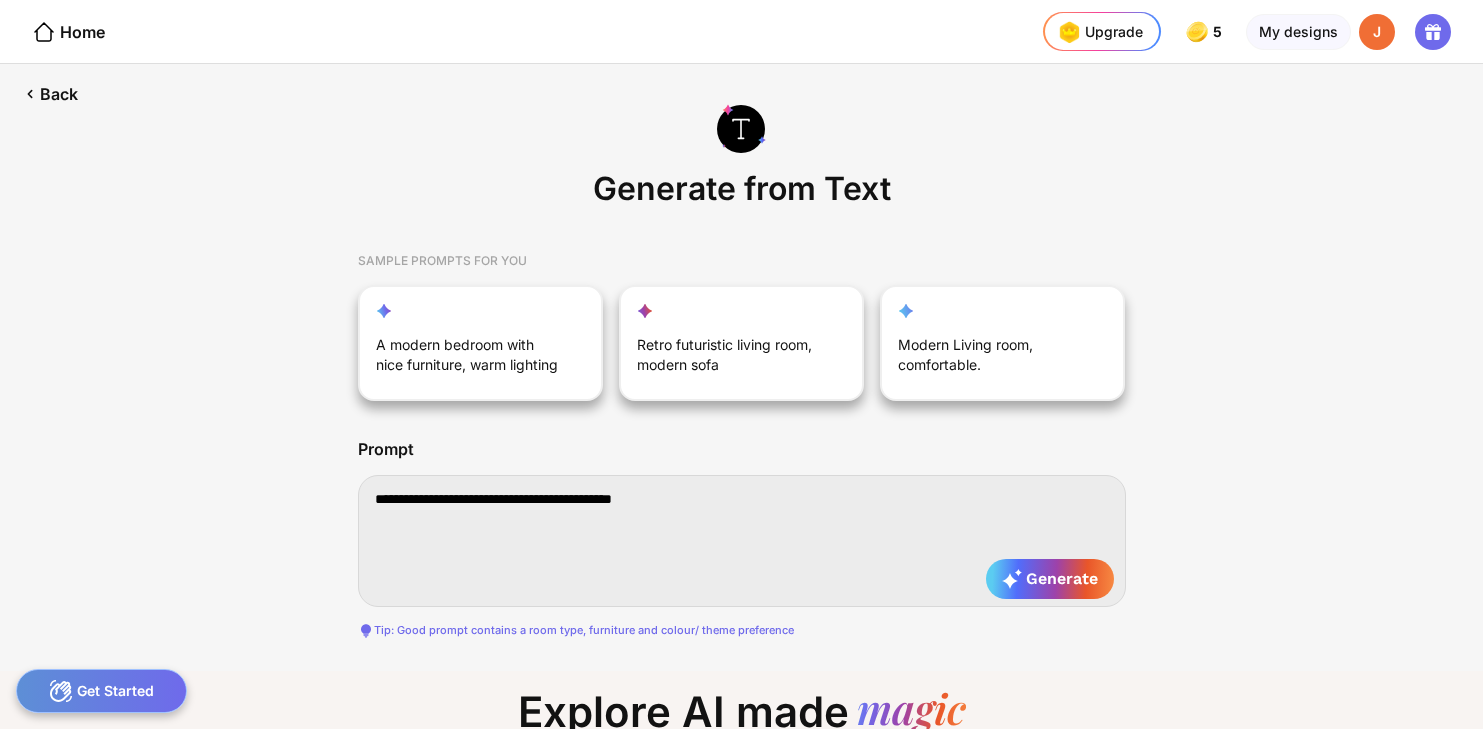 type on "**********" 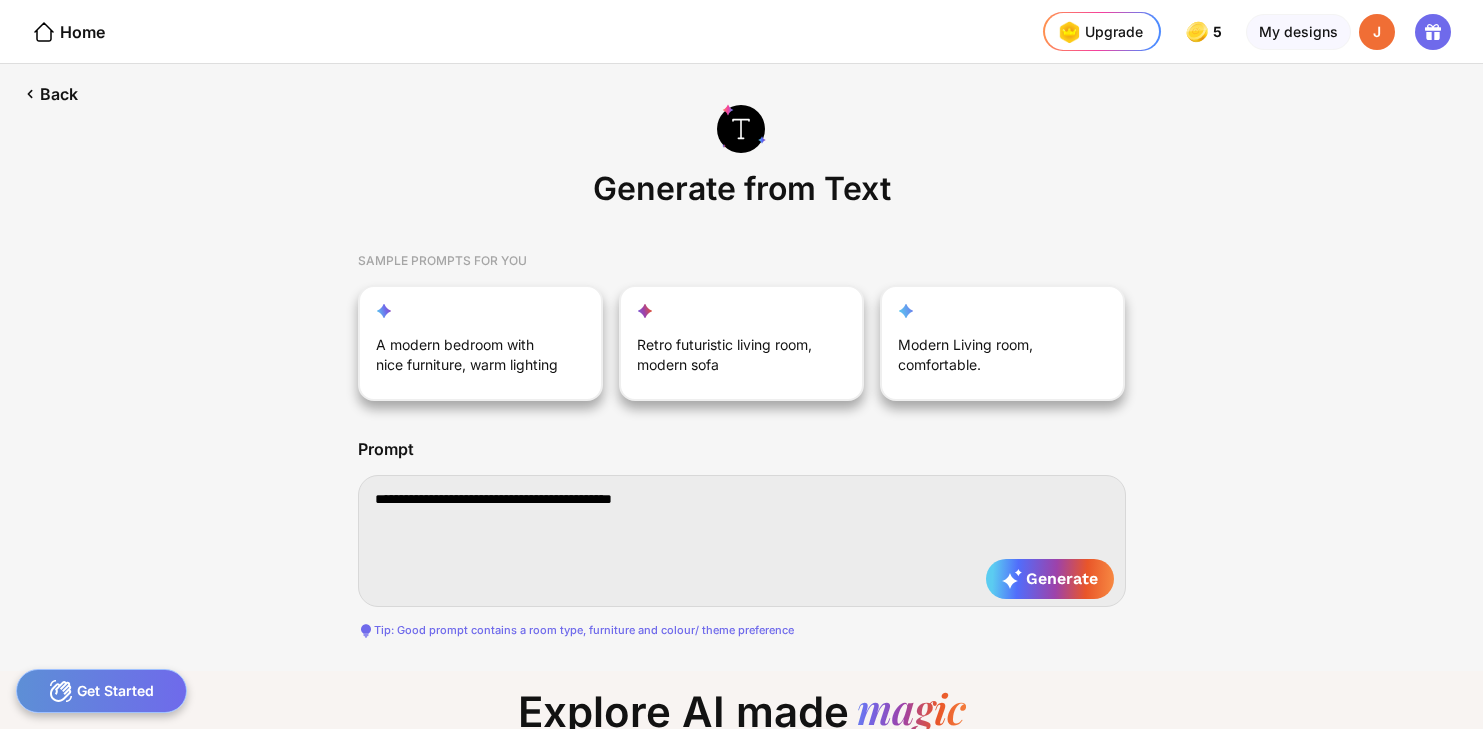 type on "**********" 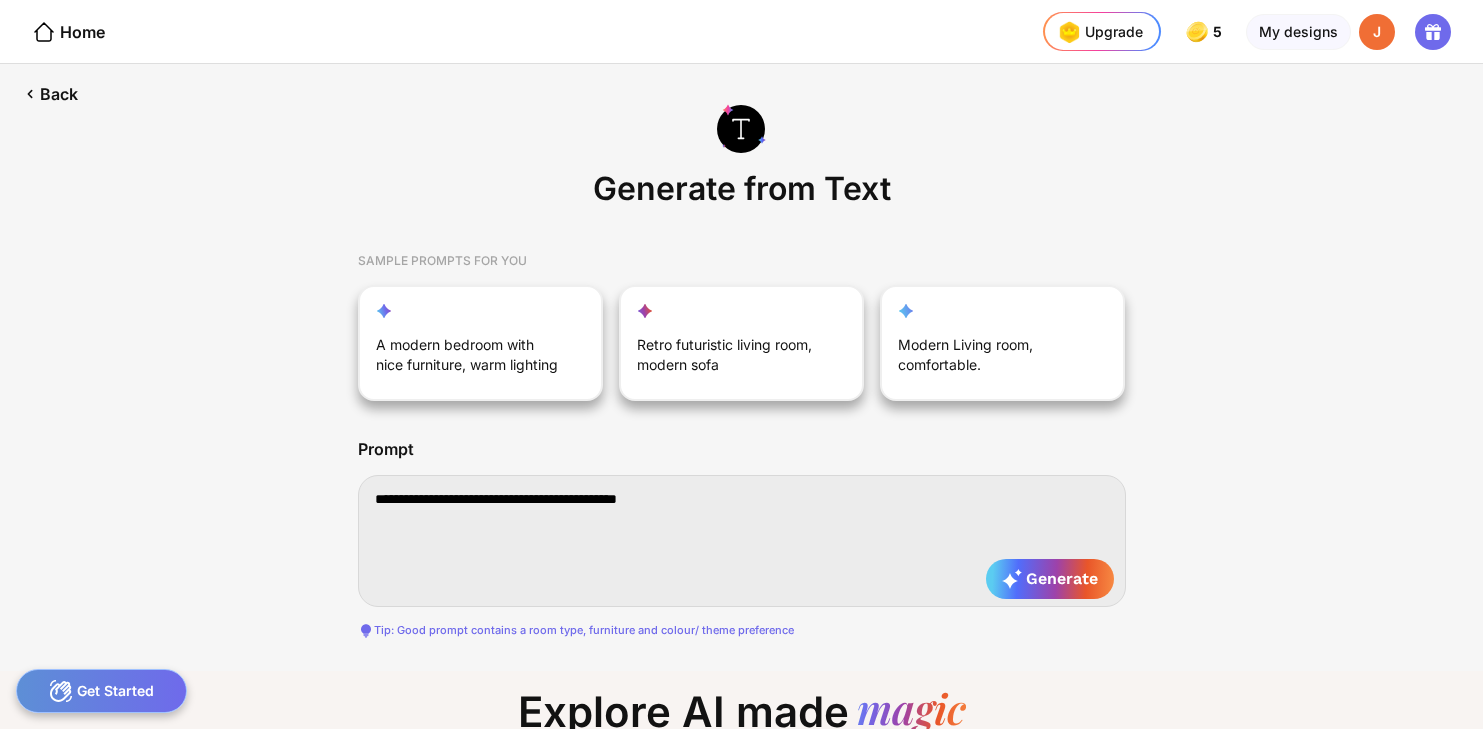 type on "**********" 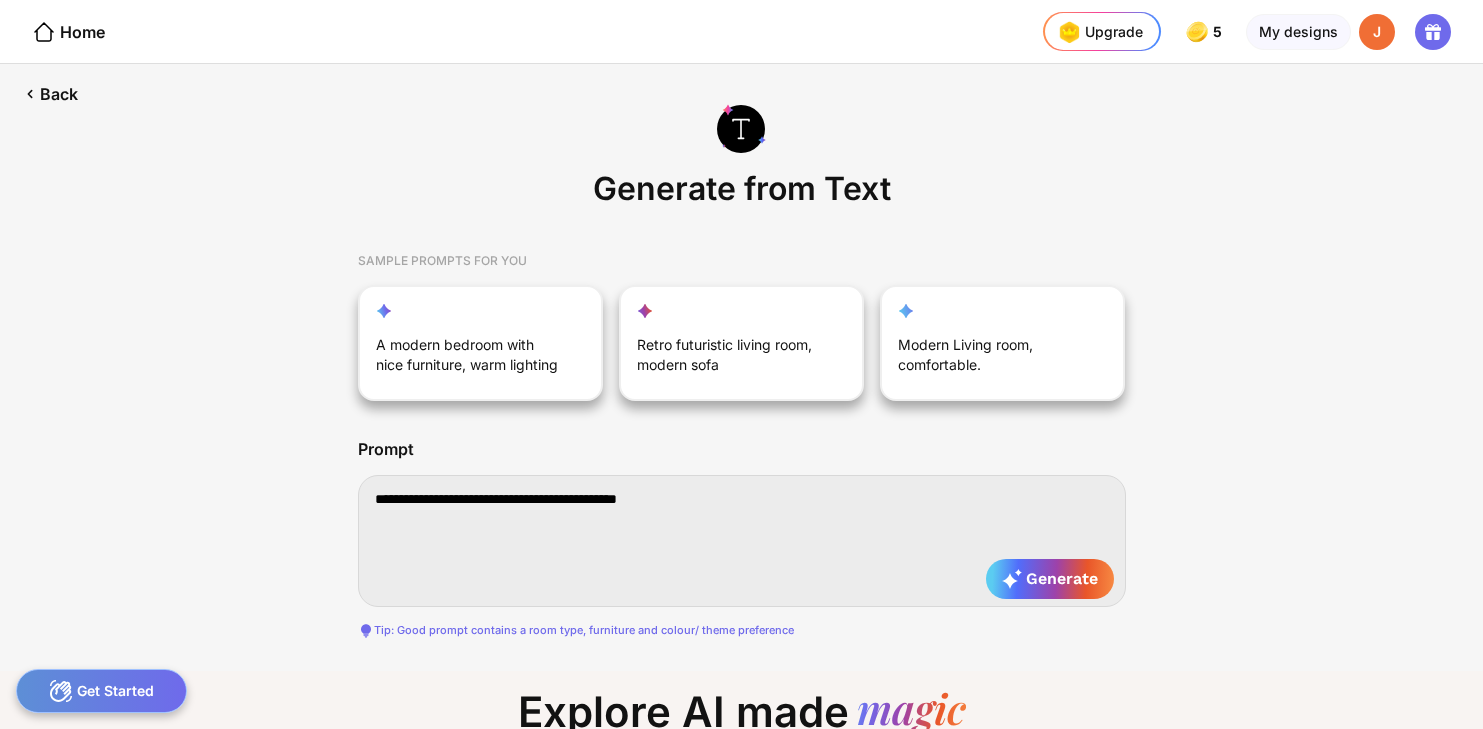 type on "**********" 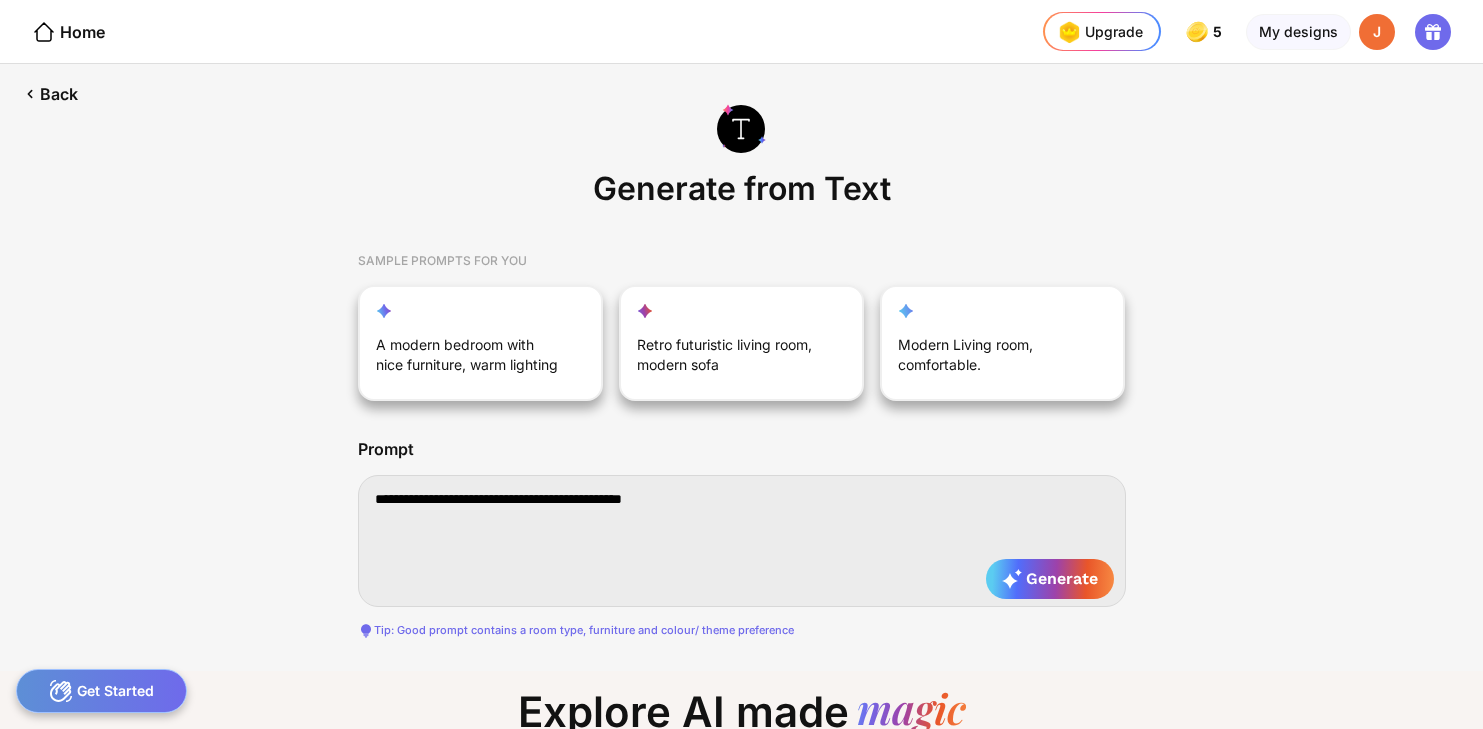type on "**********" 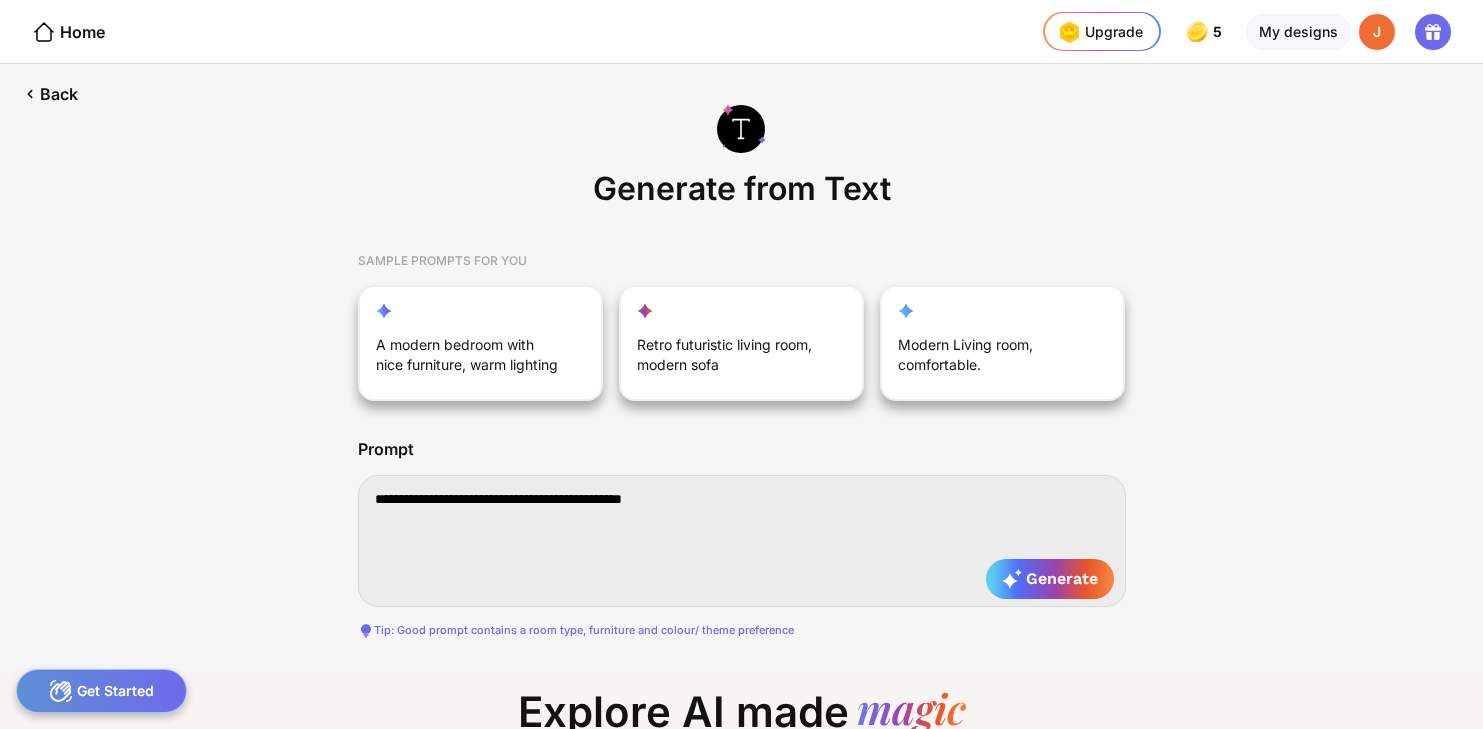 type on "**********" 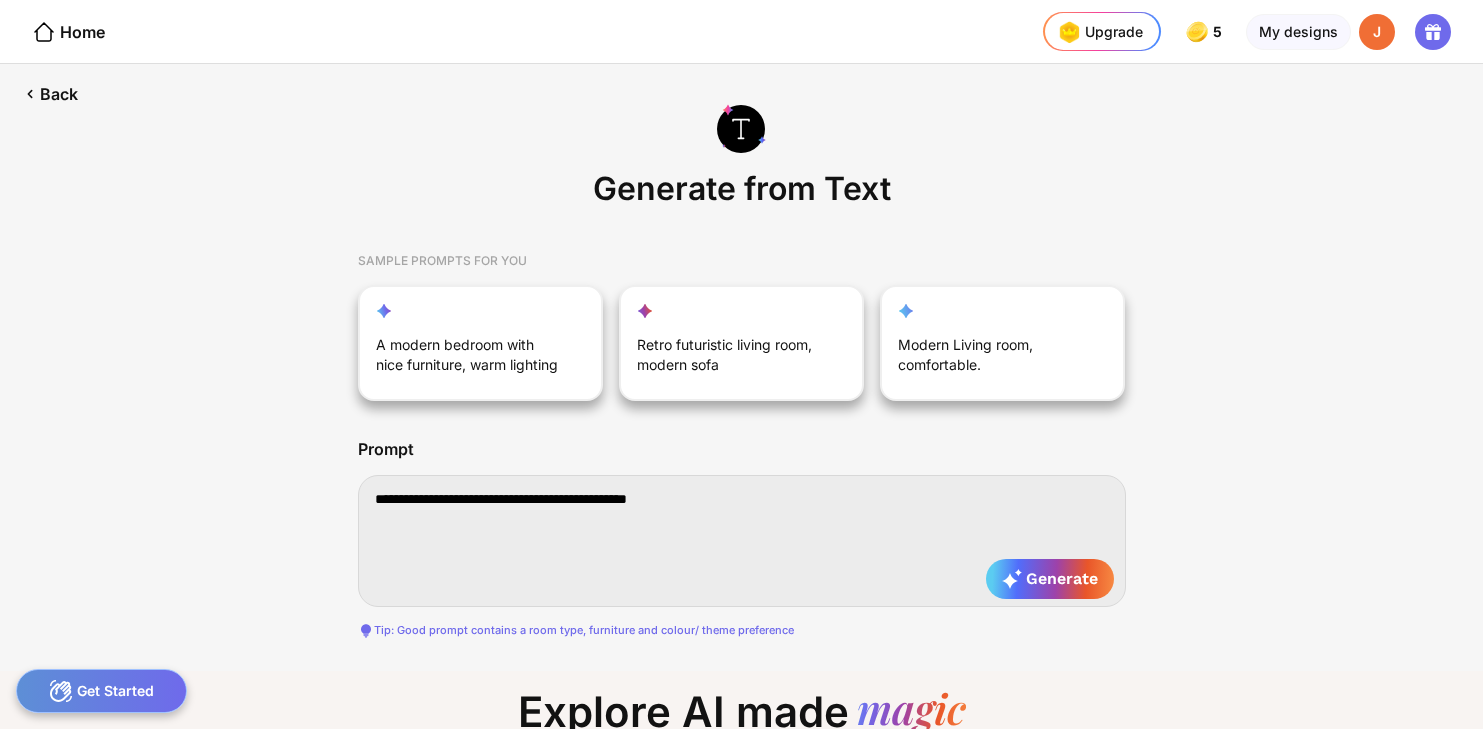 type on "**********" 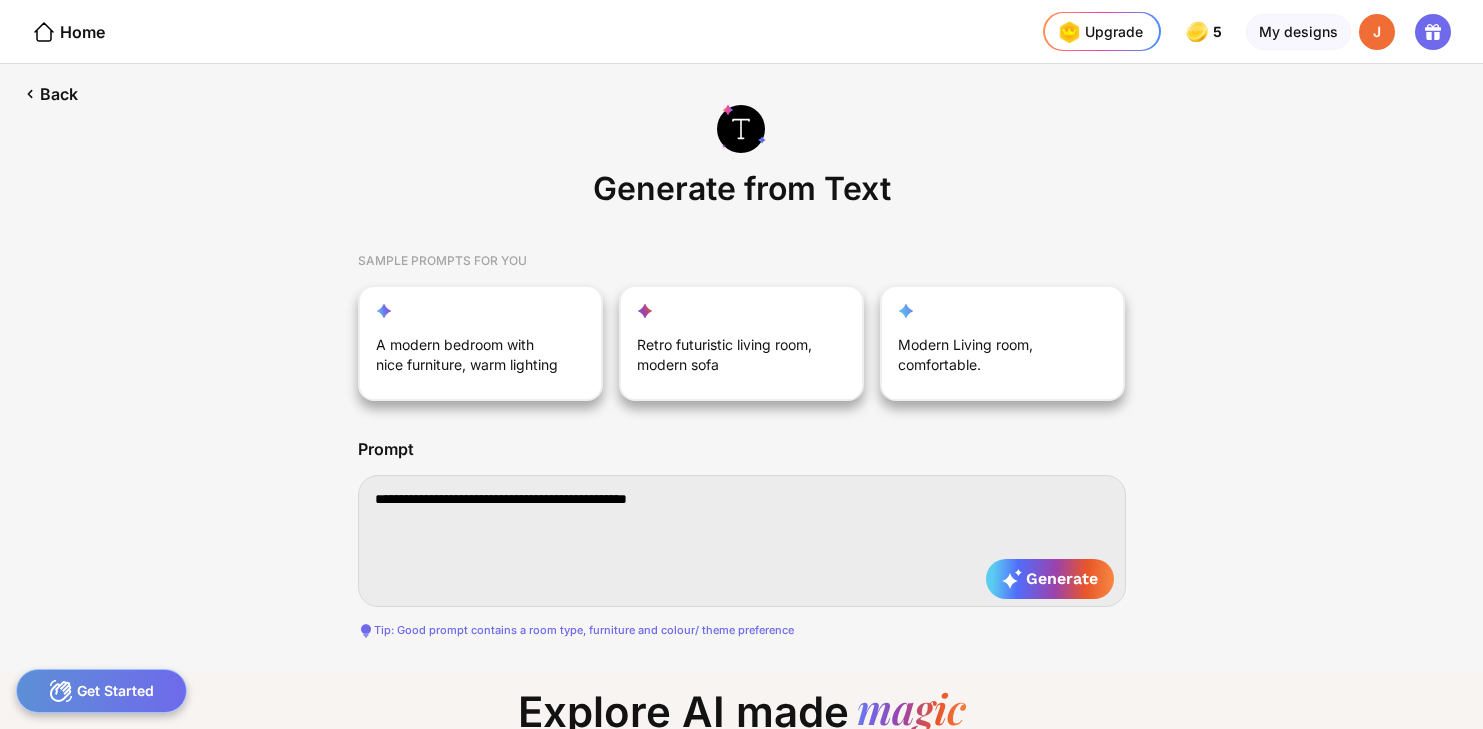 type on "**********" 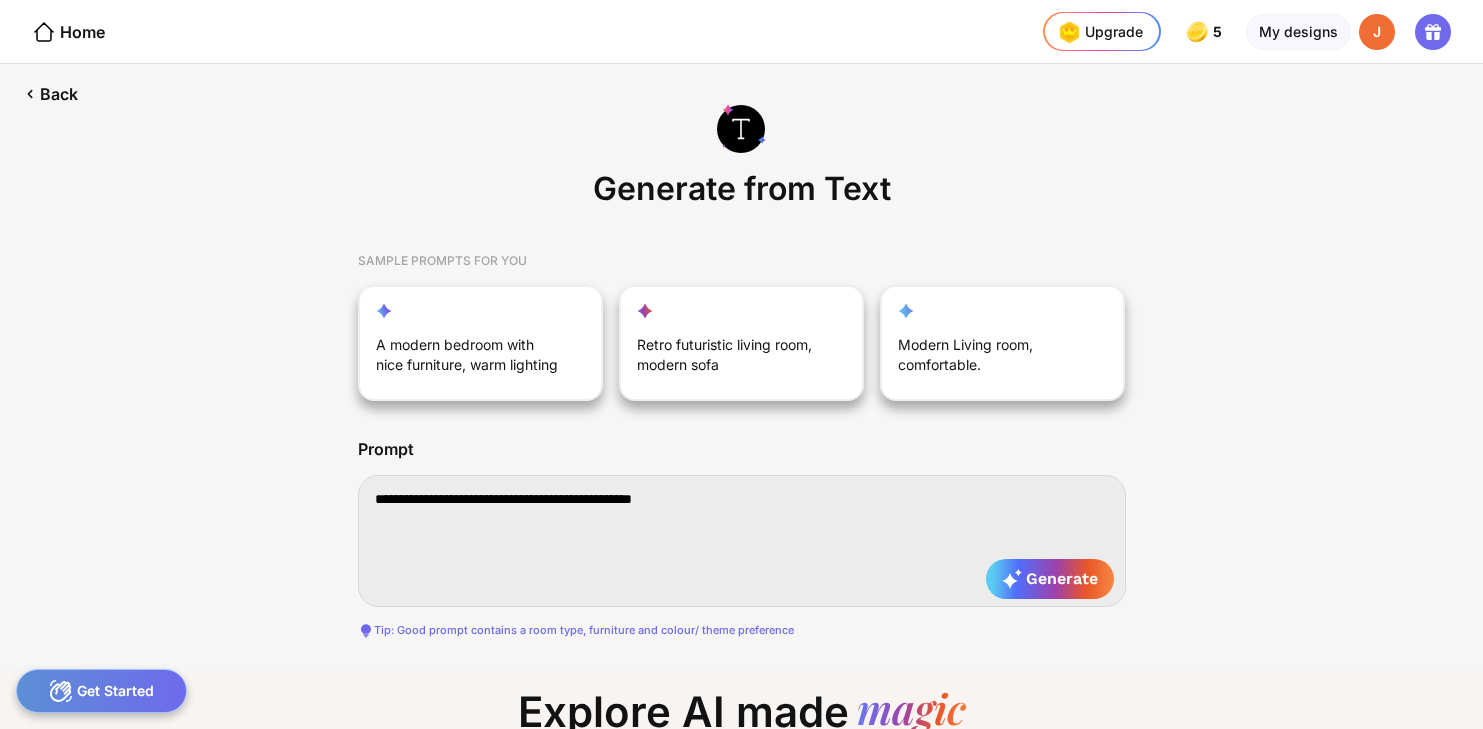 type on "**********" 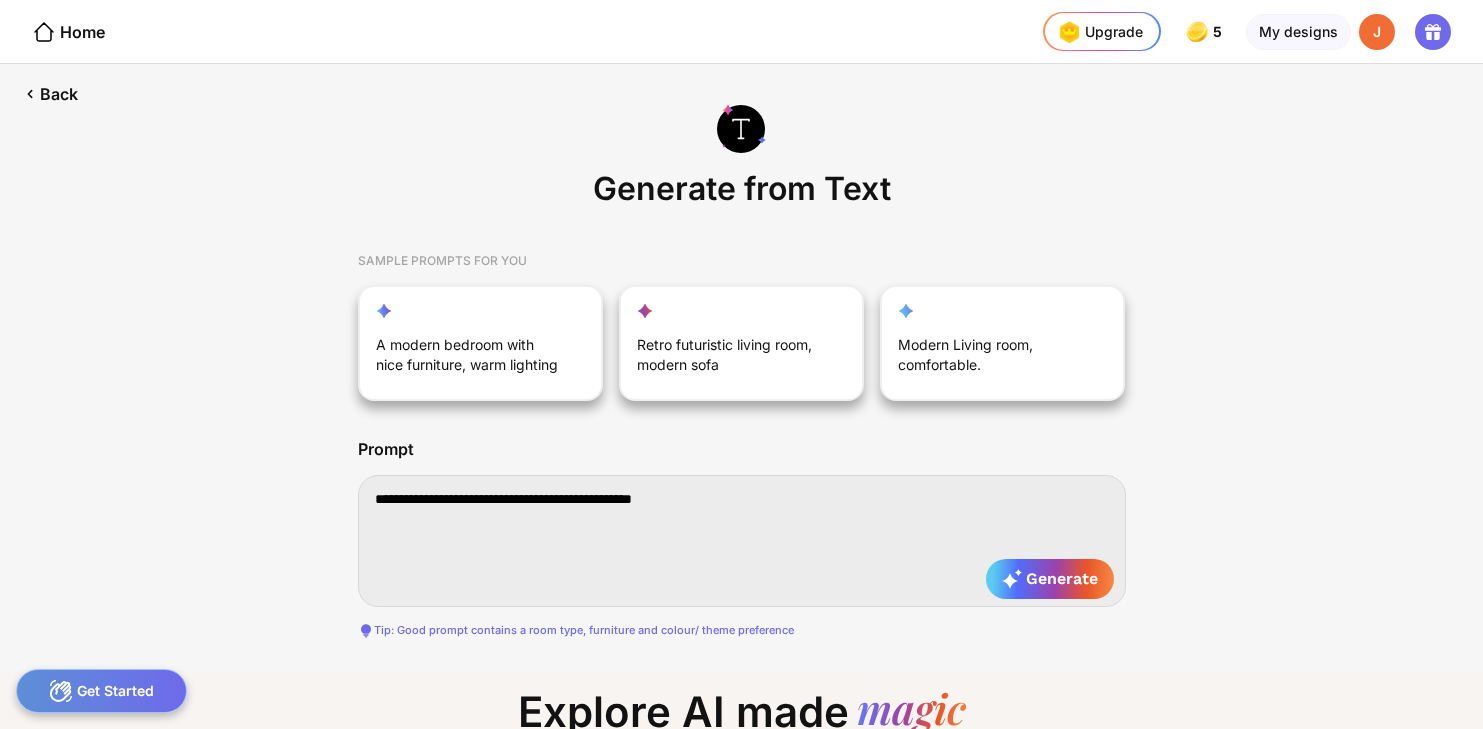 type on "**********" 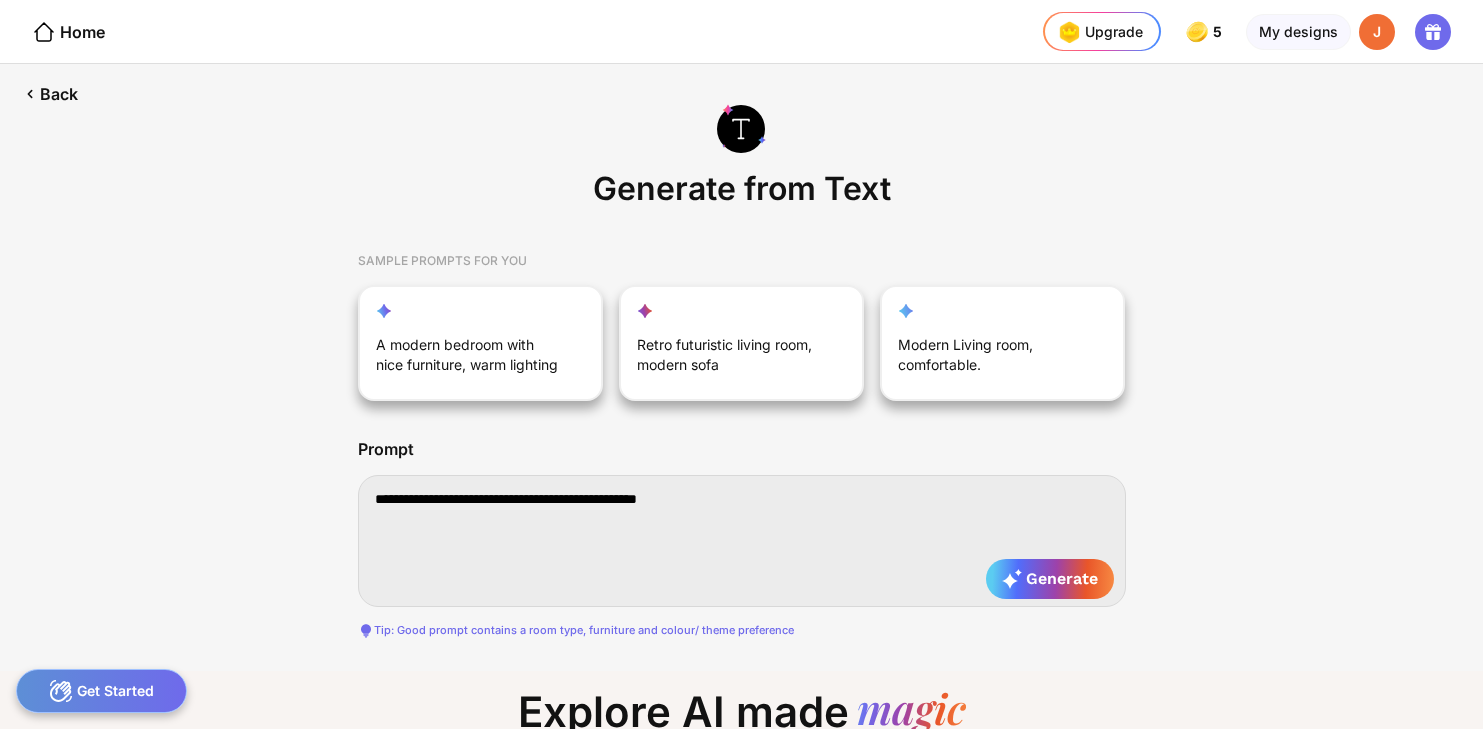 type on "**********" 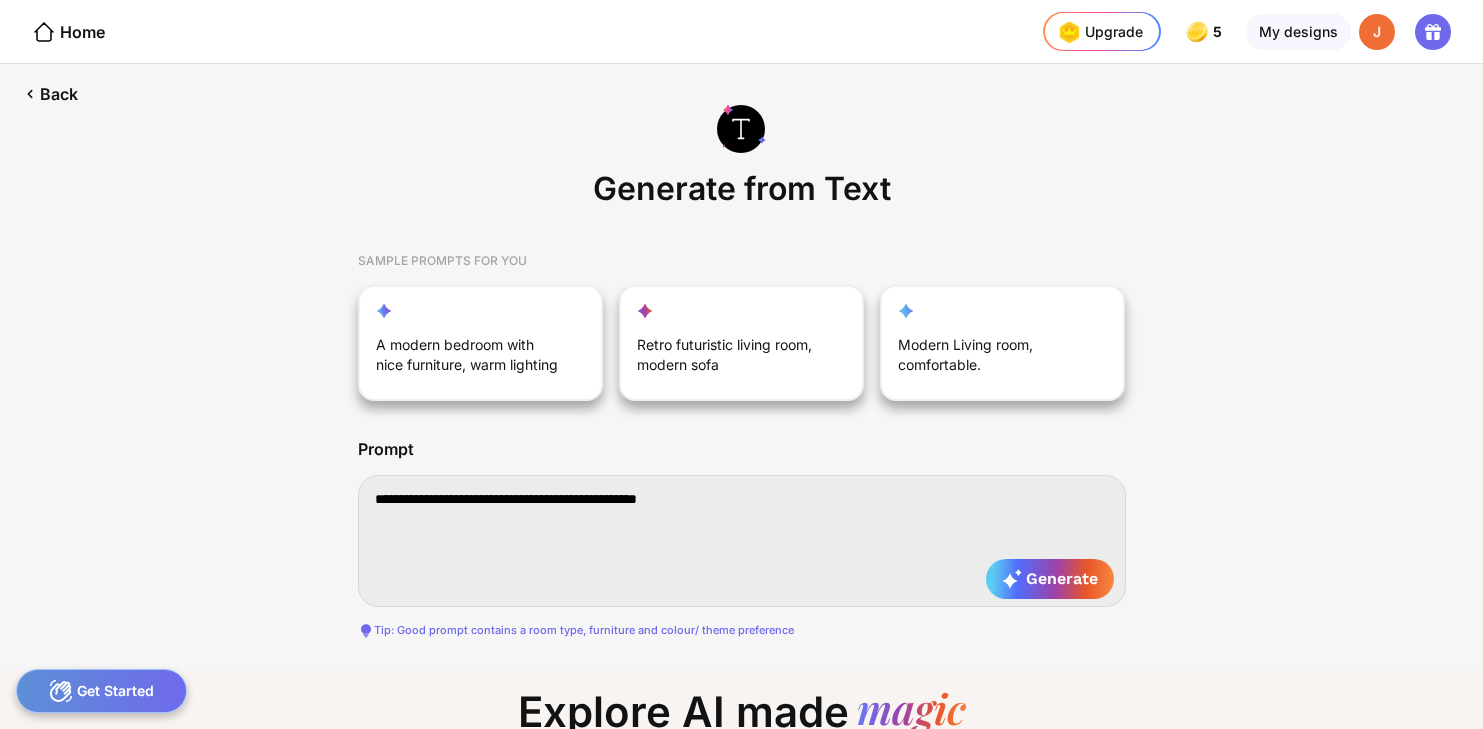 type on "**********" 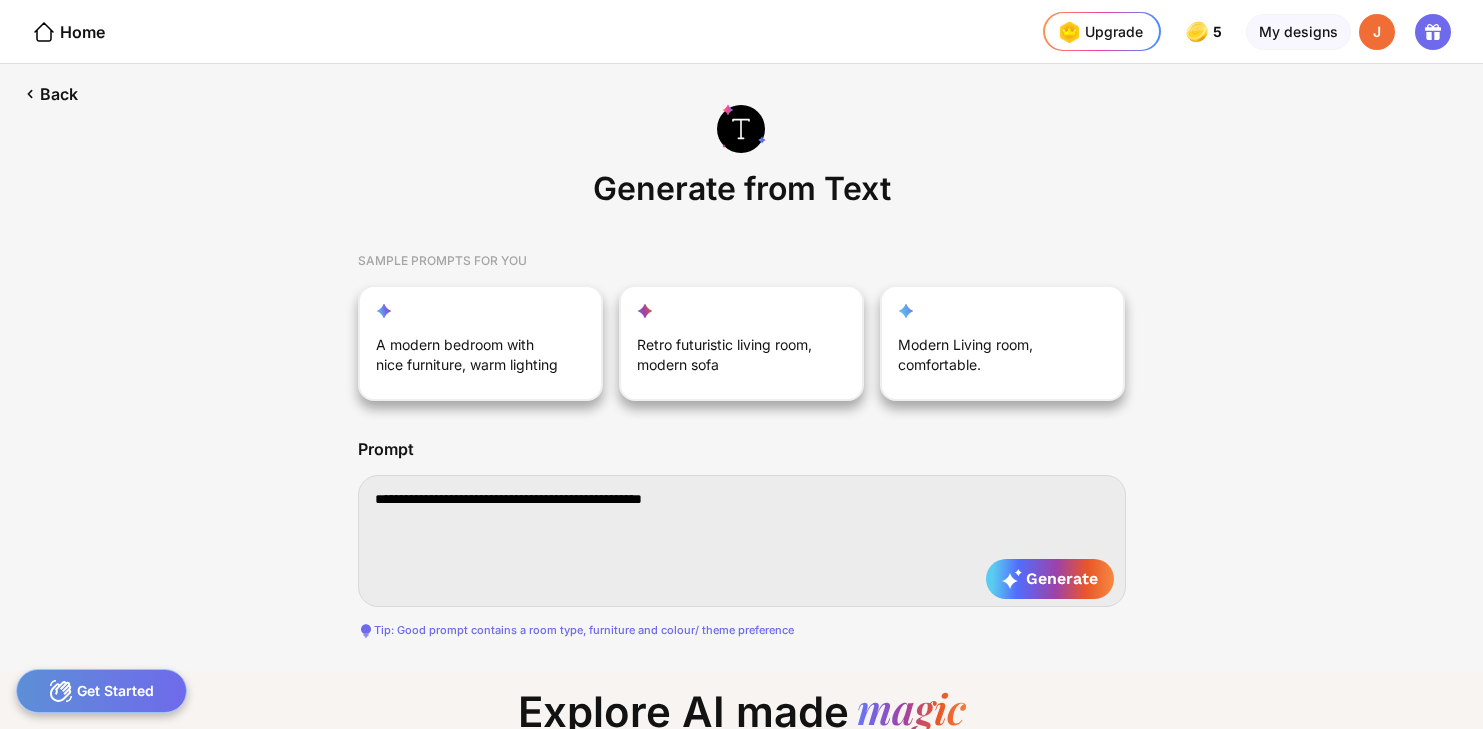 type on "**********" 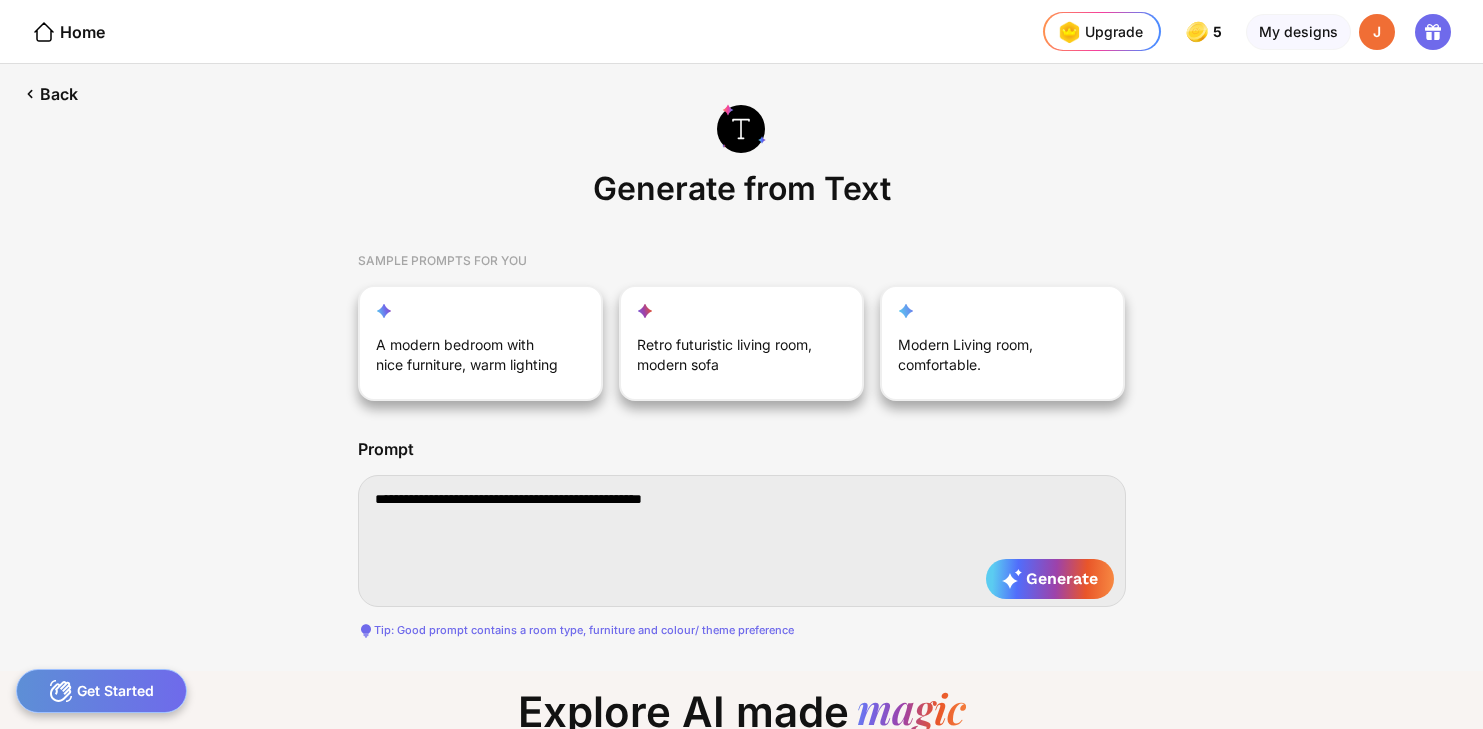 type on "**********" 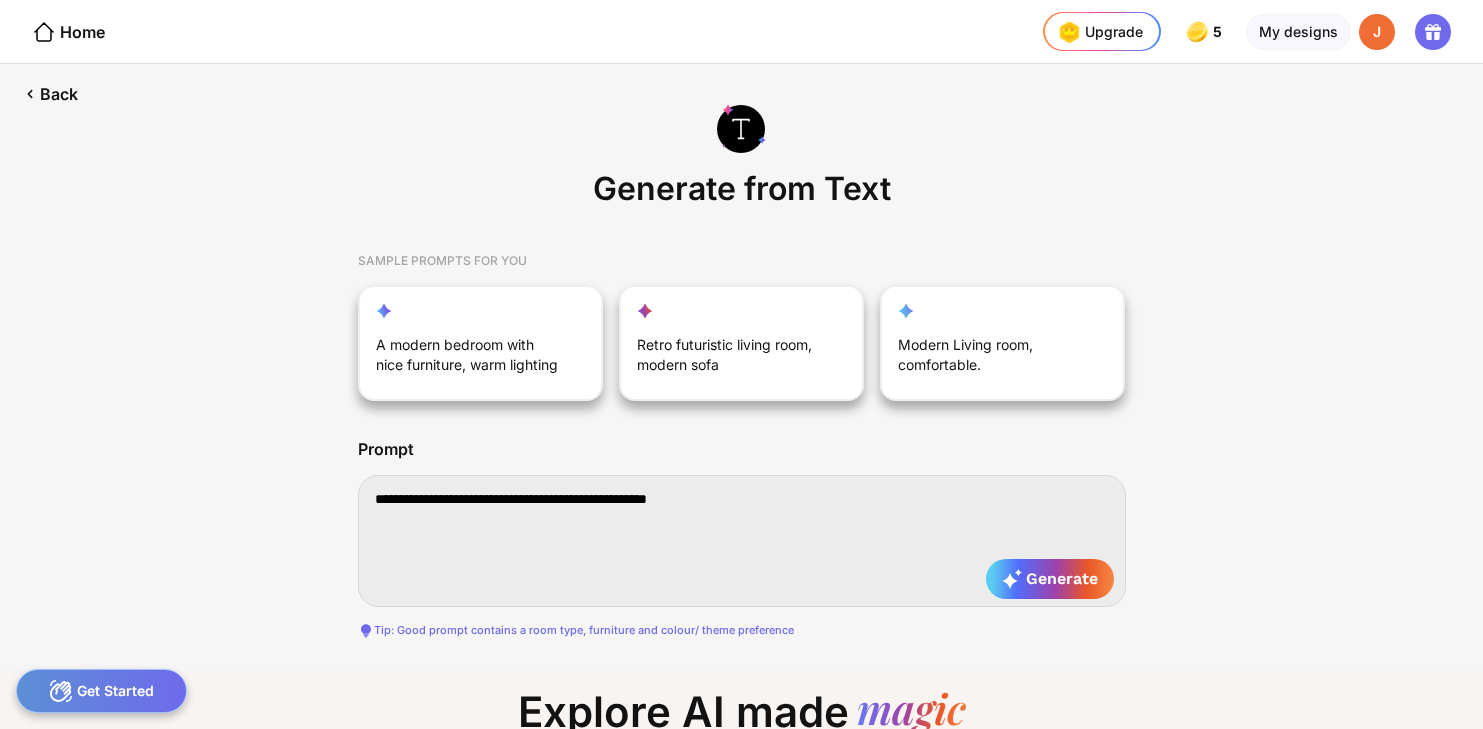 click on "**********" at bounding box center [742, 541] 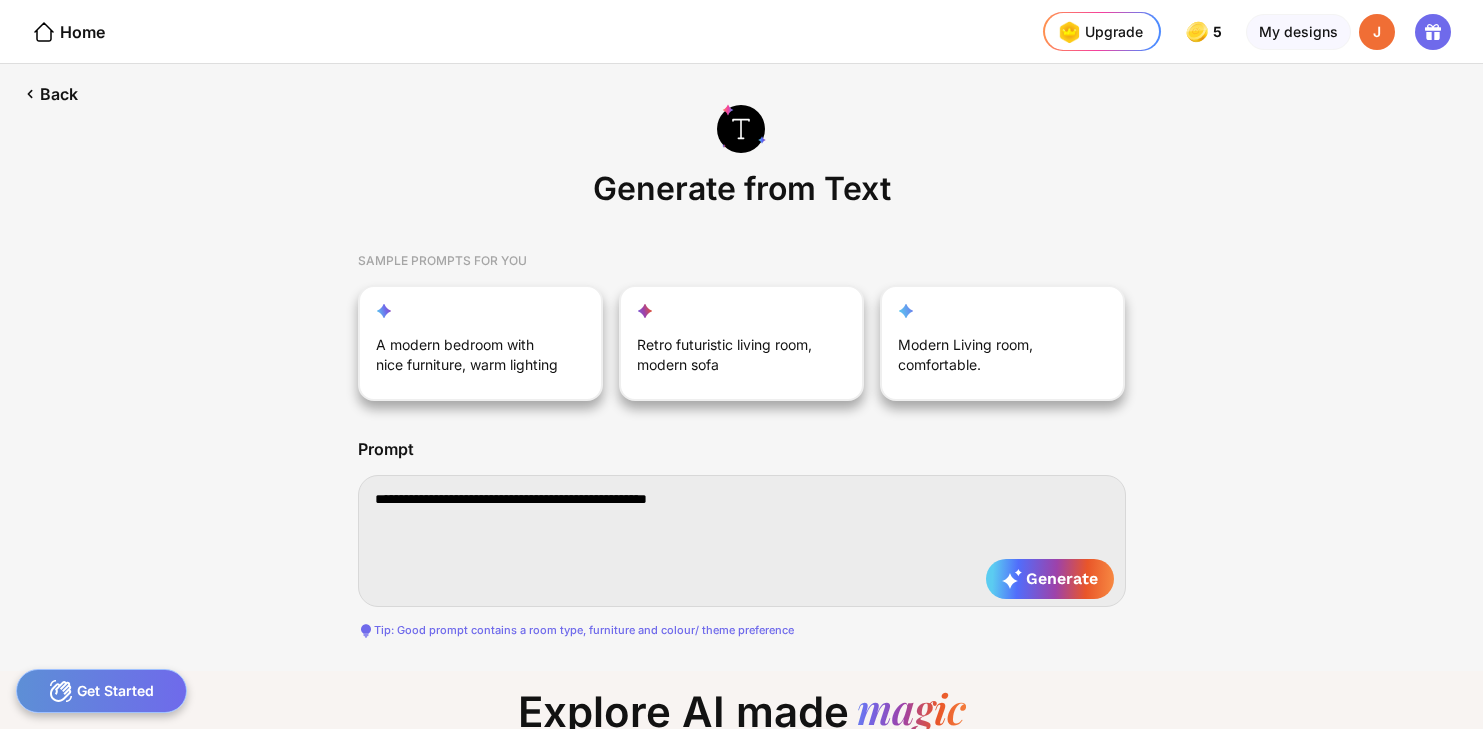 type on "**********" 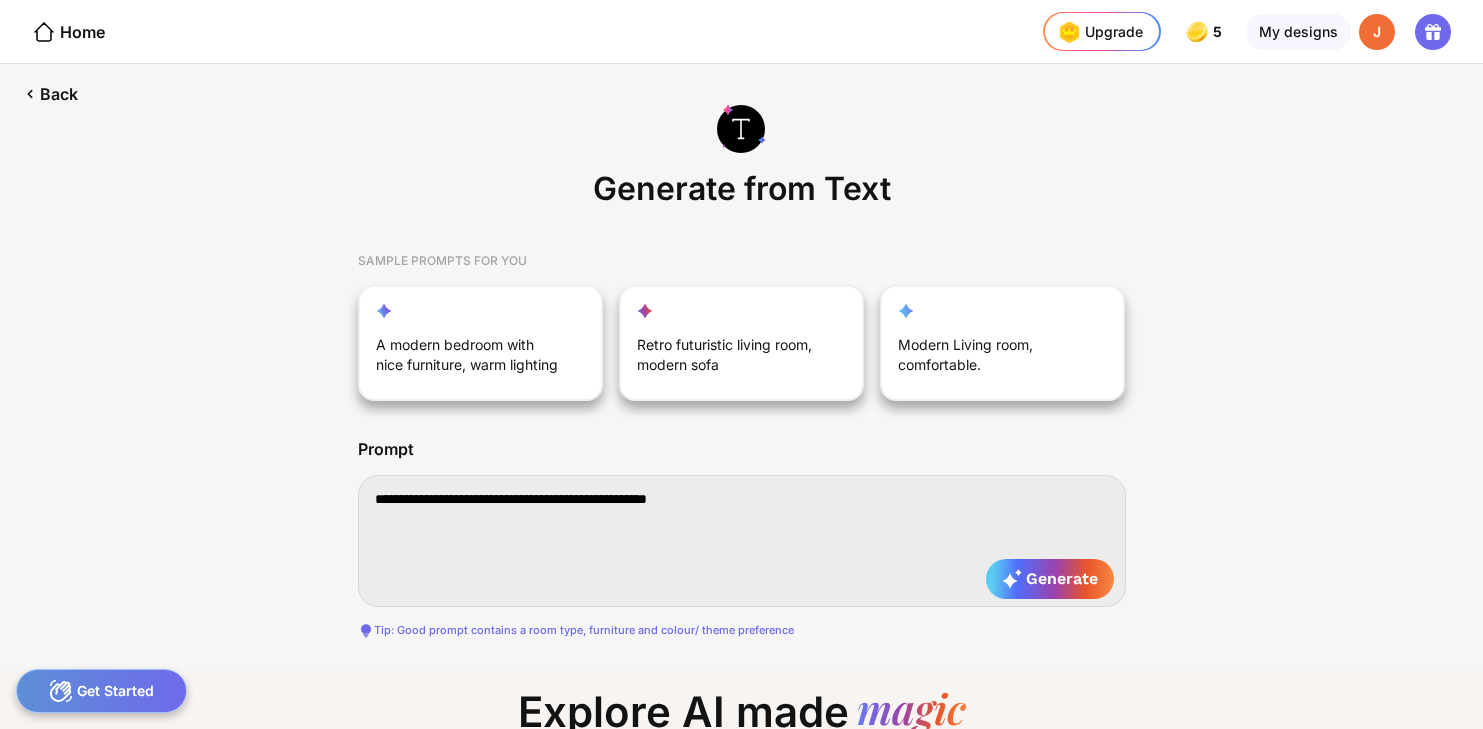 type on "**********" 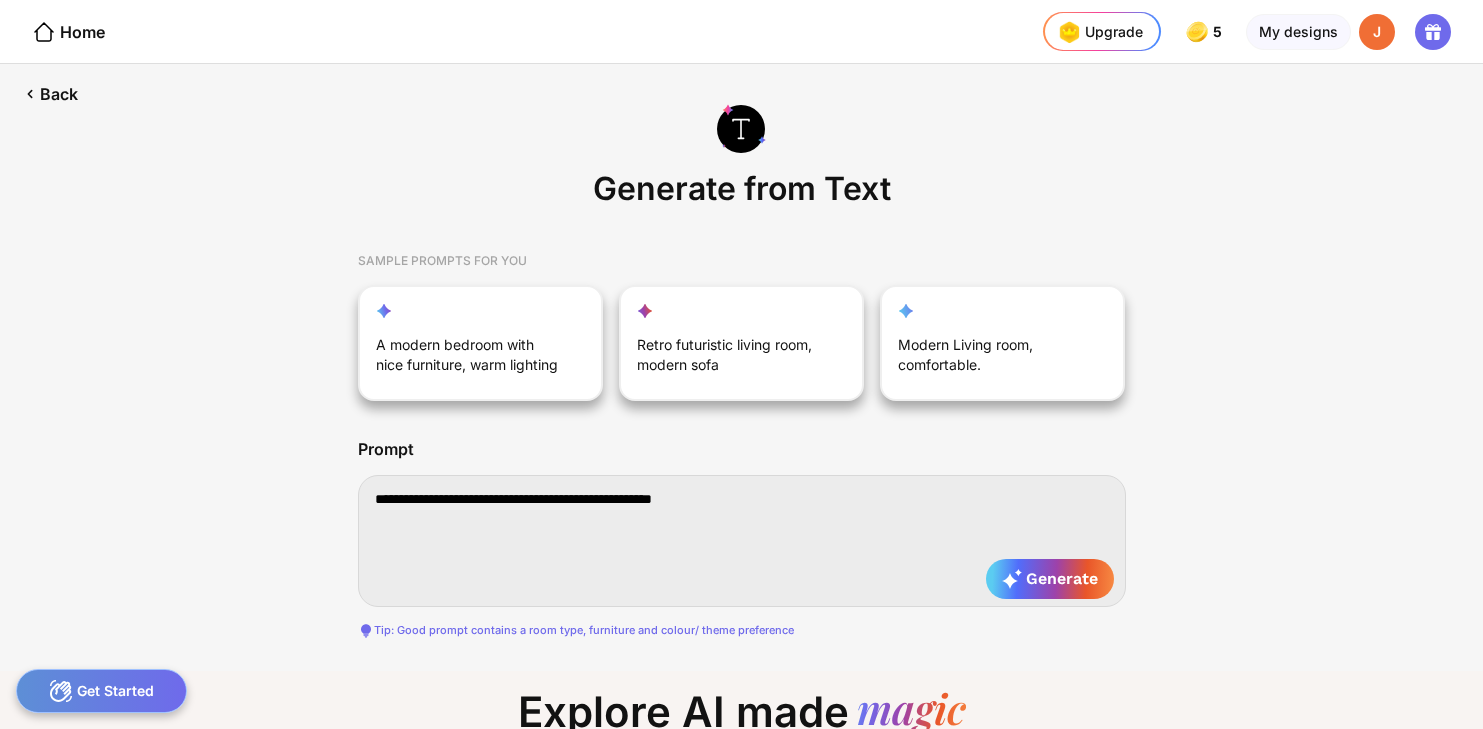 click on "**********" at bounding box center [742, 541] 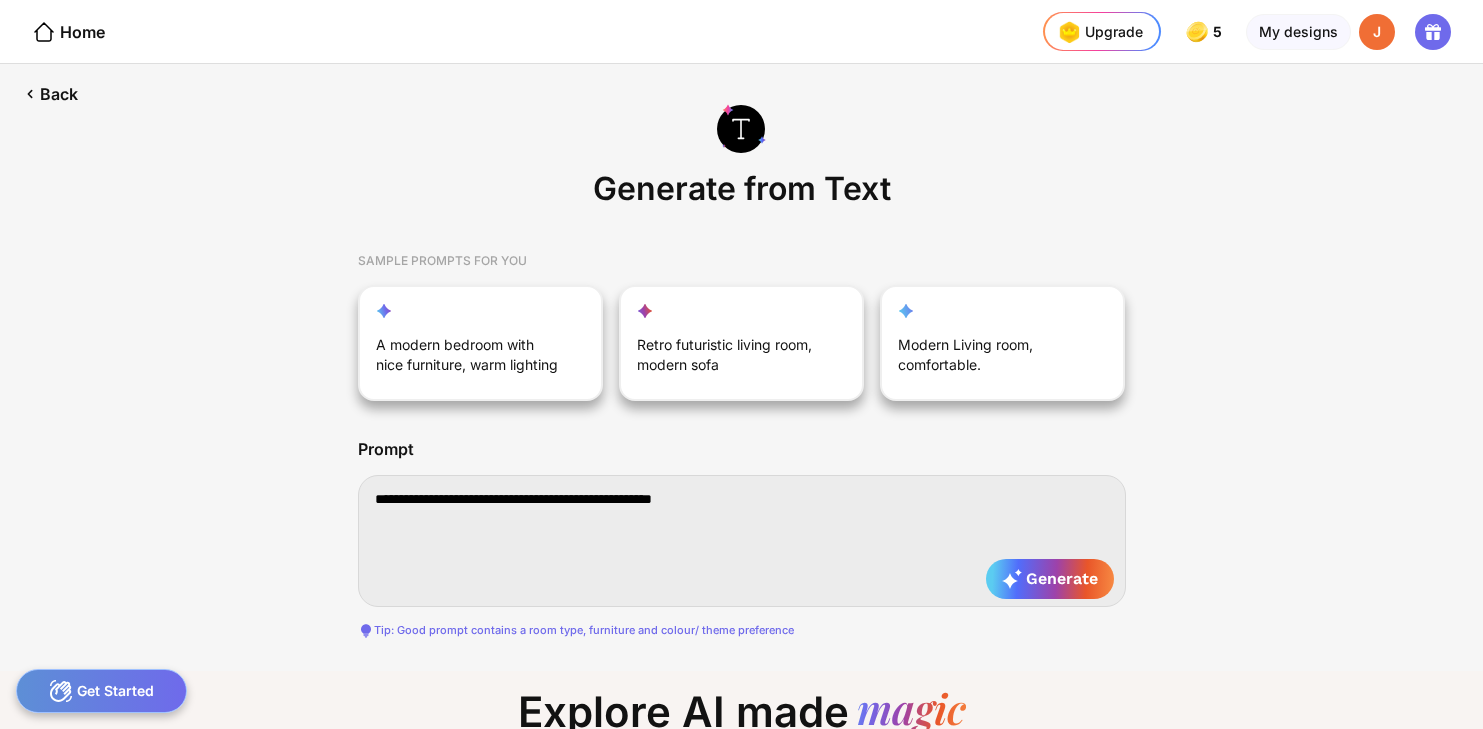 type on "**********" 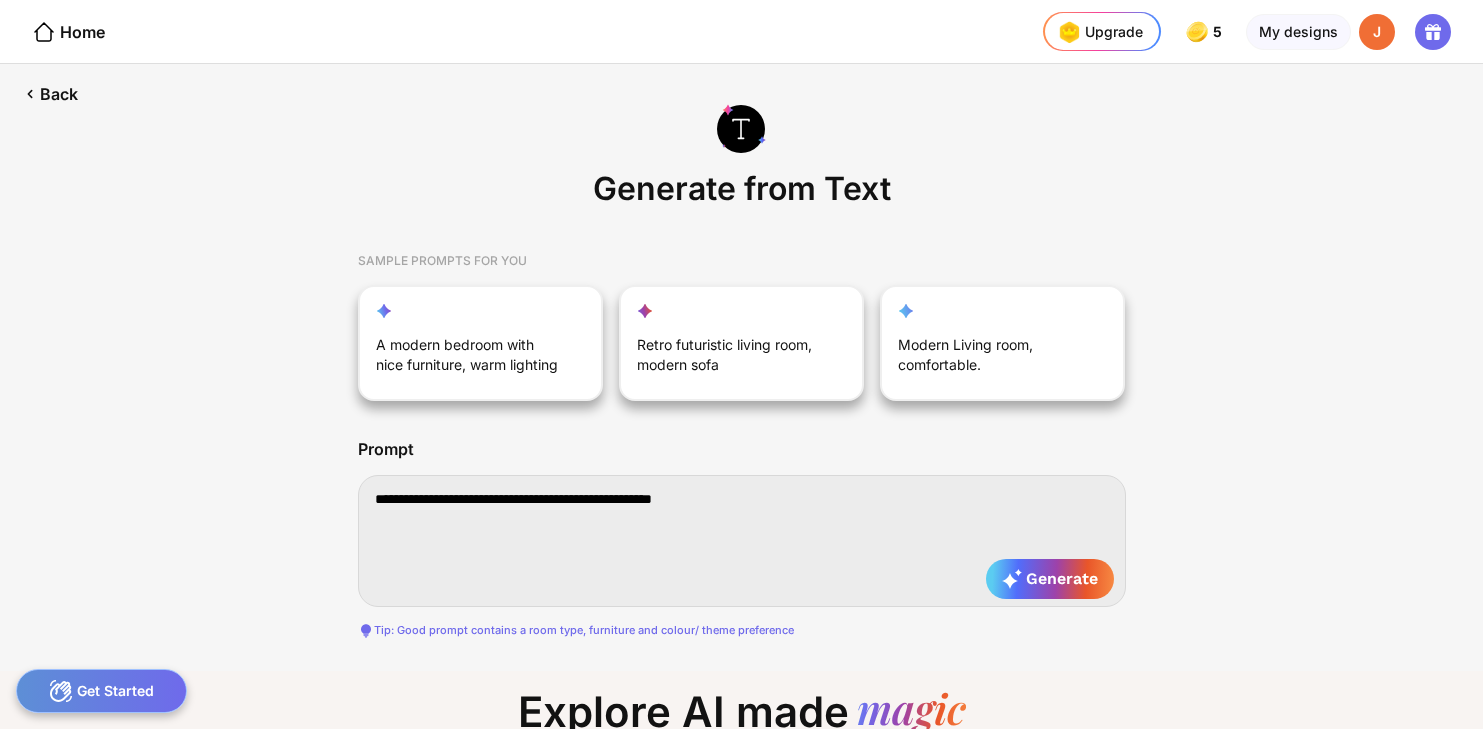 type on "**********" 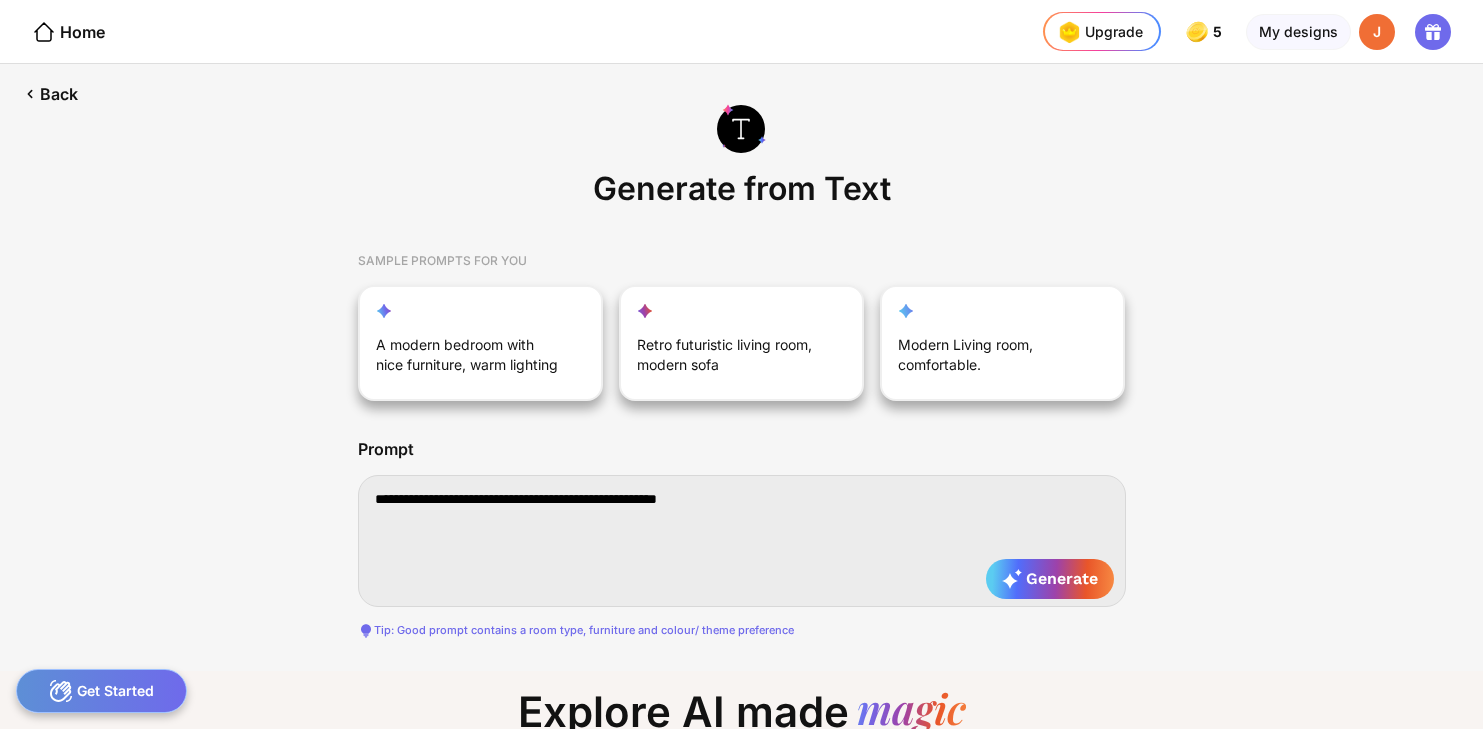 type on "**********" 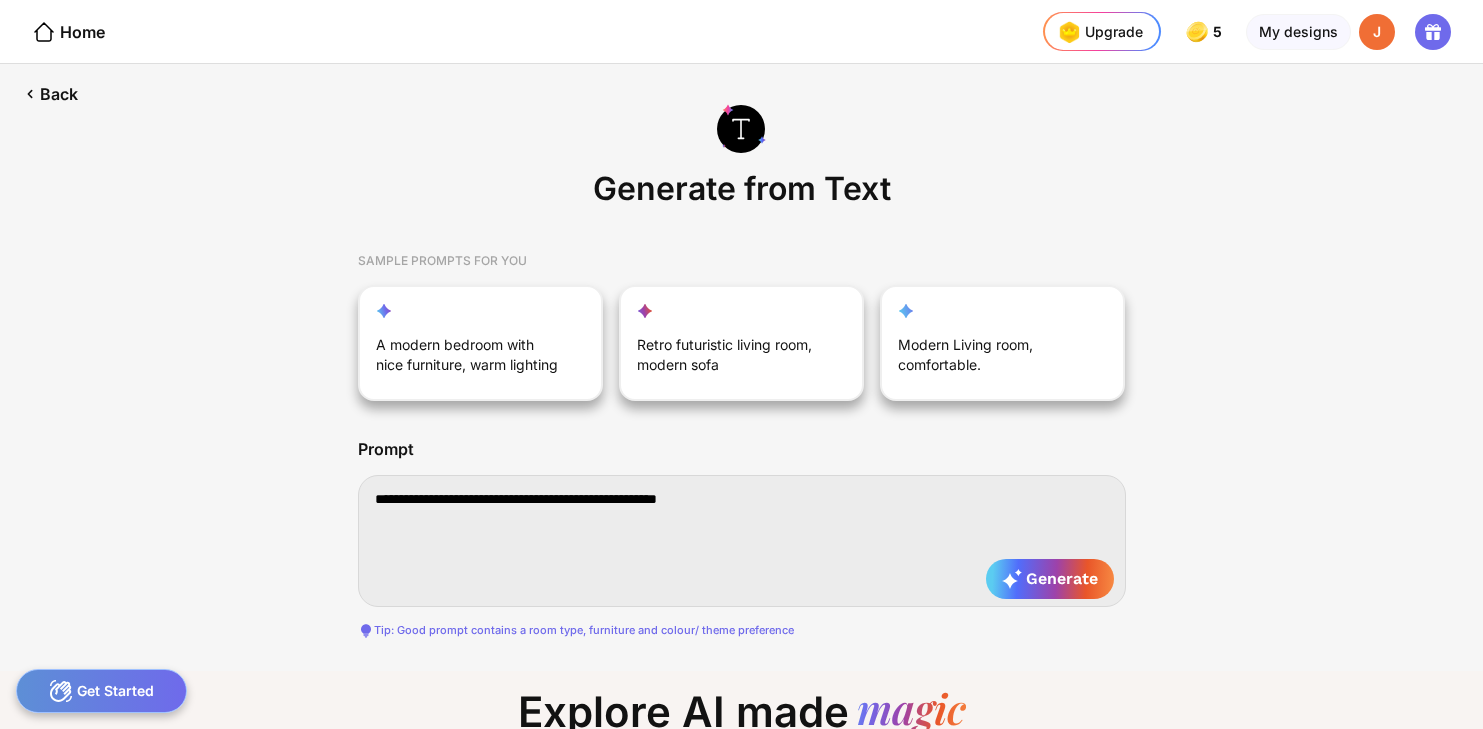 type on "**********" 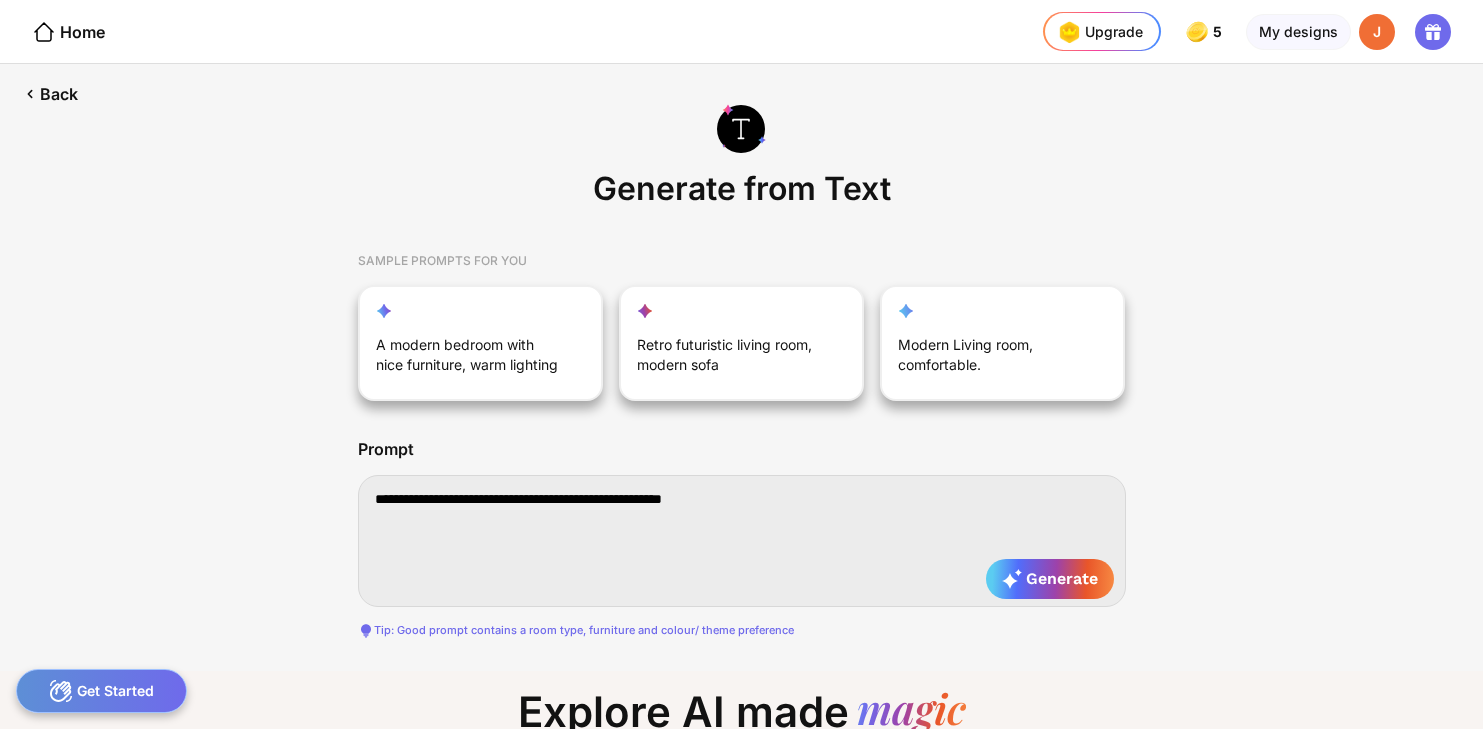 type on "**********" 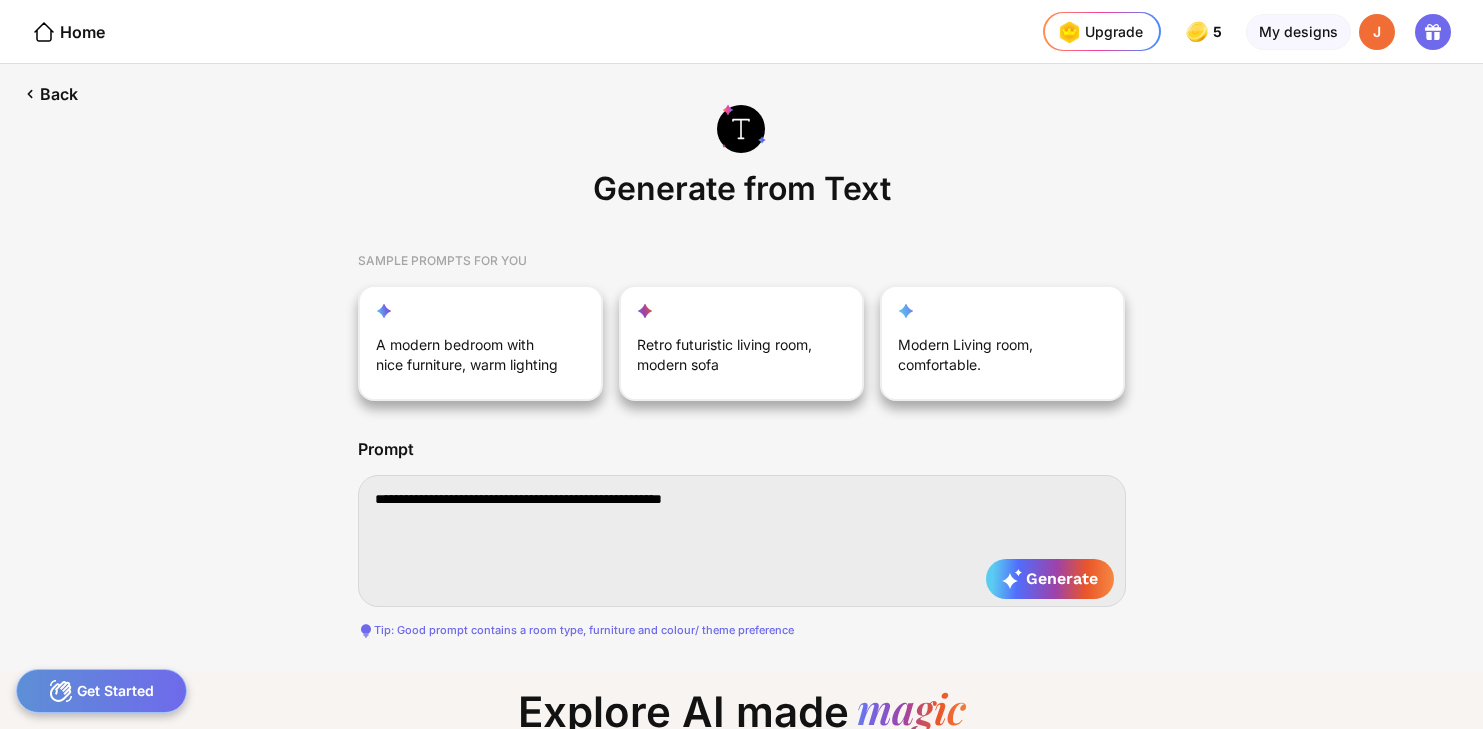 type on "**********" 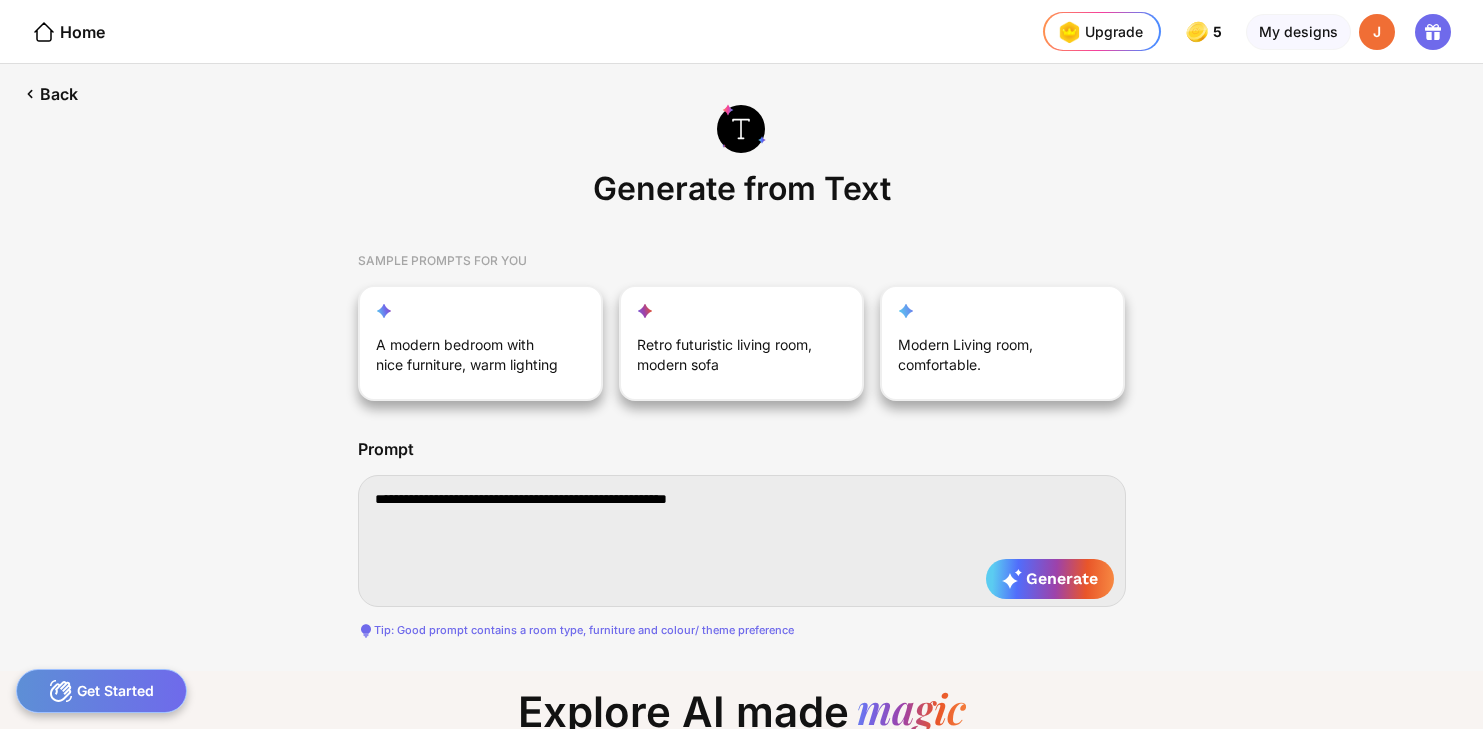 type on "**********" 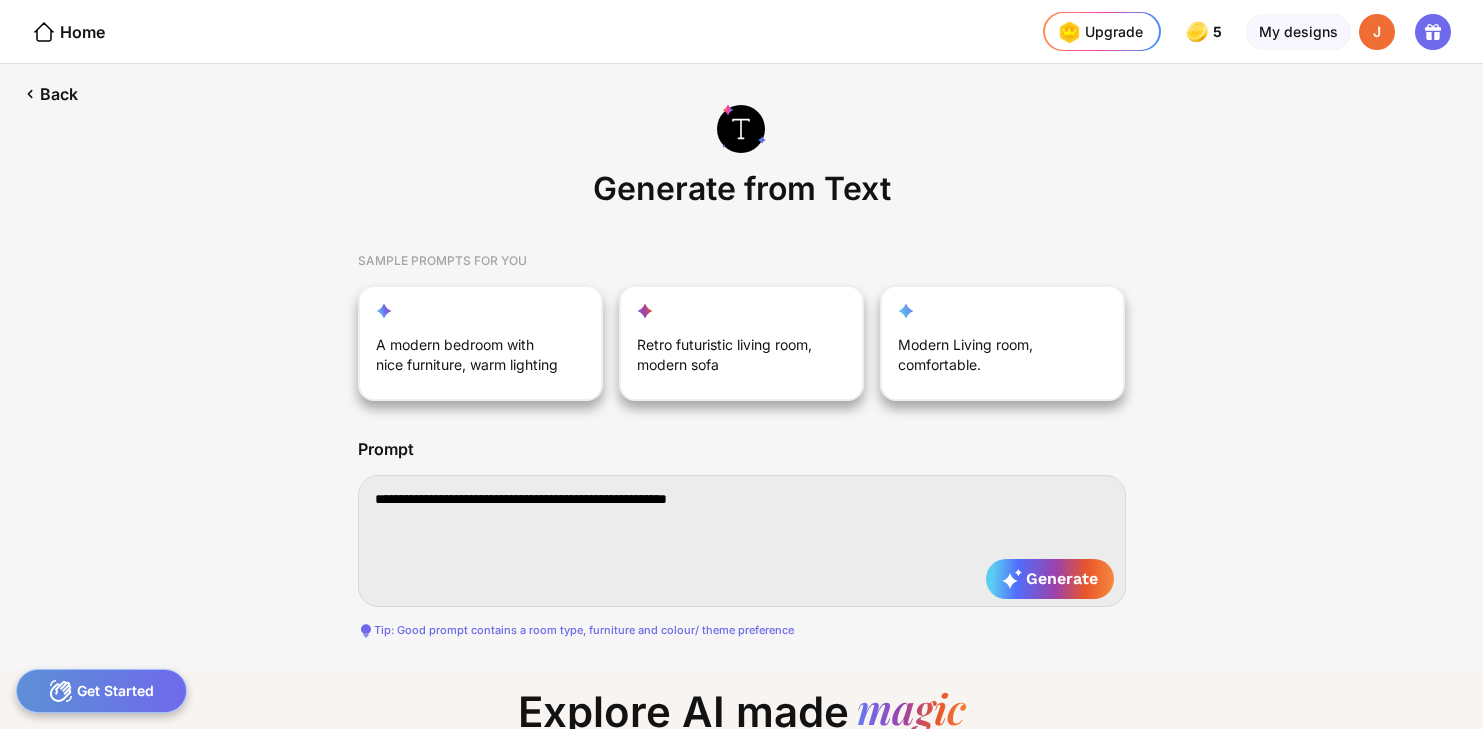 type on "**********" 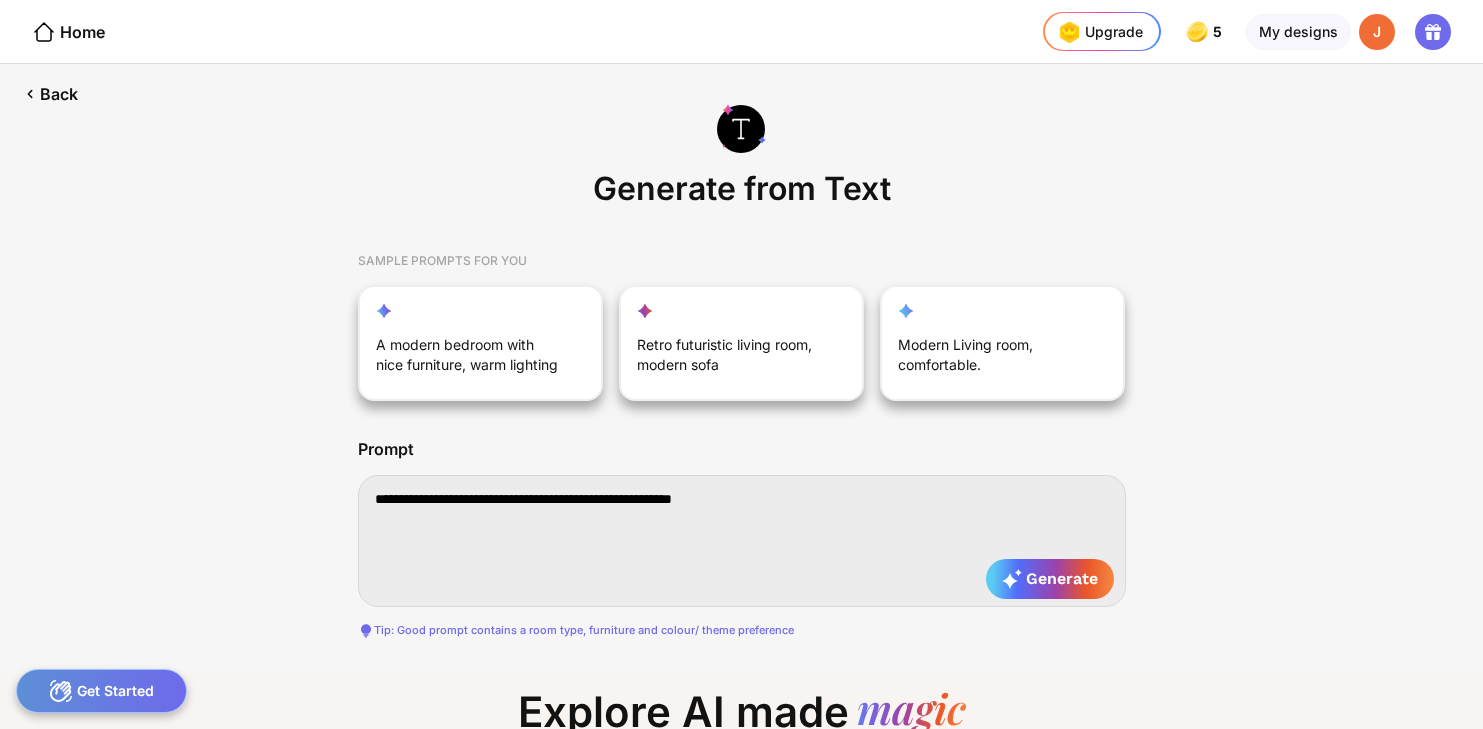 type on "**********" 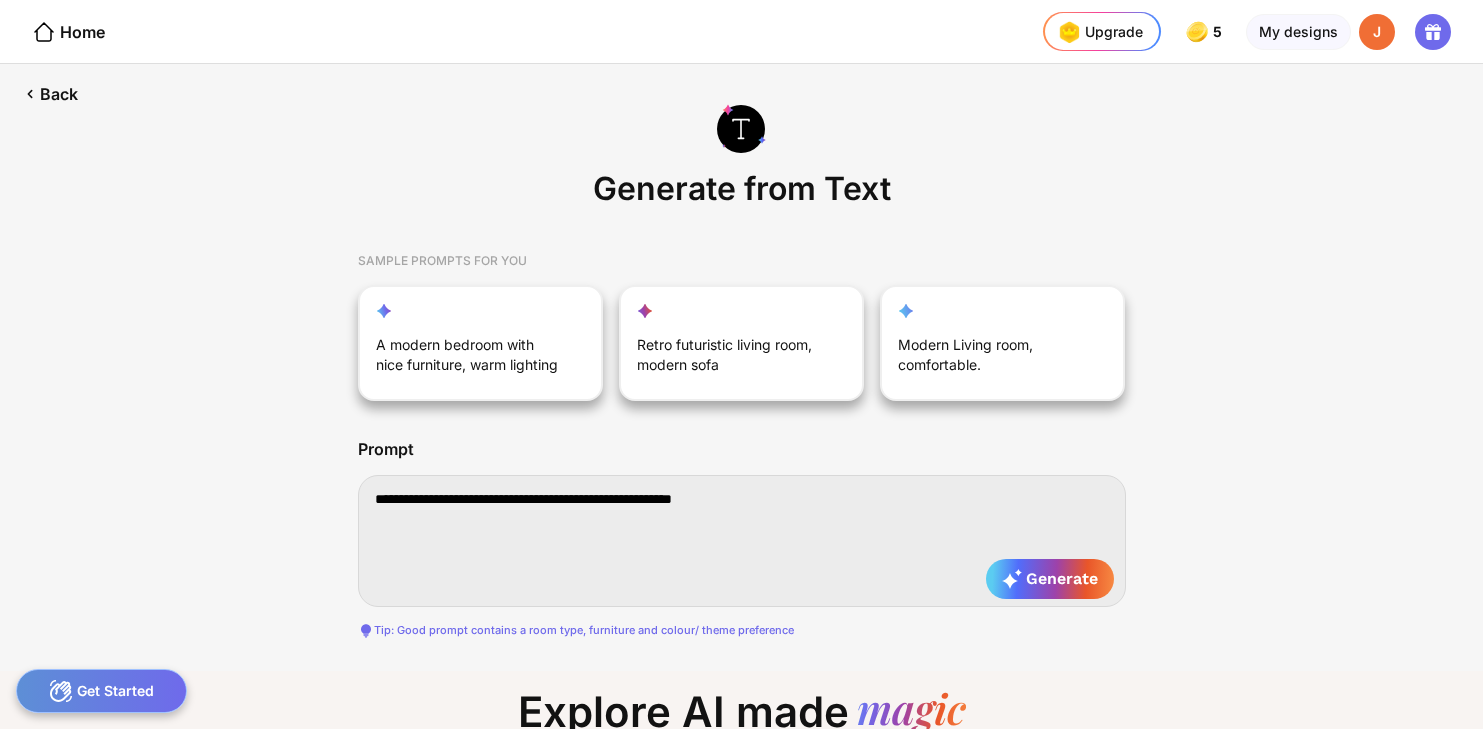 type on "**********" 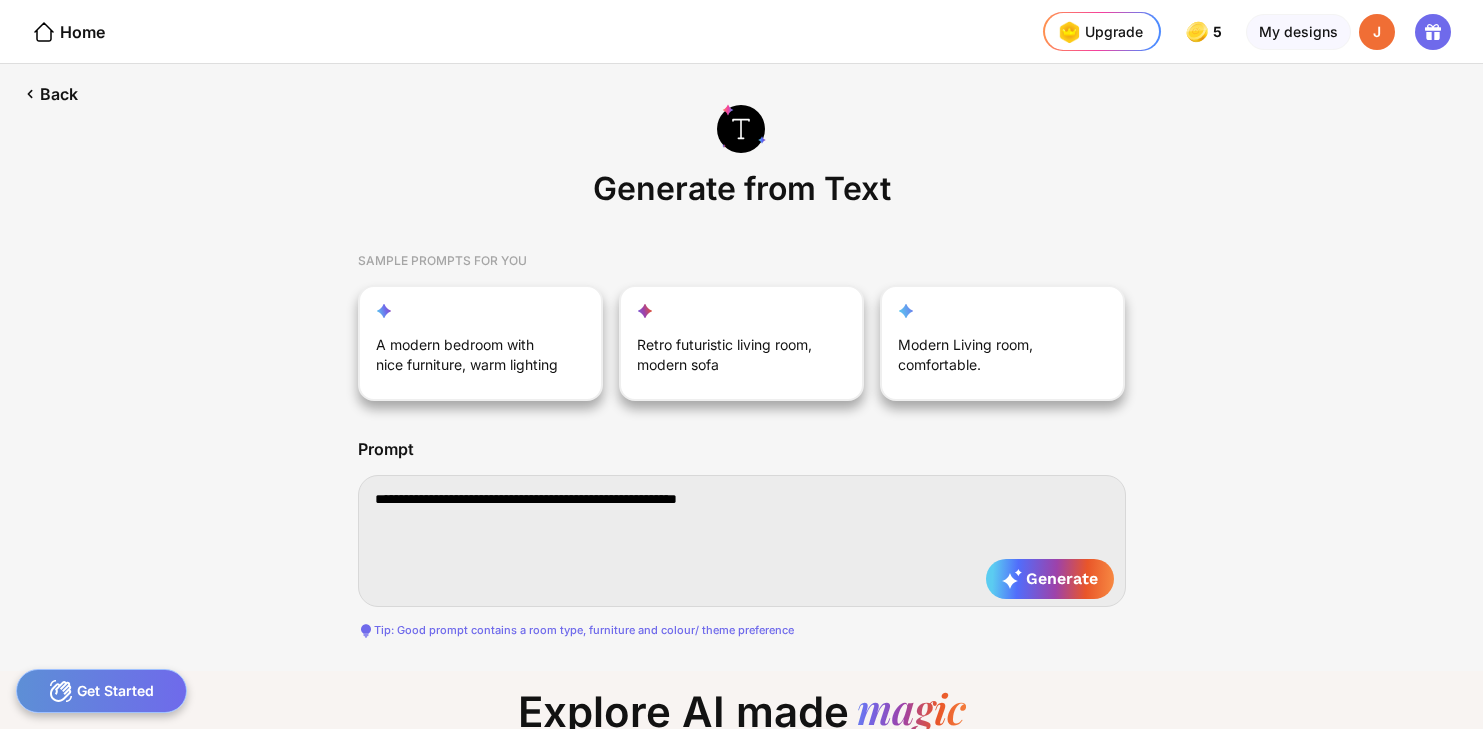 type on "**********" 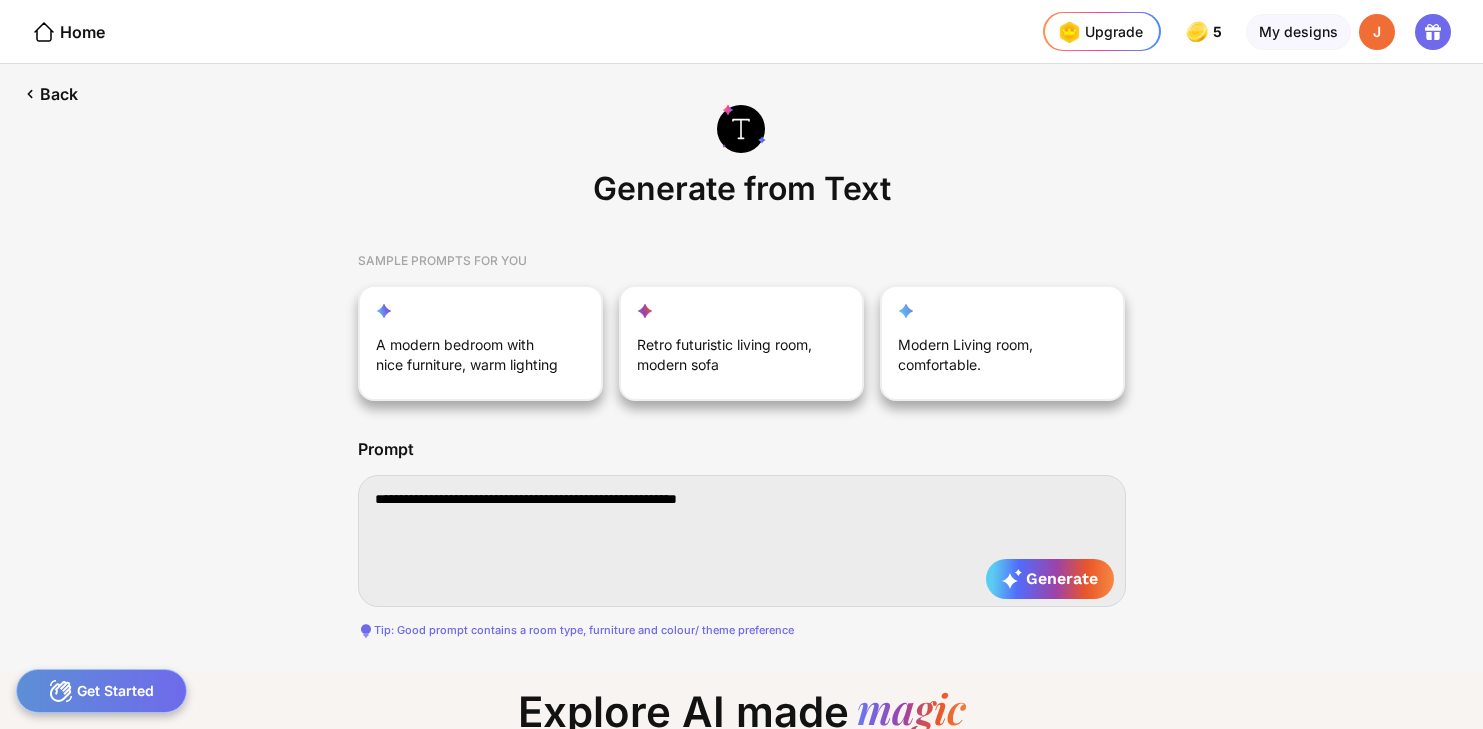 type on "**********" 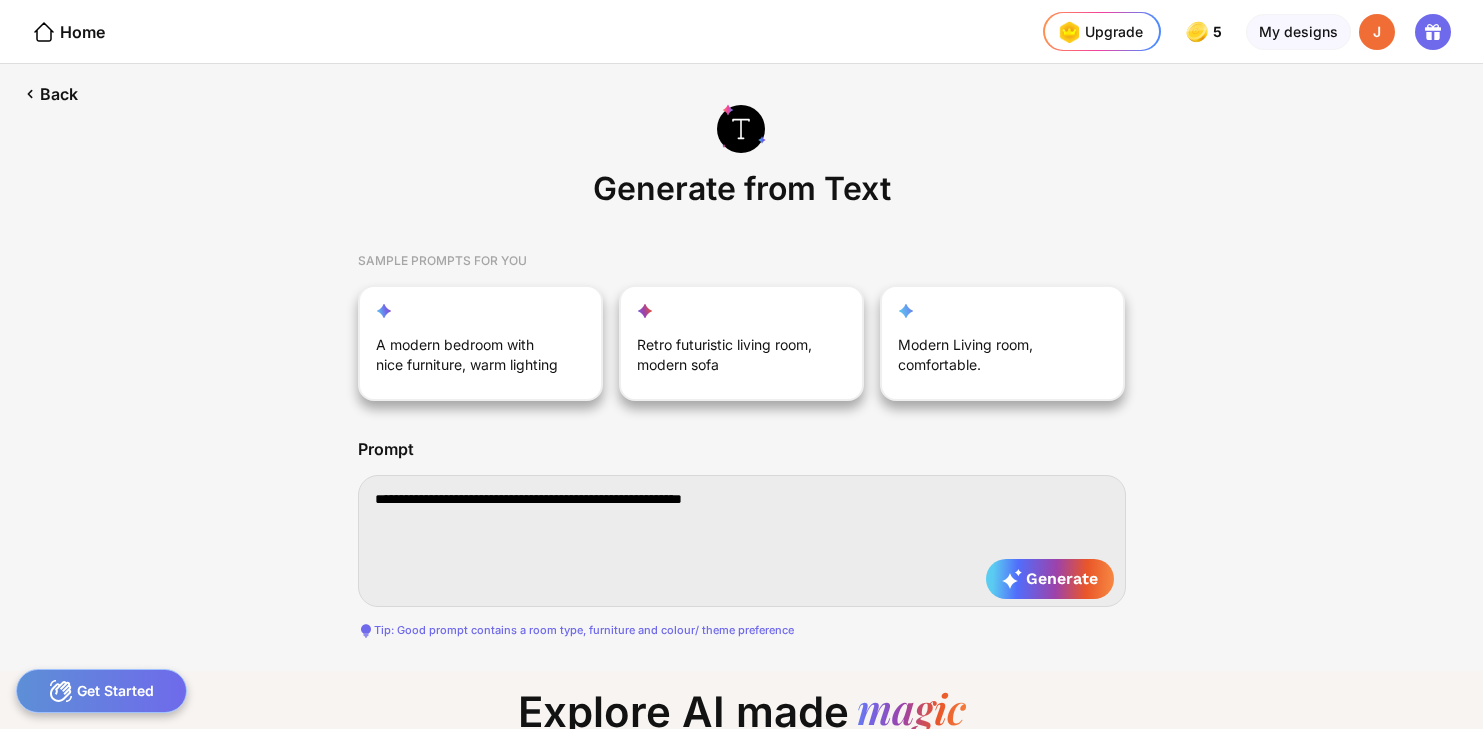 type on "**********" 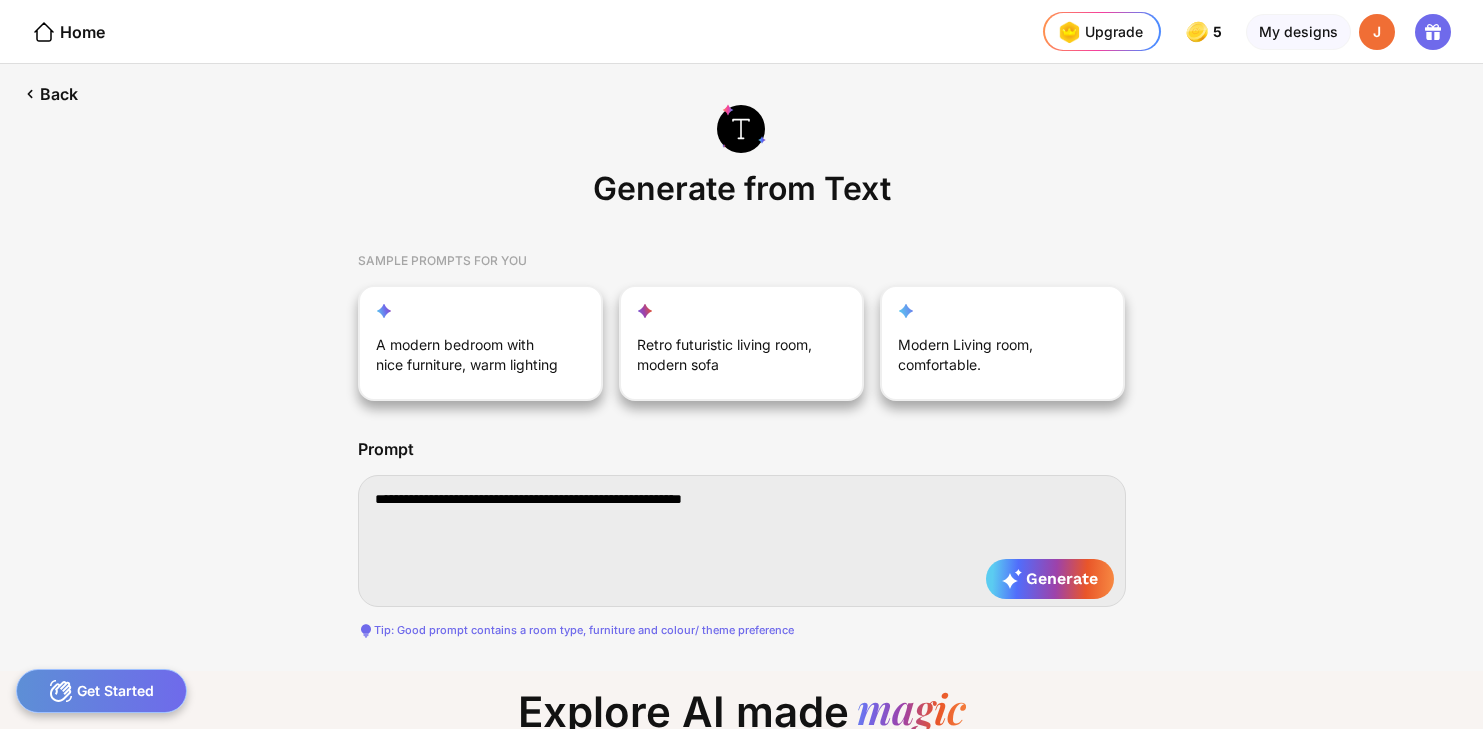 type on "**********" 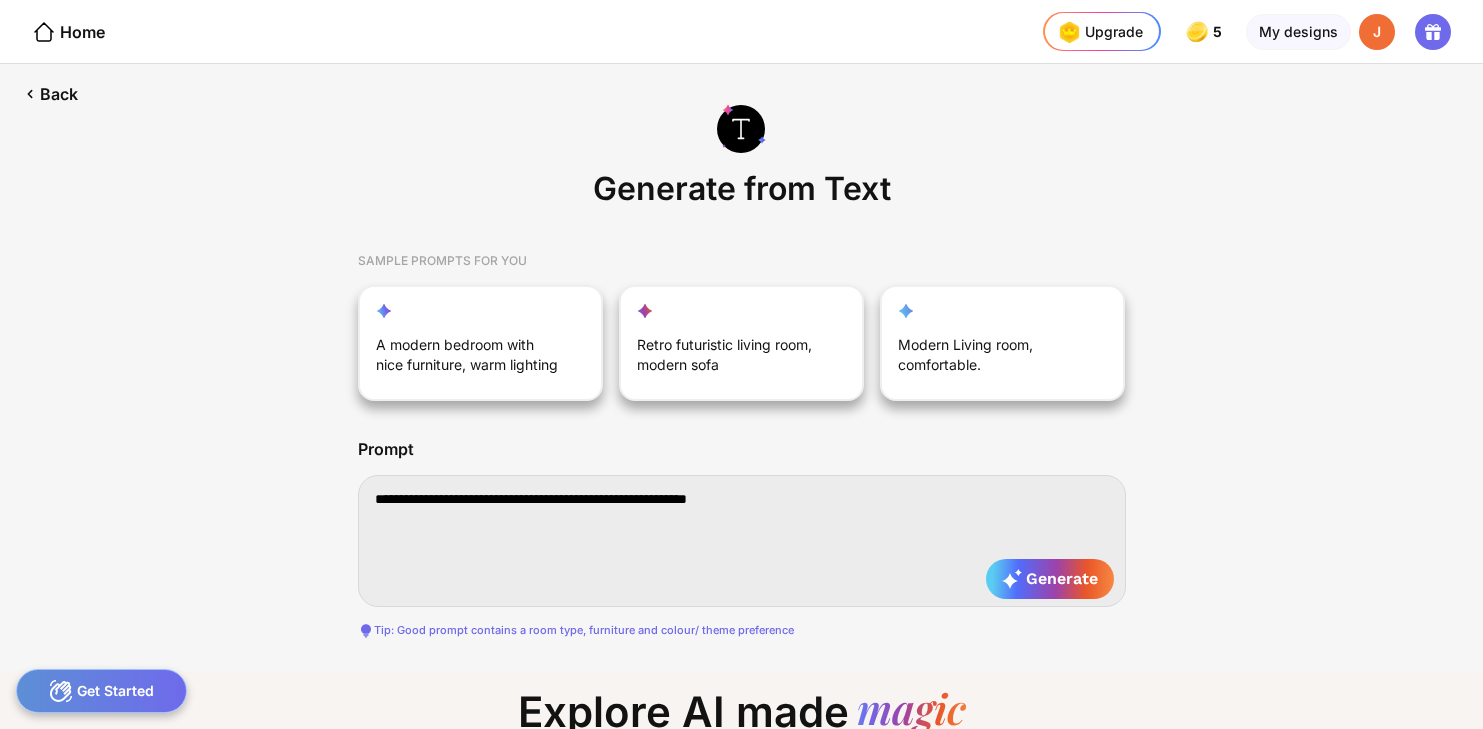 type on "**********" 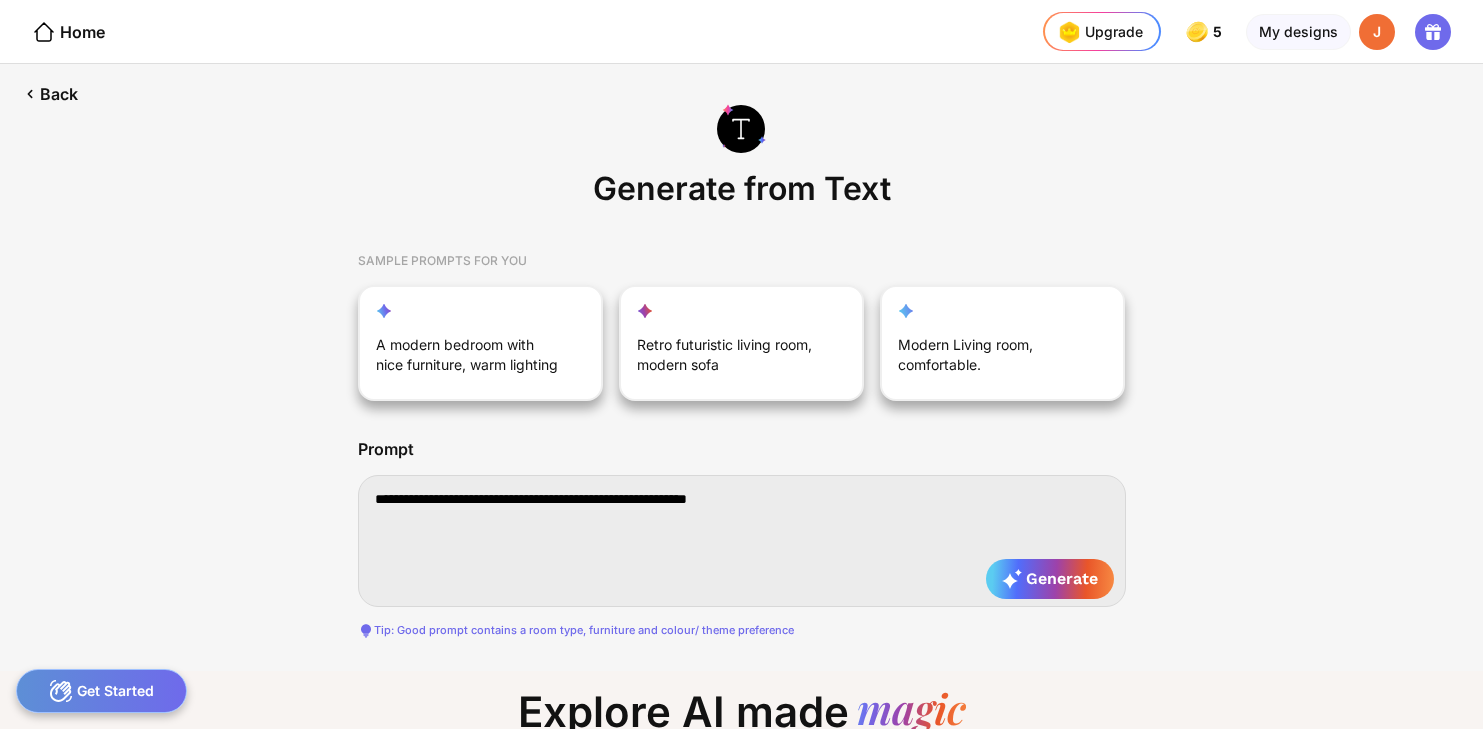 type on "**********" 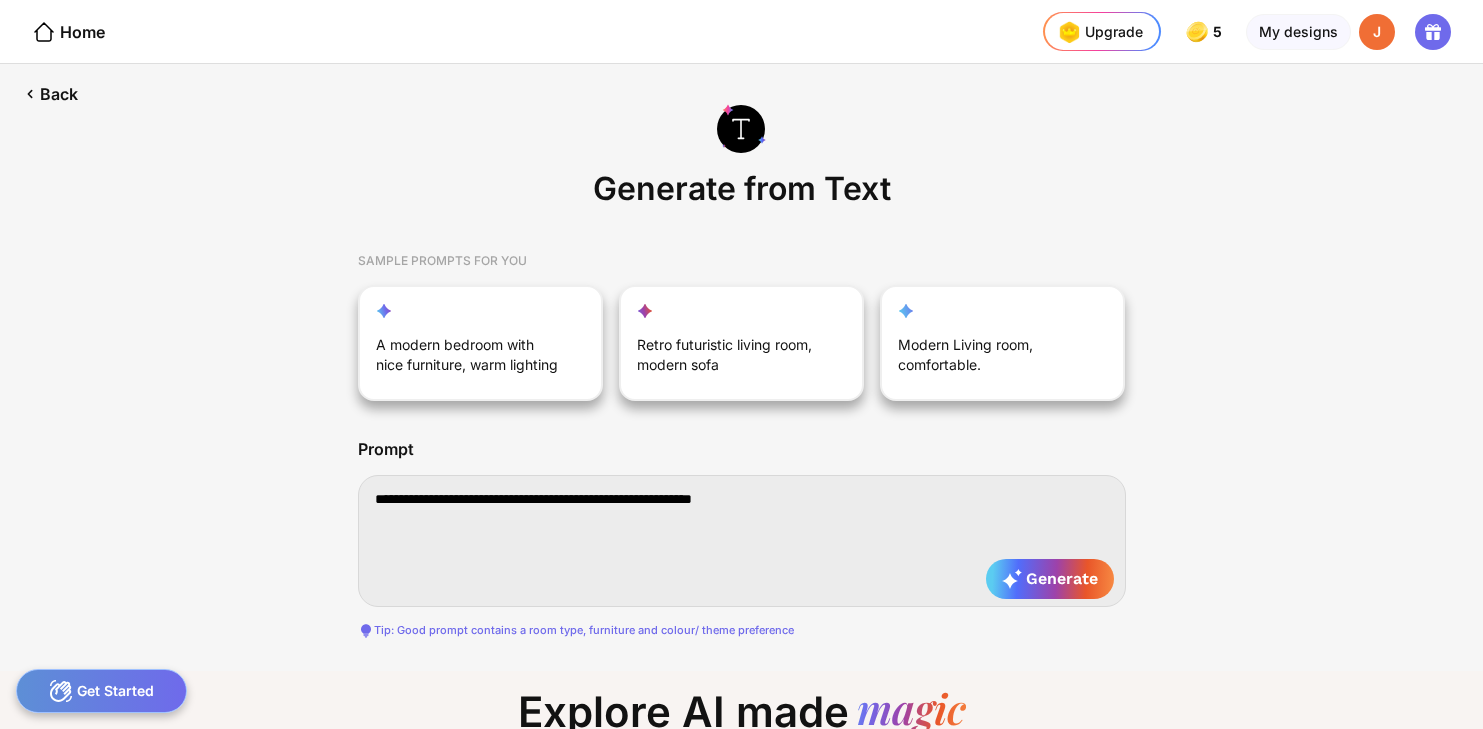 type on "**********" 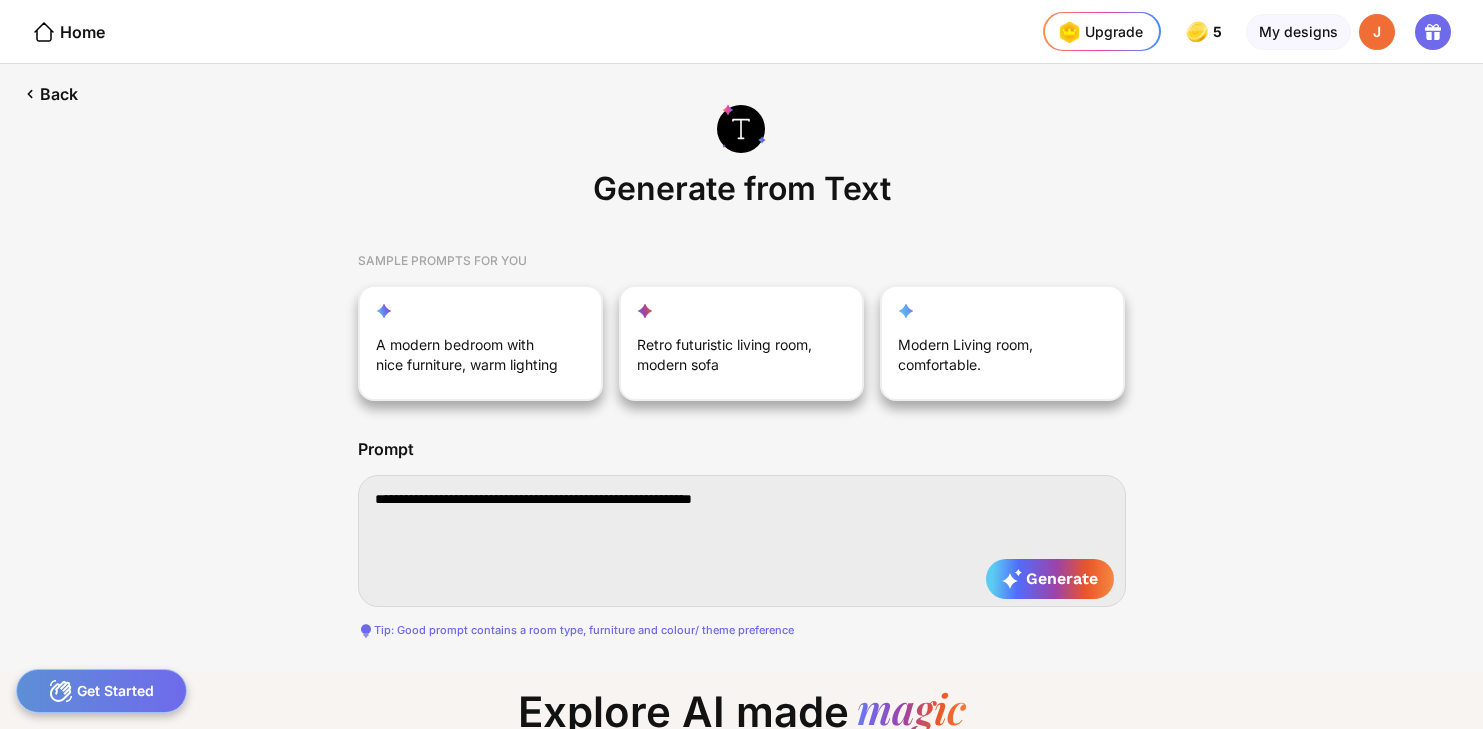 type on "**********" 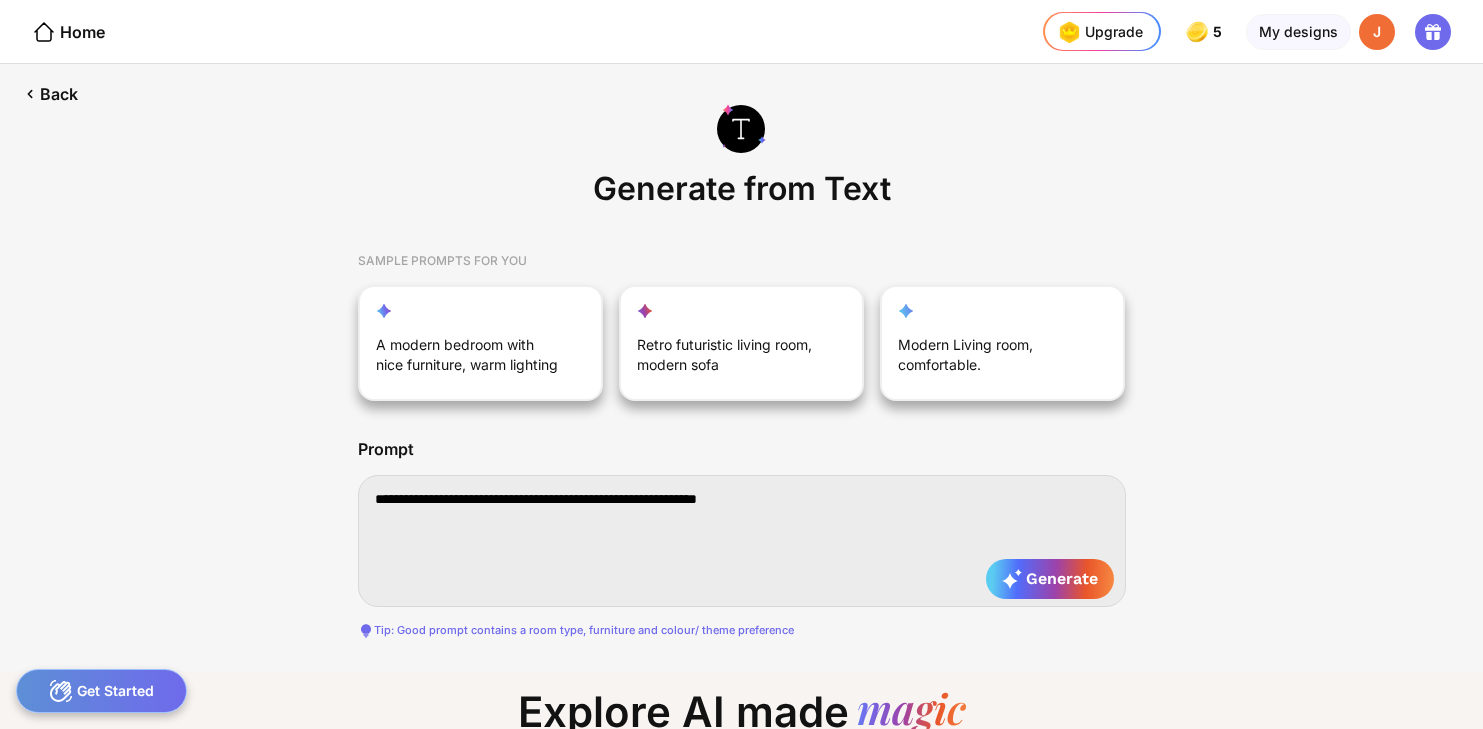 type on "**********" 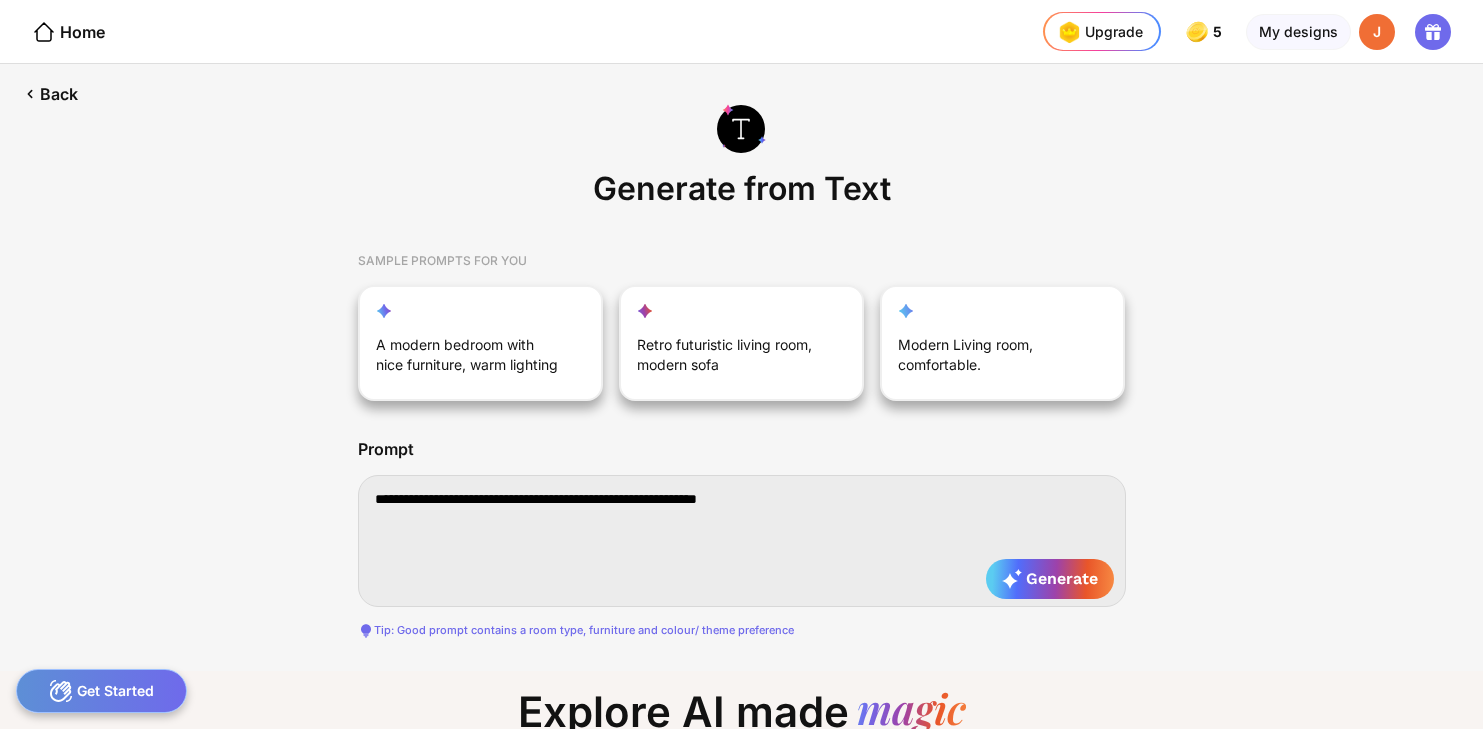 type on "**********" 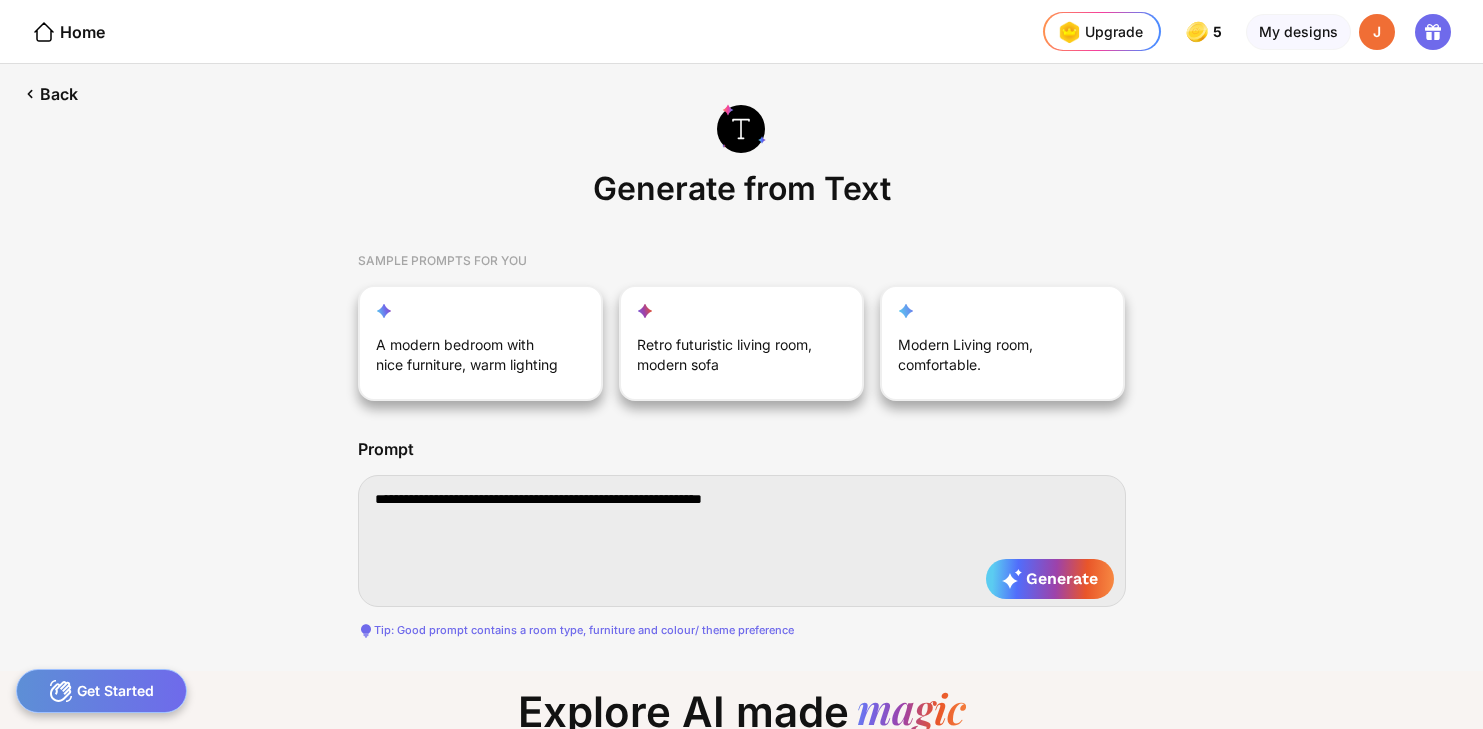 type on "**********" 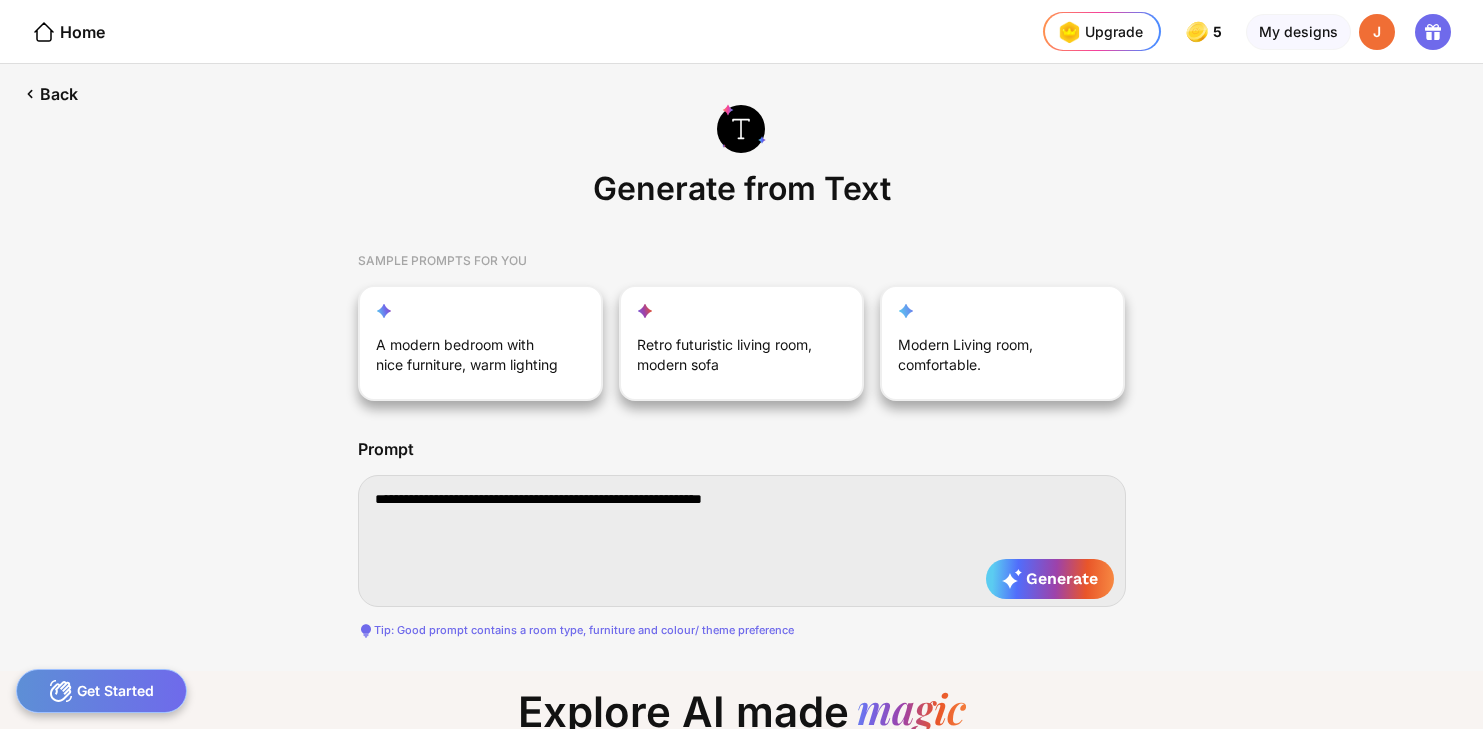 type on "**********" 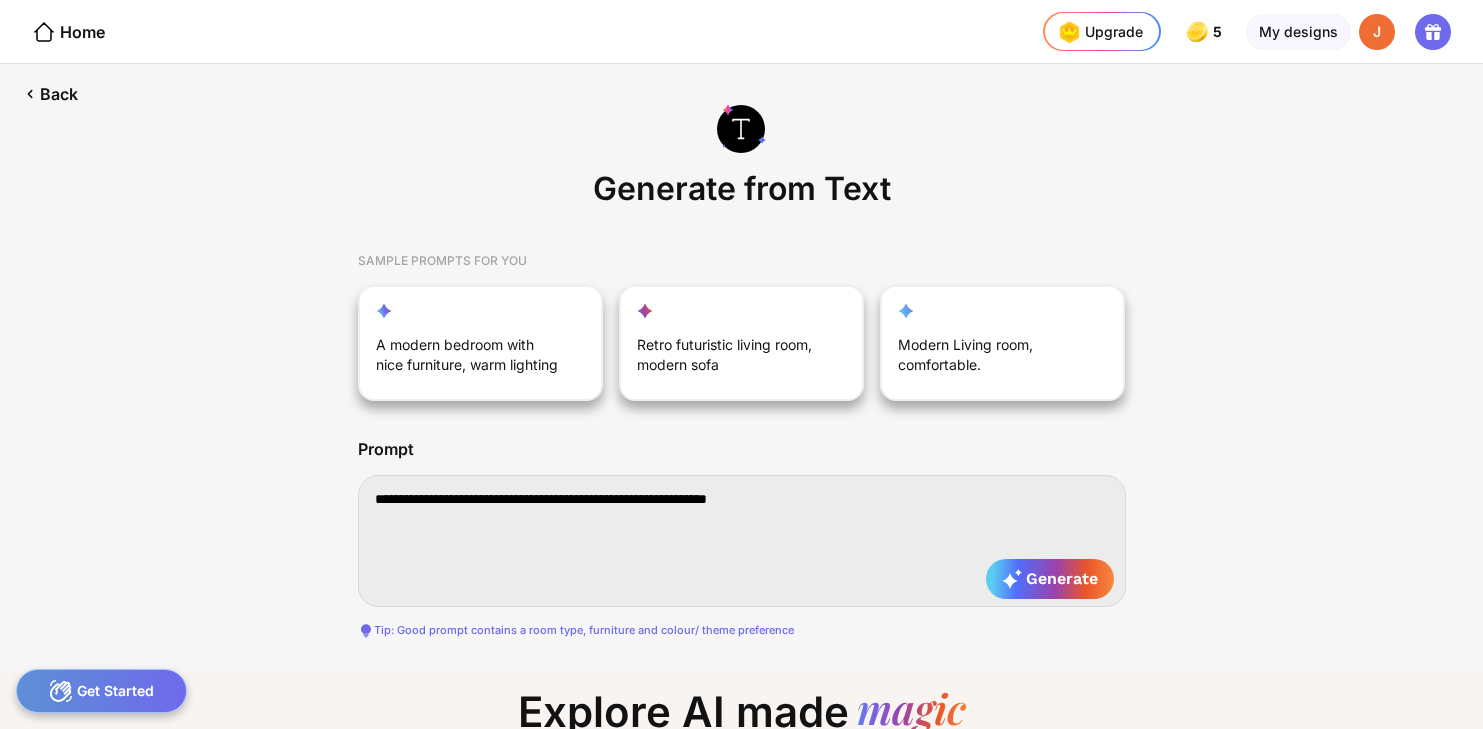 type on "**********" 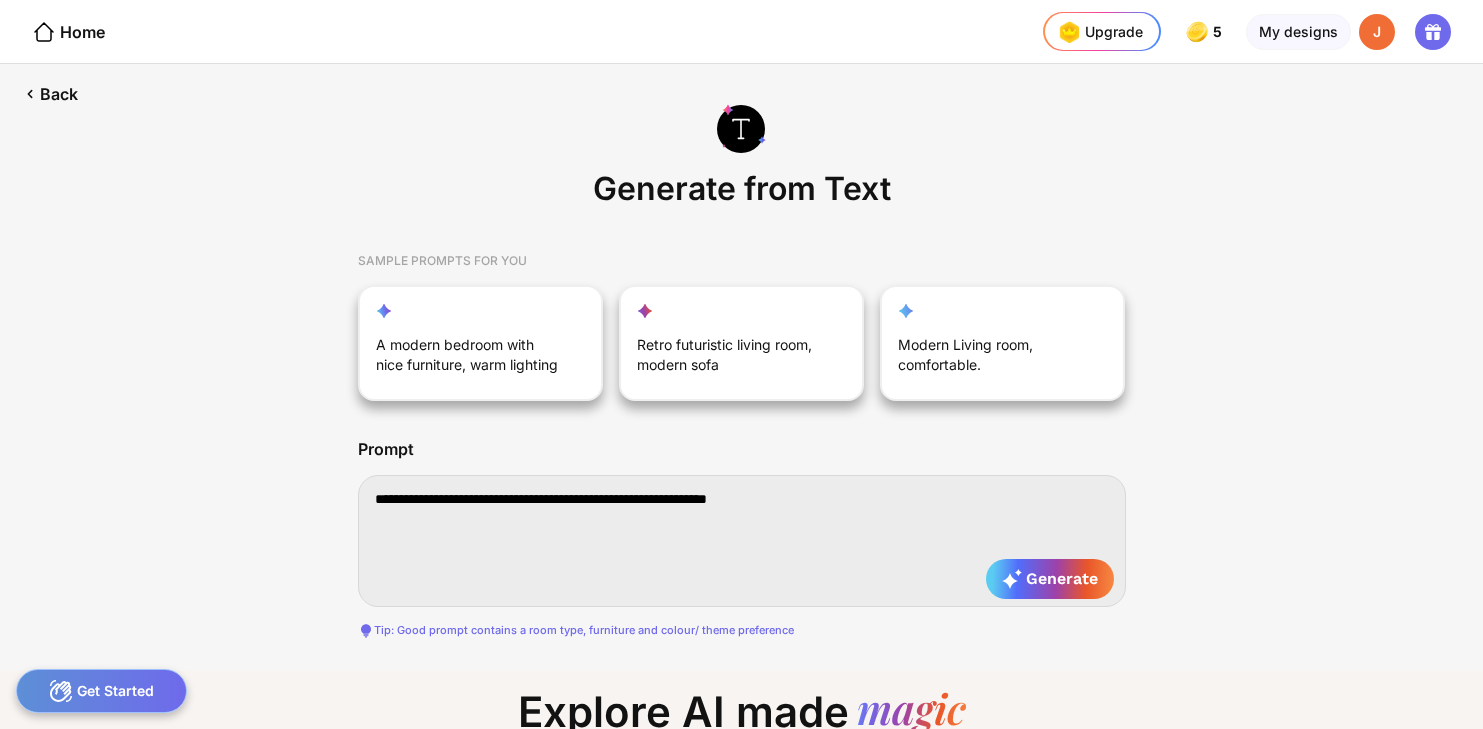 type on "**********" 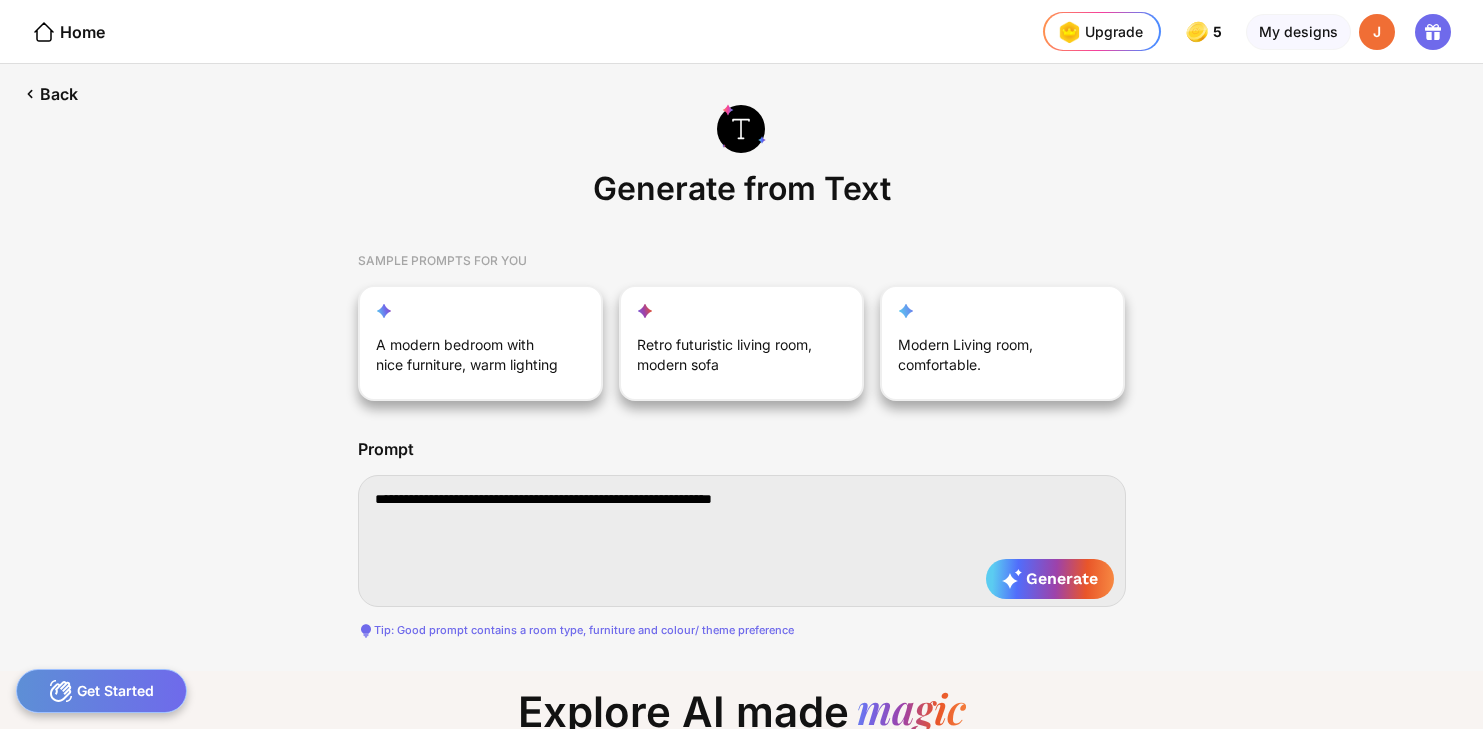 type on "**********" 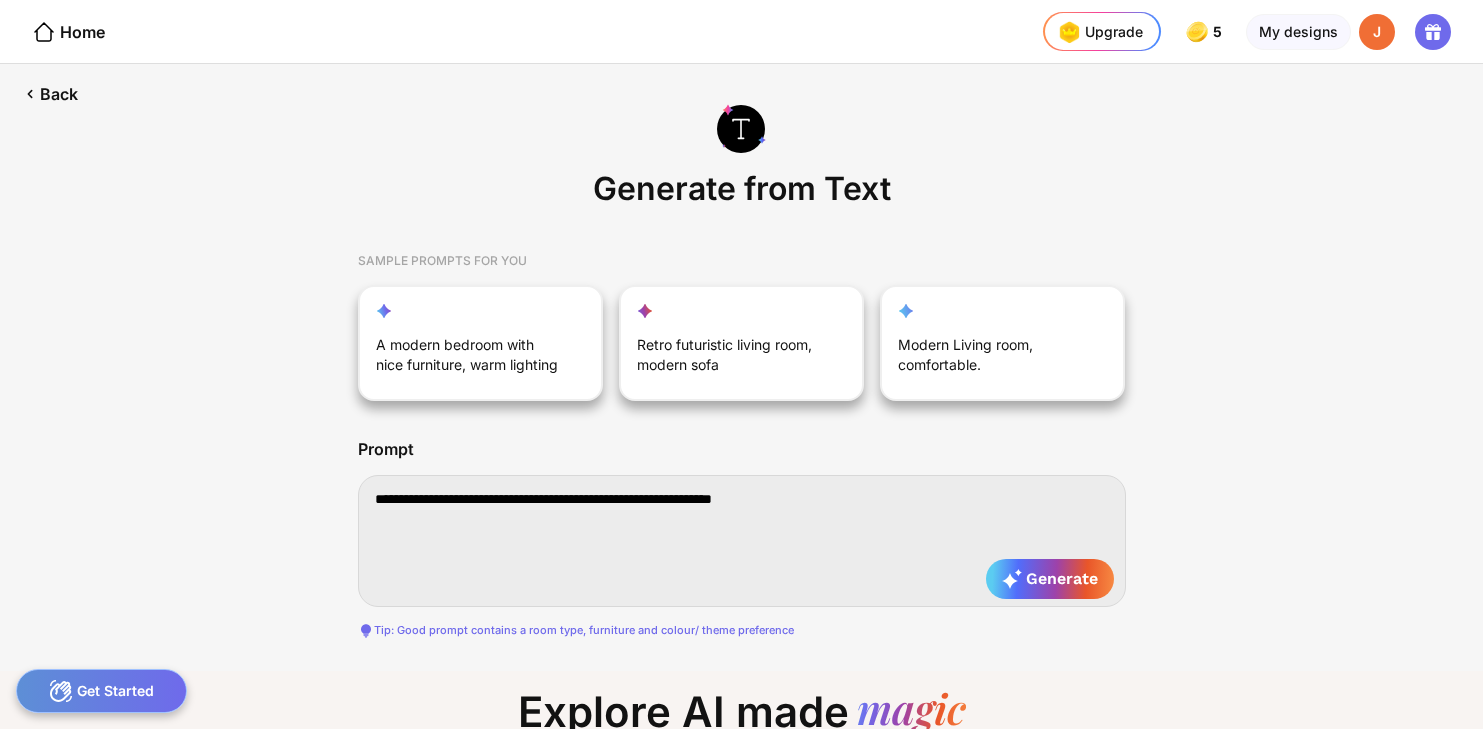 type on "**********" 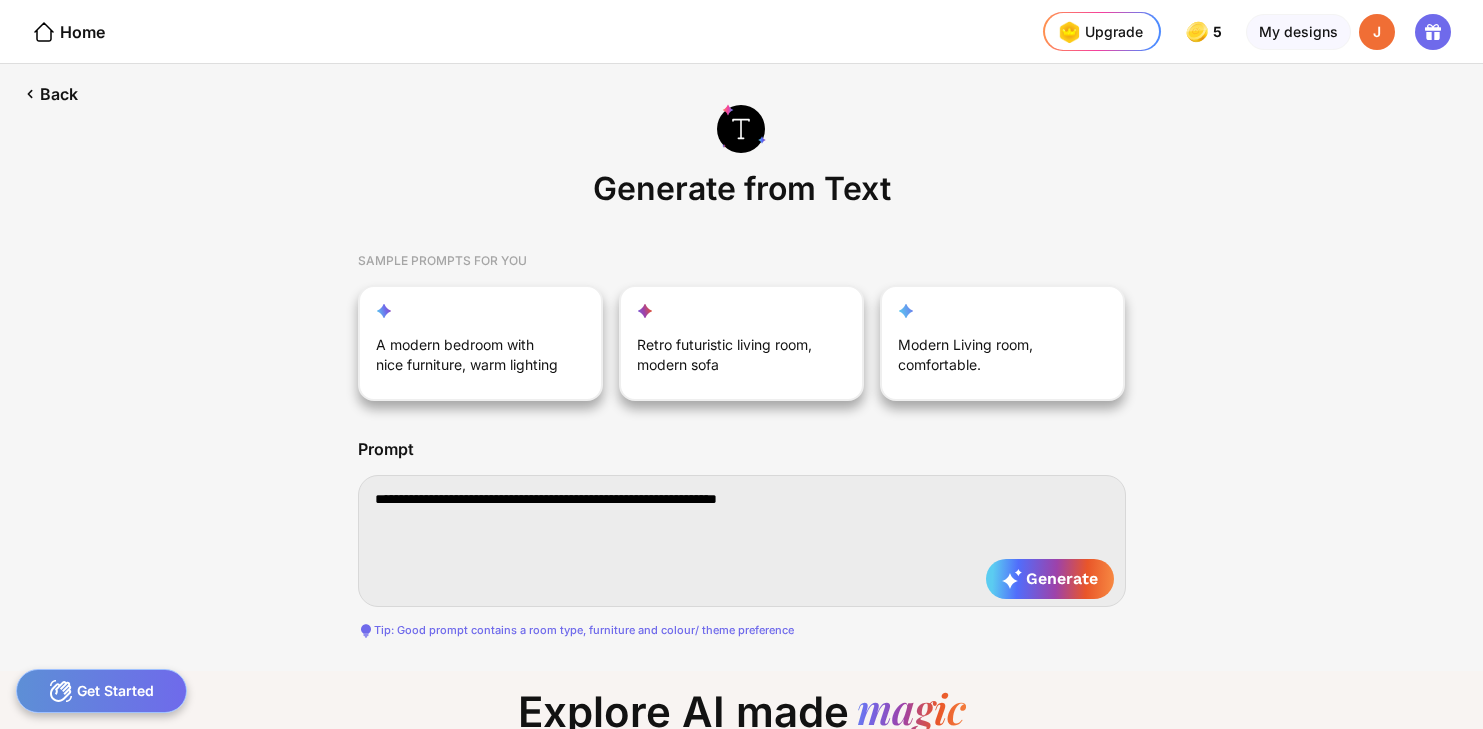 type on "**********" 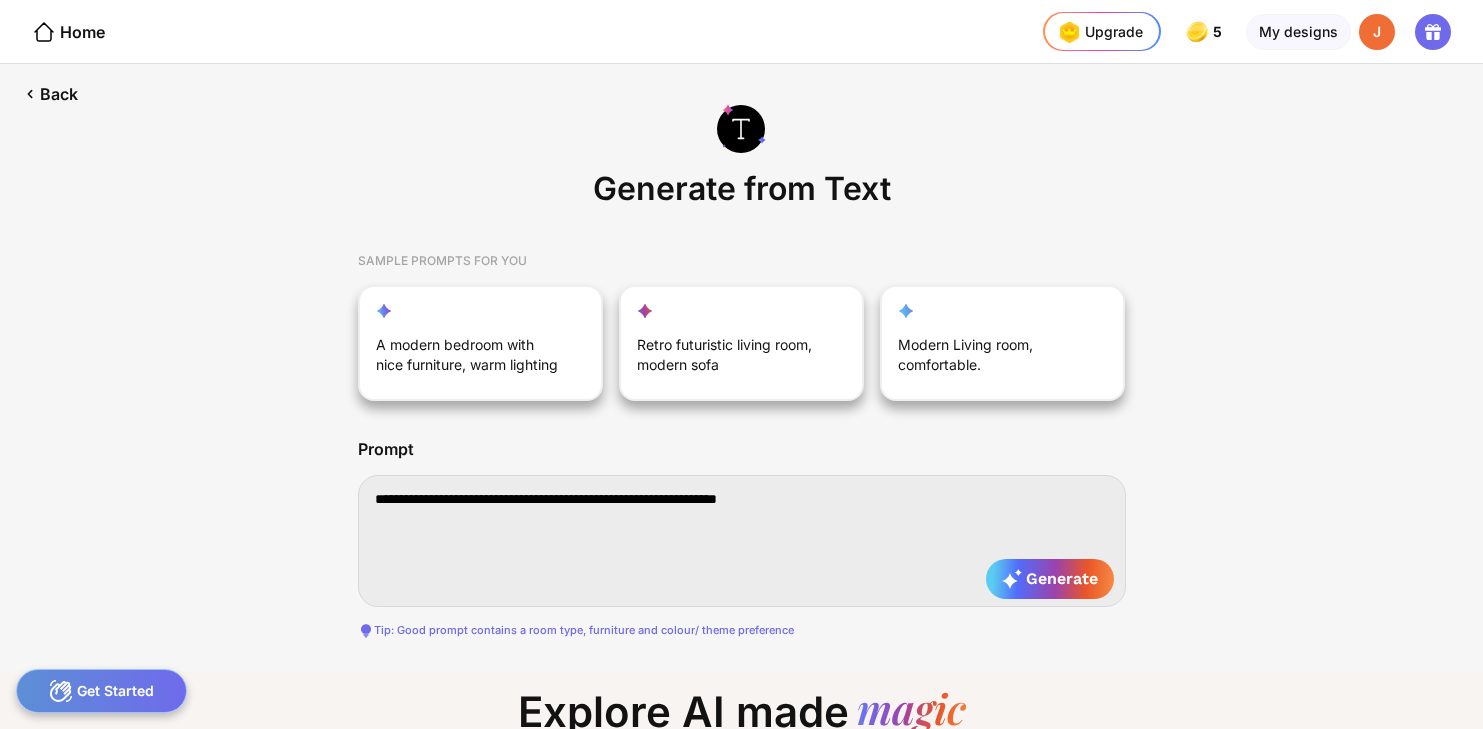 type on "**********" 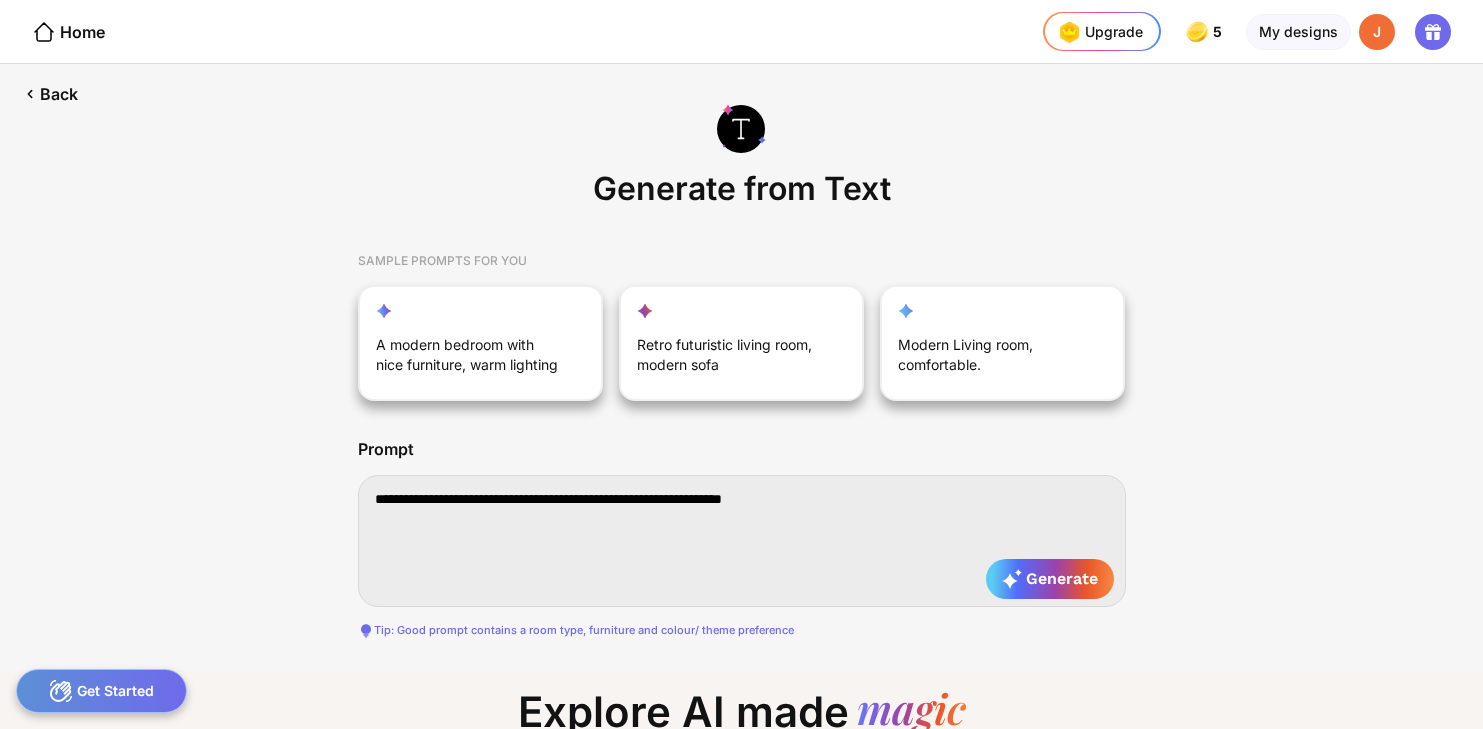 type on "**********" 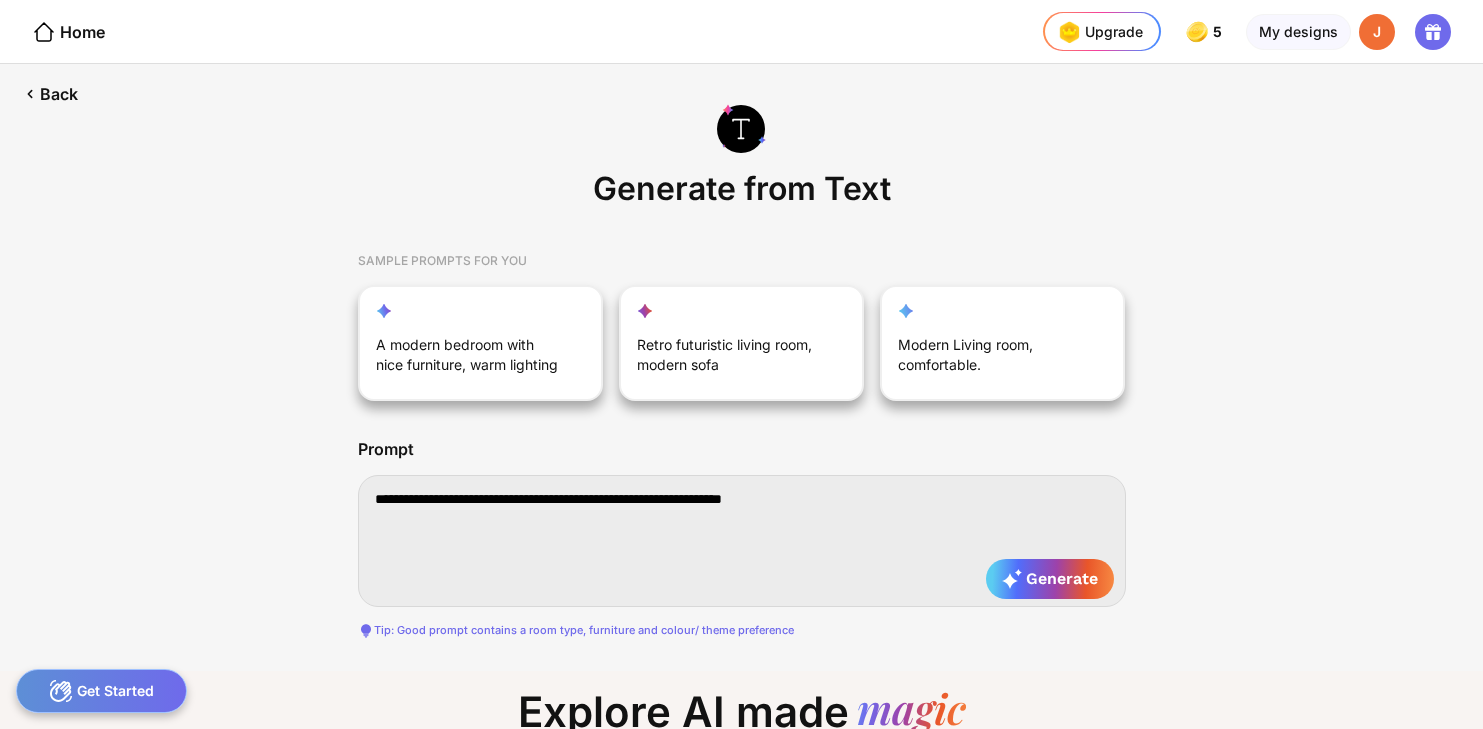 type on "**********" 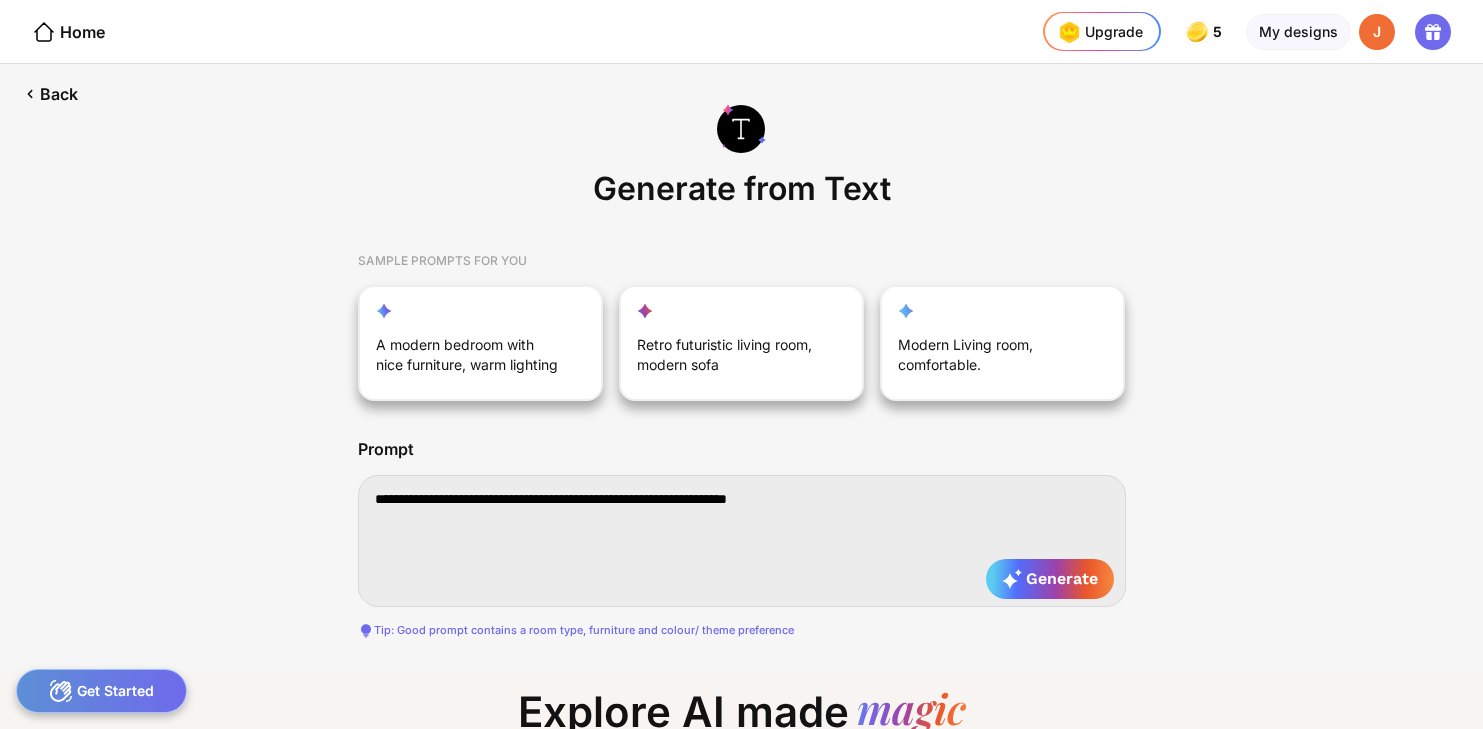 type on "**********" 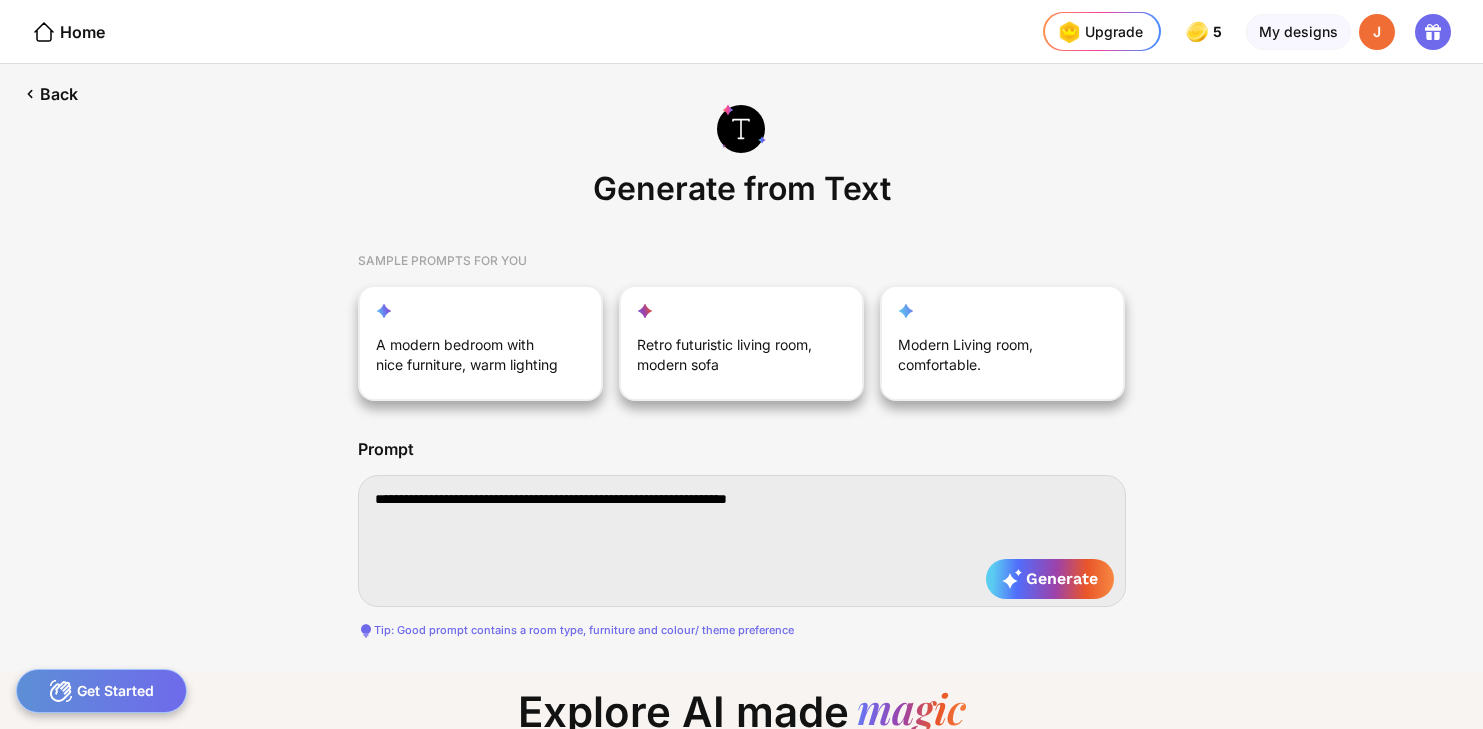 type on "**********" 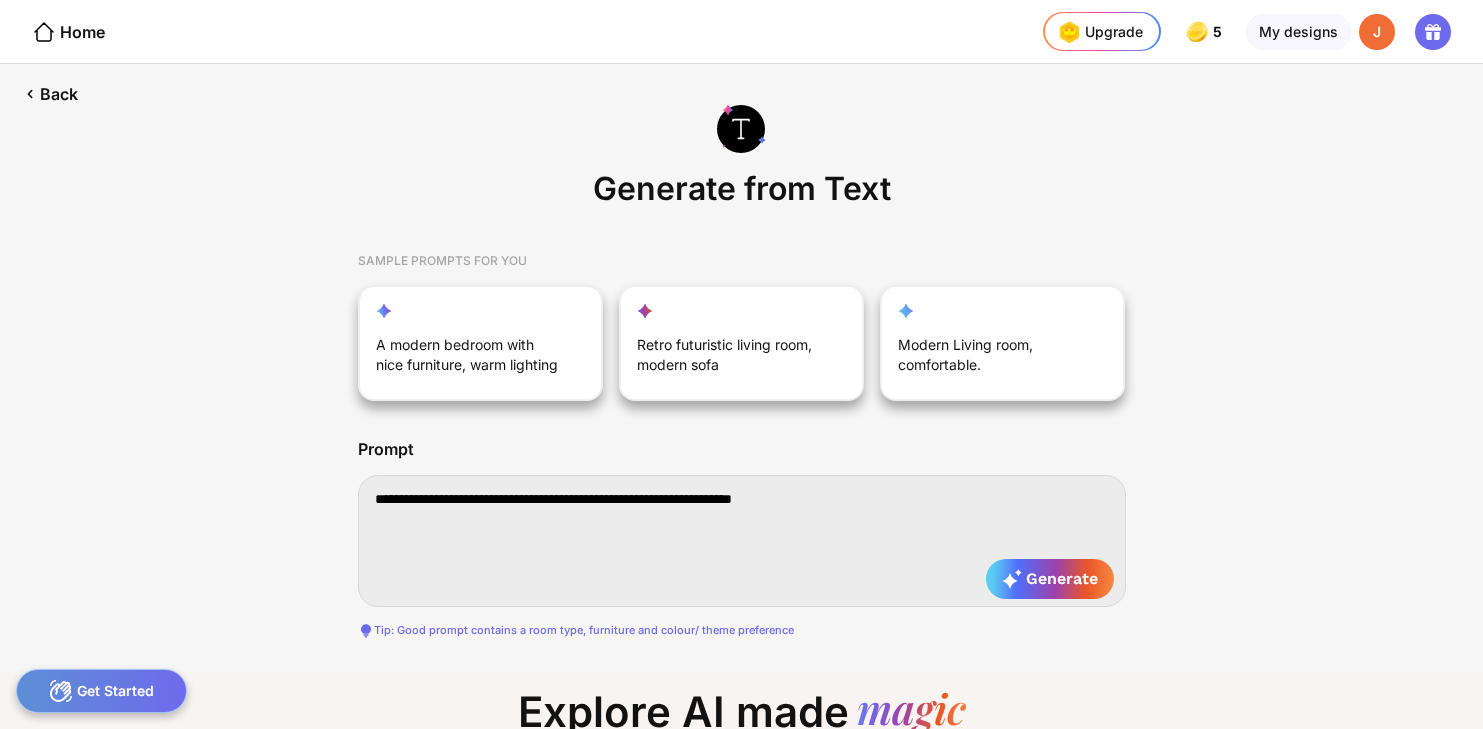 type on "**********" 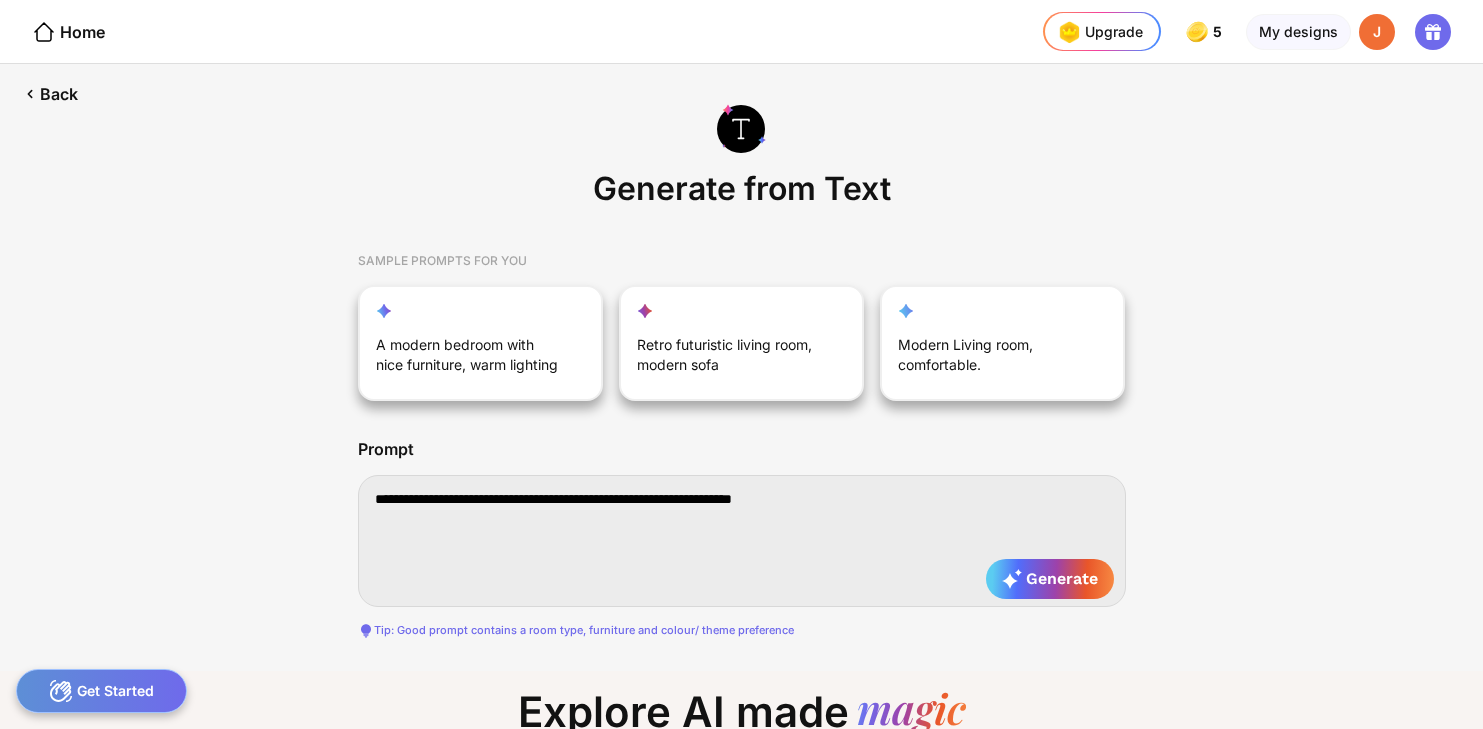 type on "**********" 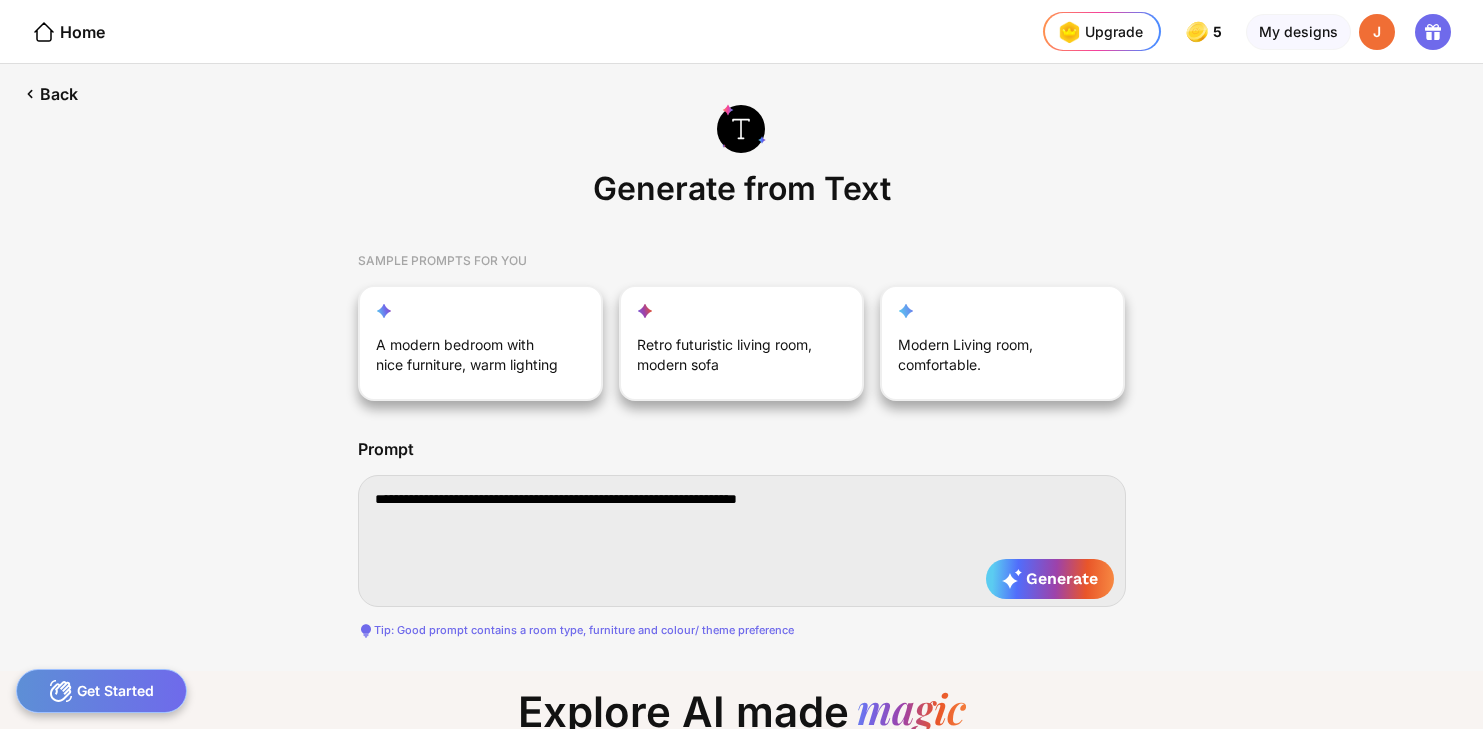 type on "**********" 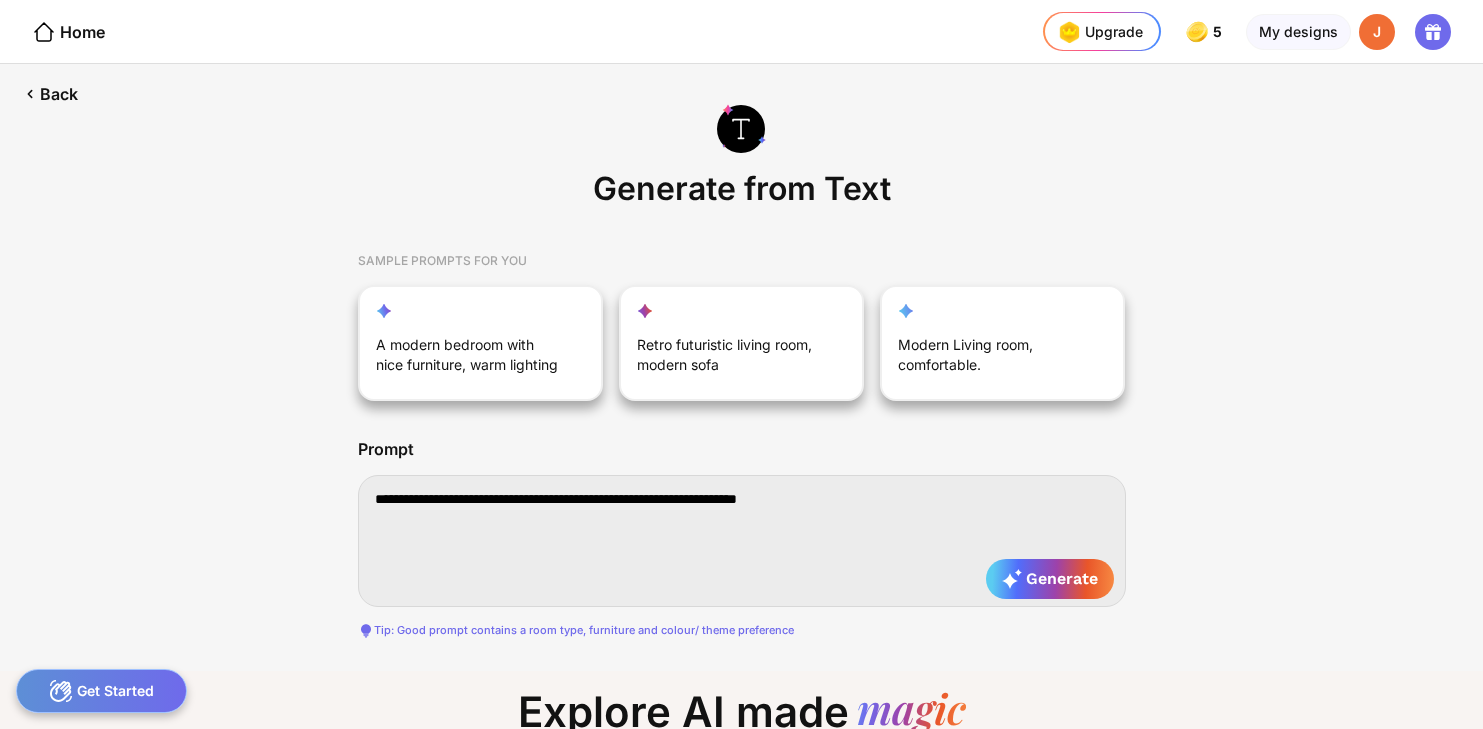 type on "**********" 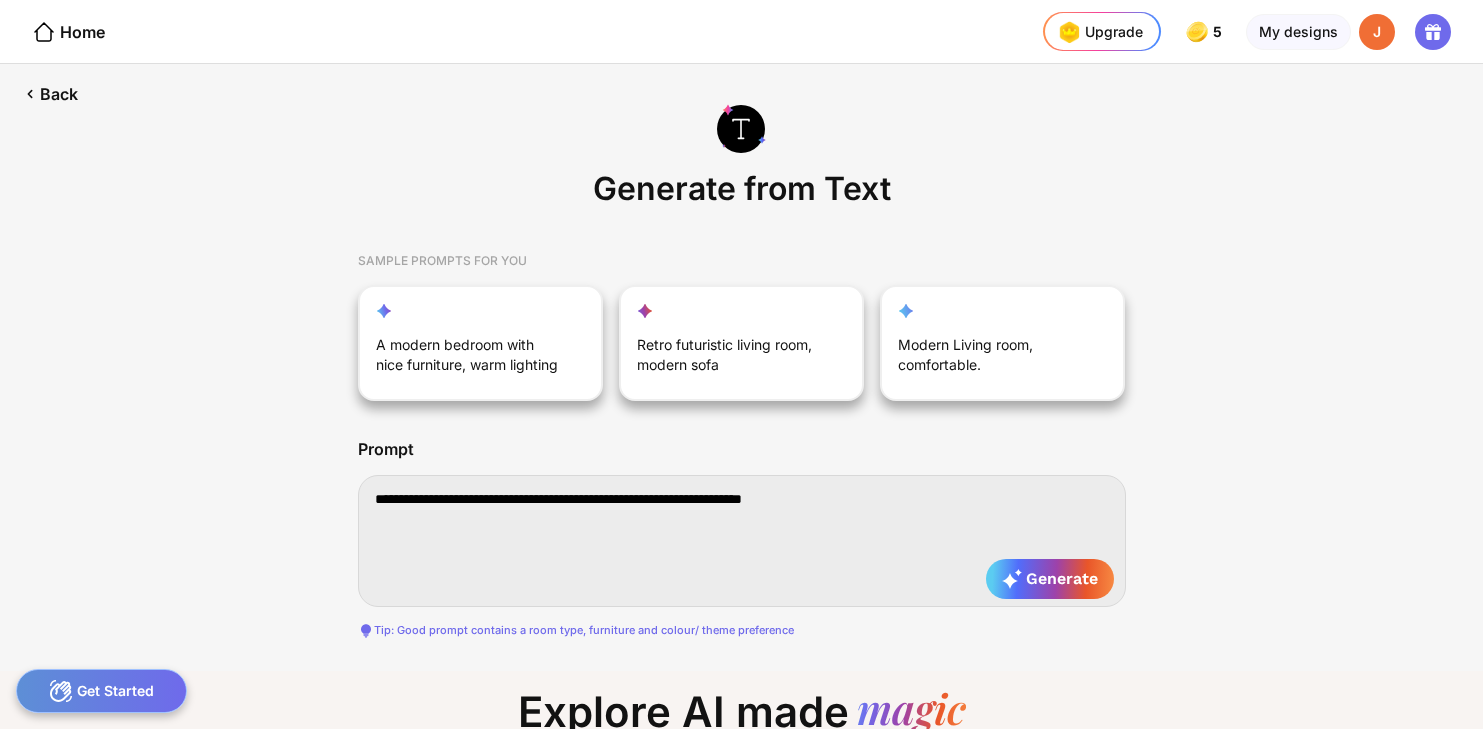 type on "**********" 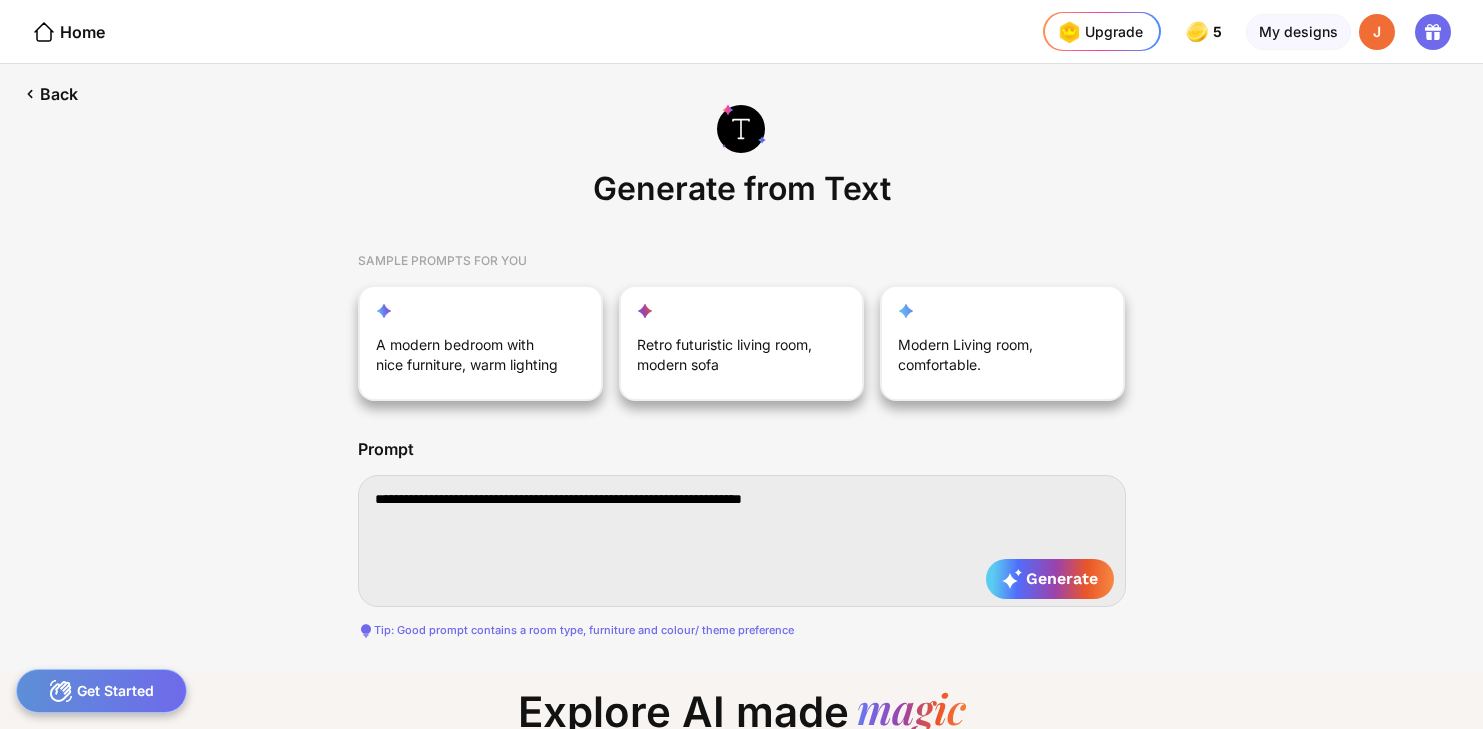 type on "**********" 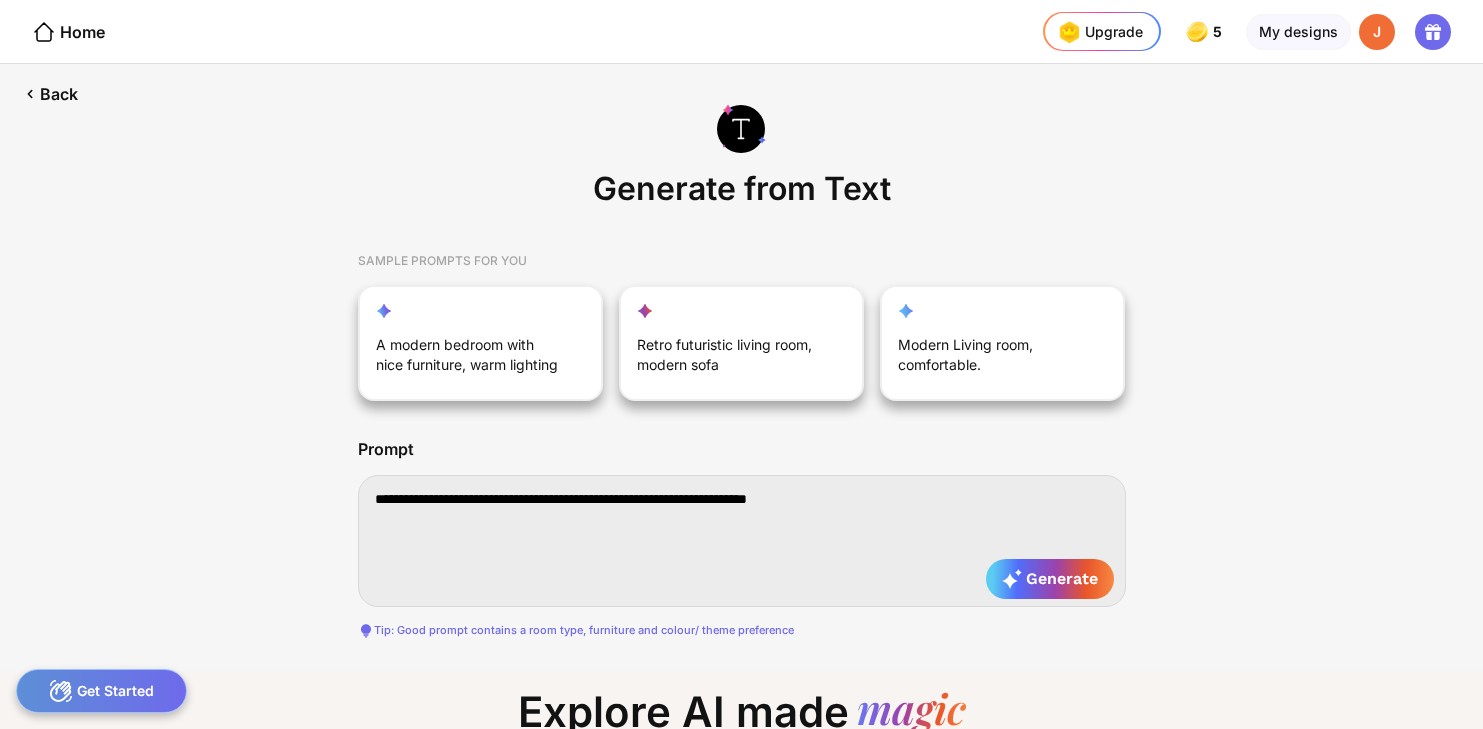 type on "**********" 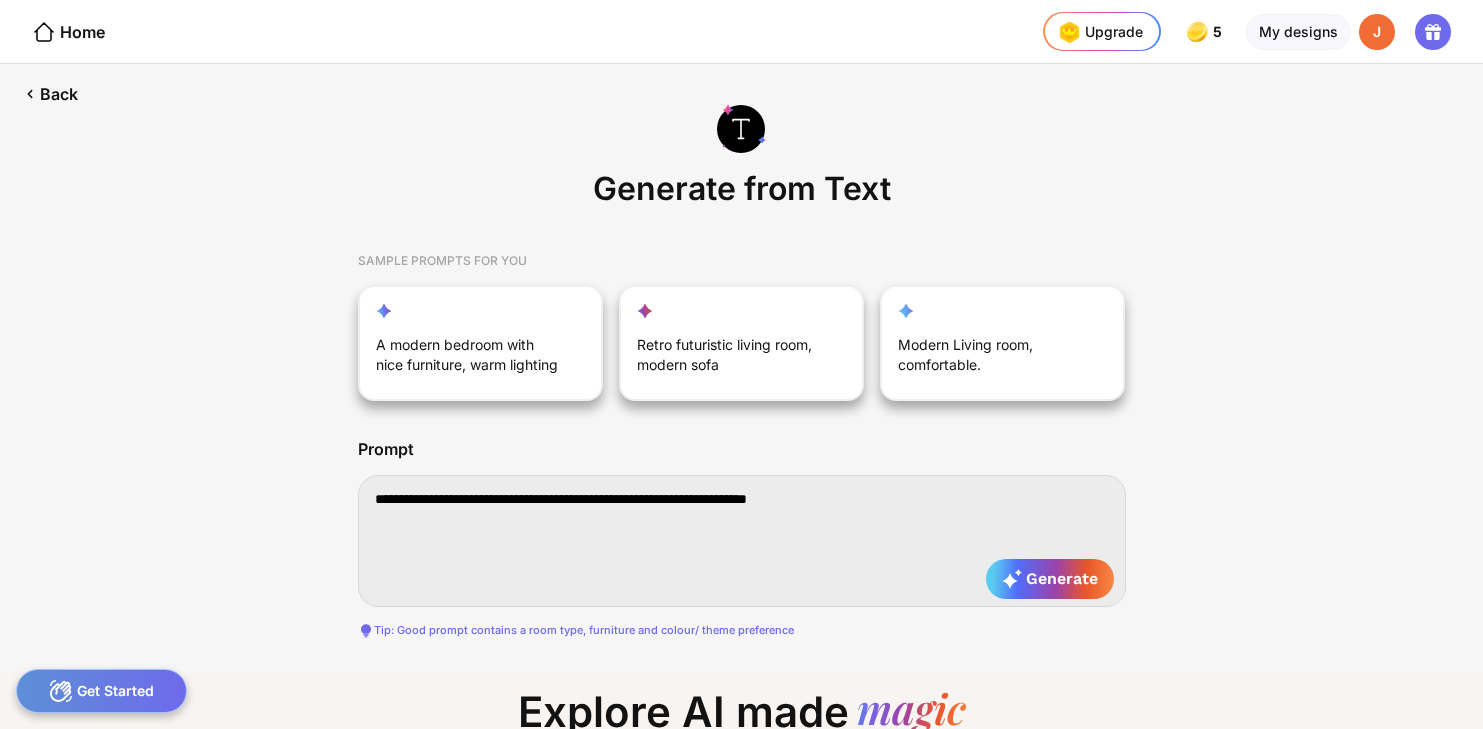 type on "**********" 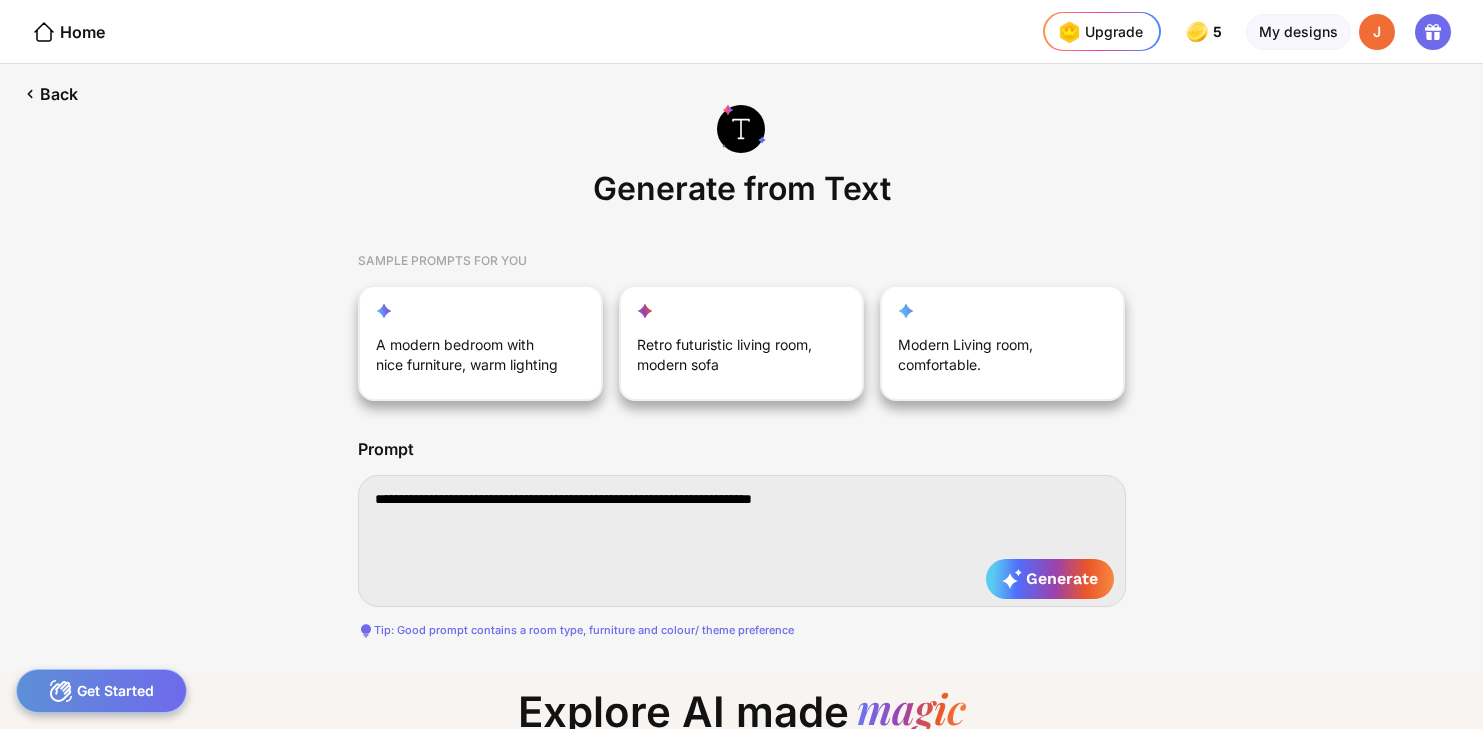 type on "**********" 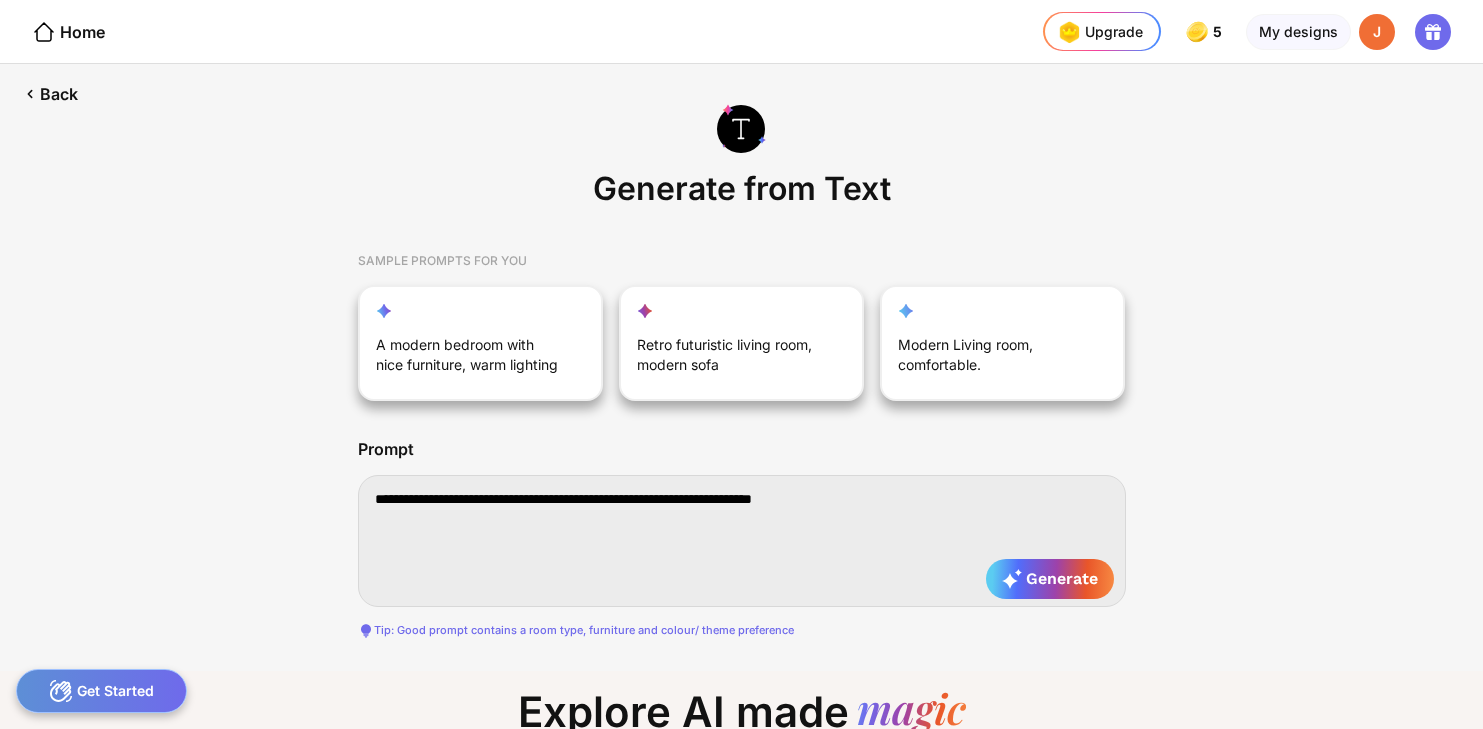 type on "**********" 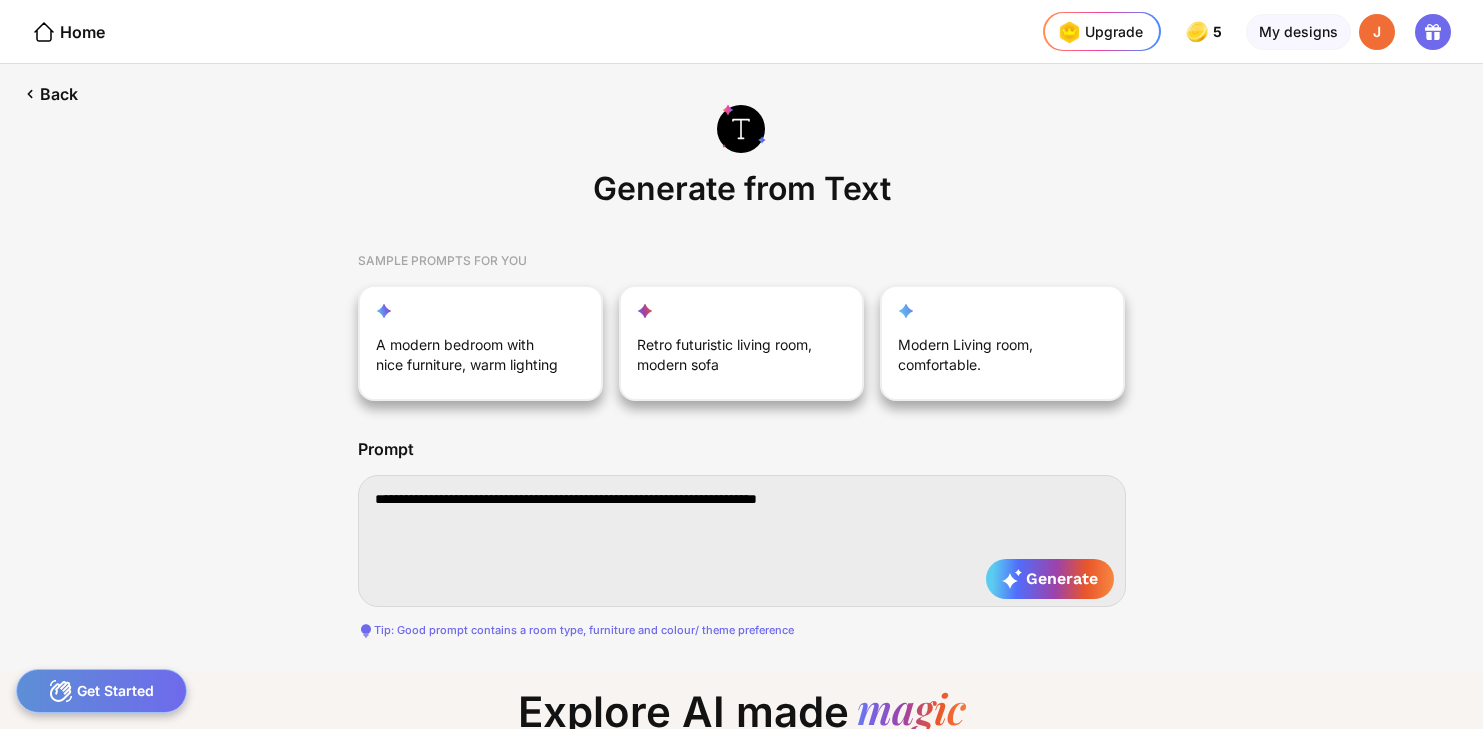 type on "**********" 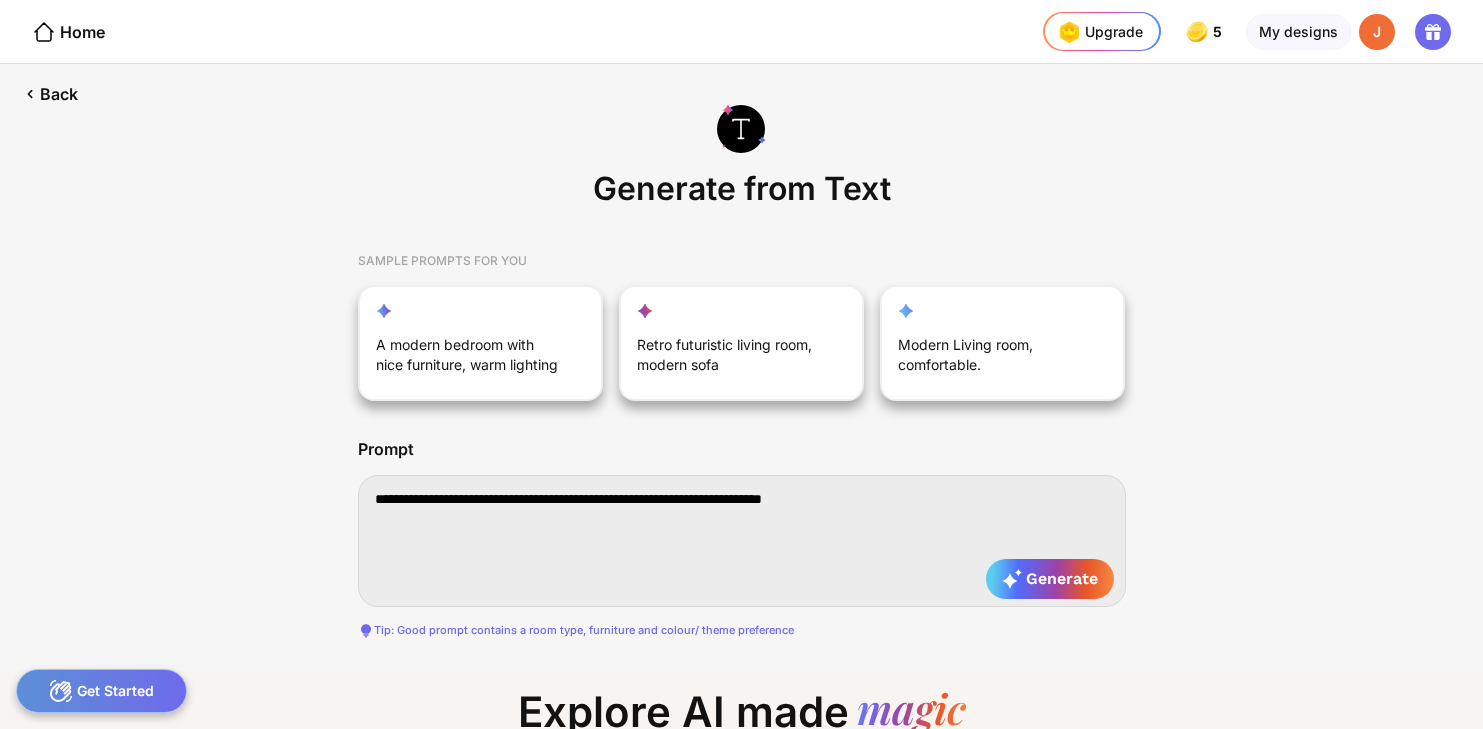type on "**********" 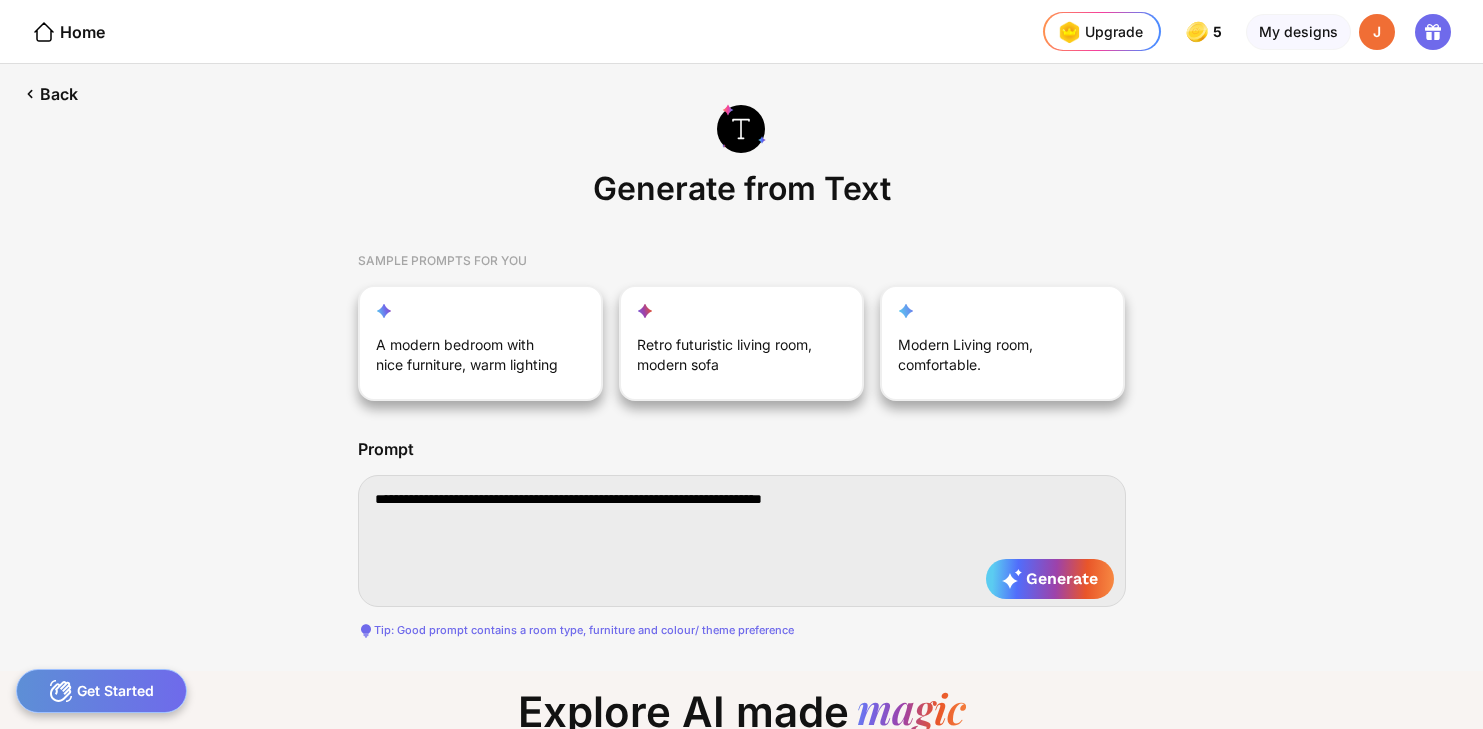 type on "**********" 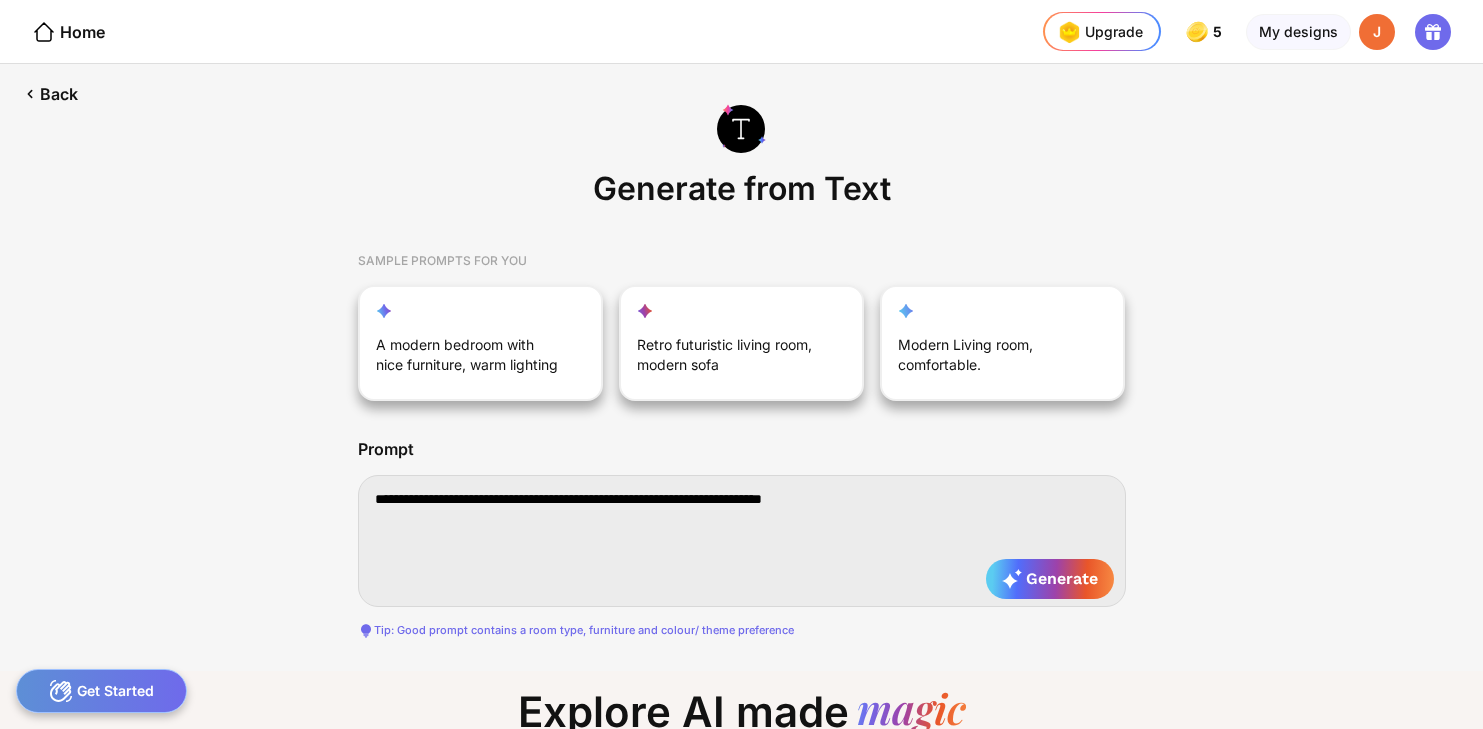 type on "**********" 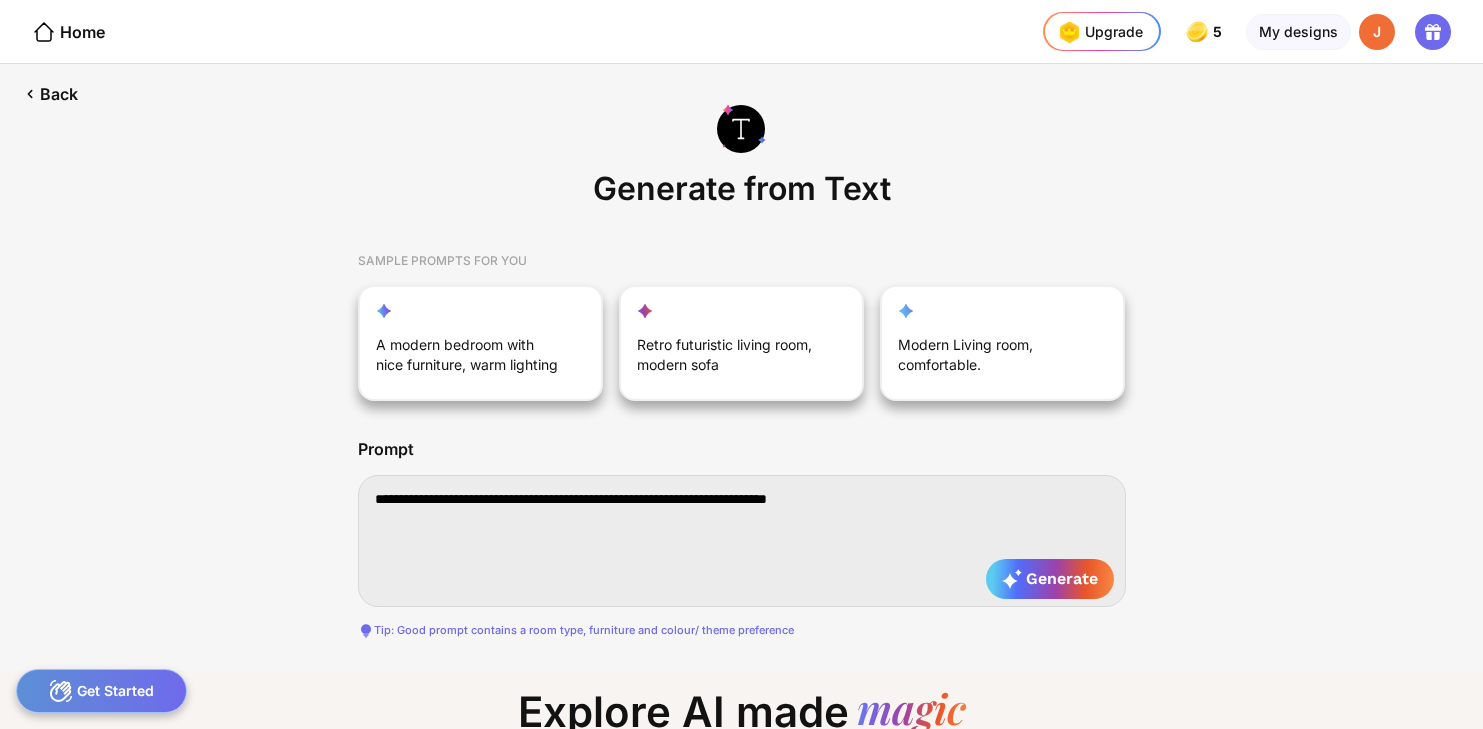 type on "**********" 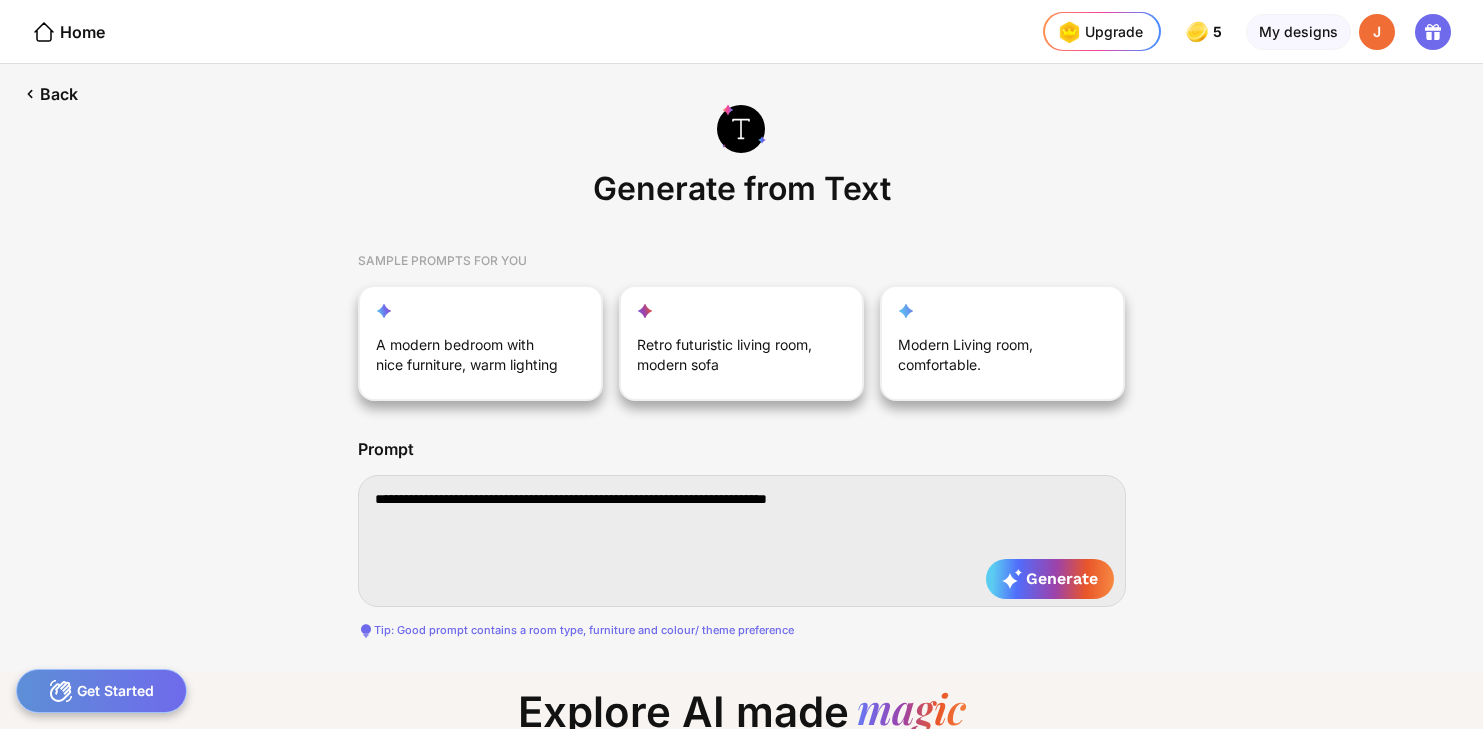 type on "**********" 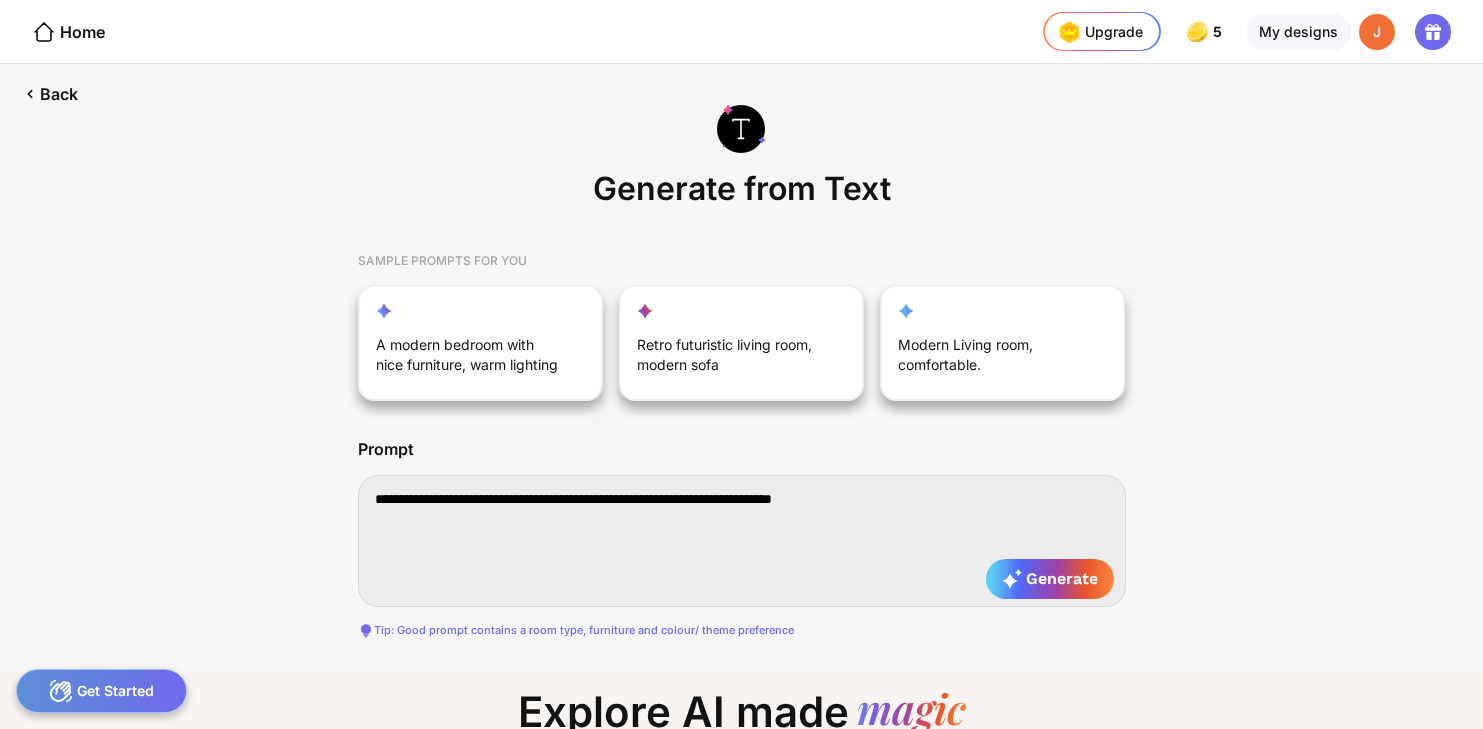 type on "**********" 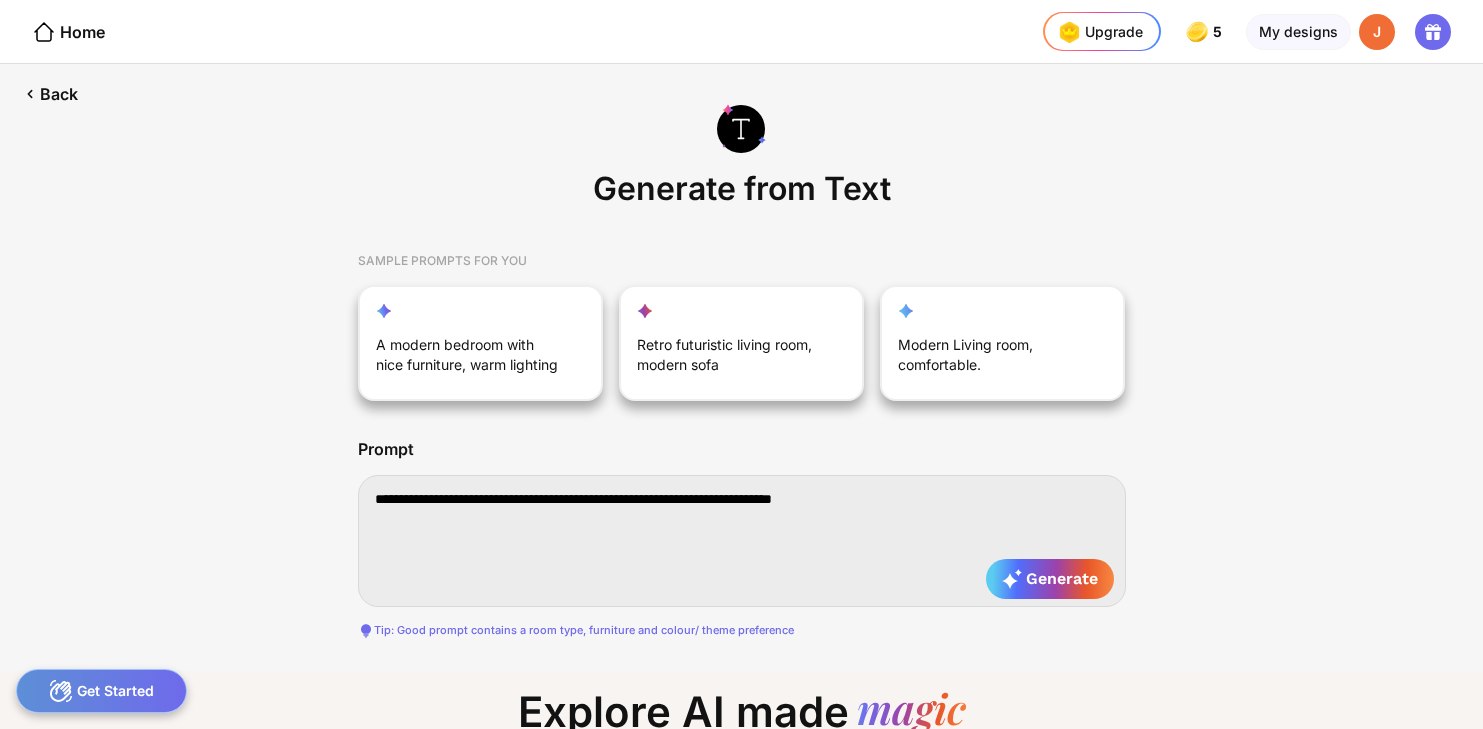 type on "**********" 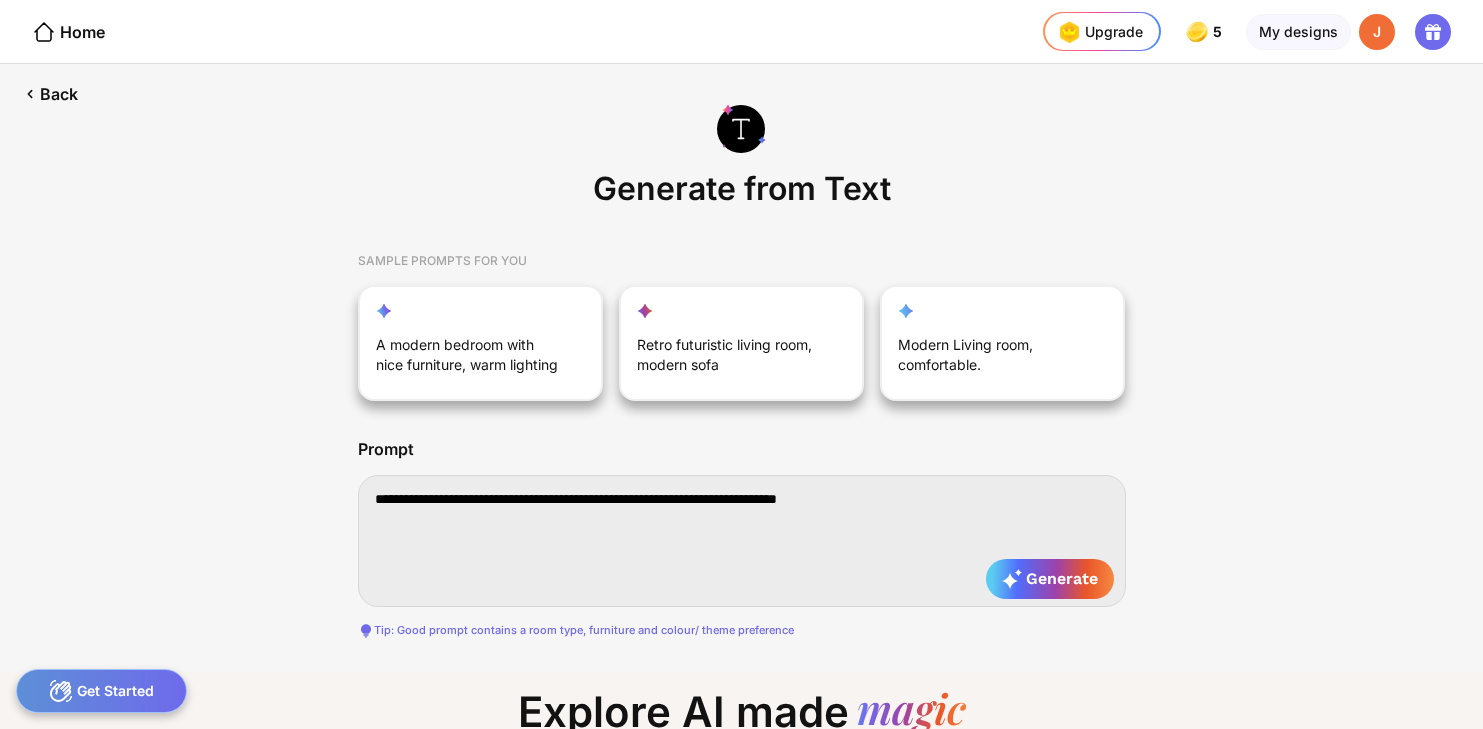 type on "**********" 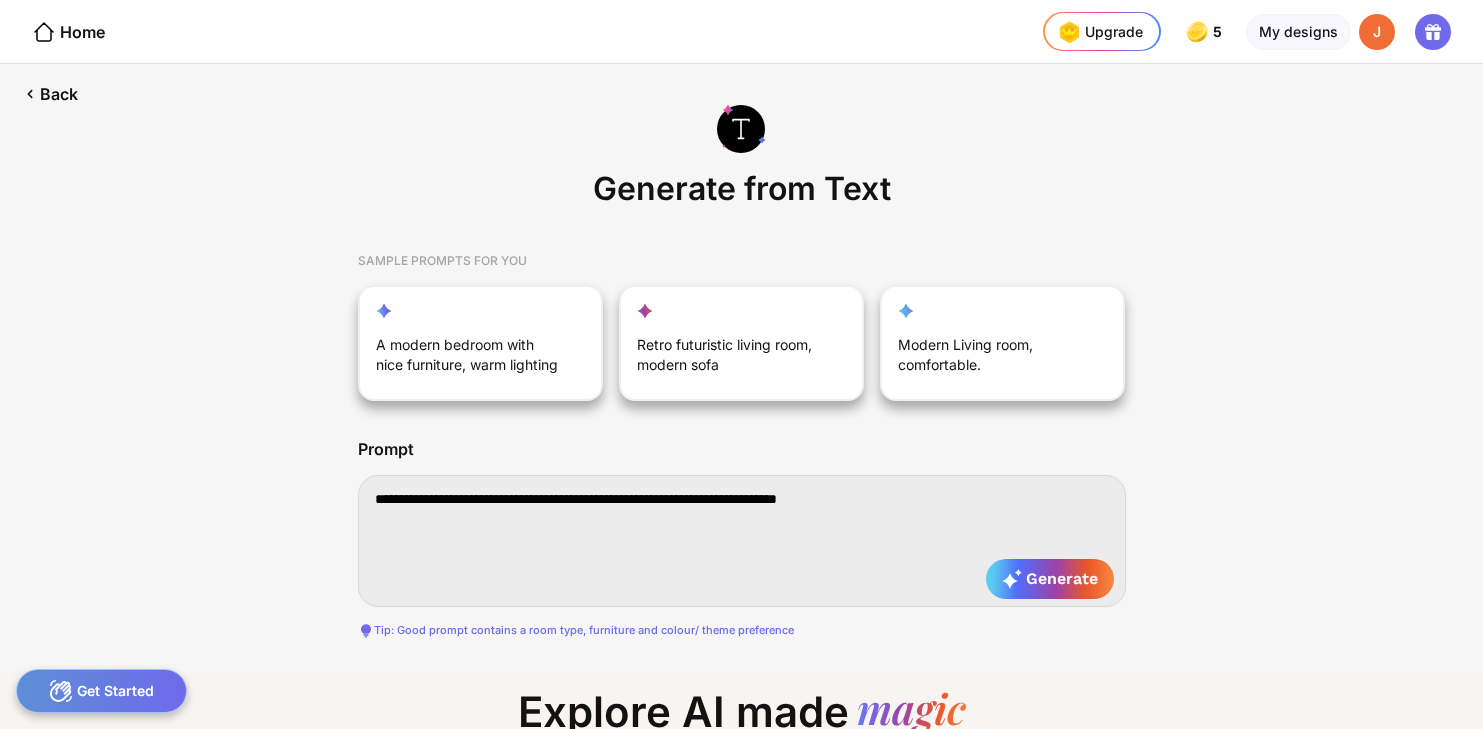 type on "**********" 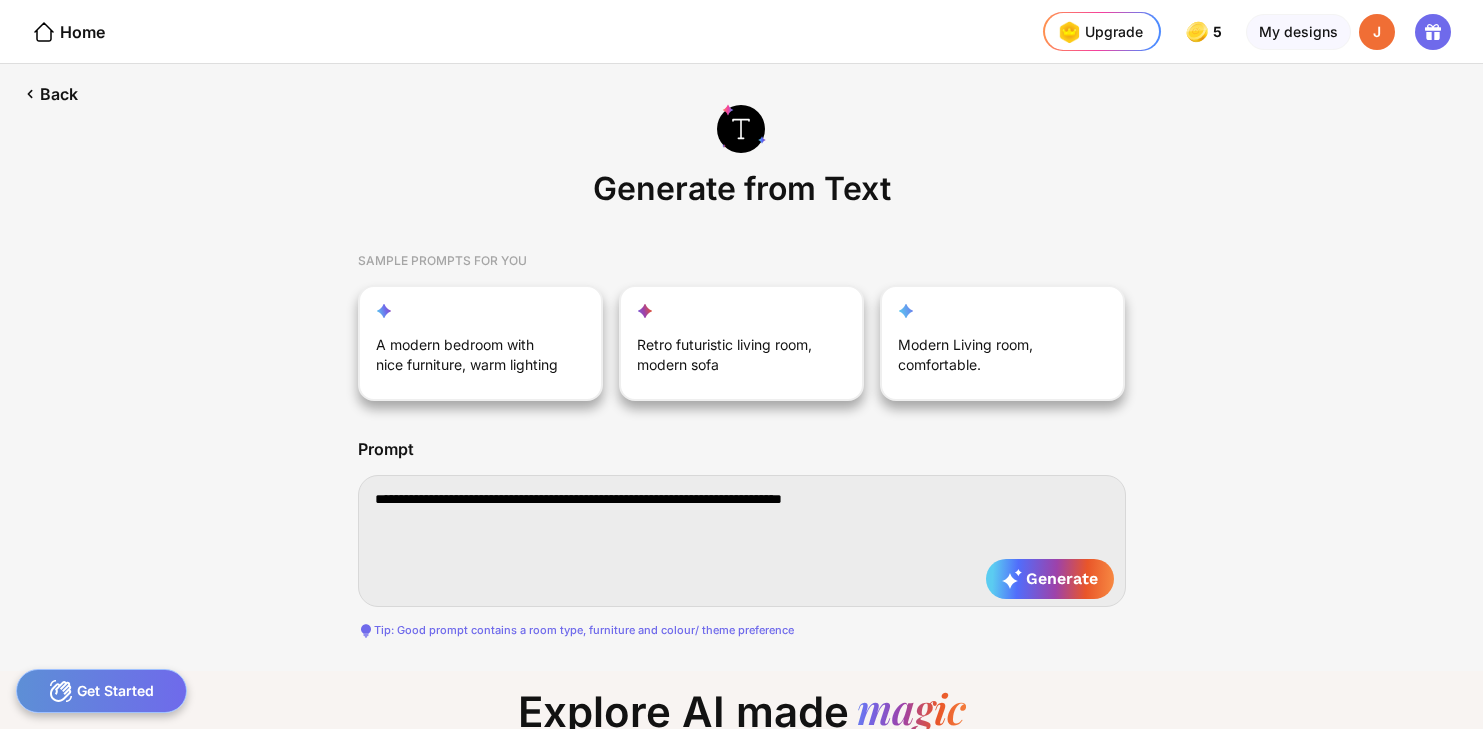 type on "**********" 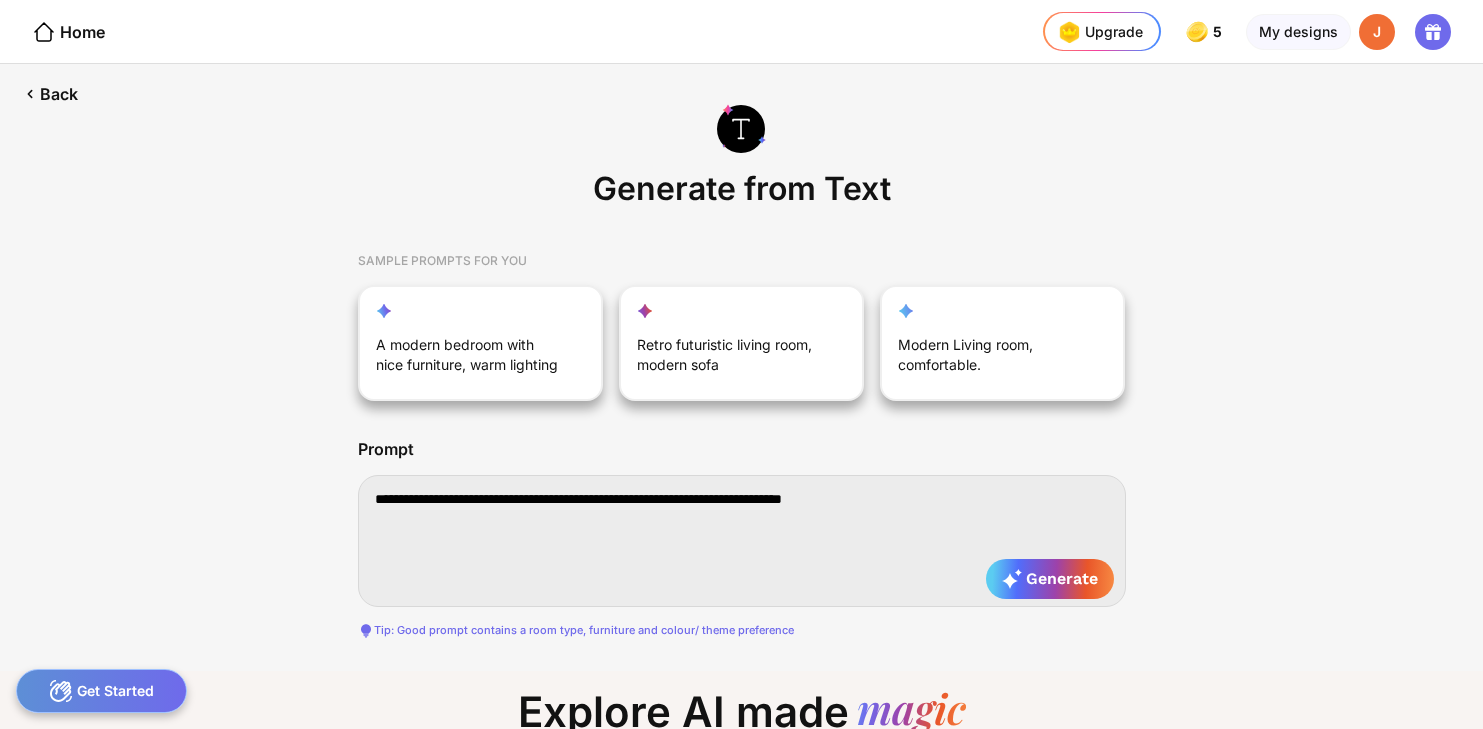 type on "**********" 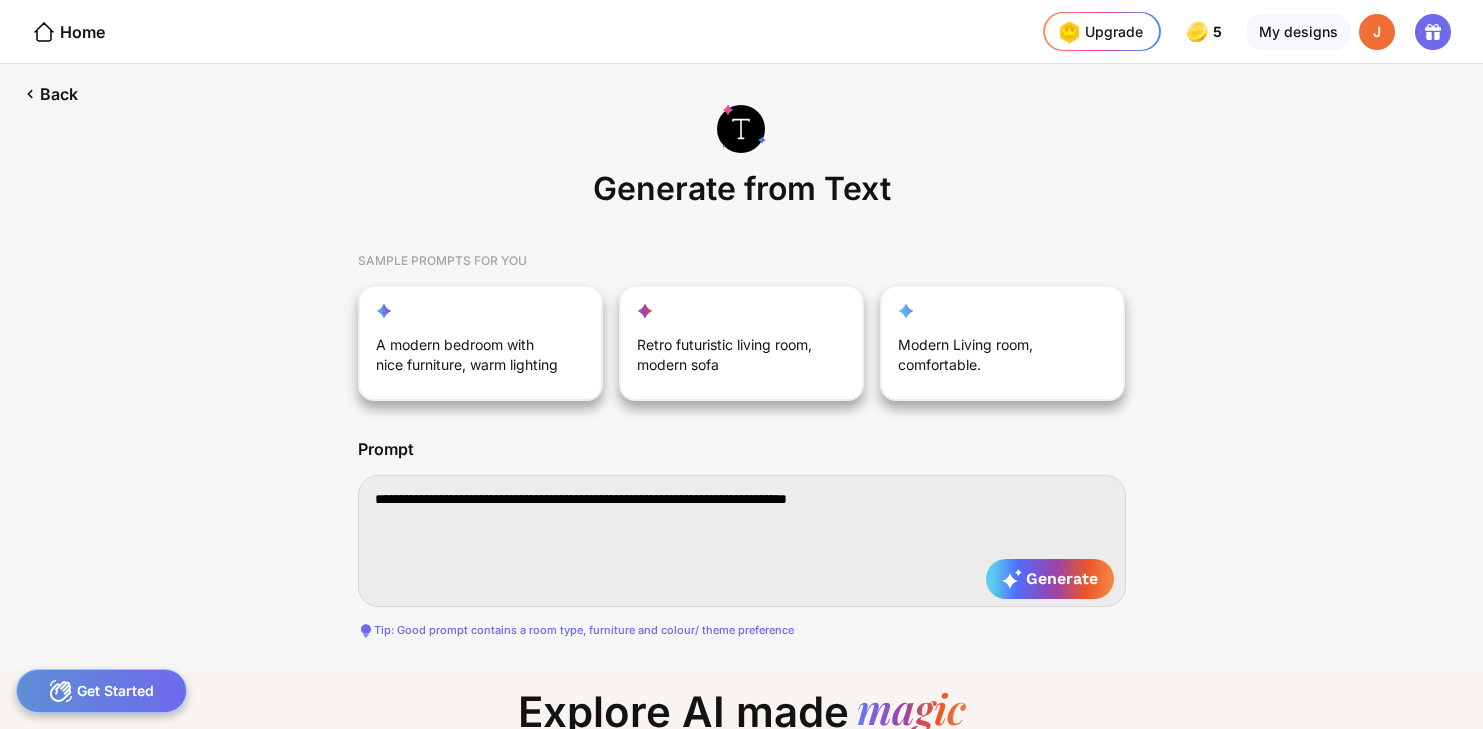 type on "**********" 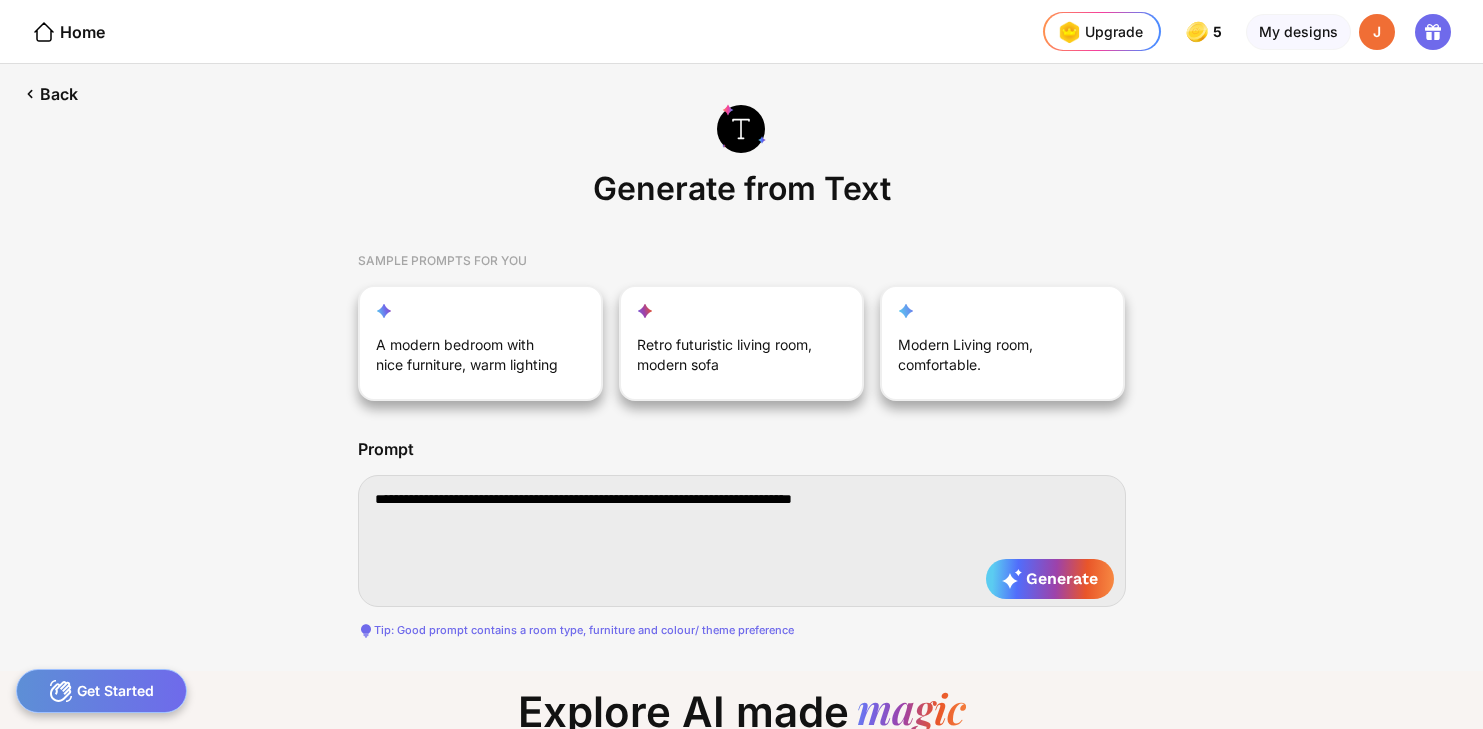type on "**********" 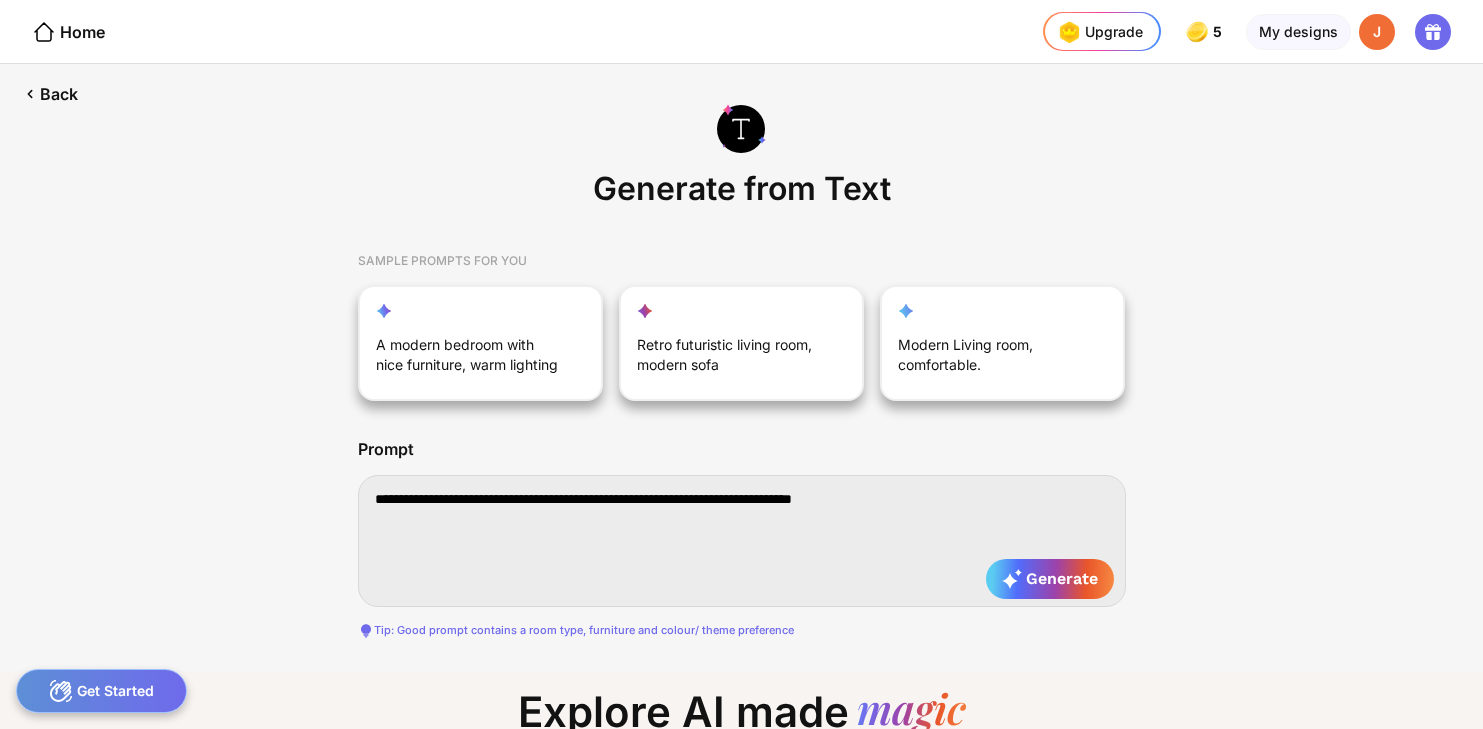 type on "**********" 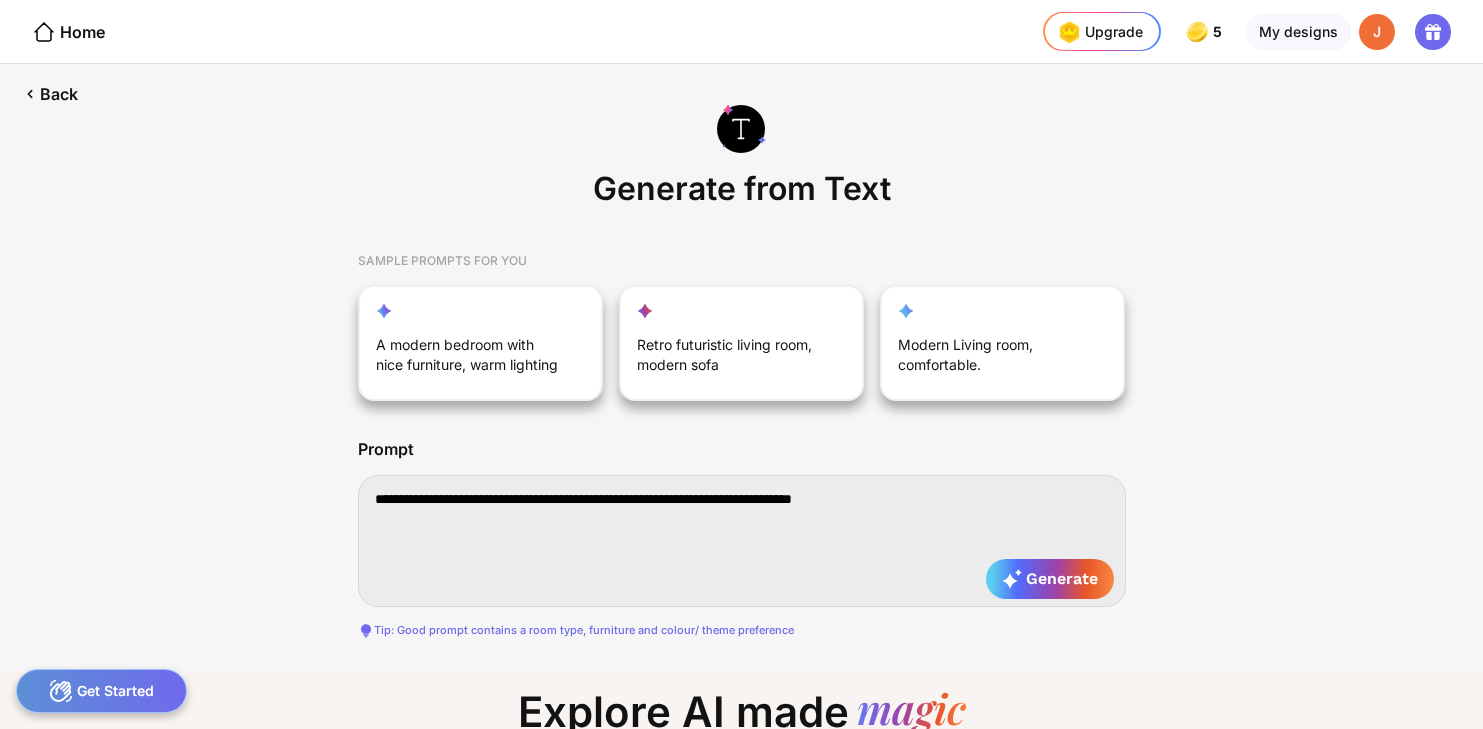 type on "**********" 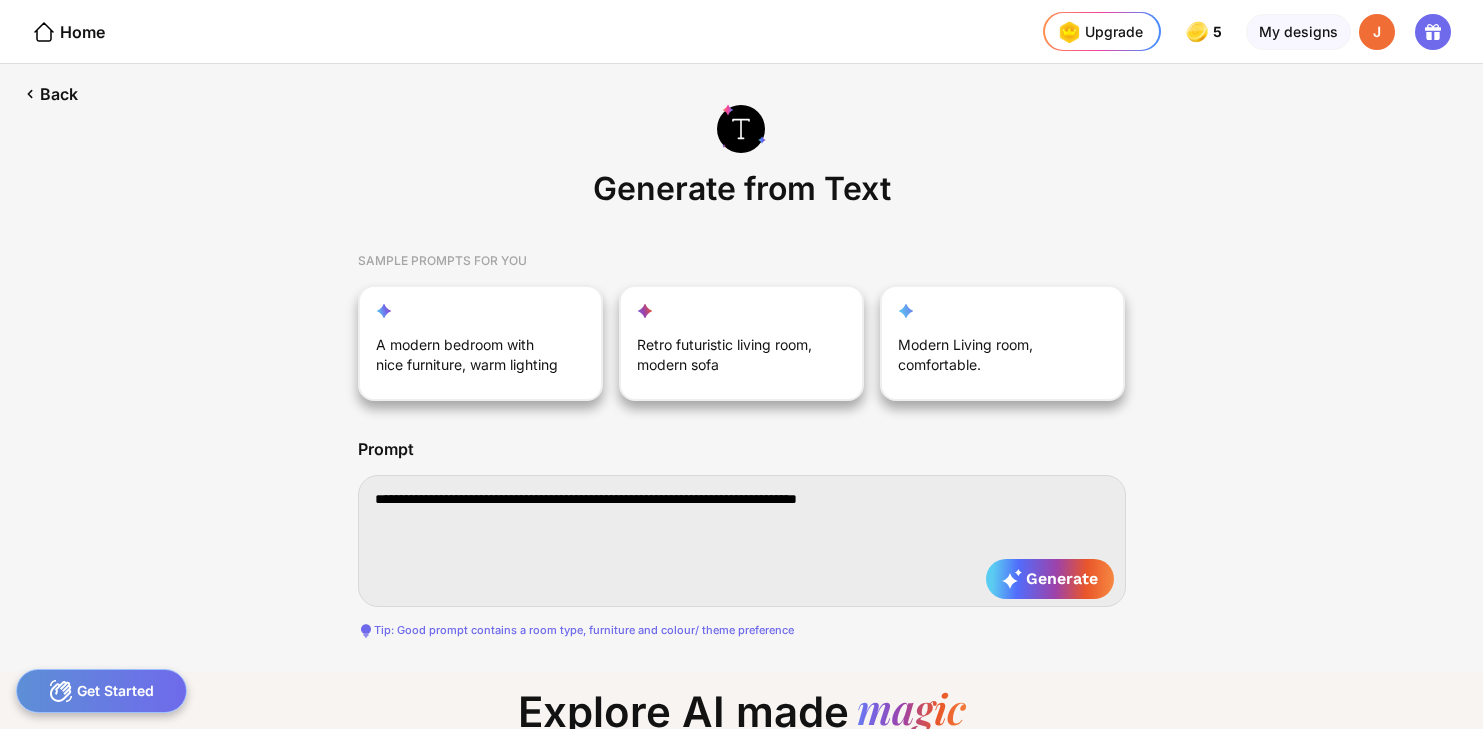 type on "**********" 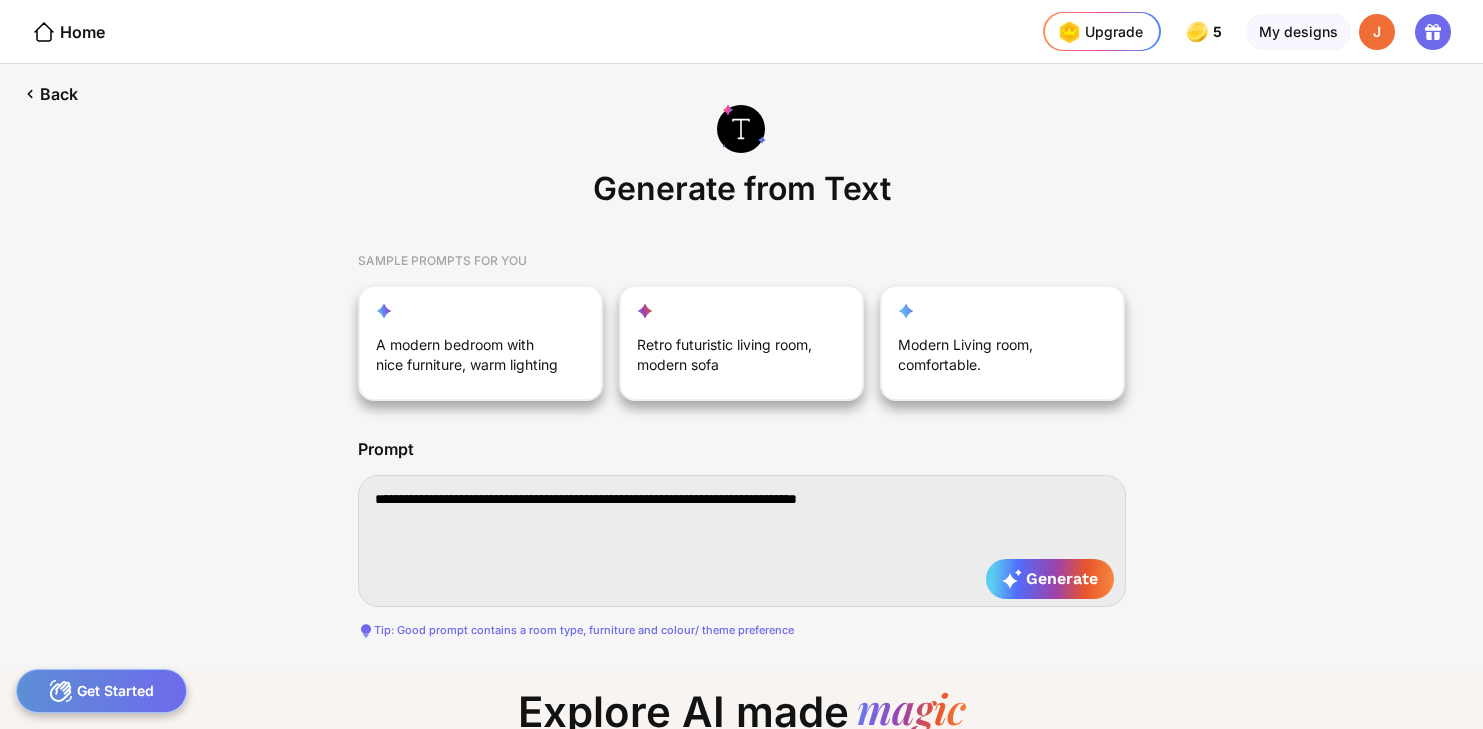 type on "**********" 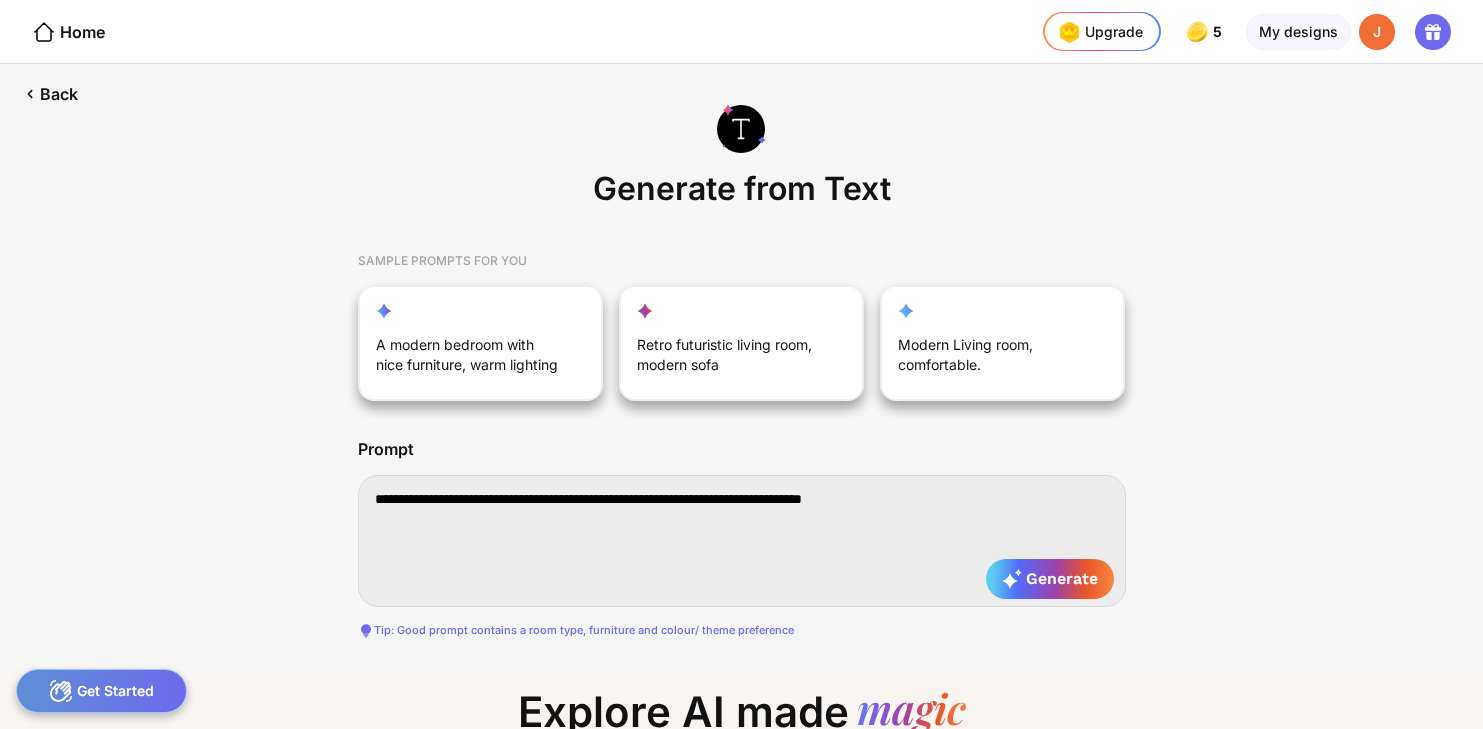 type on "**********" 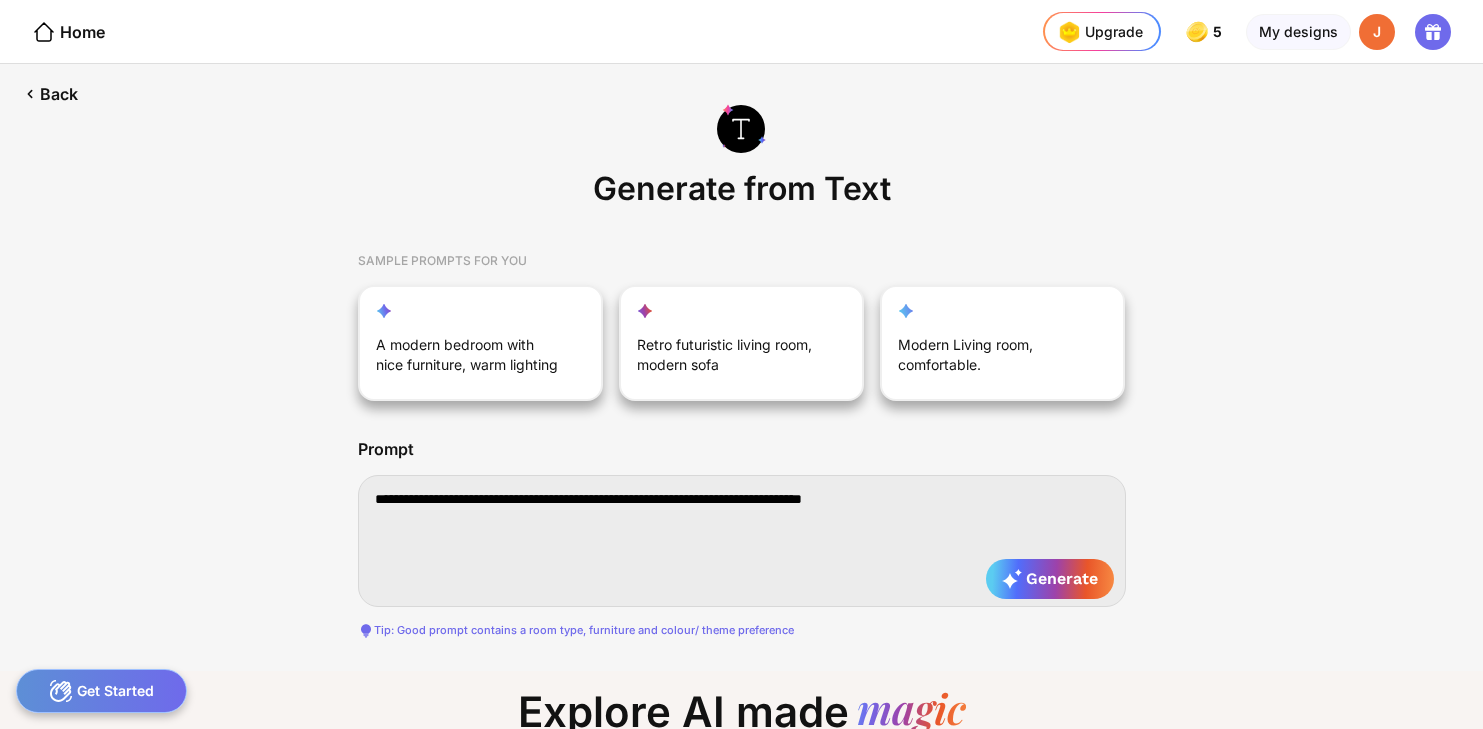 type on "**********" 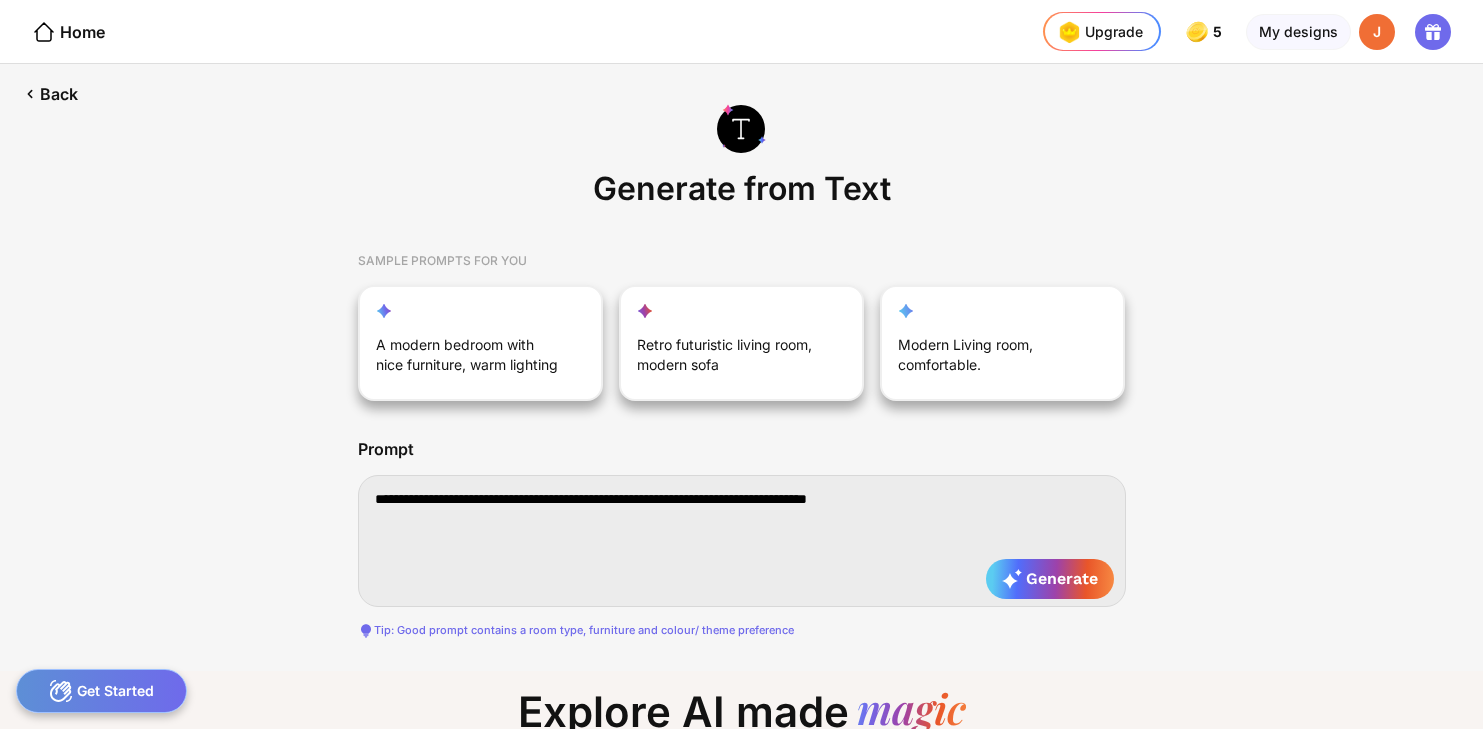 type on "**********" 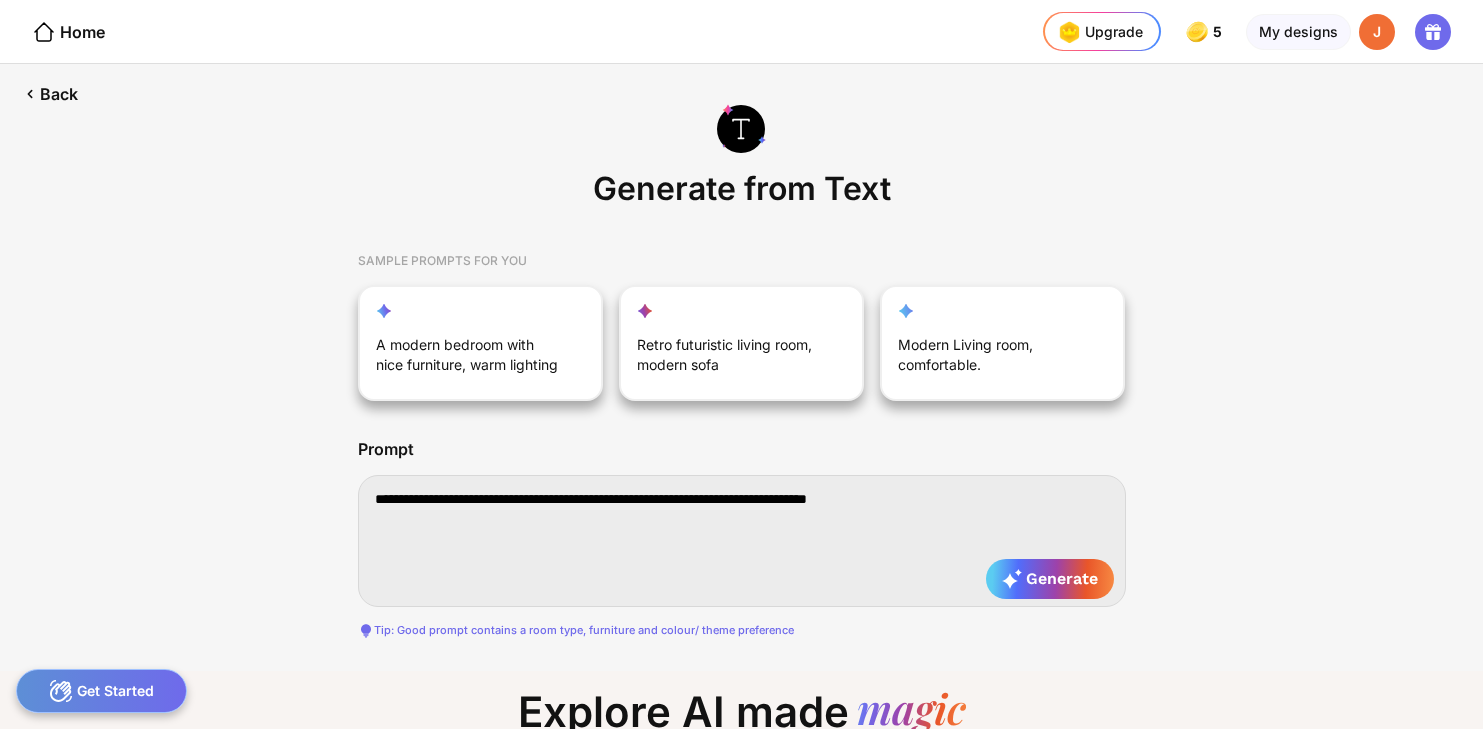type on "**********" 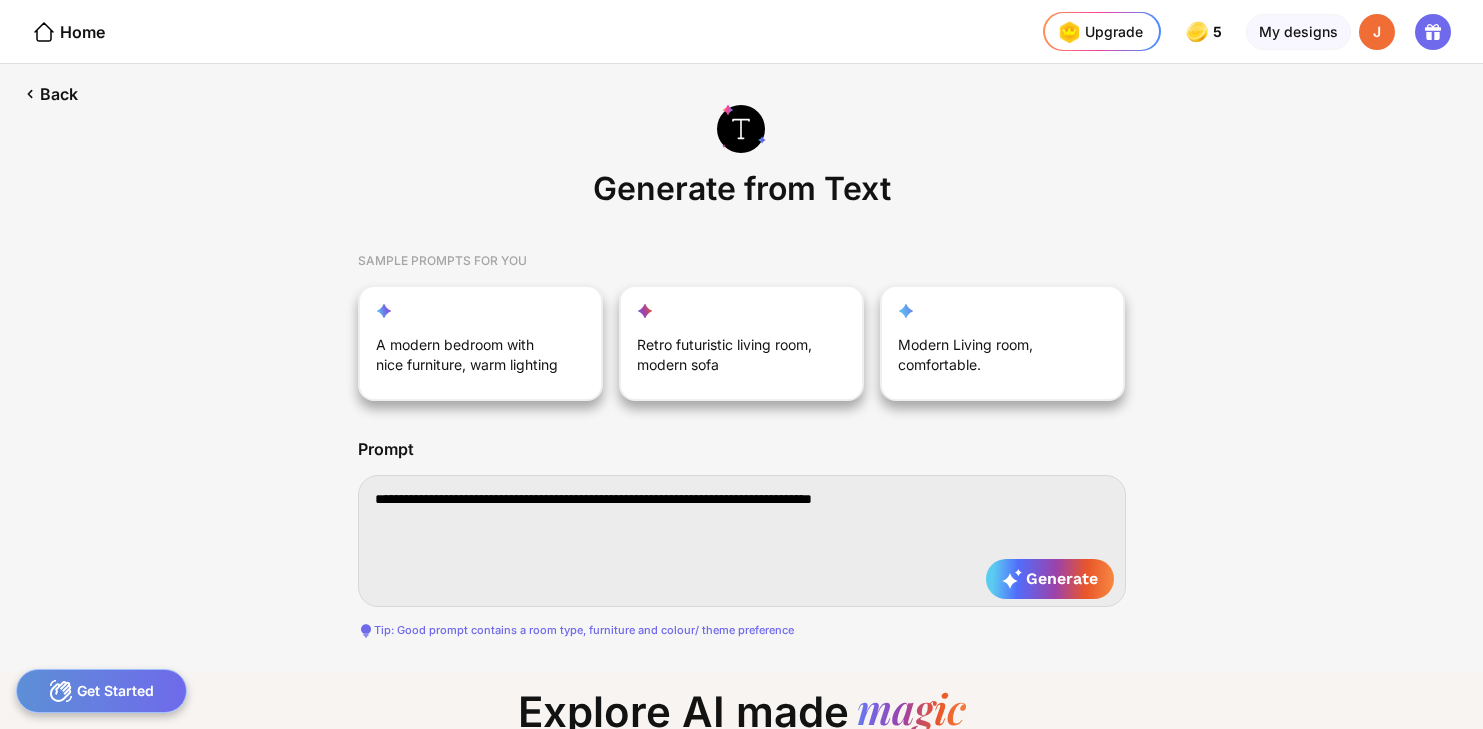 type on "**********" 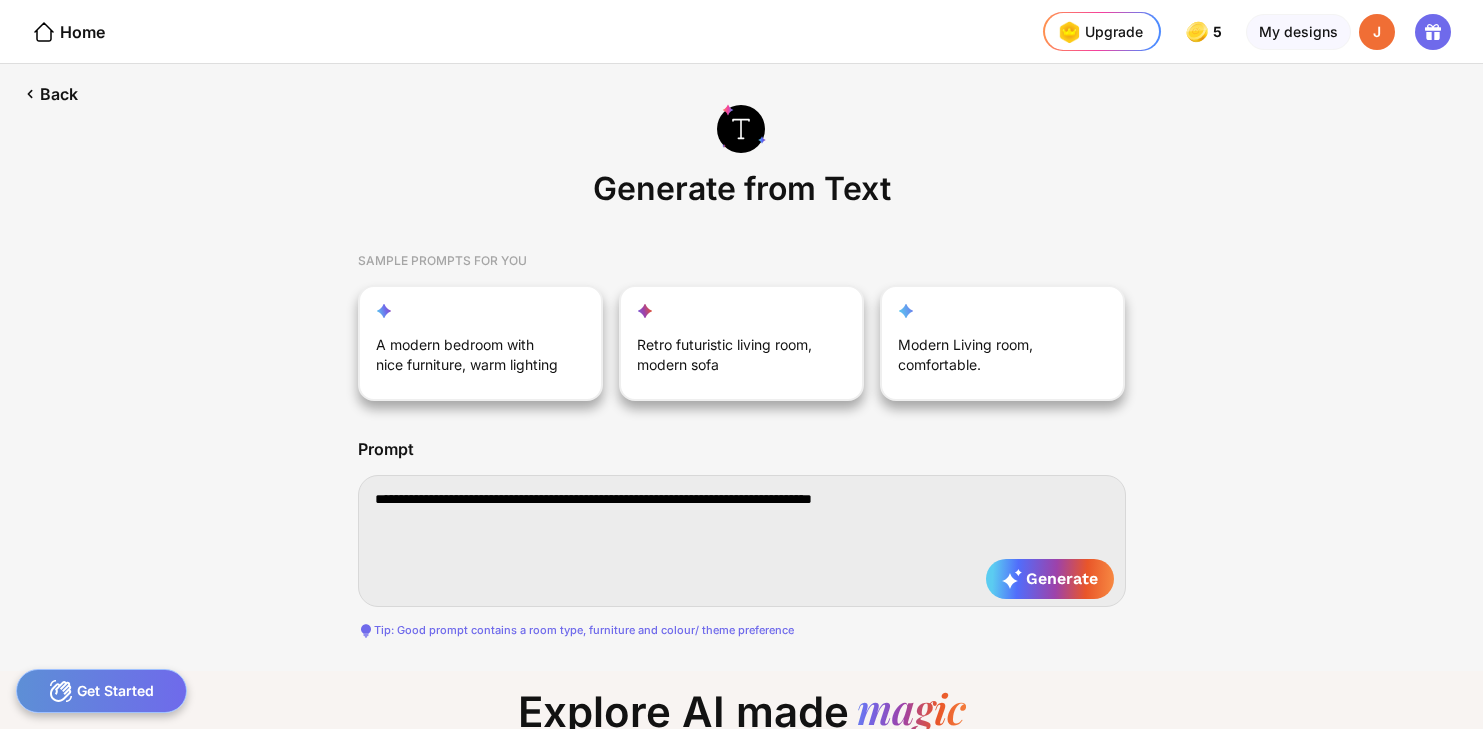 type on "**********" 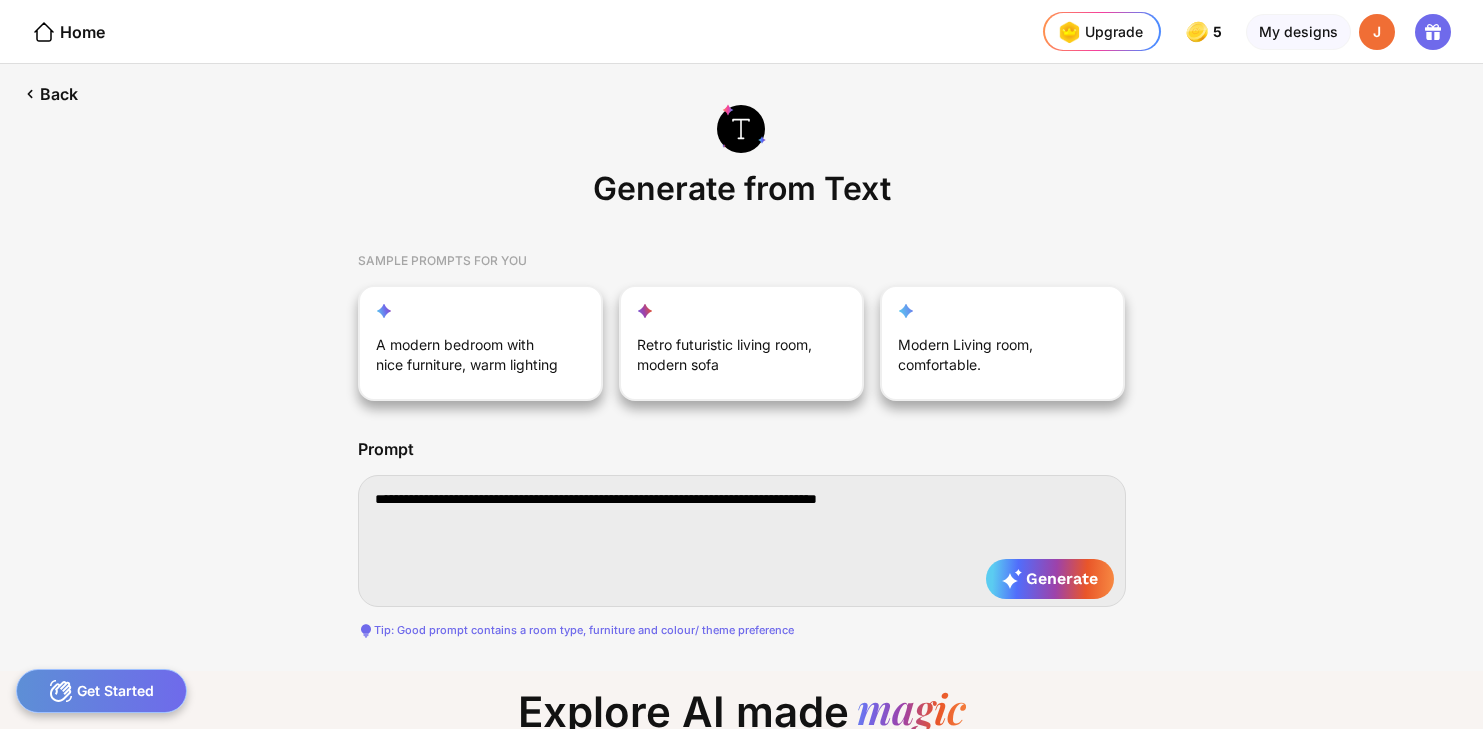 type on "**********" 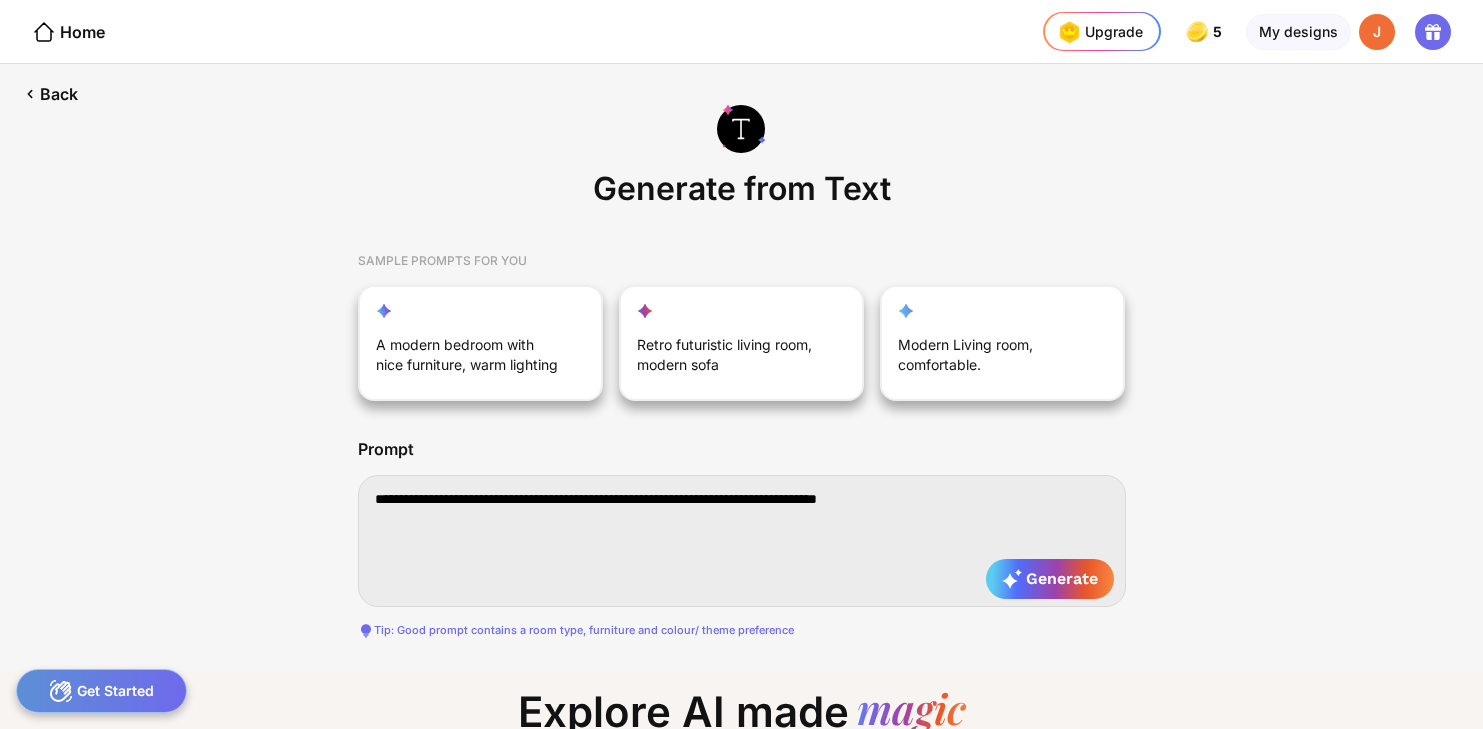 type on "**********" 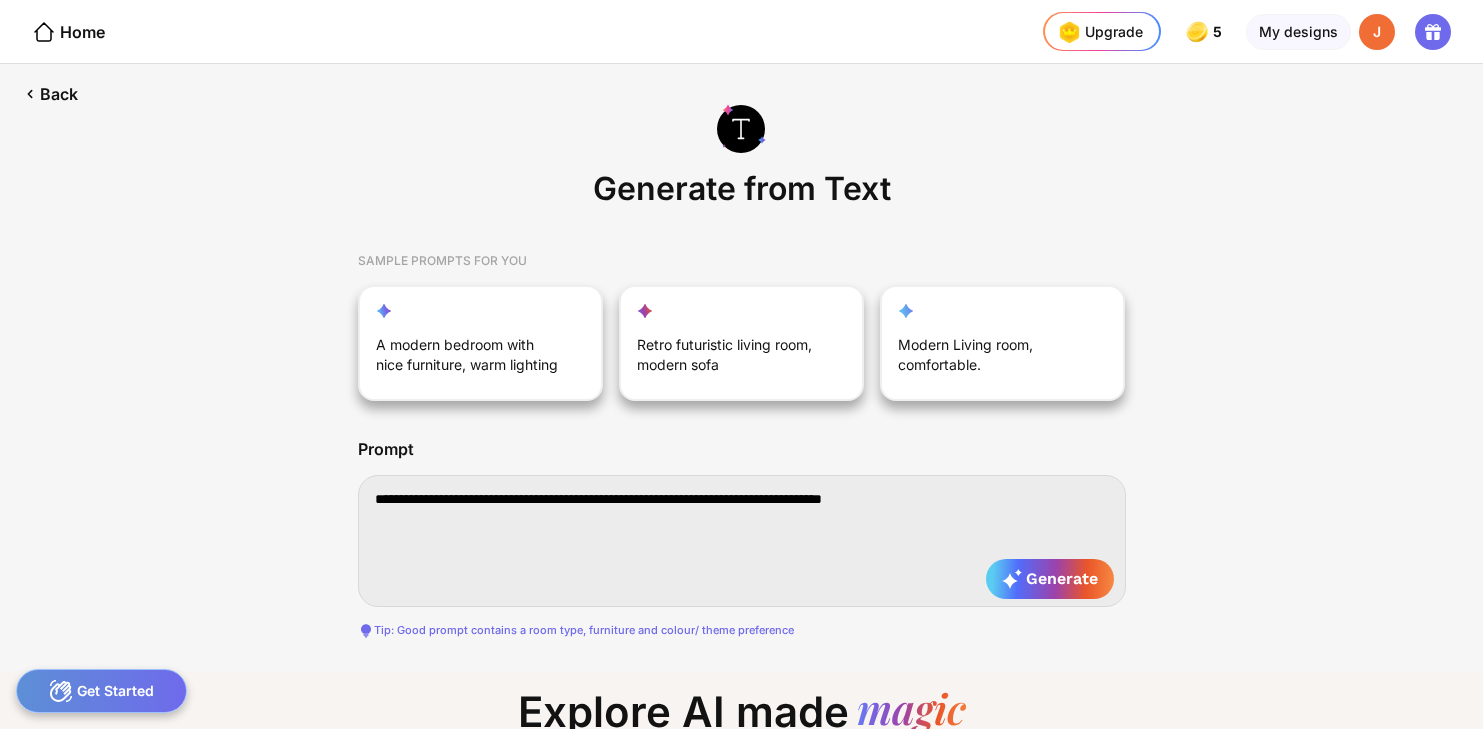 type on "**********" 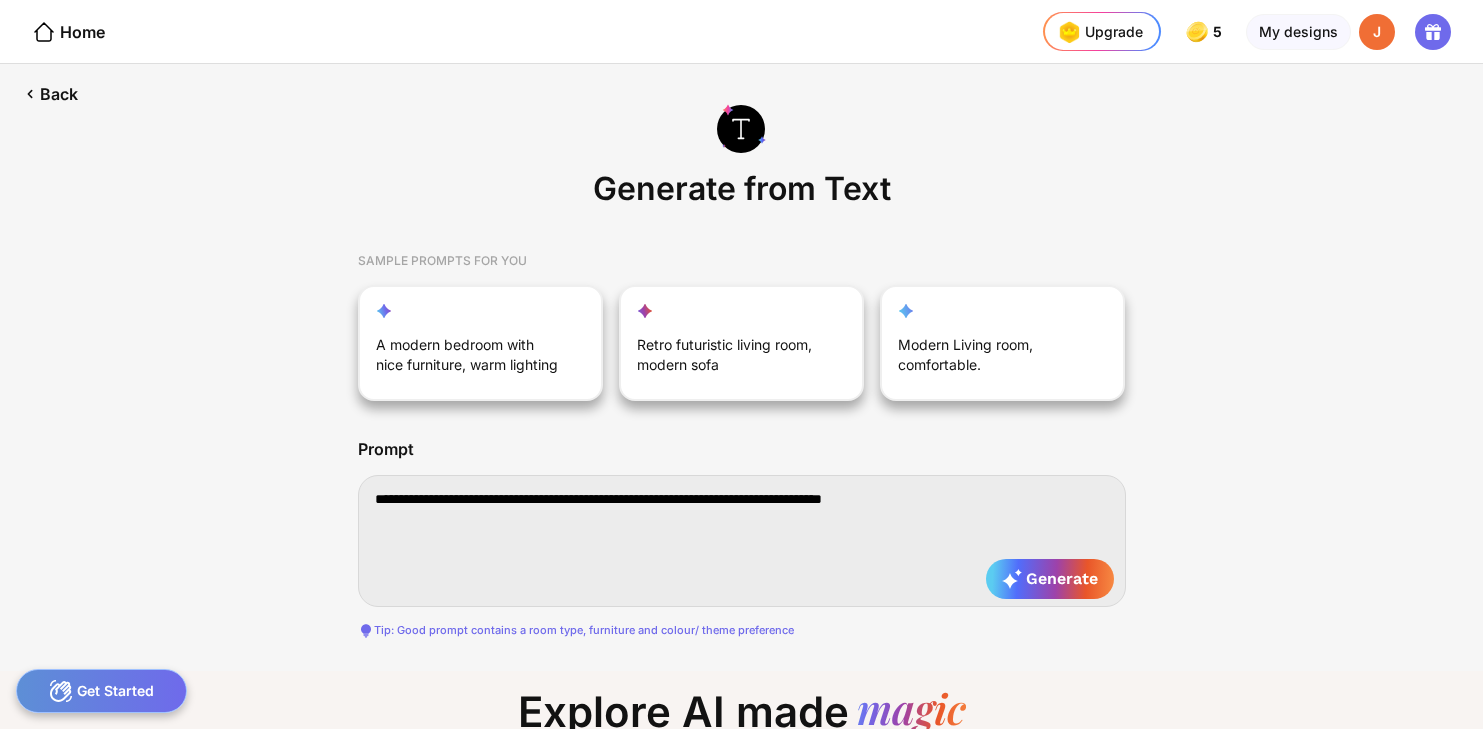 type on "**********" 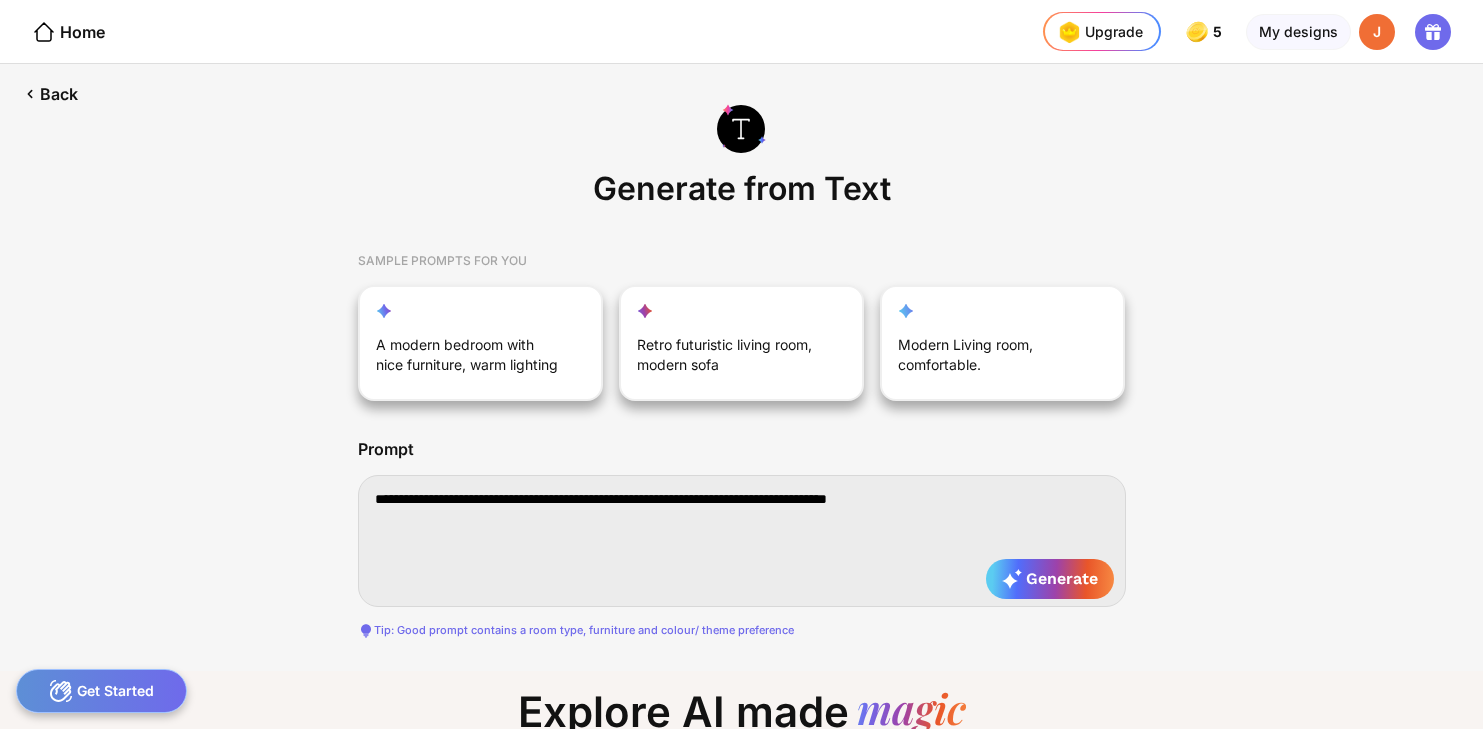 type on "**********" 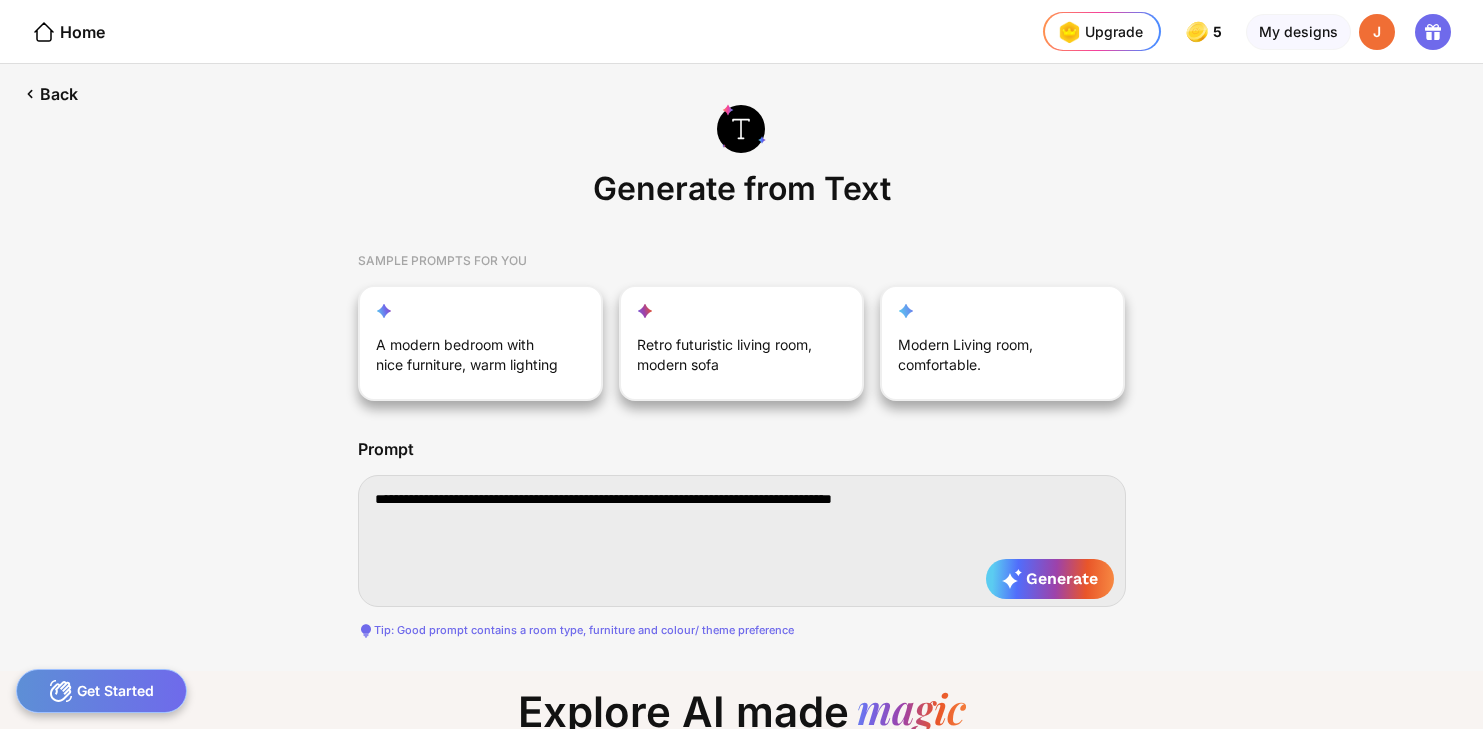 type on "**********" 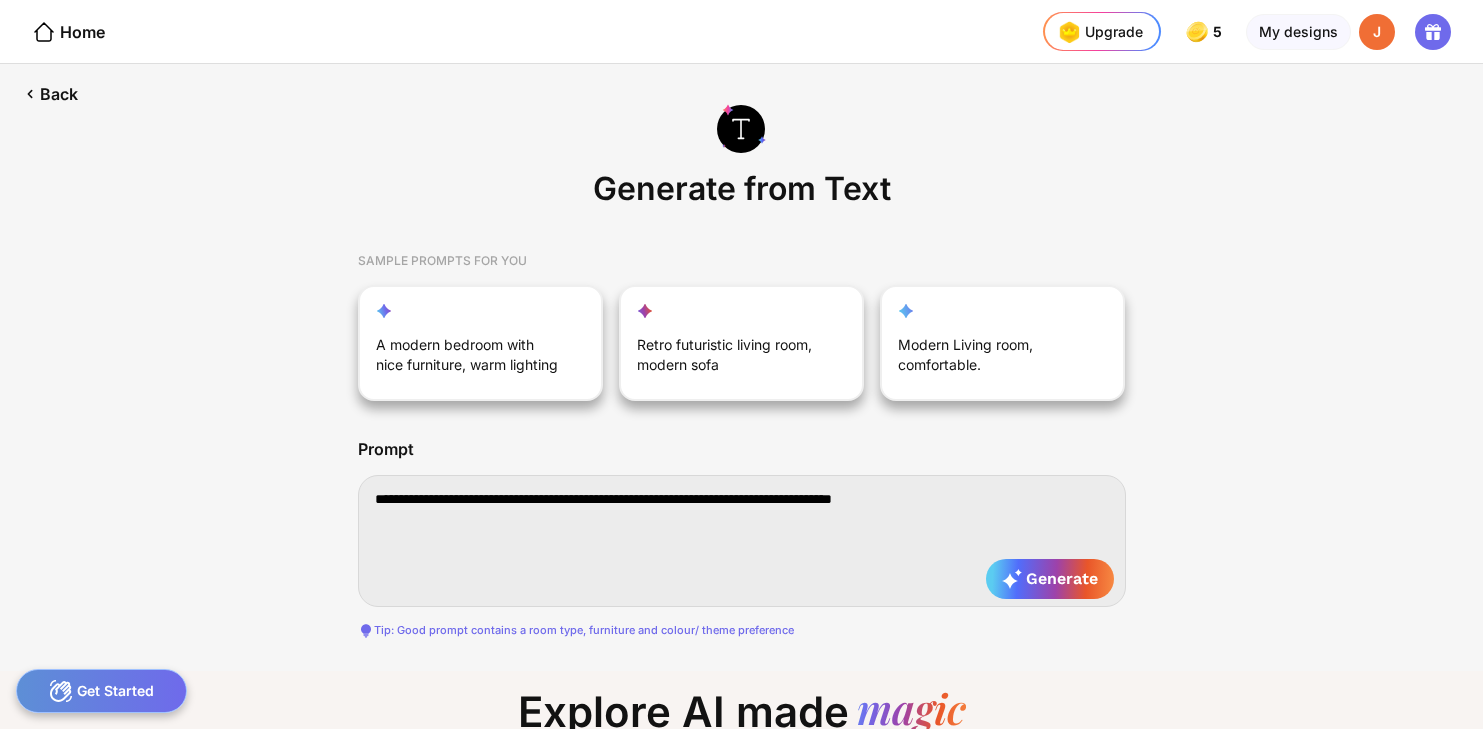 type on "**********" 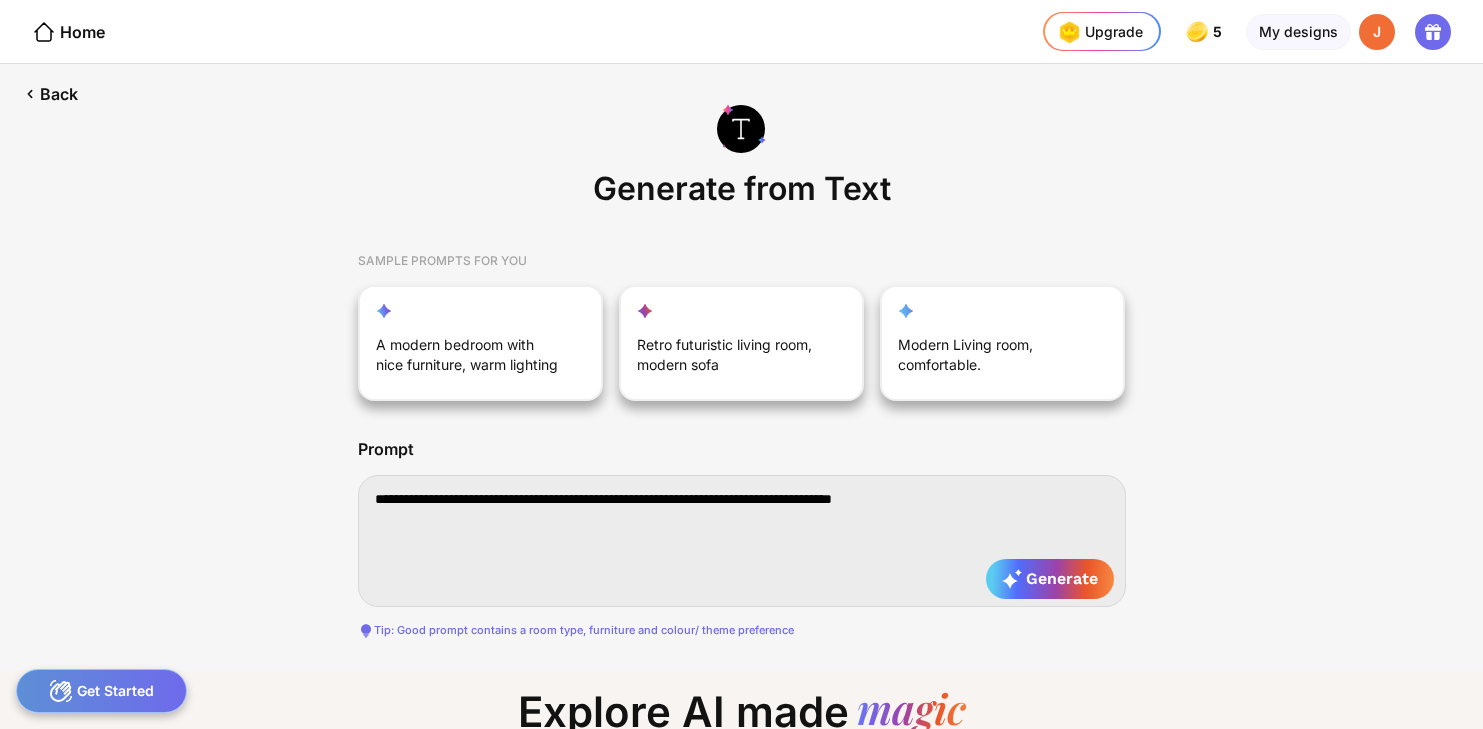 type on "**********" 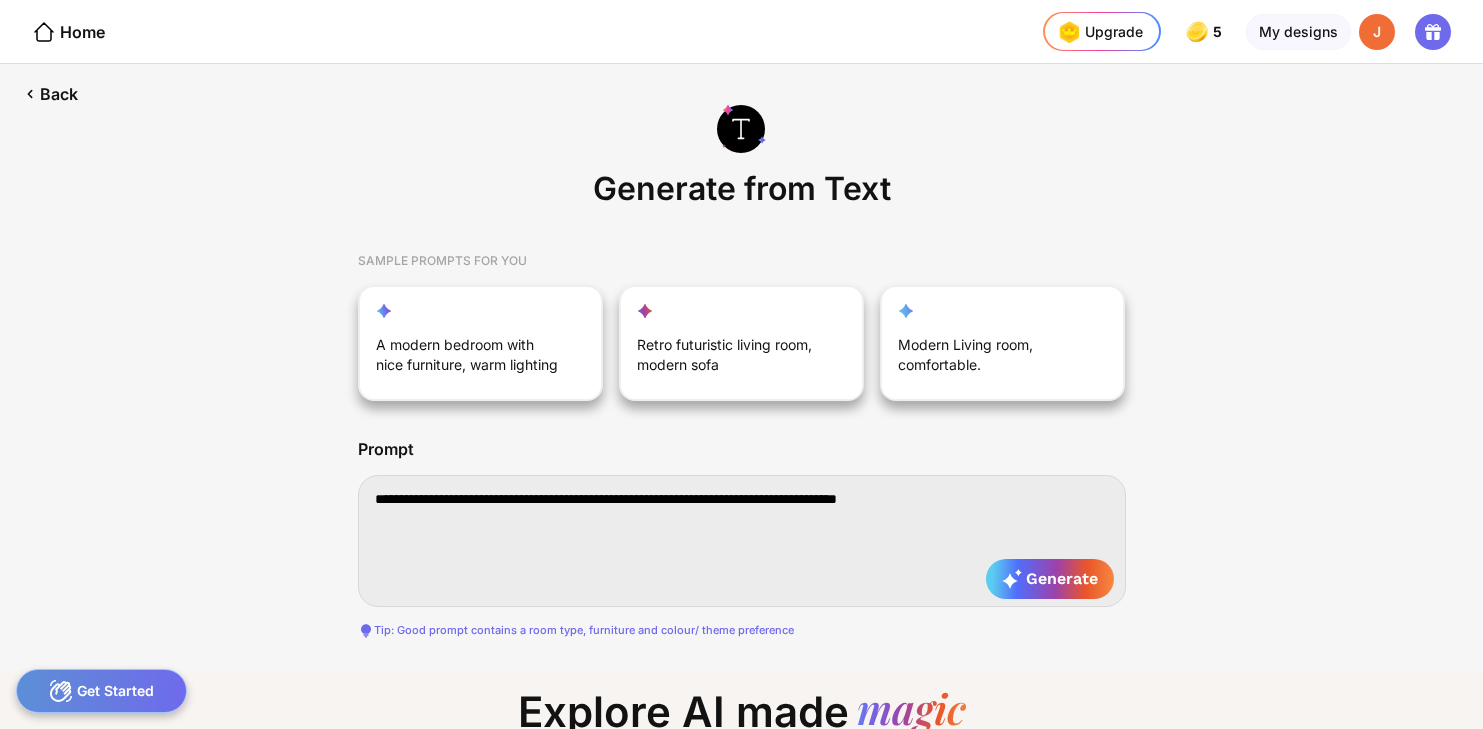 type on "**********" 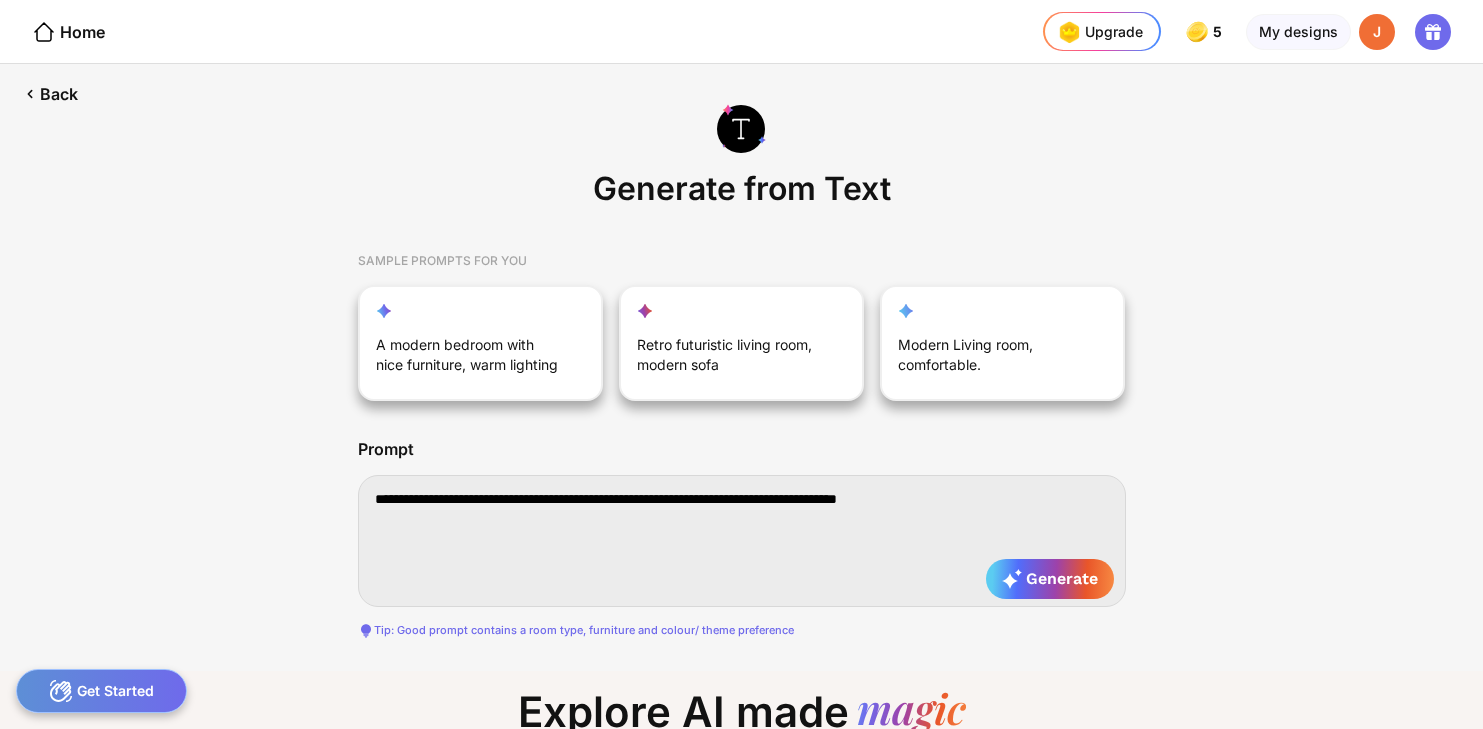 type on "**********" 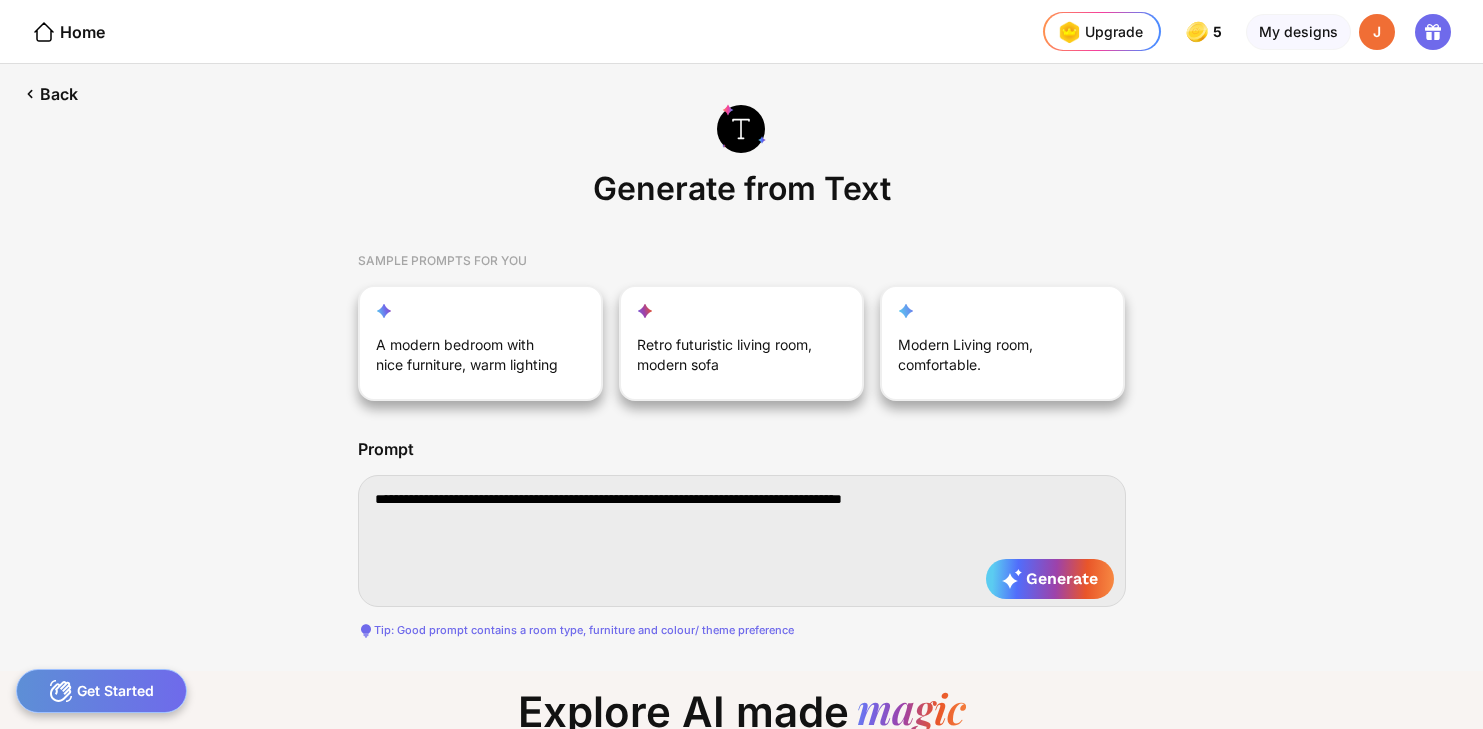type on "**********" 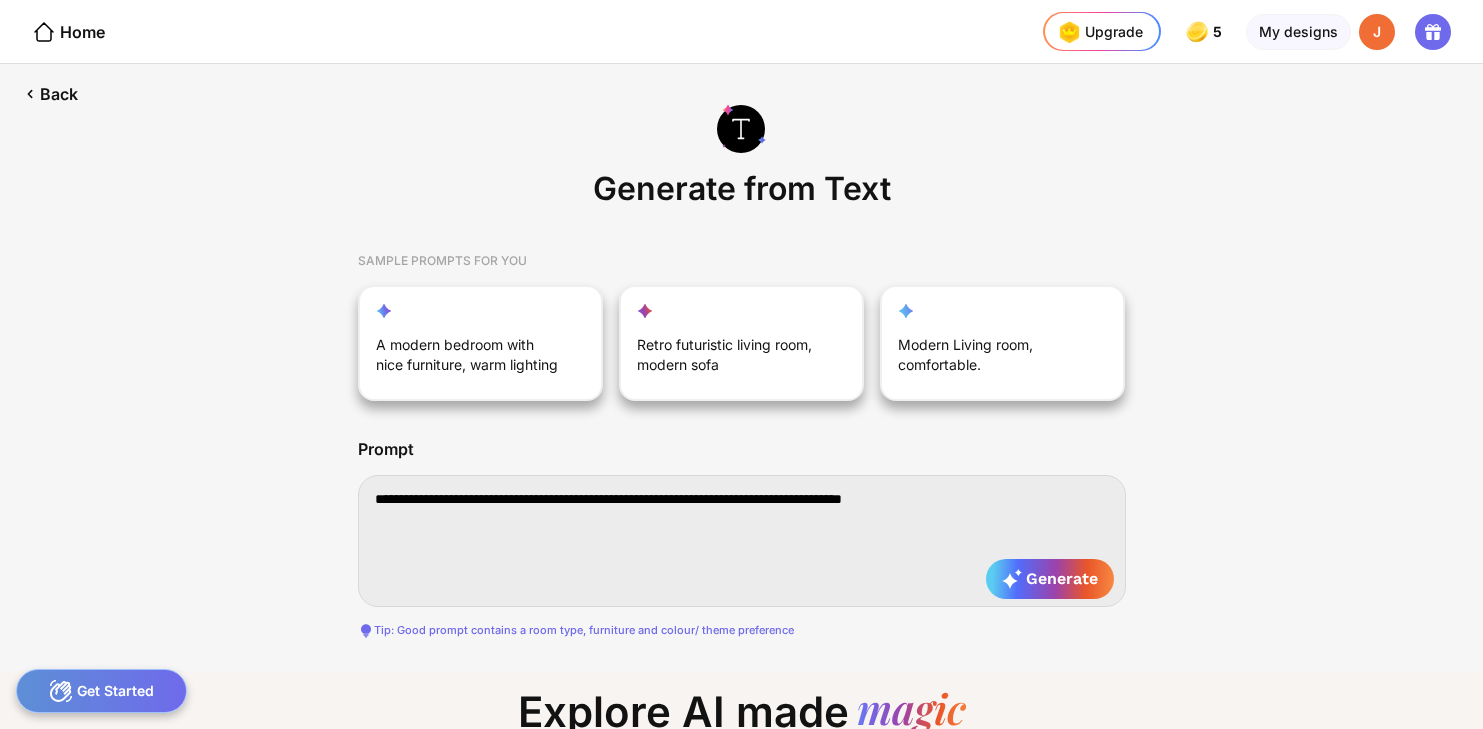 type on "**********" 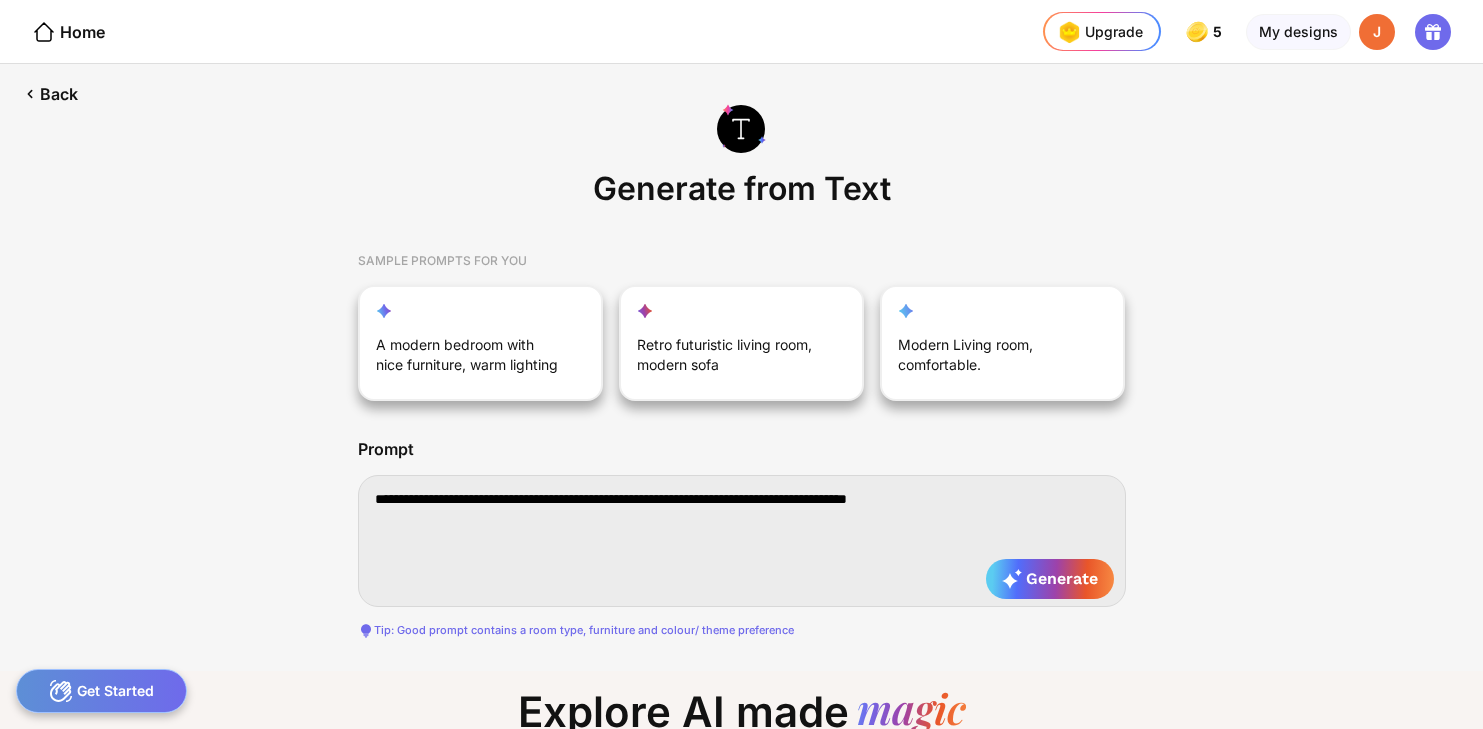 type on "**********" 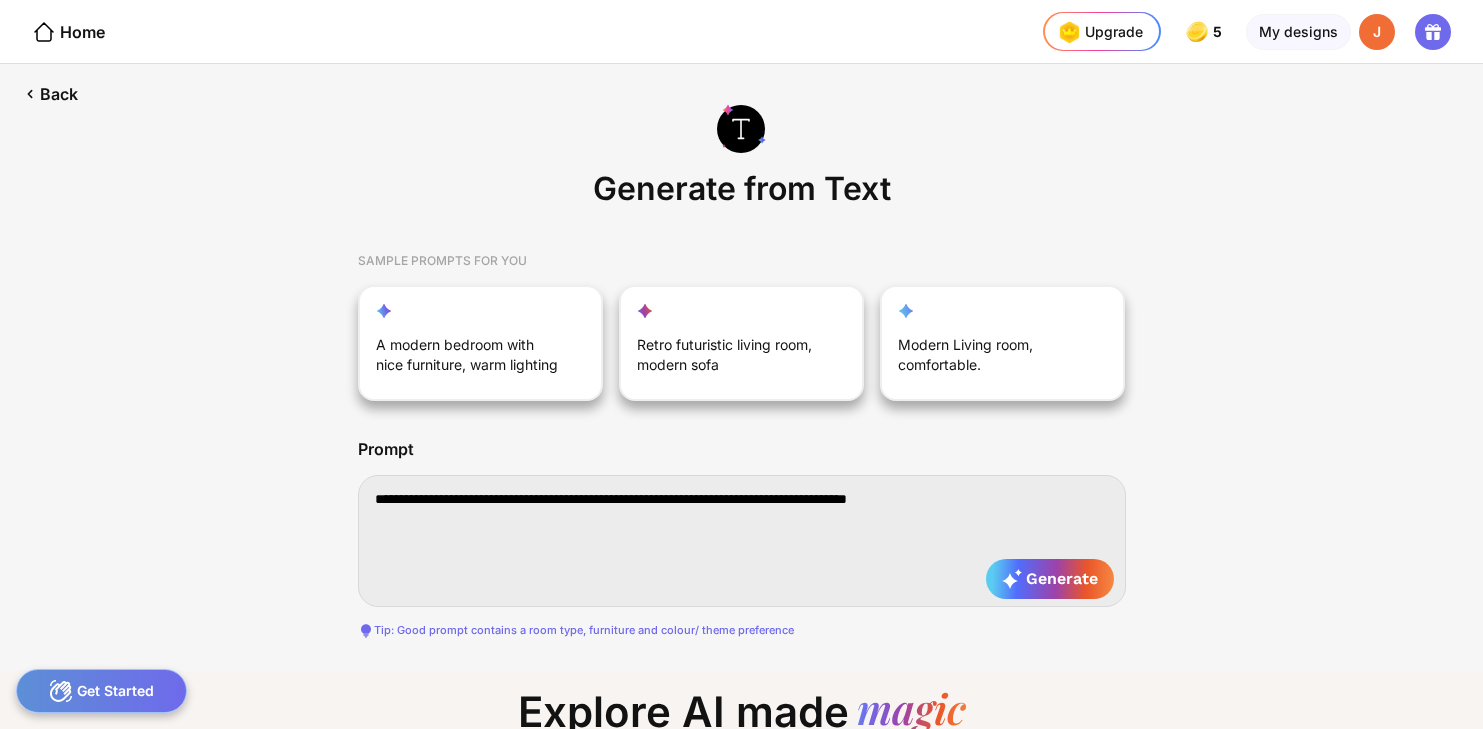 type on "**********" 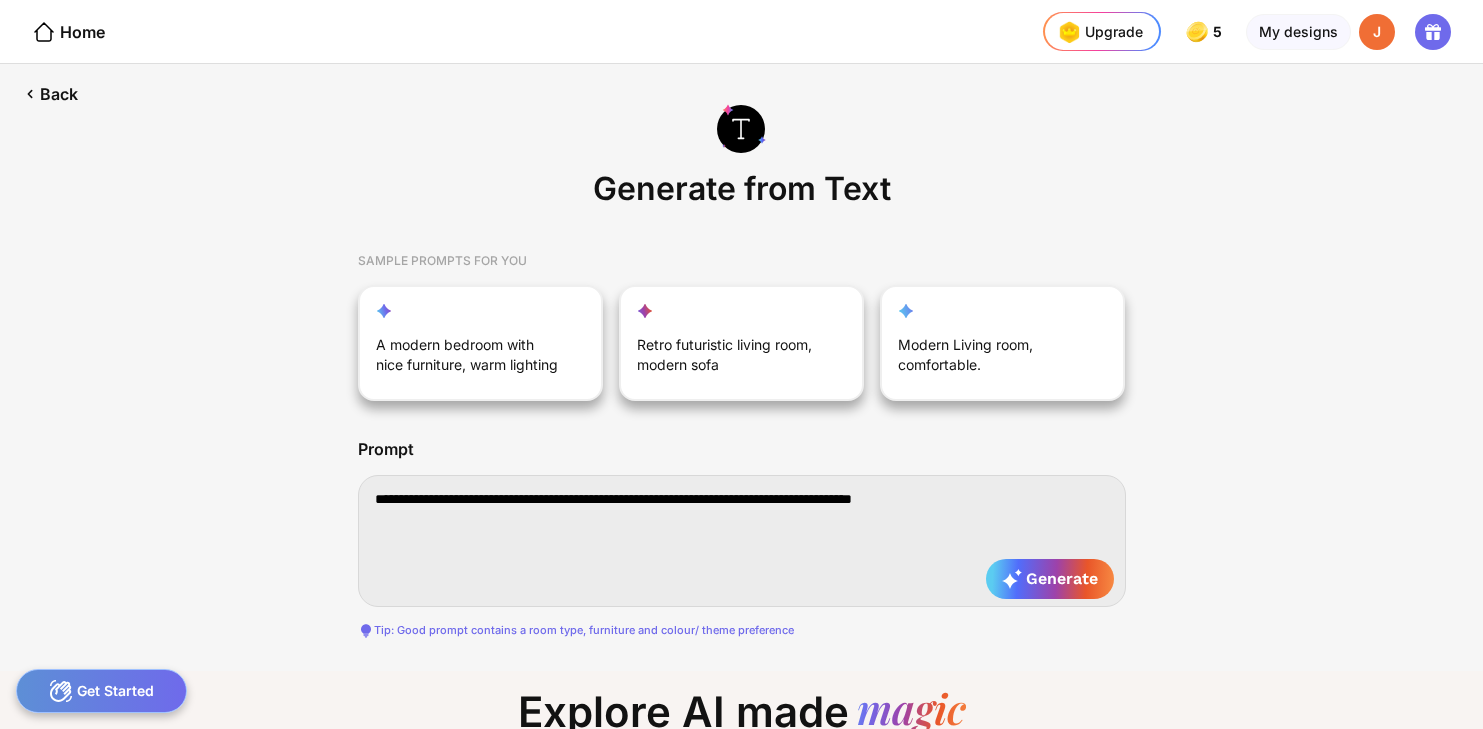 type on "**********" 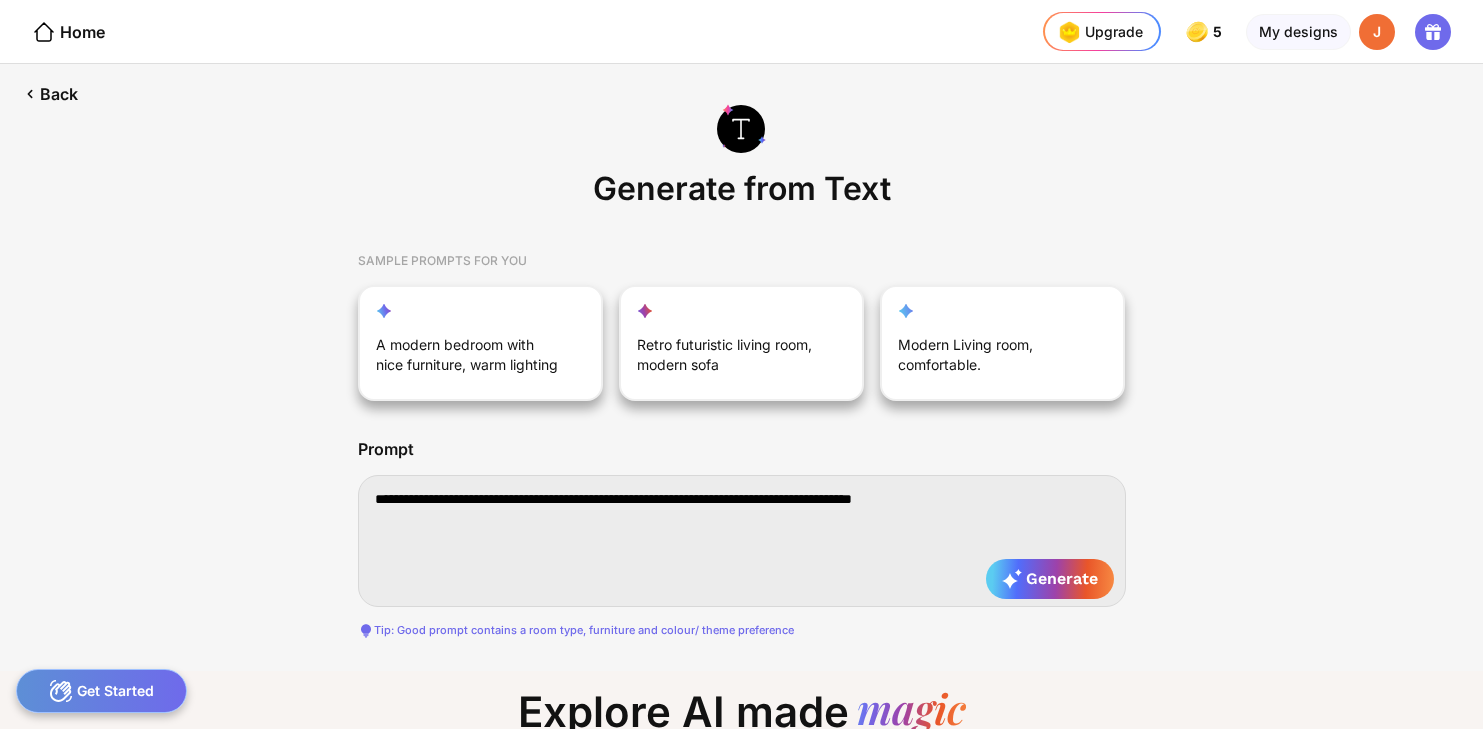 type on "**********" 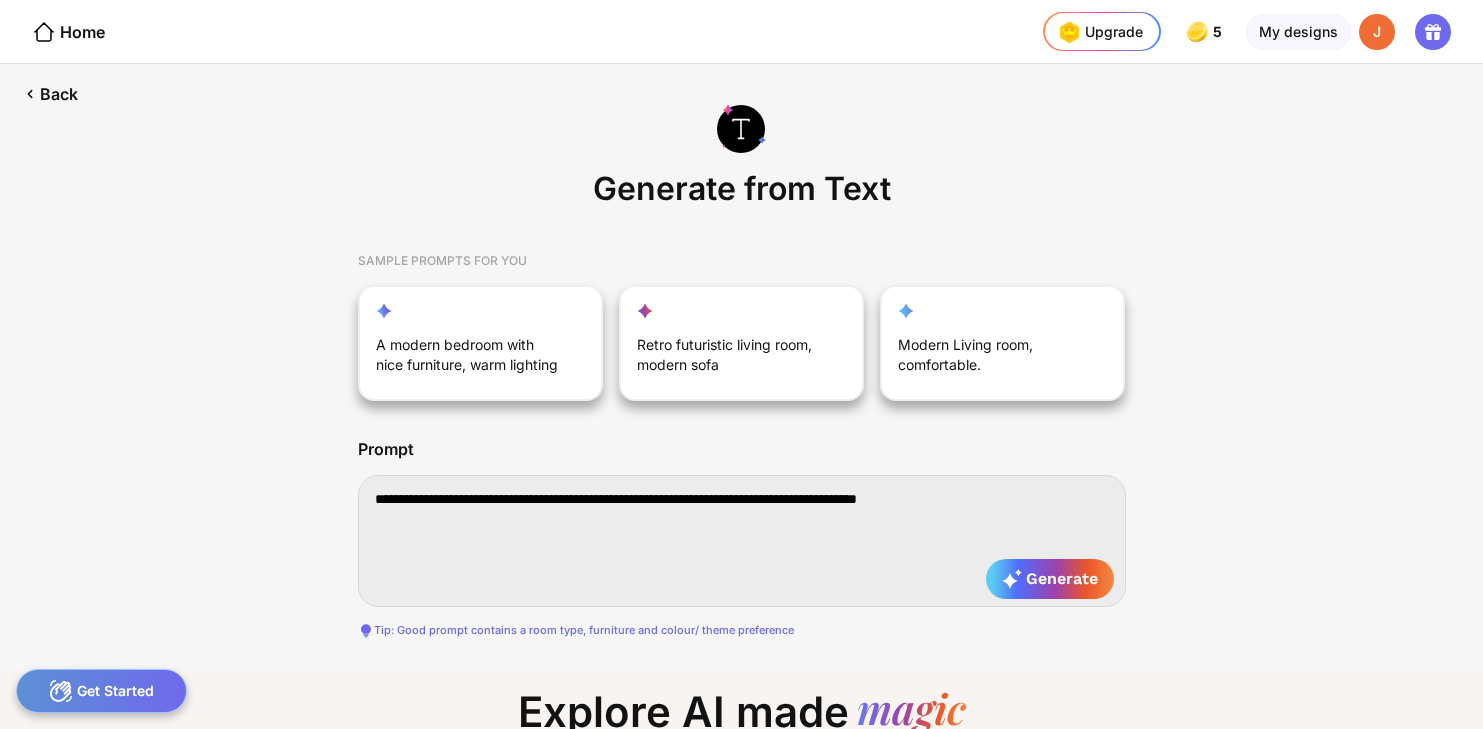 type on "**********" 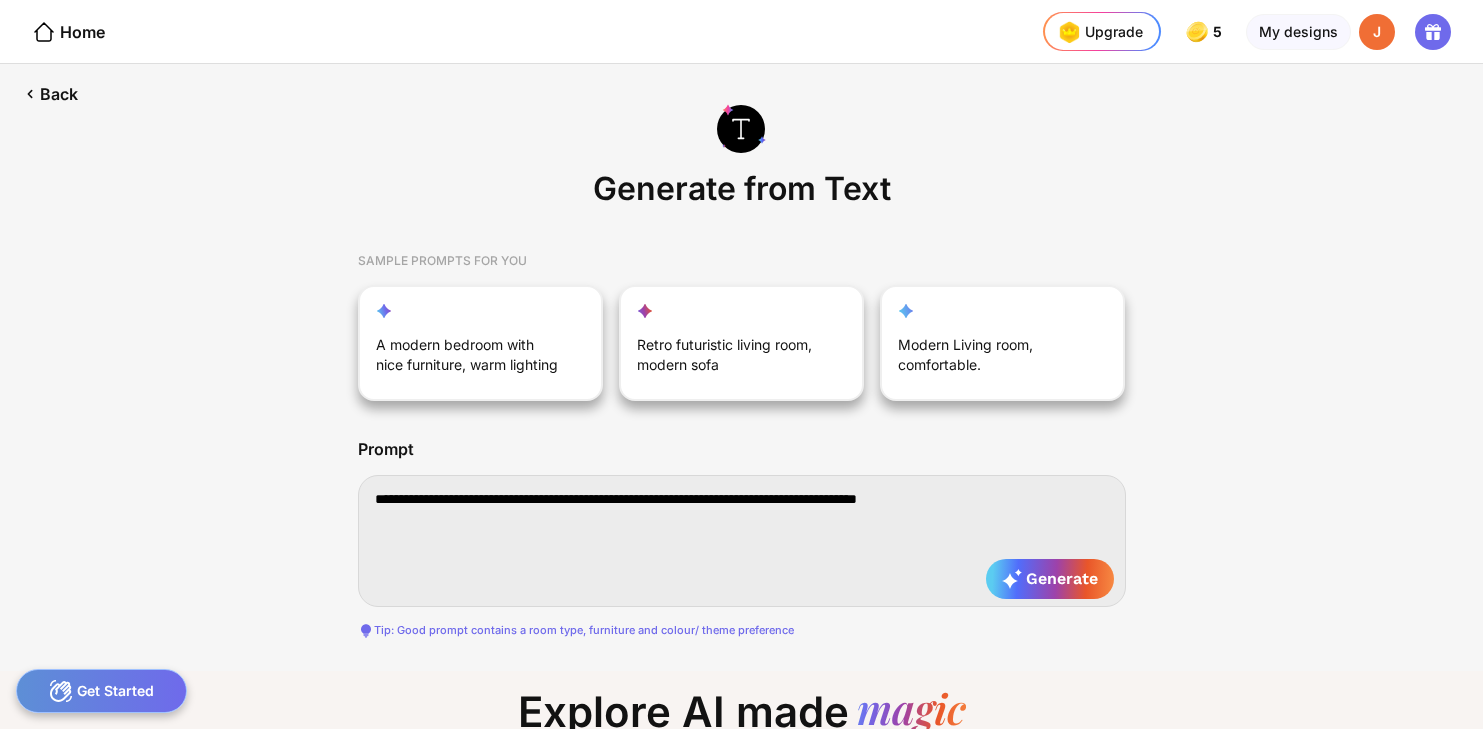 type on "**********" 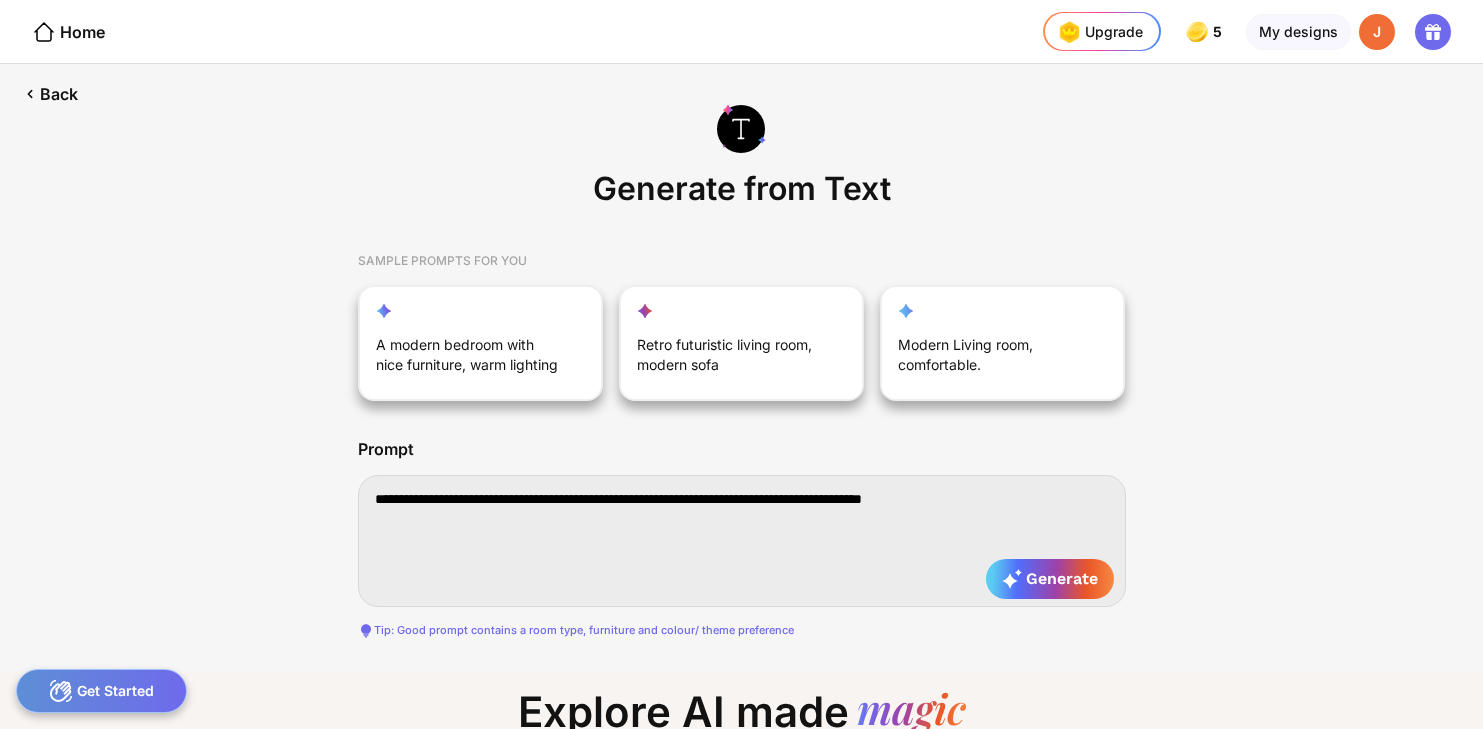 type on "**********" 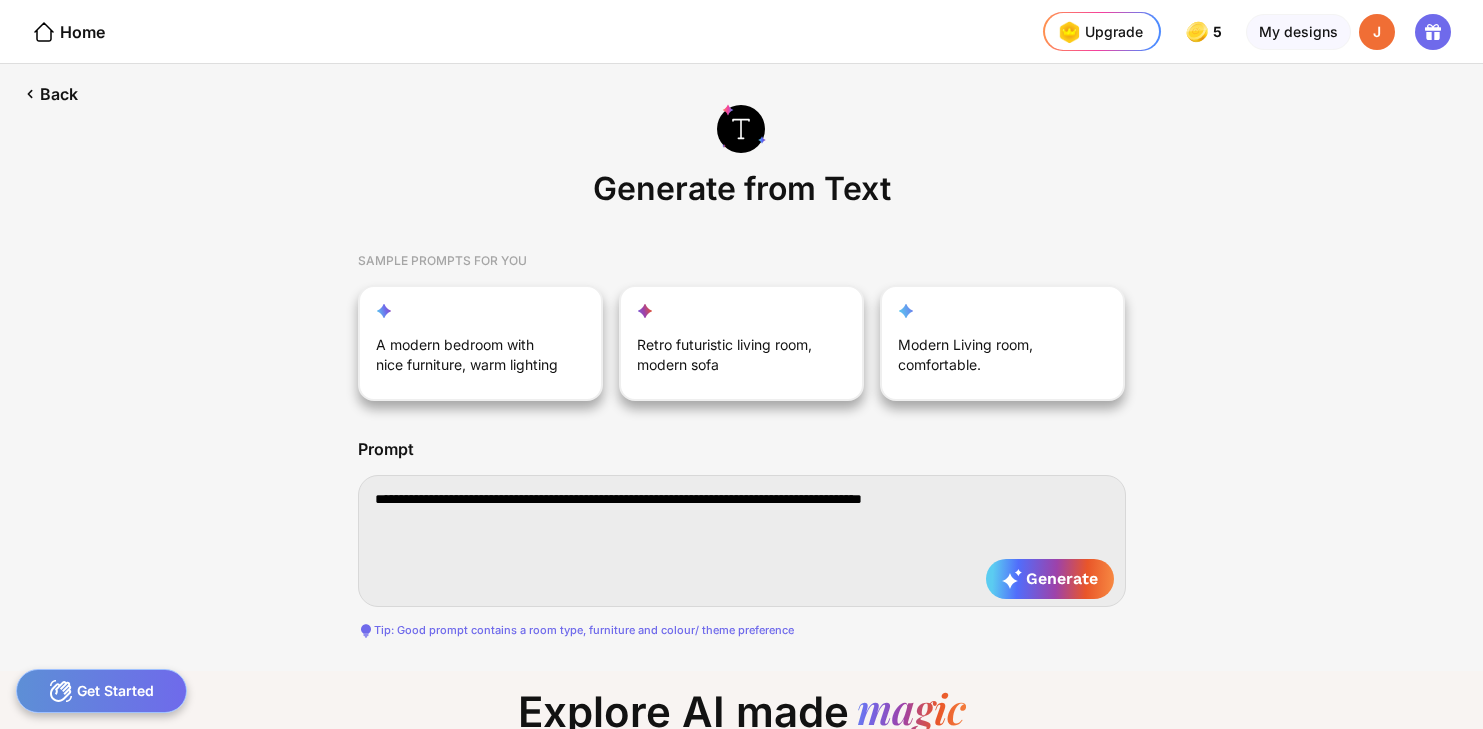 type on "**********" 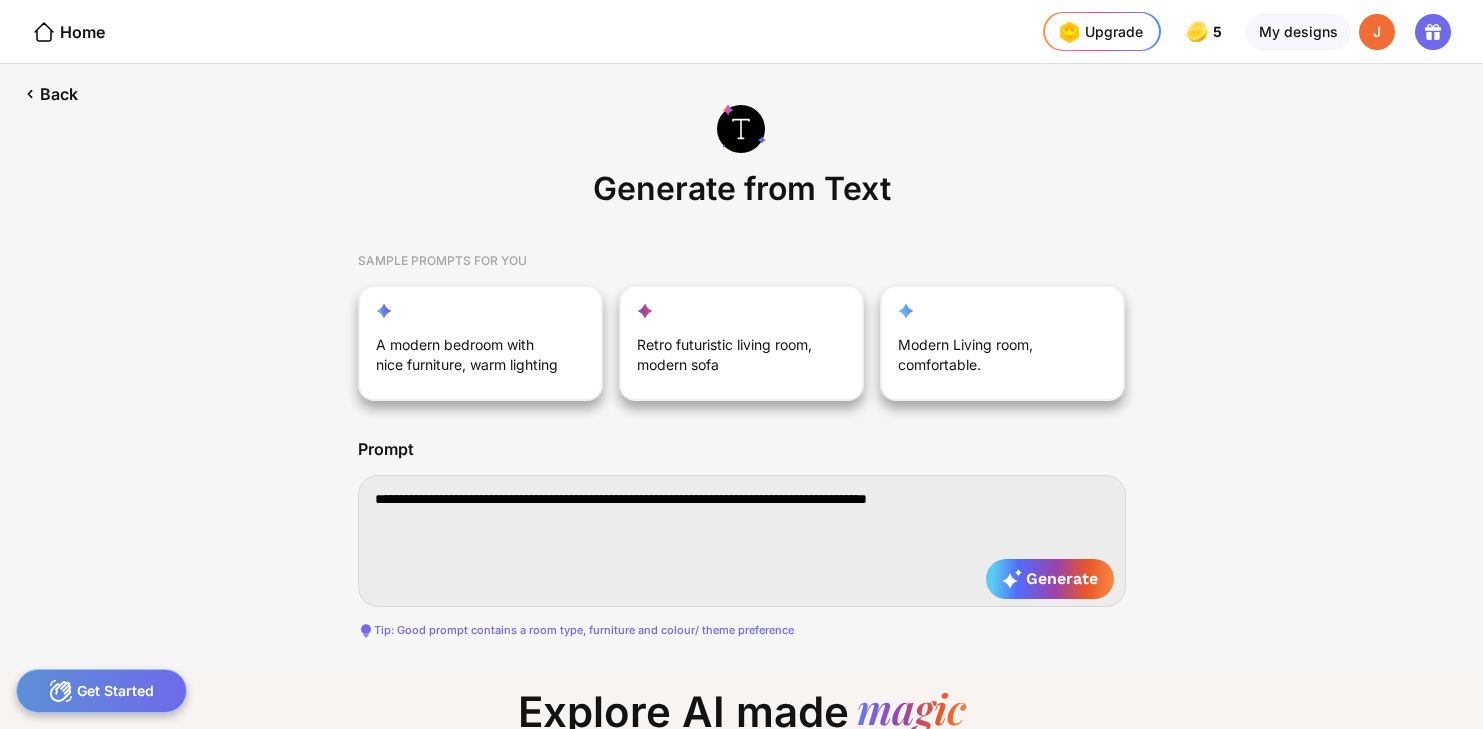 type on "**********" 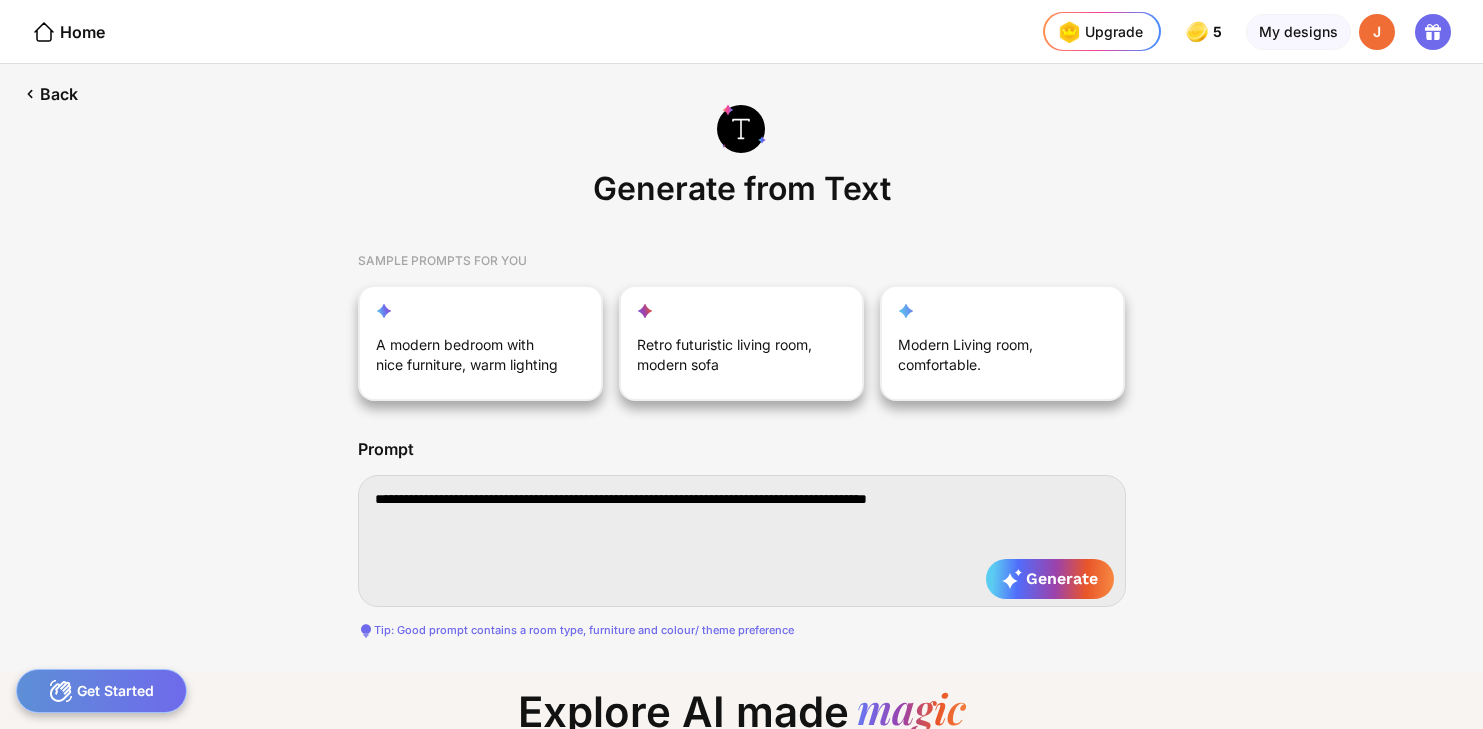 type on "**********" 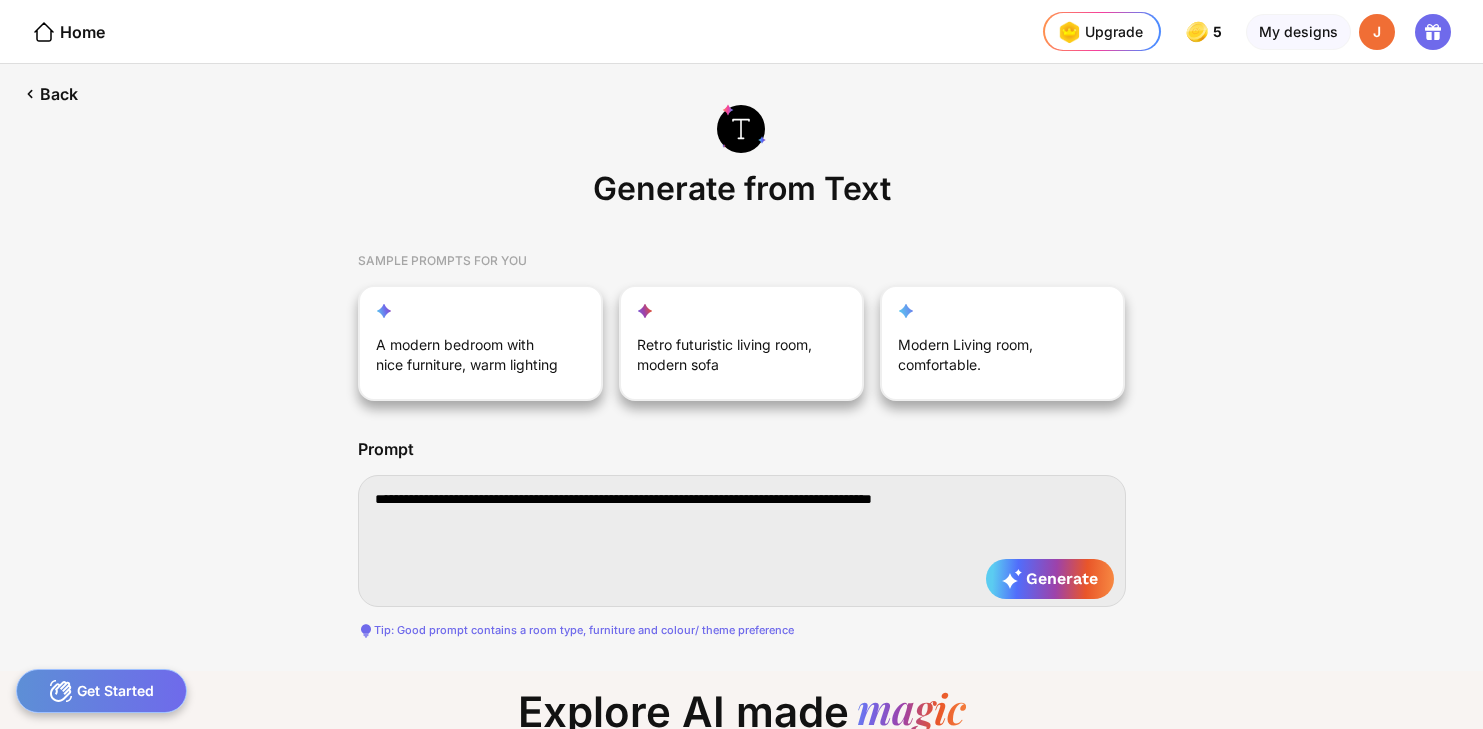 type on "**********" 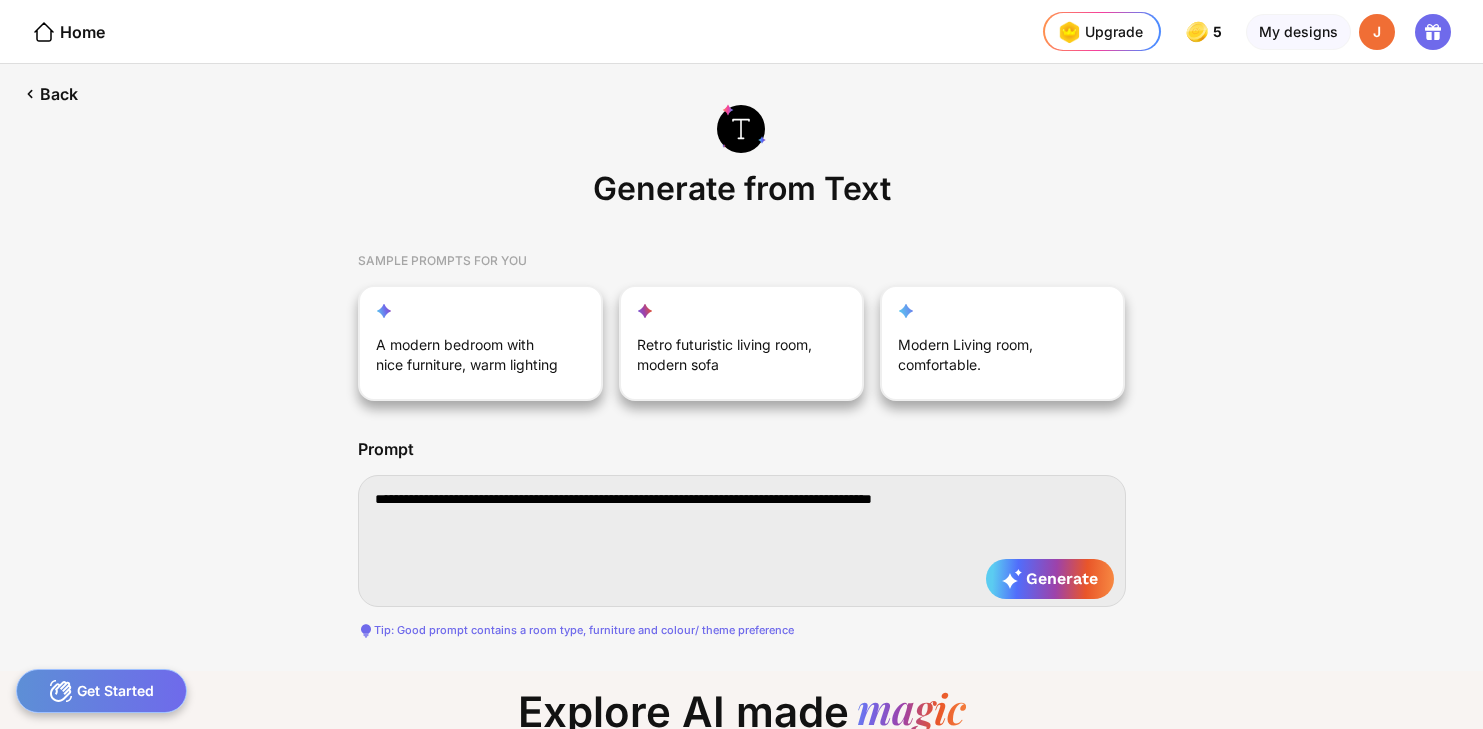 type on "**********" 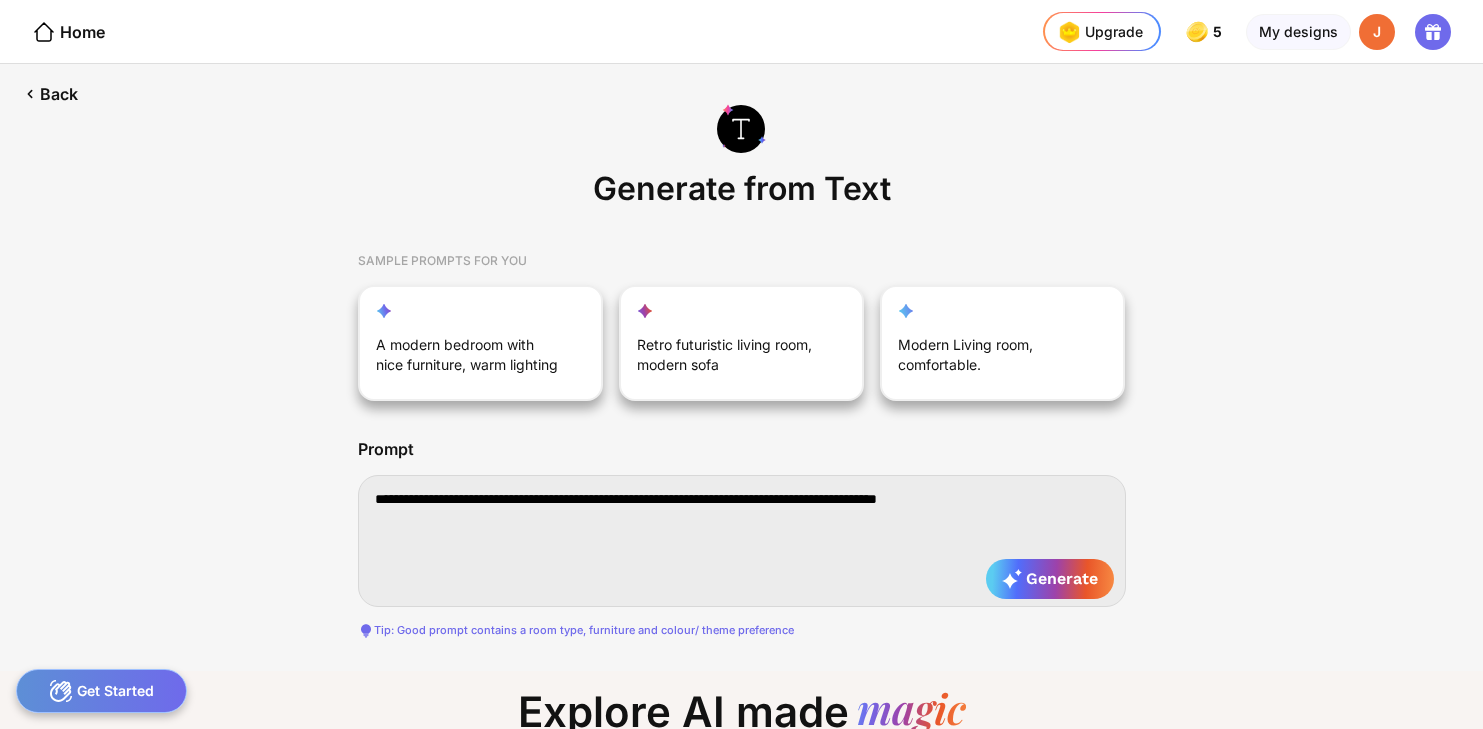 type 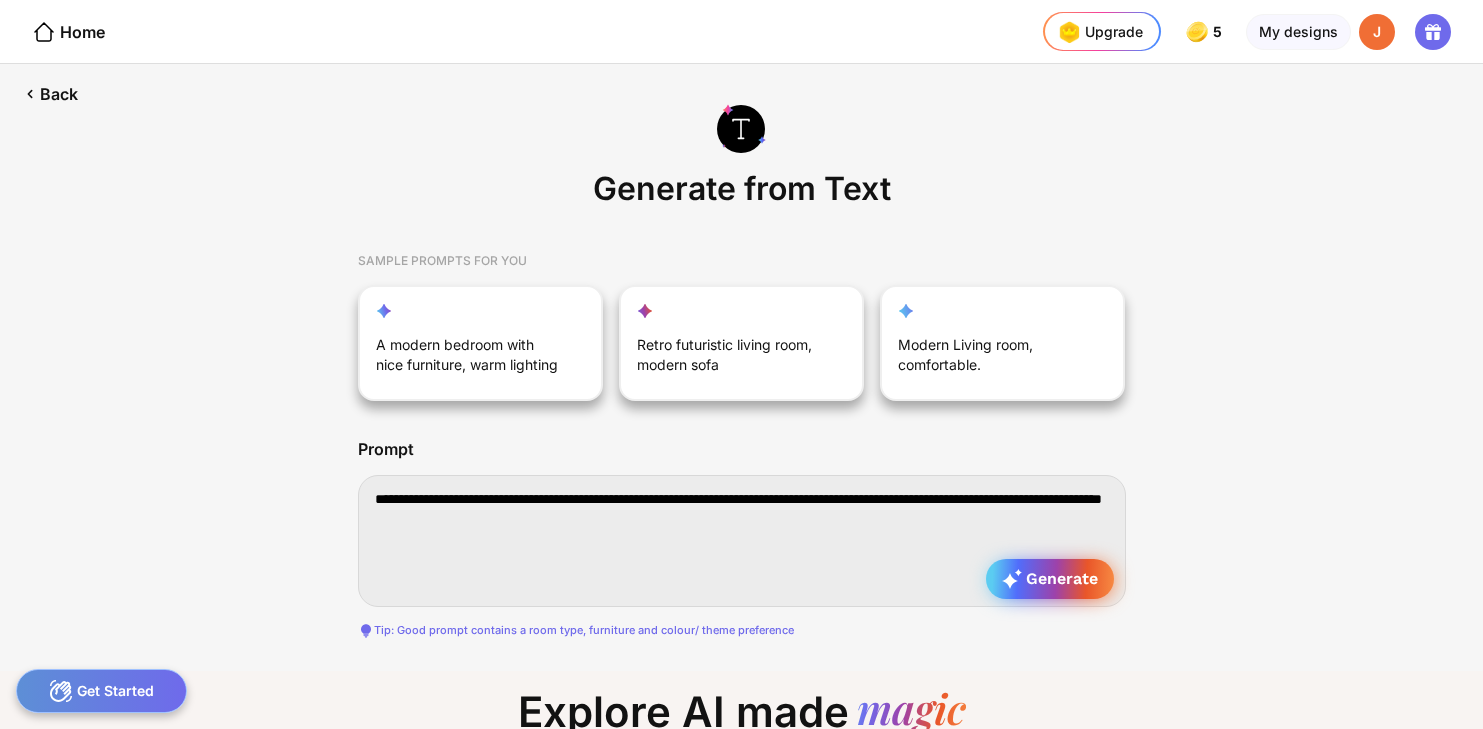 click on "Generate" at bounding box center [1050, 579] 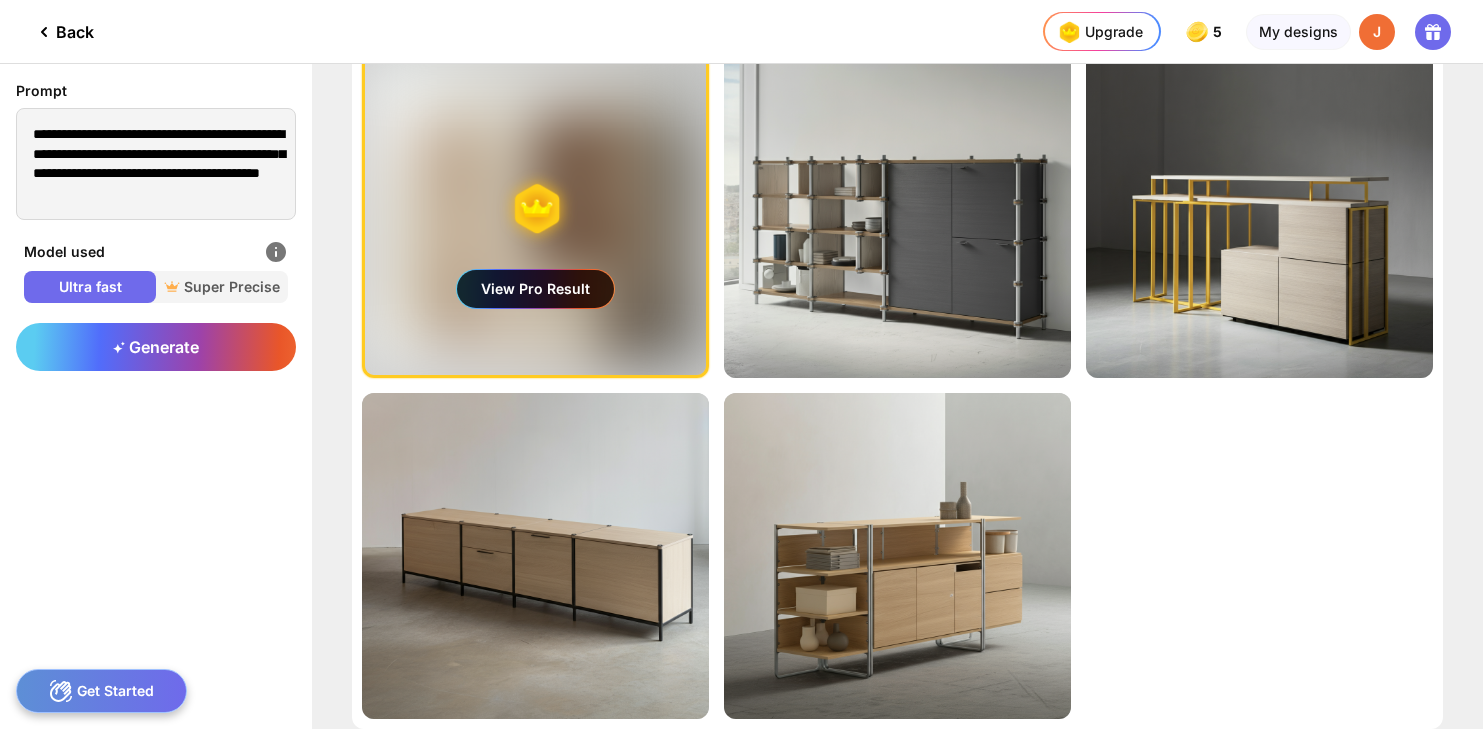 scroll, scrollTop: 0, scrollLeft: 0, axis: both 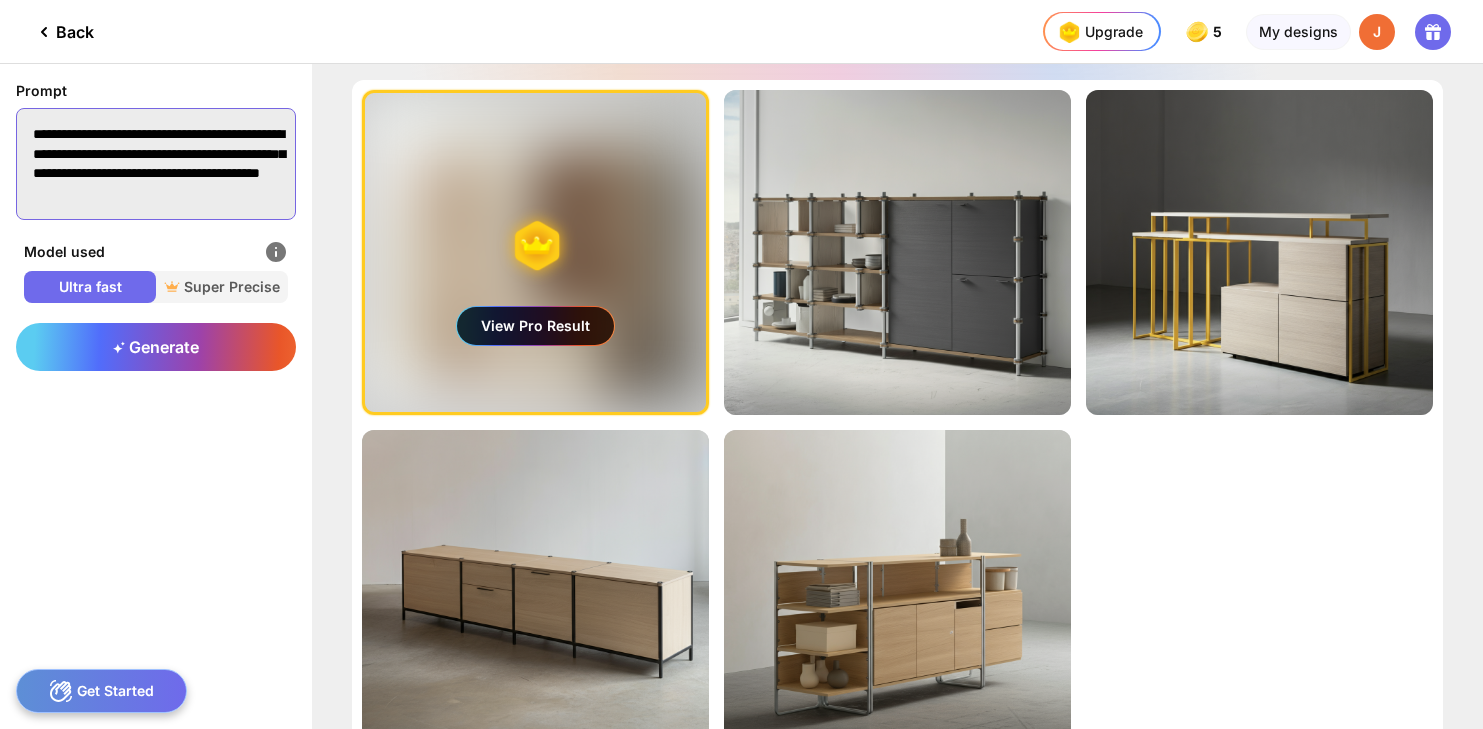 click on "**********" at bounding box center [156, 164] 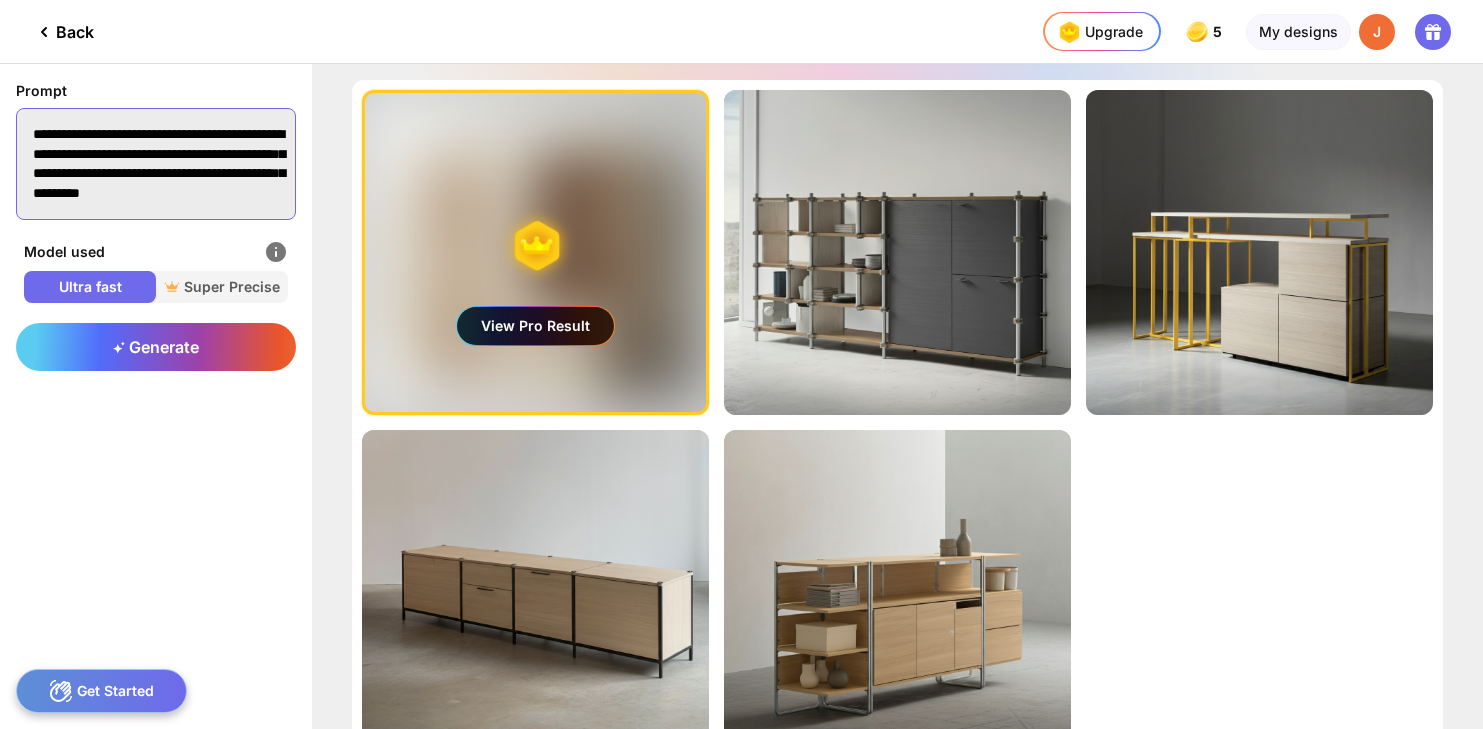 click on "**********" at bounding box center [156, 164] 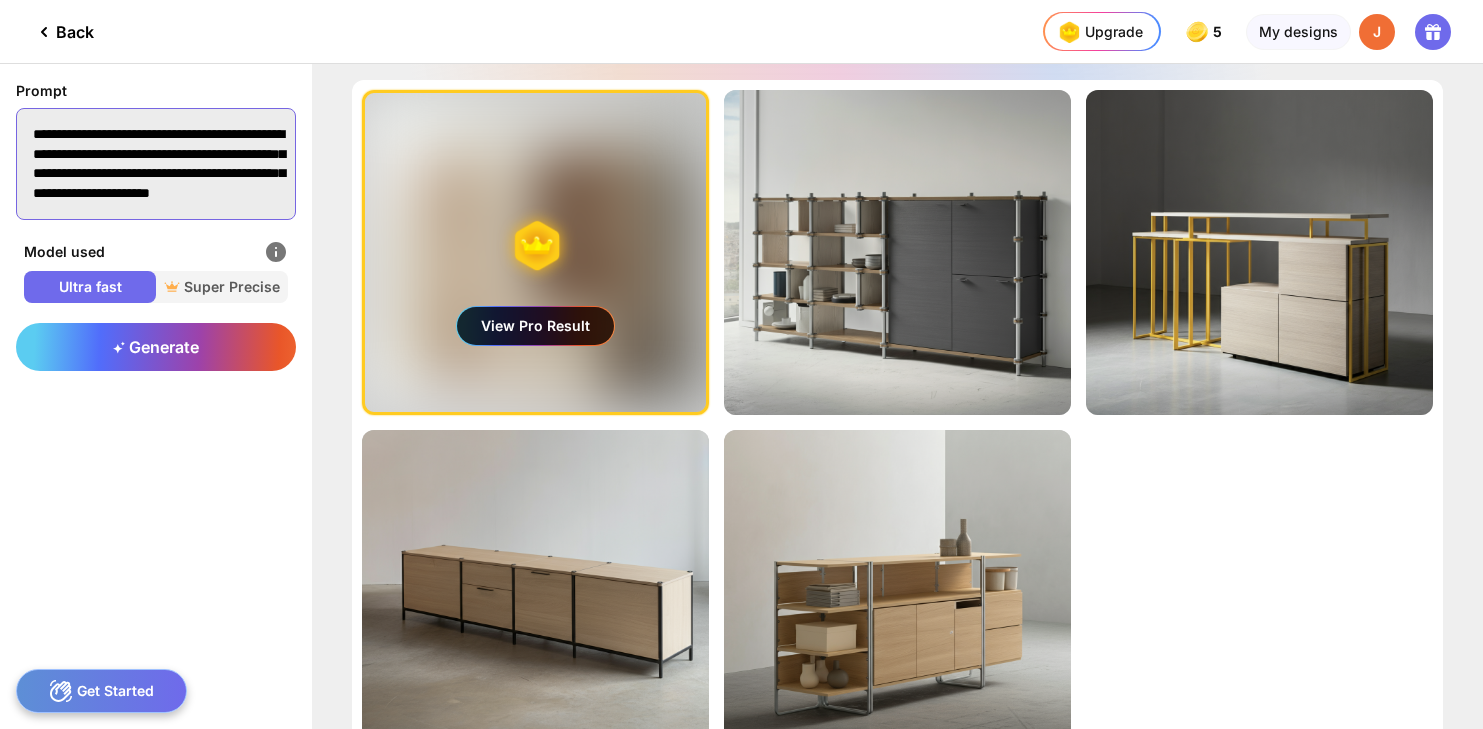 scroll, scrollTop: 59, scrollLeft: 0, axis: vertical 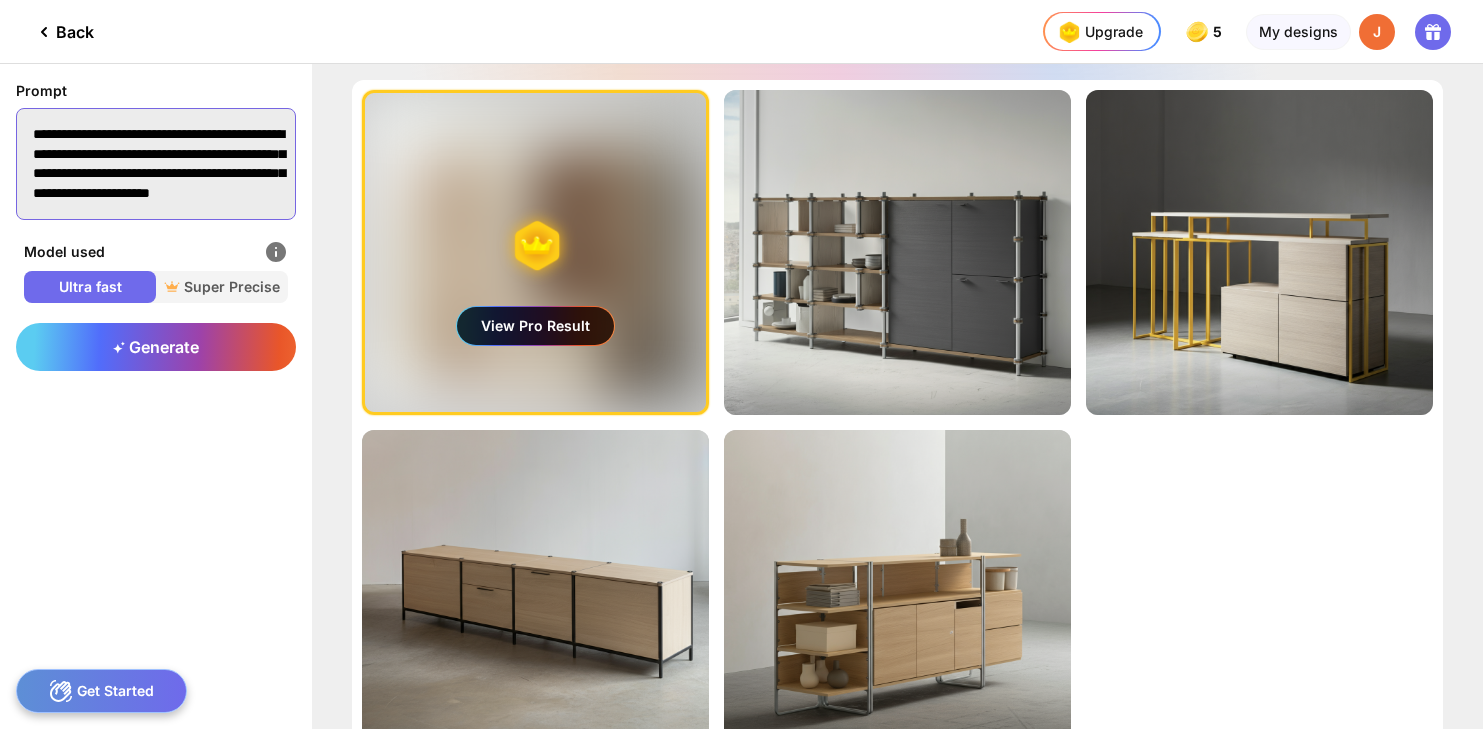click on "**********" at bounding box center (156, 164) 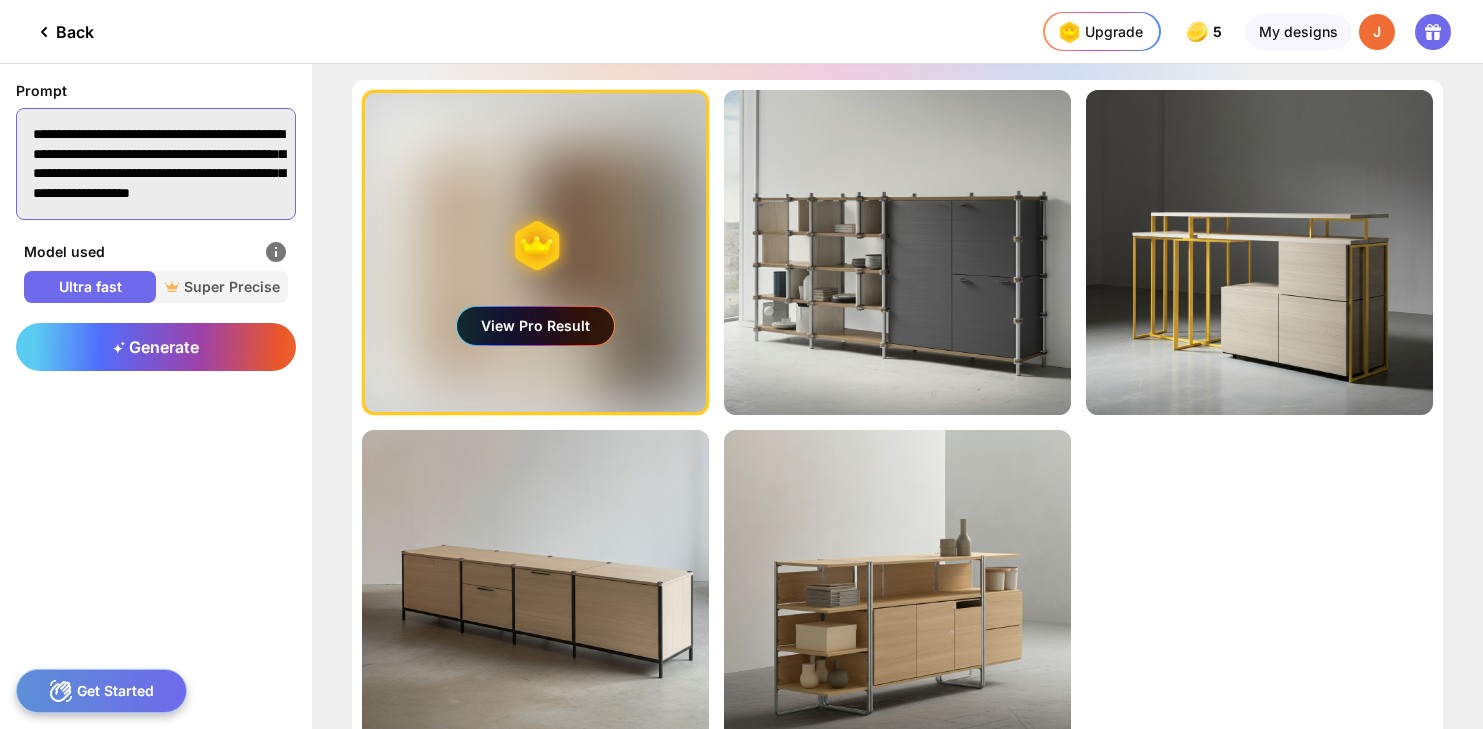 scroll, scrollTop: 40, scrollLeft: 0, axis: vertical 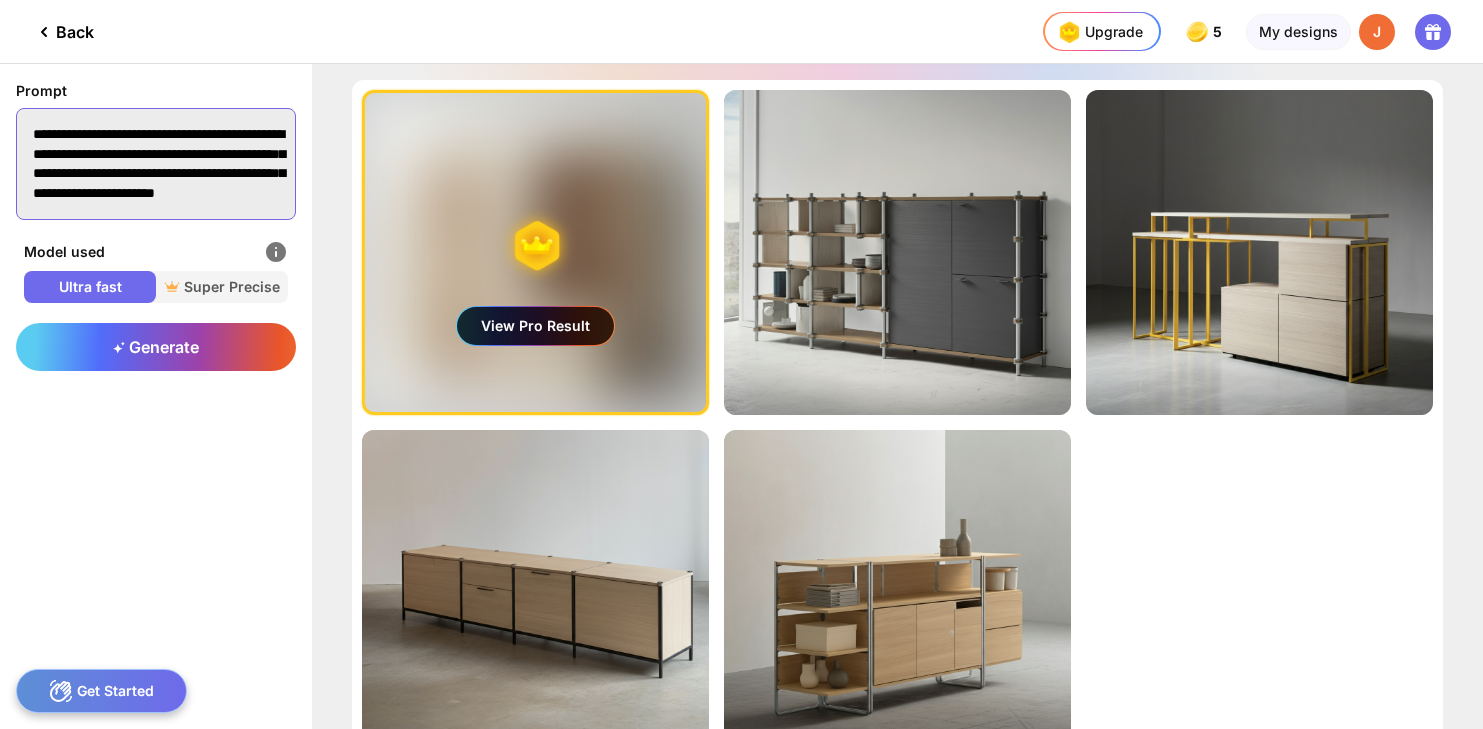 click on "**********" at bounding box center [156, 164] 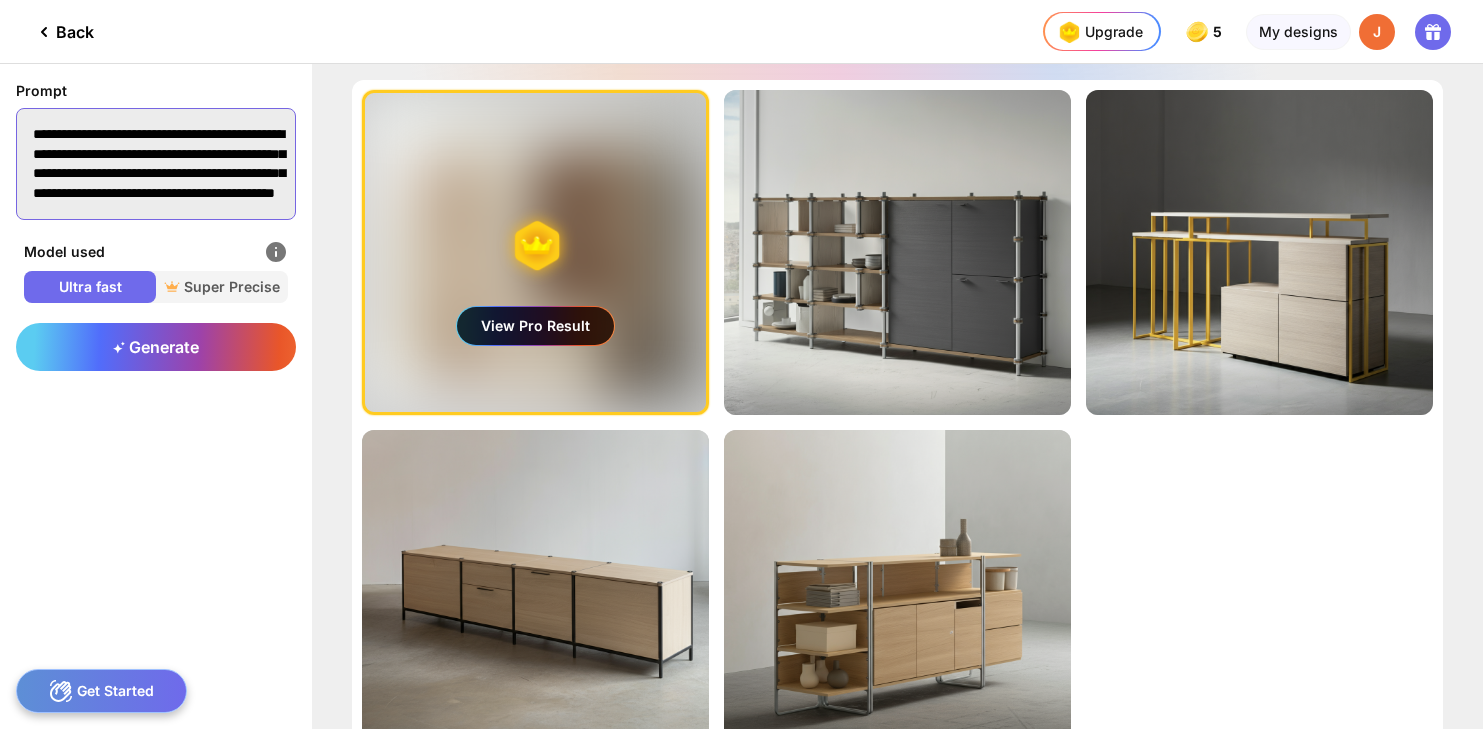 scroll, scrollTop: 42, scrollLeft: 0, axis: vertical 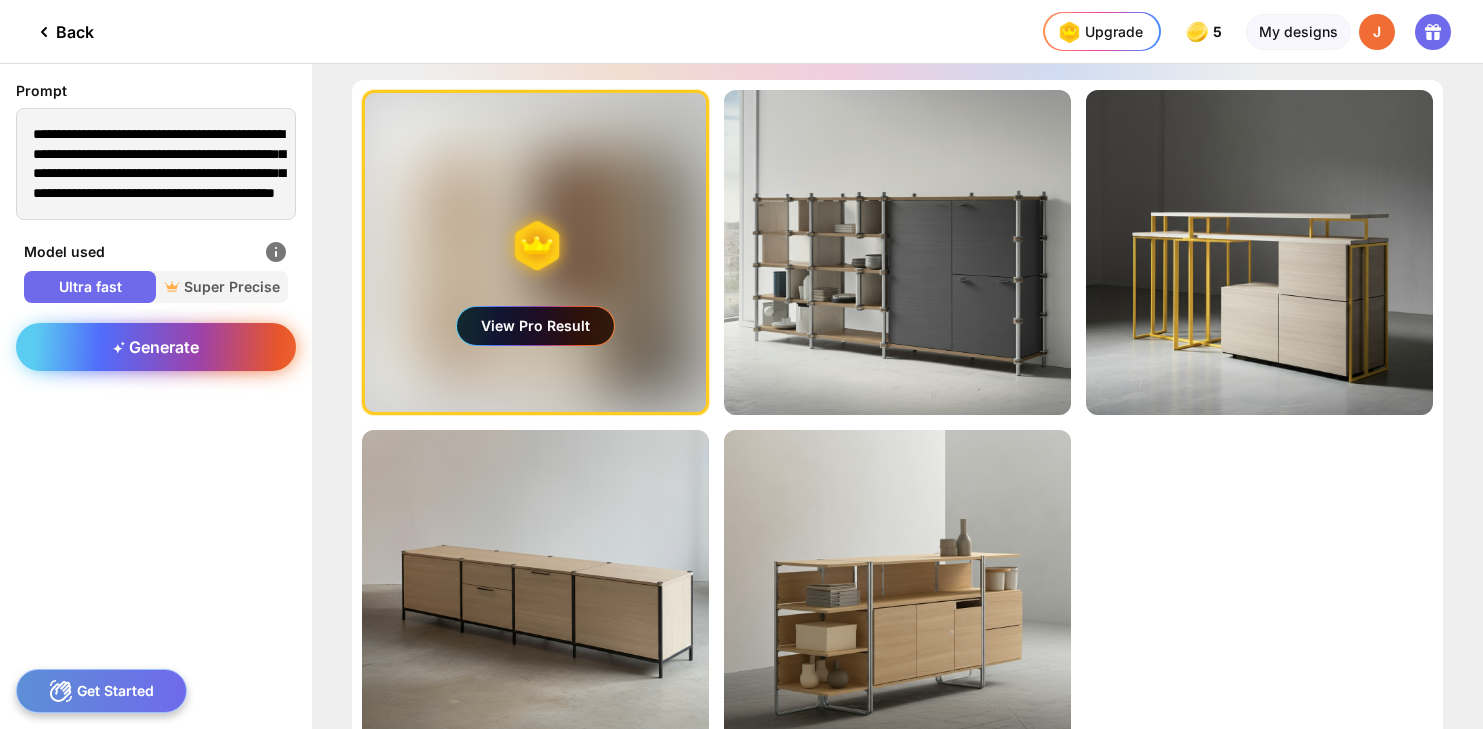 click on "Generate" at bounding box center (156, 347) 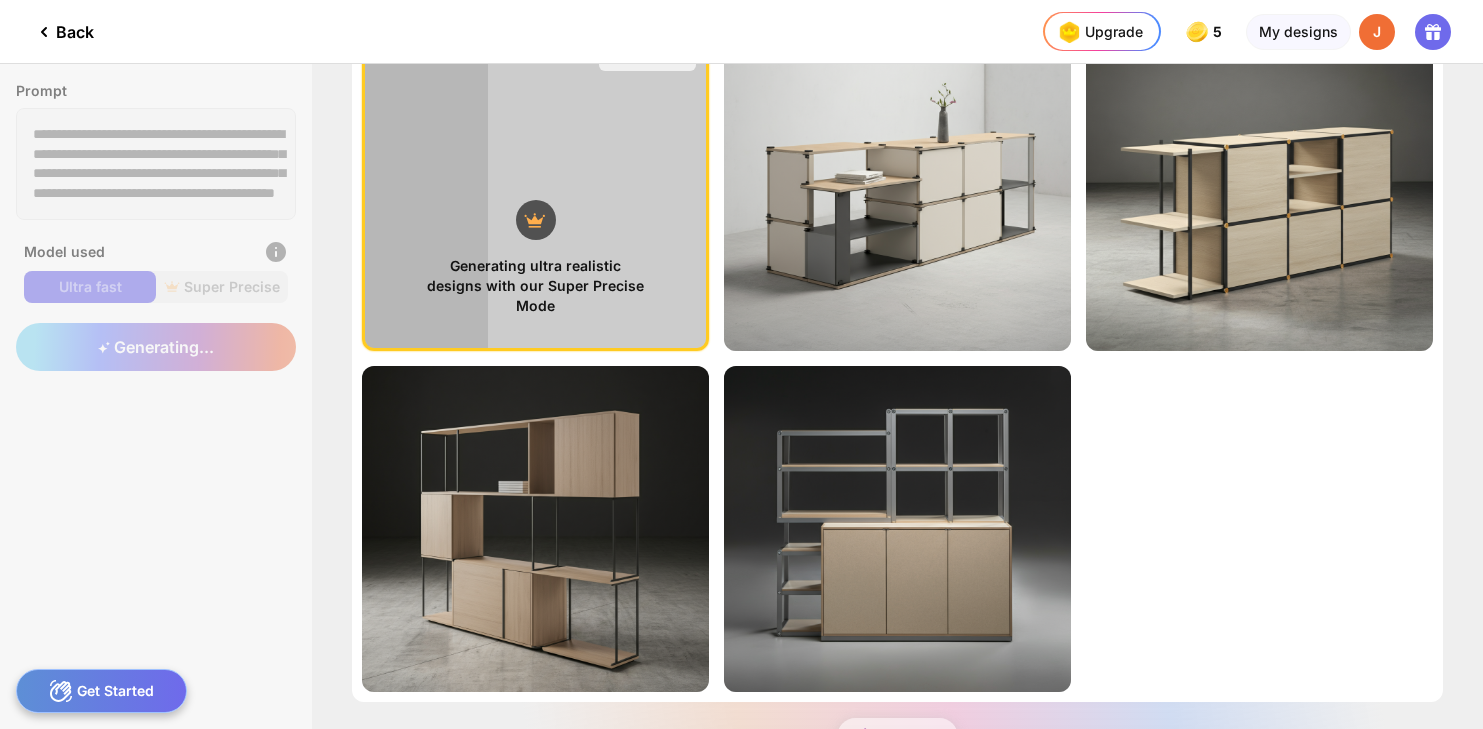 scroll, scrollTop: 0, scrollLeft: 0, axis: both 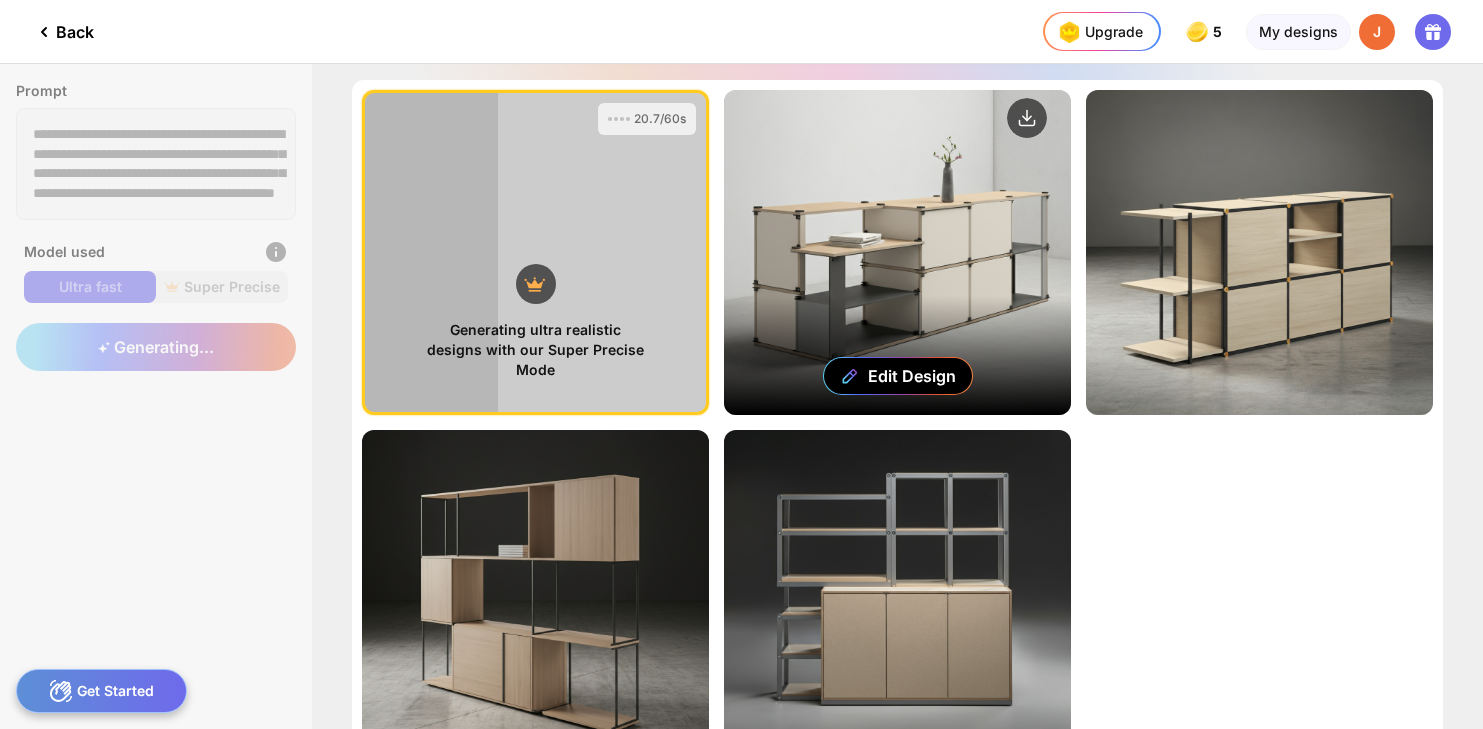 click on "Edit Design" at bounding box center (897, 252) 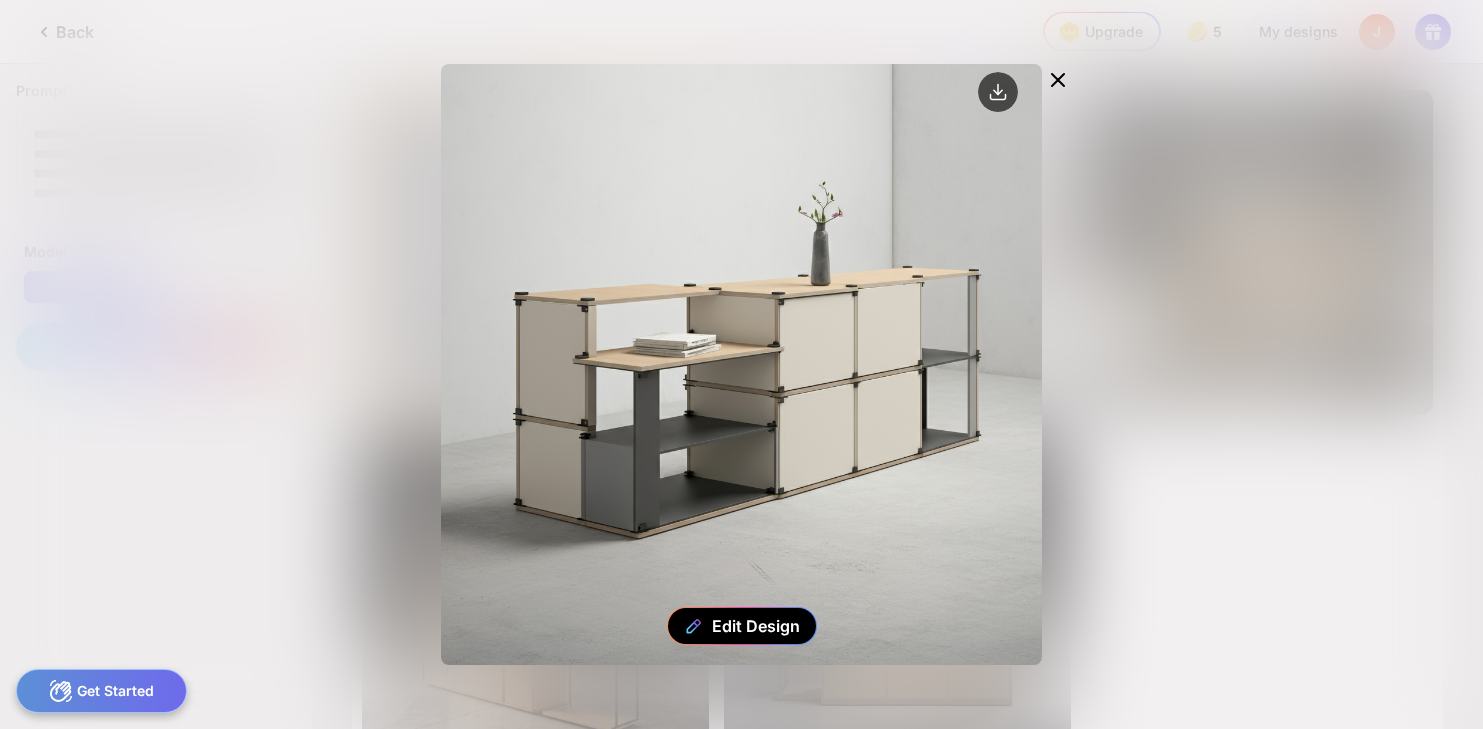 click 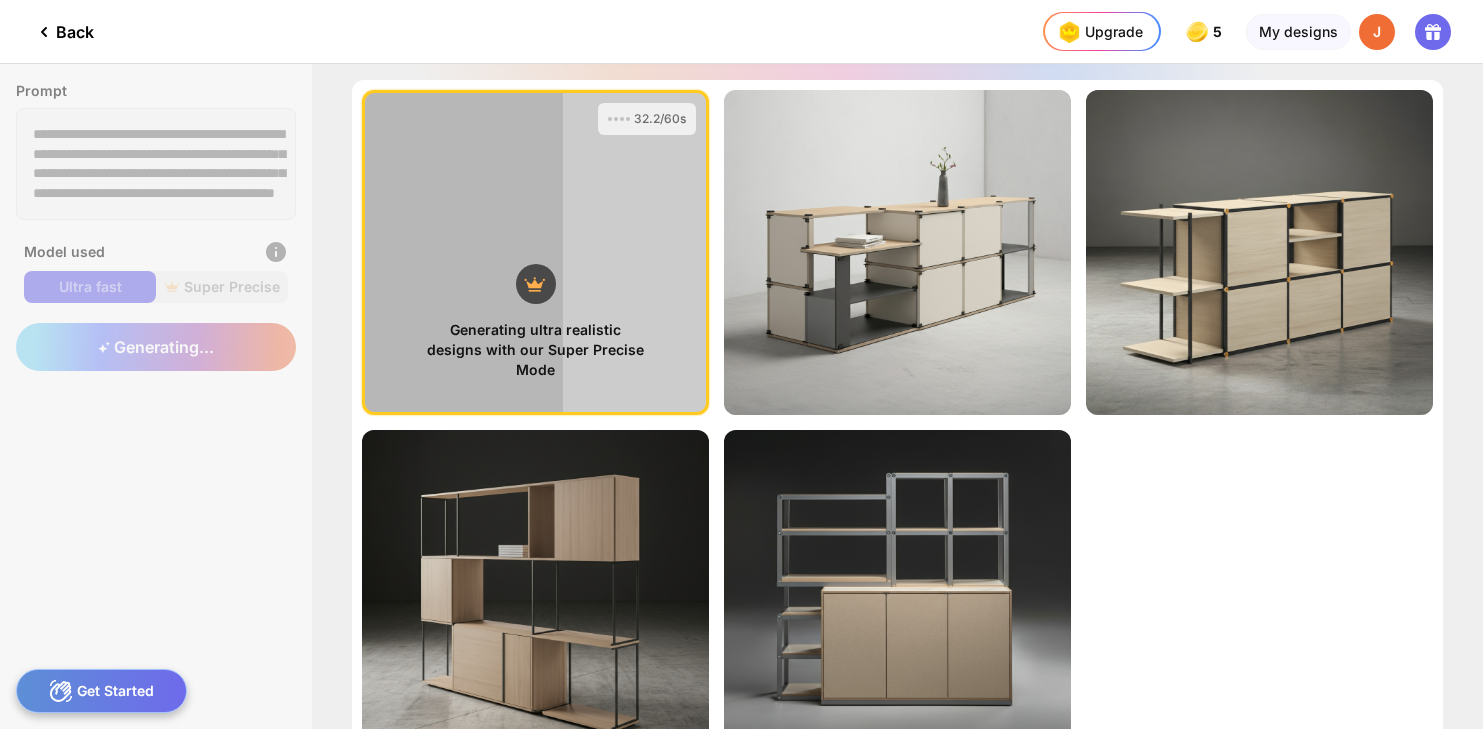 click on "**********" at bounding box center (741, 396) 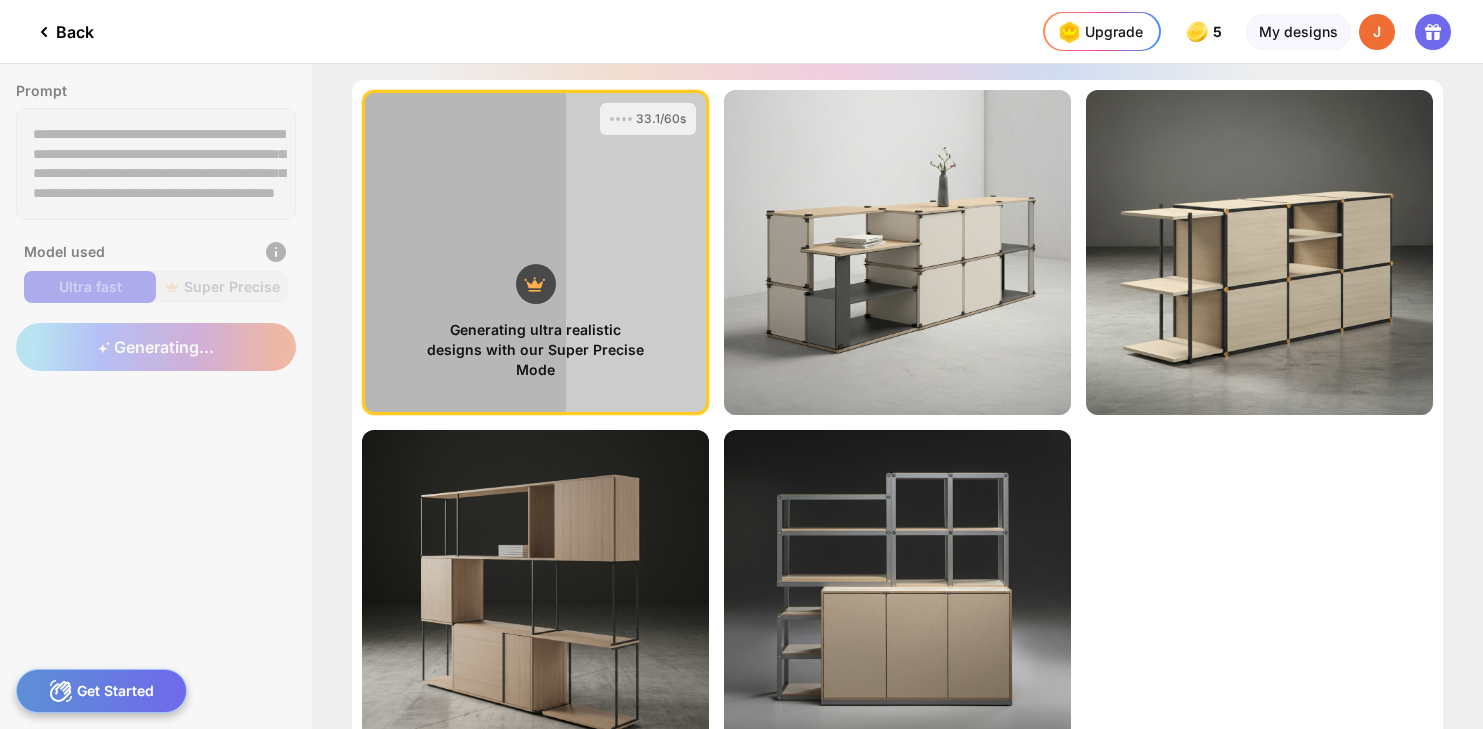 click on "**********" at bounding box center [741, 396] 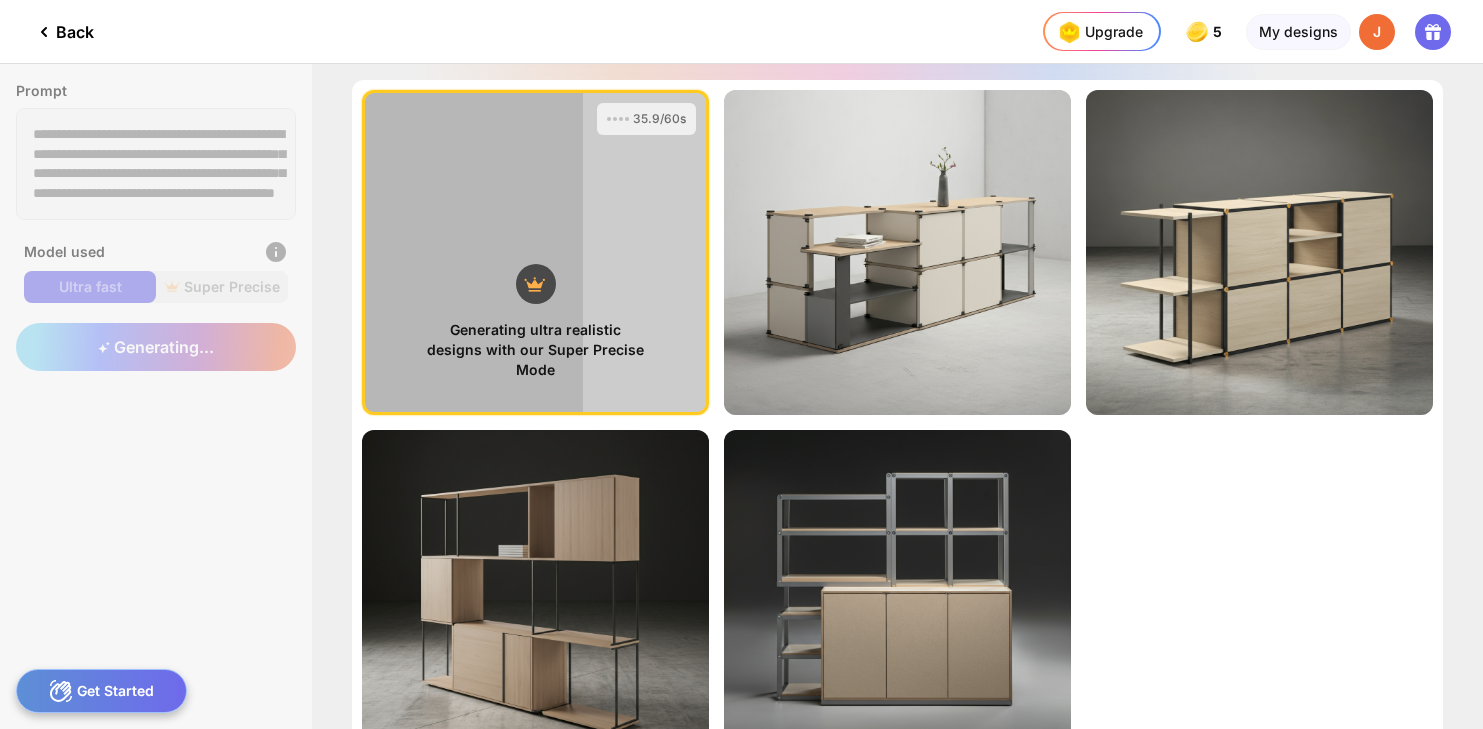 click on "**********" at bounding box center [741, 396] 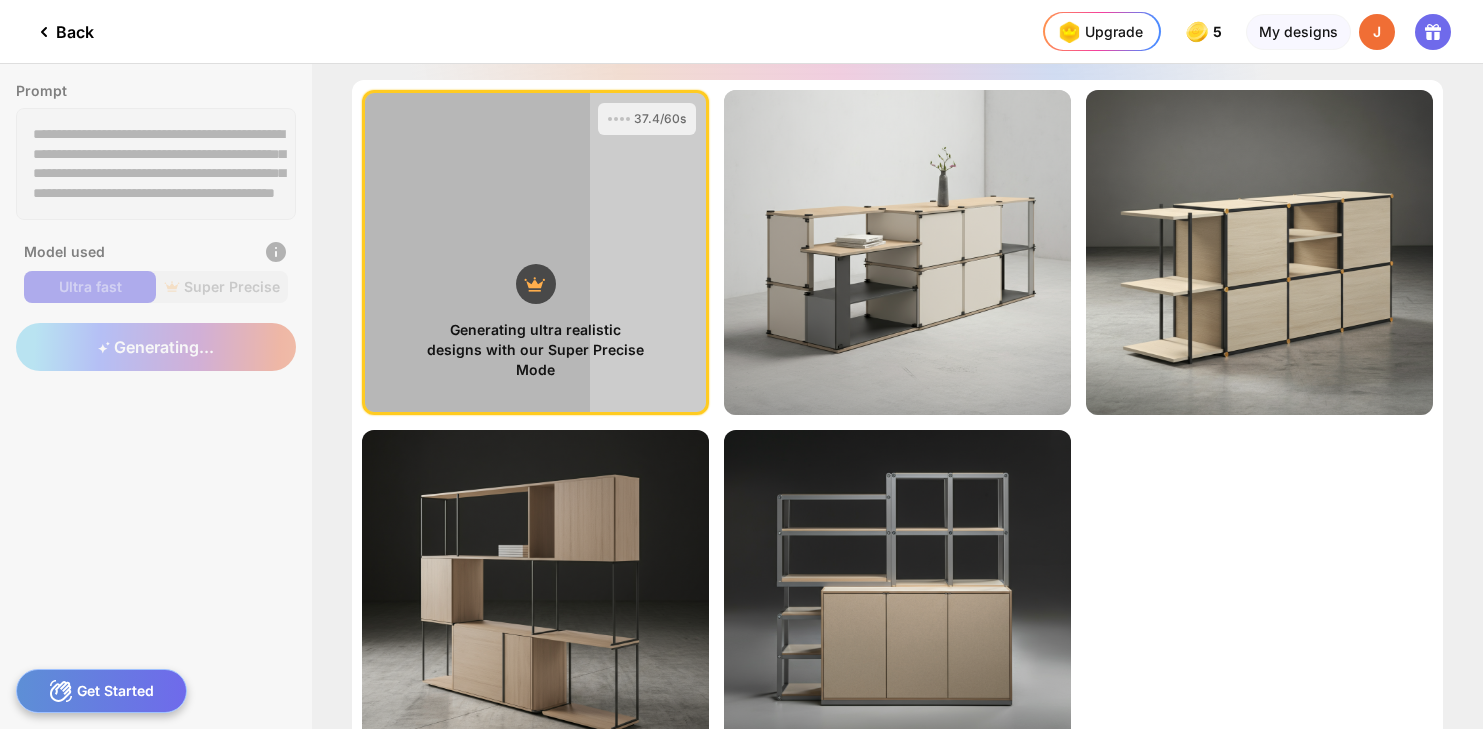 click on "**********" at bounding box center [741, 396] 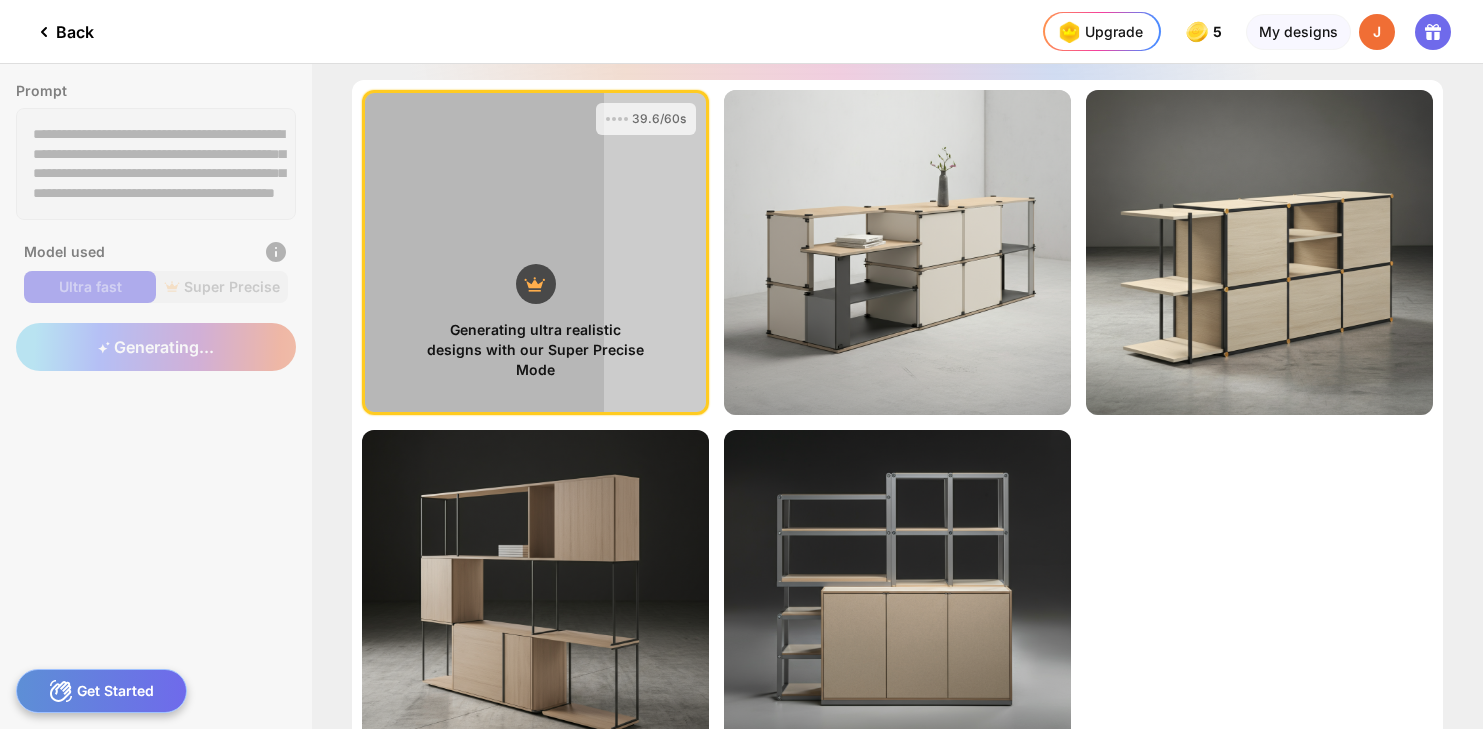 scroll, scrollTop: 138, scrollLeft: 0, axis: vertical 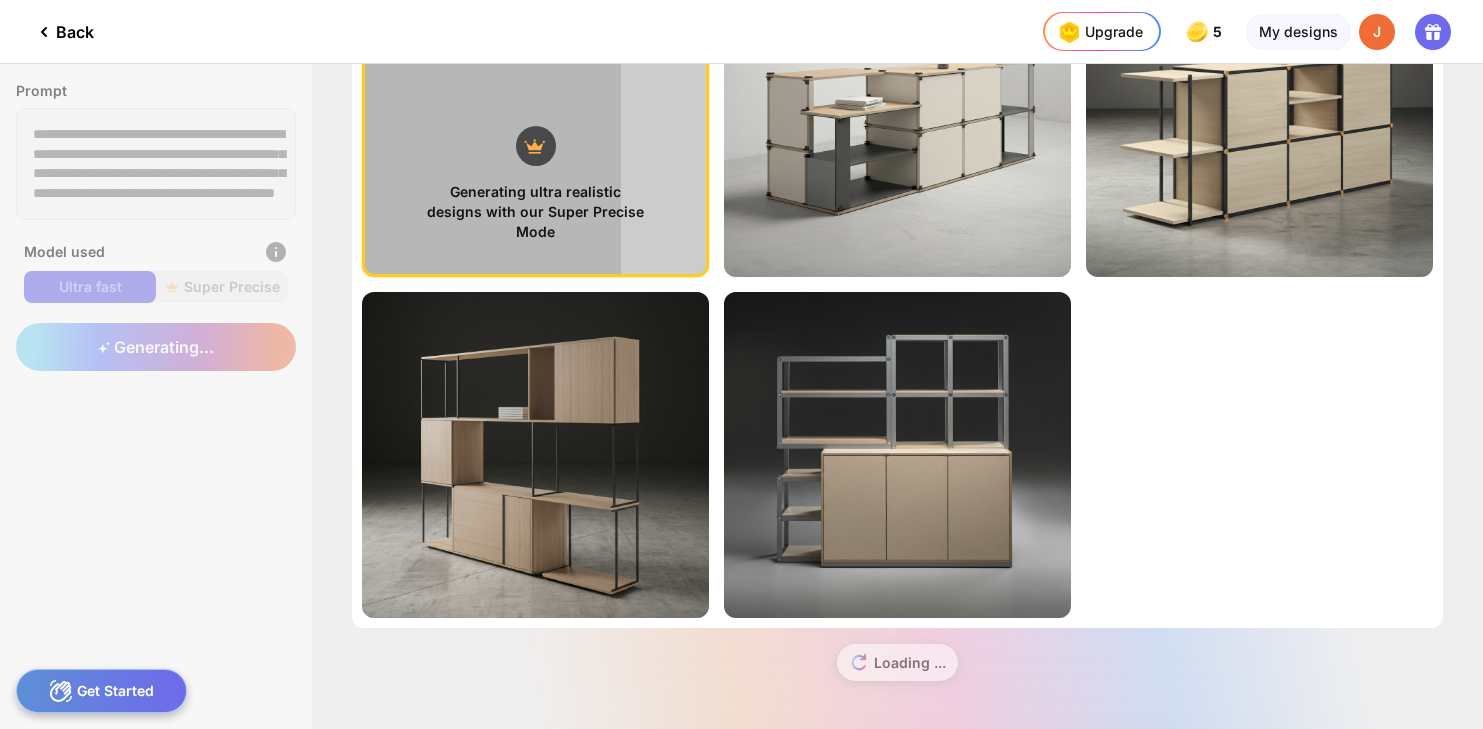 click on "**********" at bounding box center (741, 396) 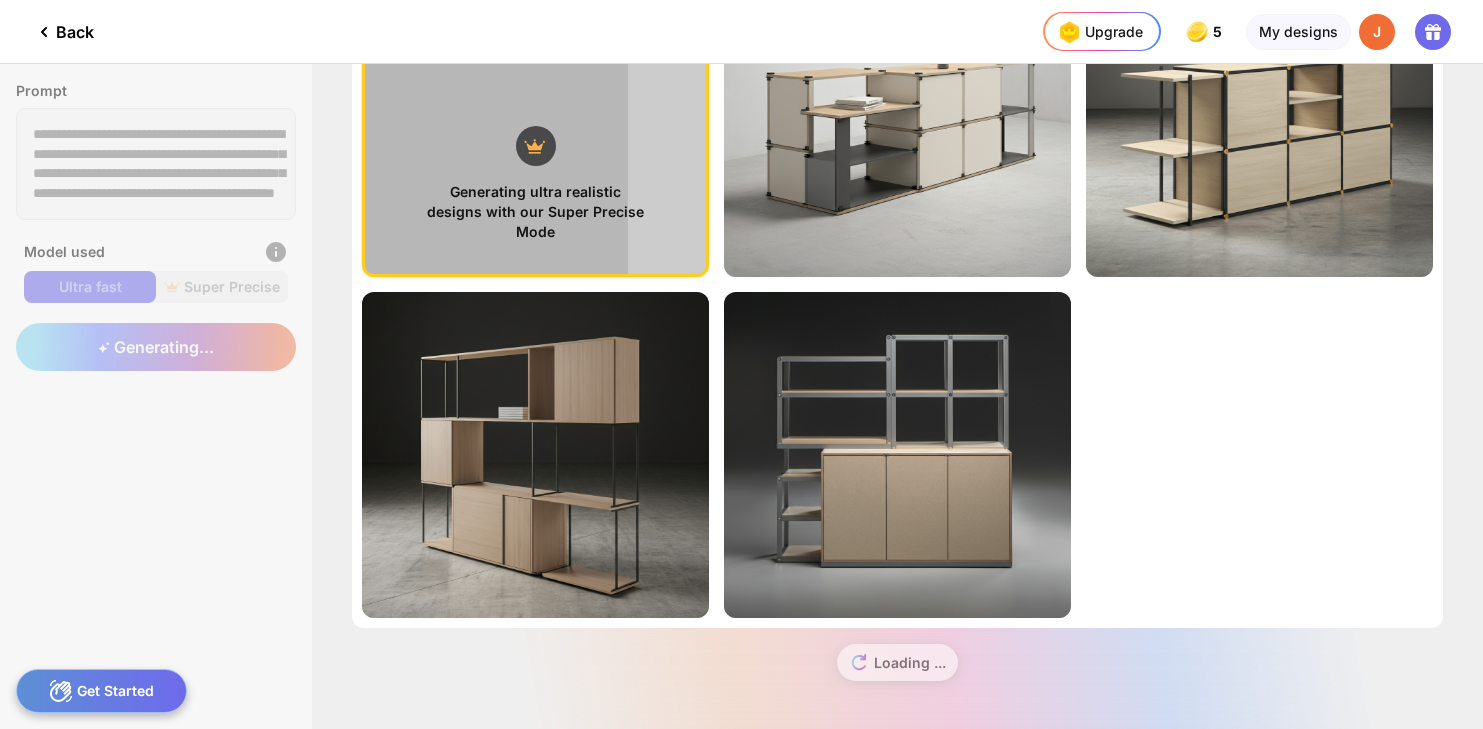 click on "**********" at bounding box center [741, 396] 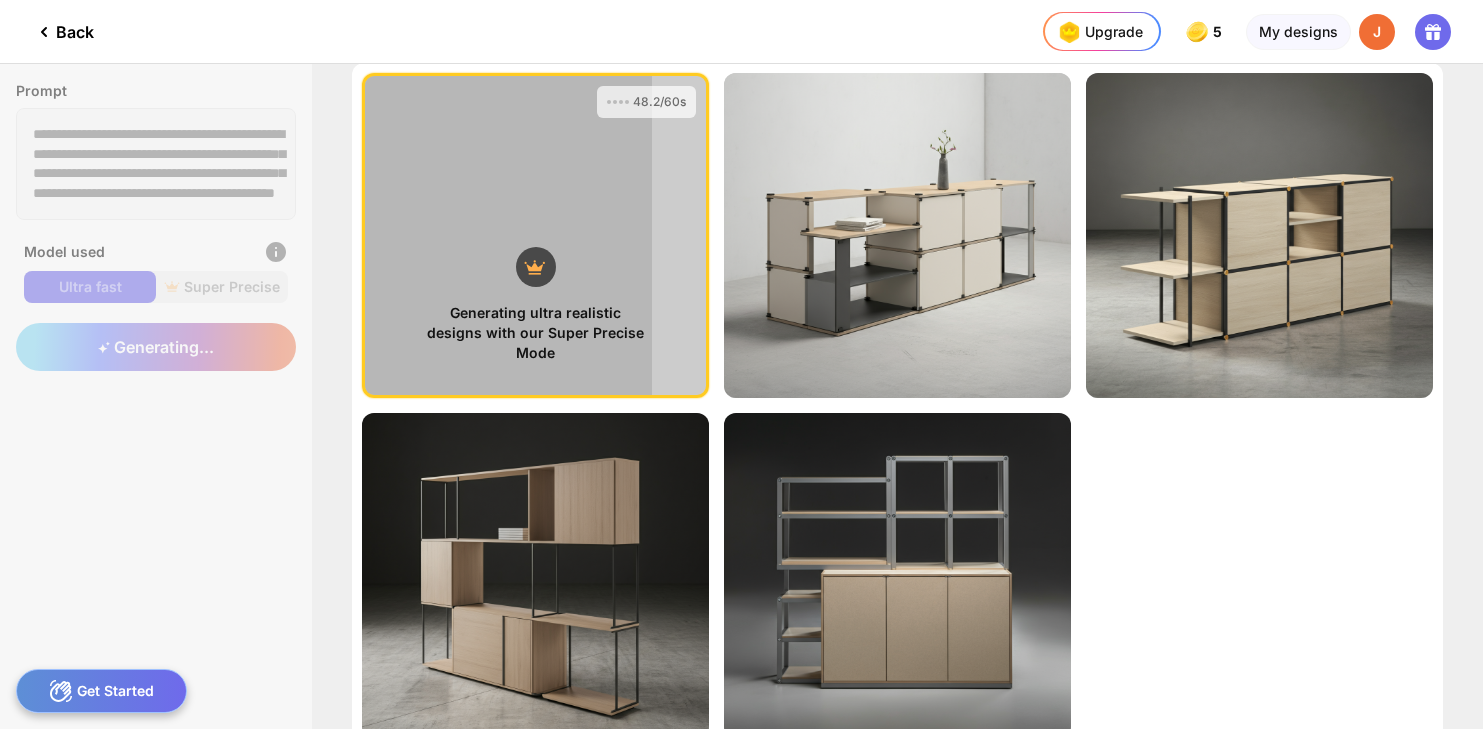 scroll, scrollTop: 0, scrollLeft: 0, axis: both 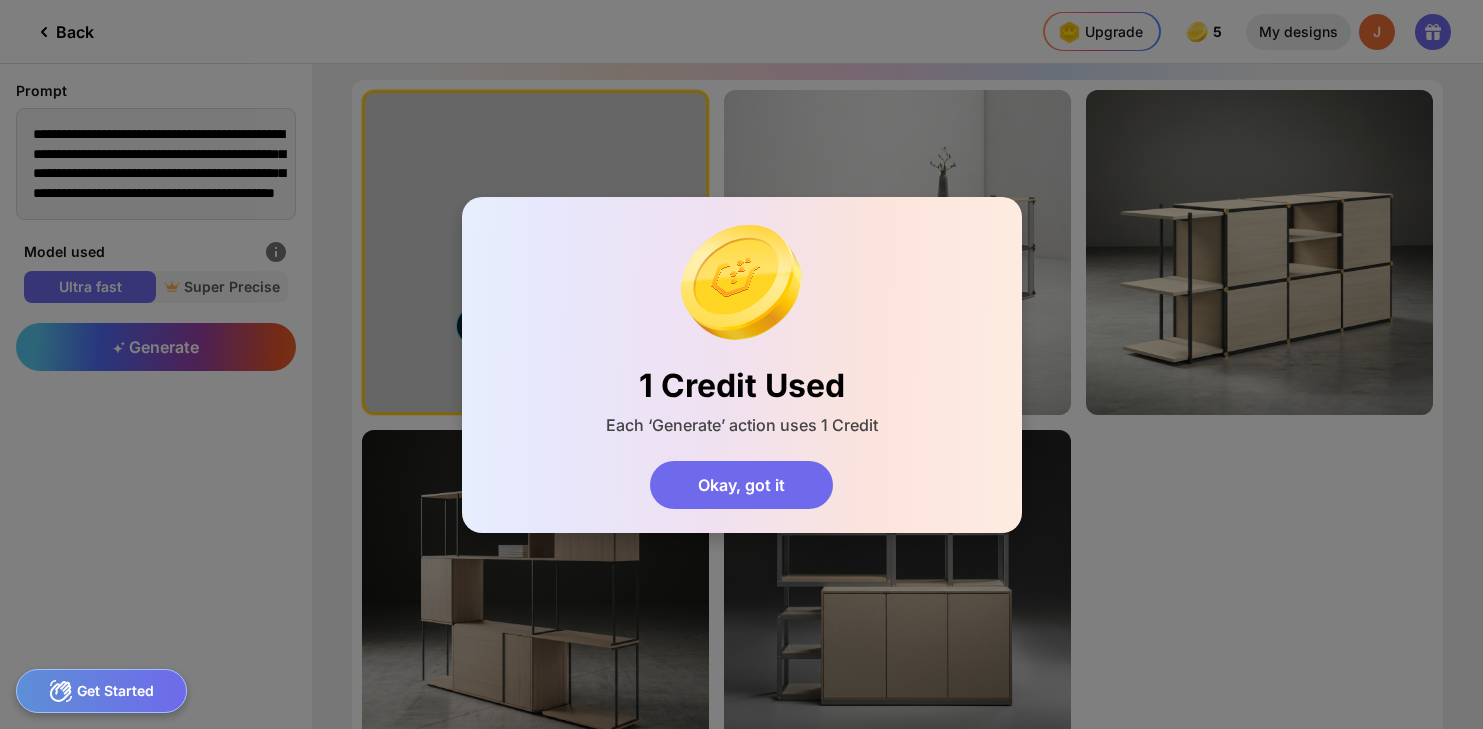 click on "1 Credit Used Each ‘Generate’ action uses 1 Credit Okay, got it" at bounding box center (741, 364) 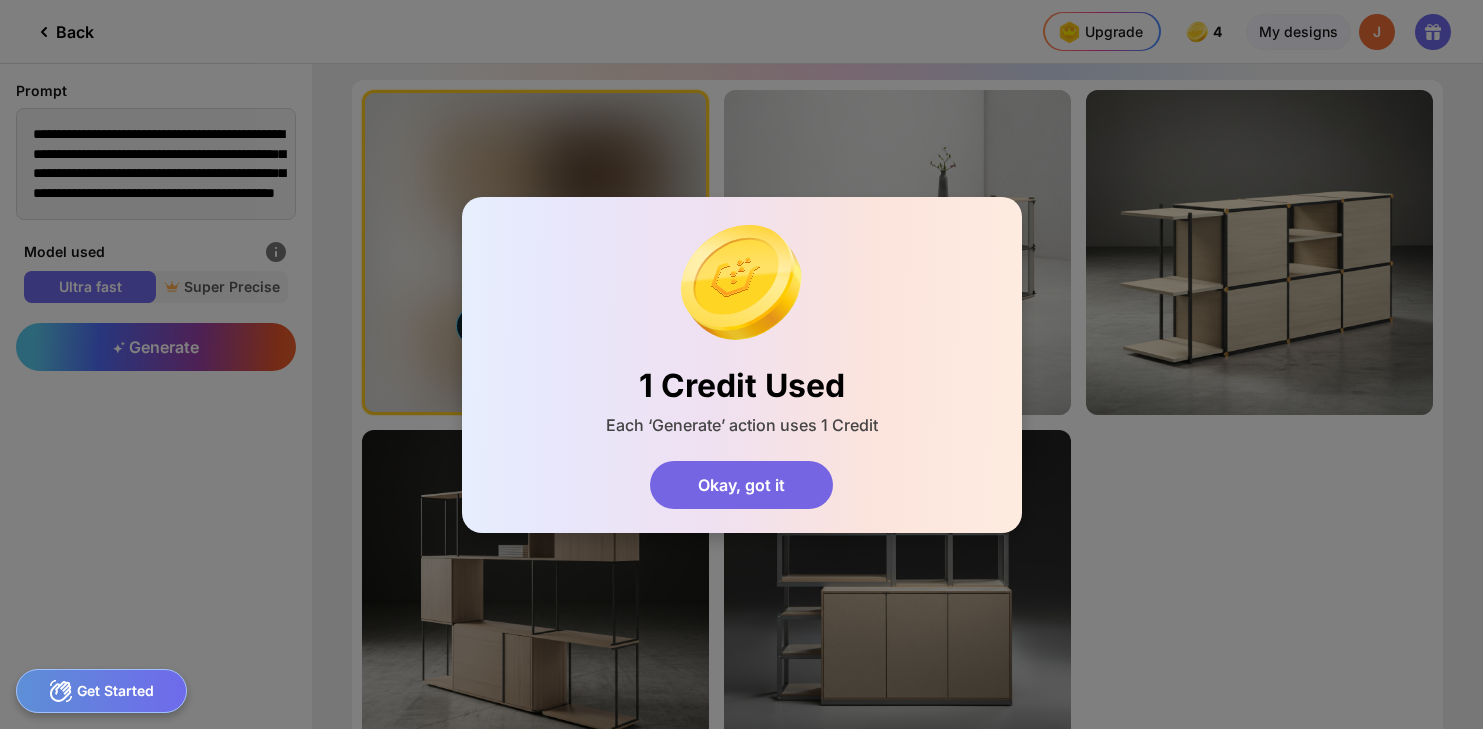 click on "Okay, got it" at bounding box center [741, 485] 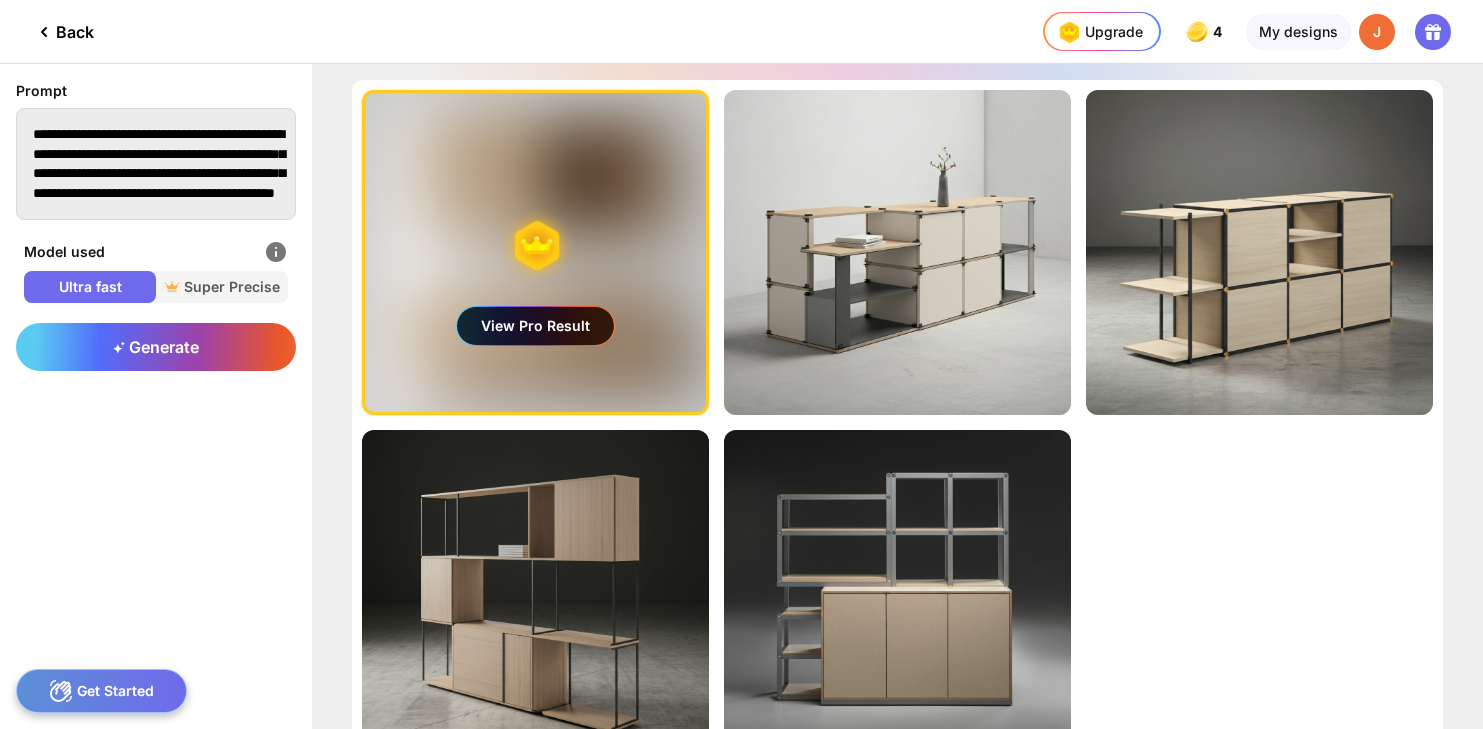 scroll, scrollTop: 0, scrollLeft: 0, axis: both 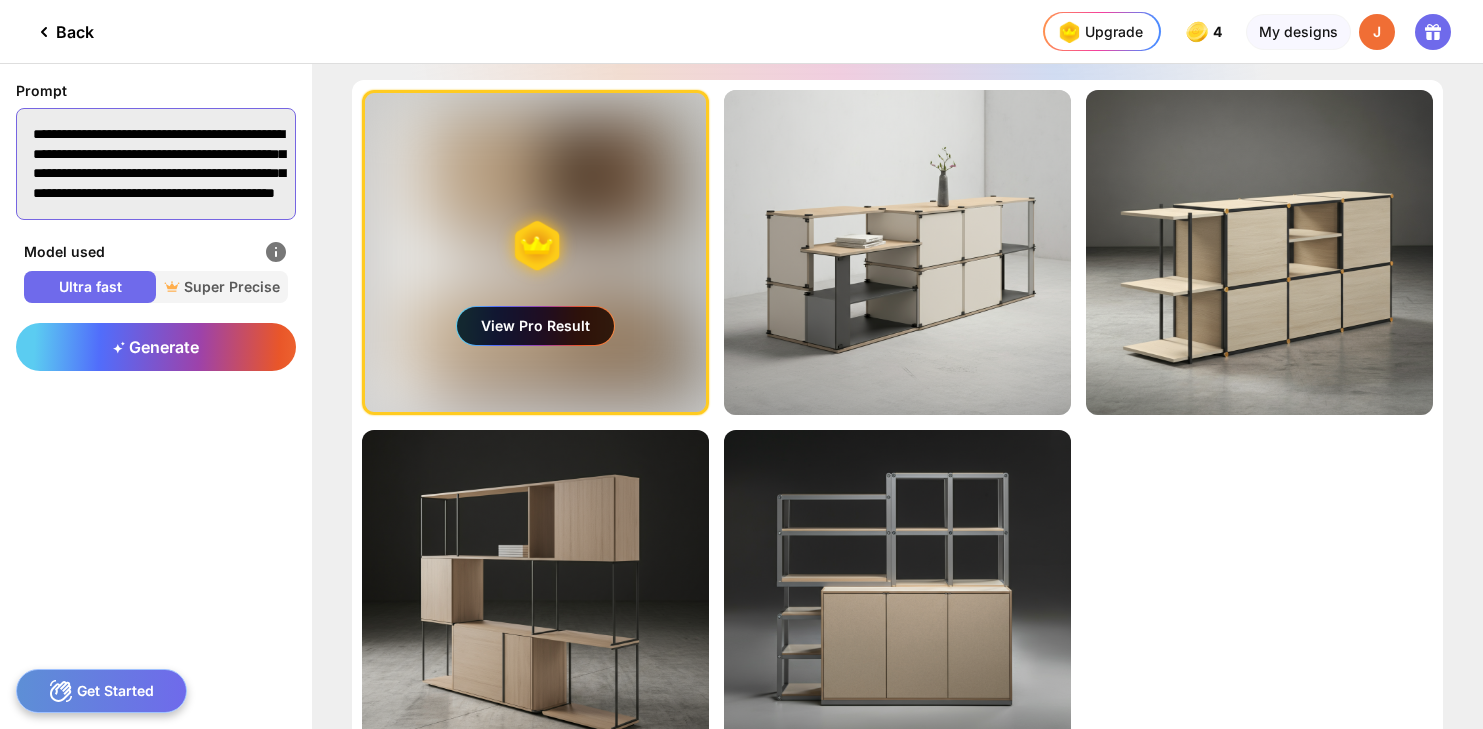 click on "**********" at bounding box center (156, 164) 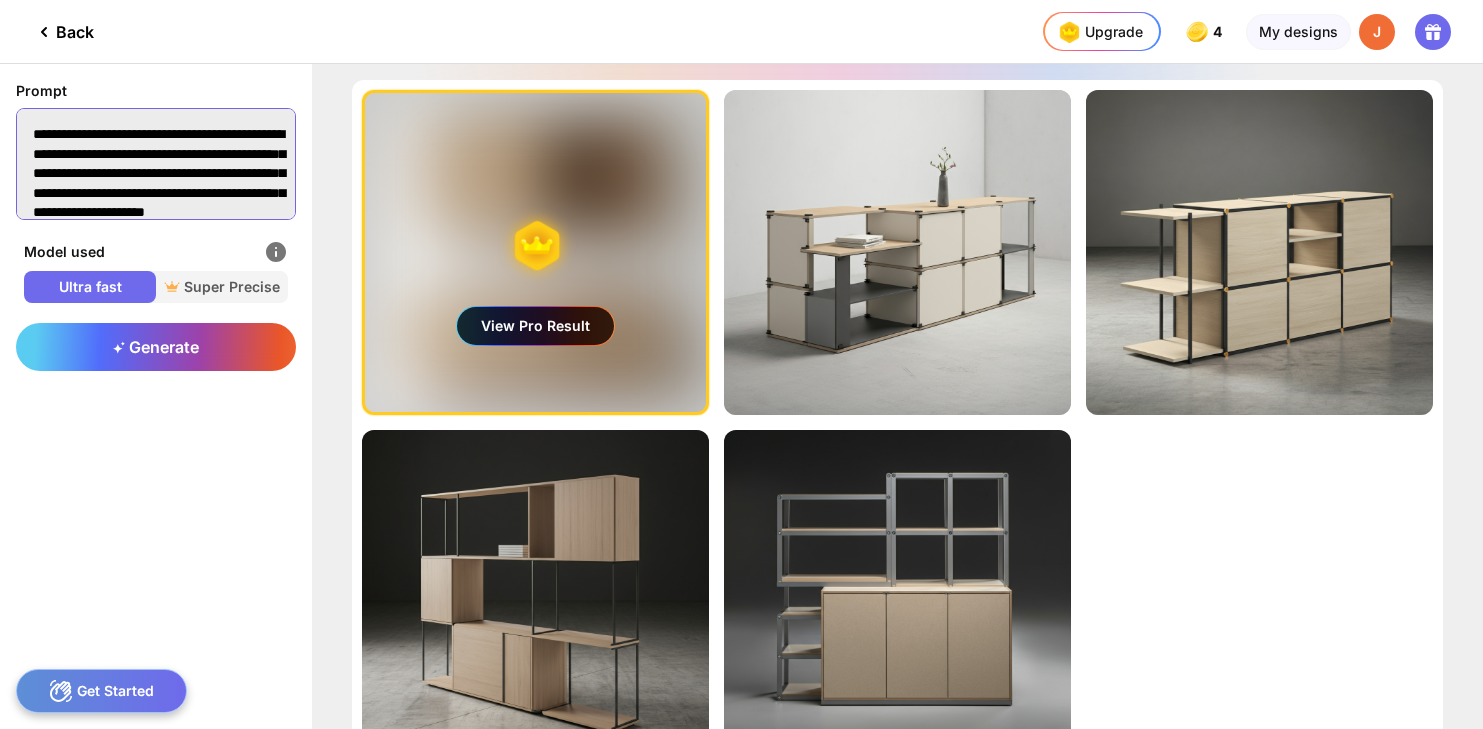 scroll, scrollTop: 98, scrollLeft: 0, axis: vertical 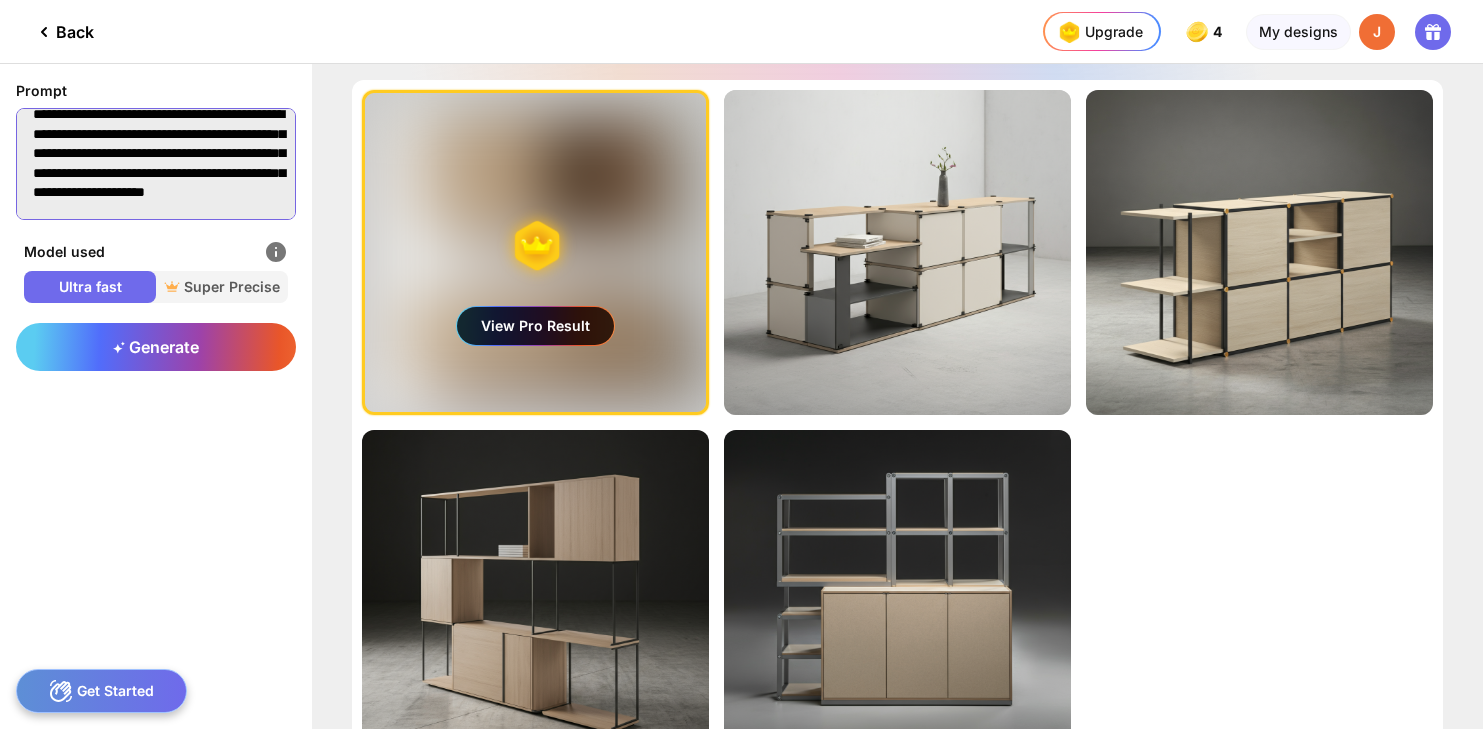 click on "**********" at bounding box center [156, 164] 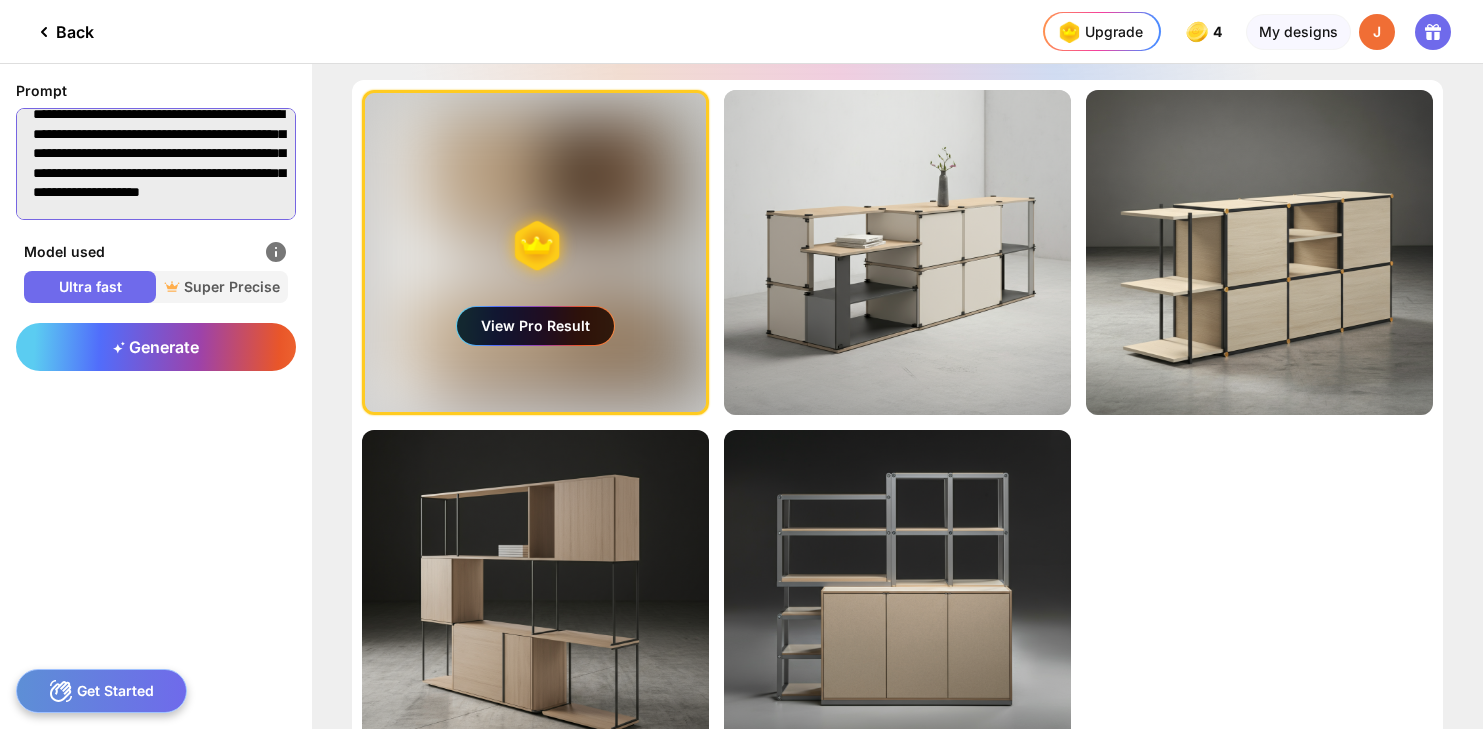 scroll, scrollTop: 95, scrollLeft: 0, axis: vertical 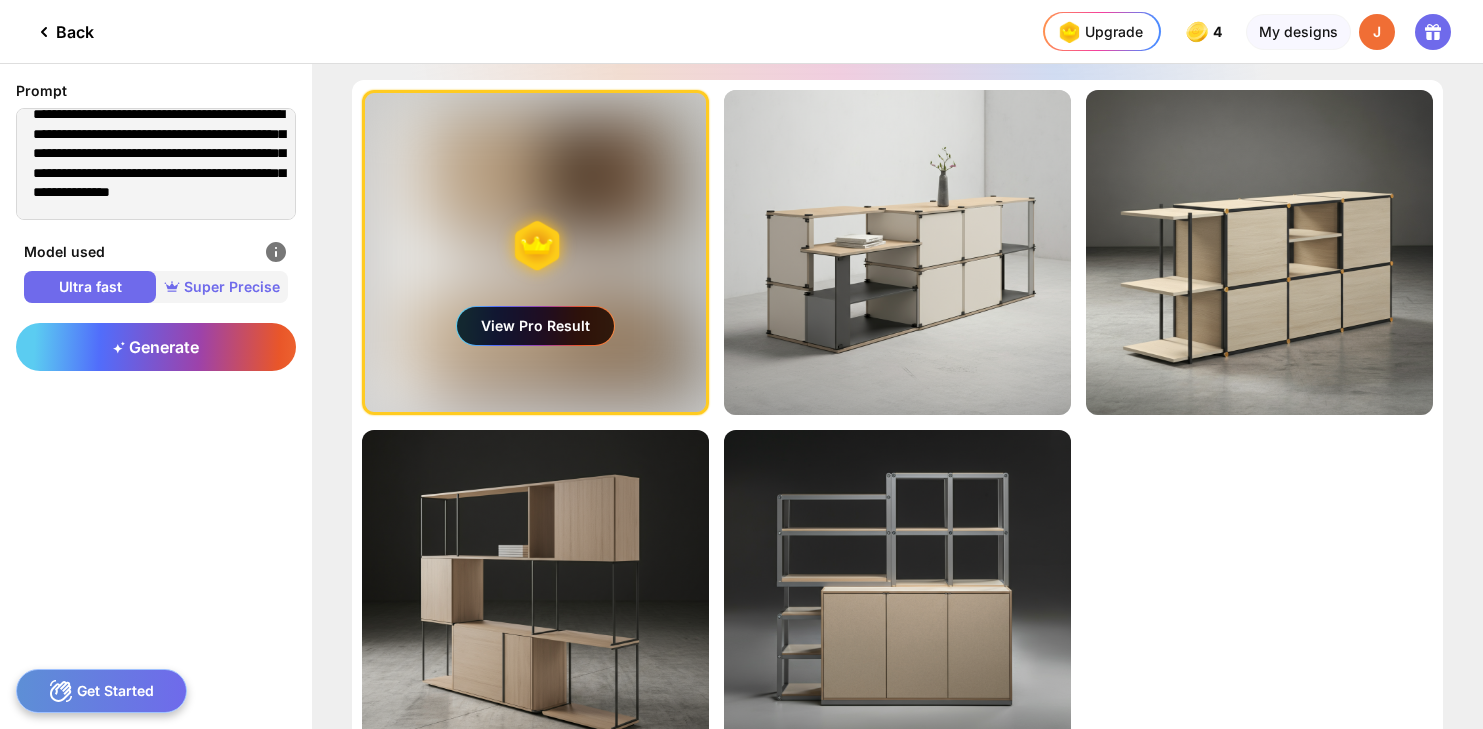 click on "Super Precise" at bounding box center (222, 287) 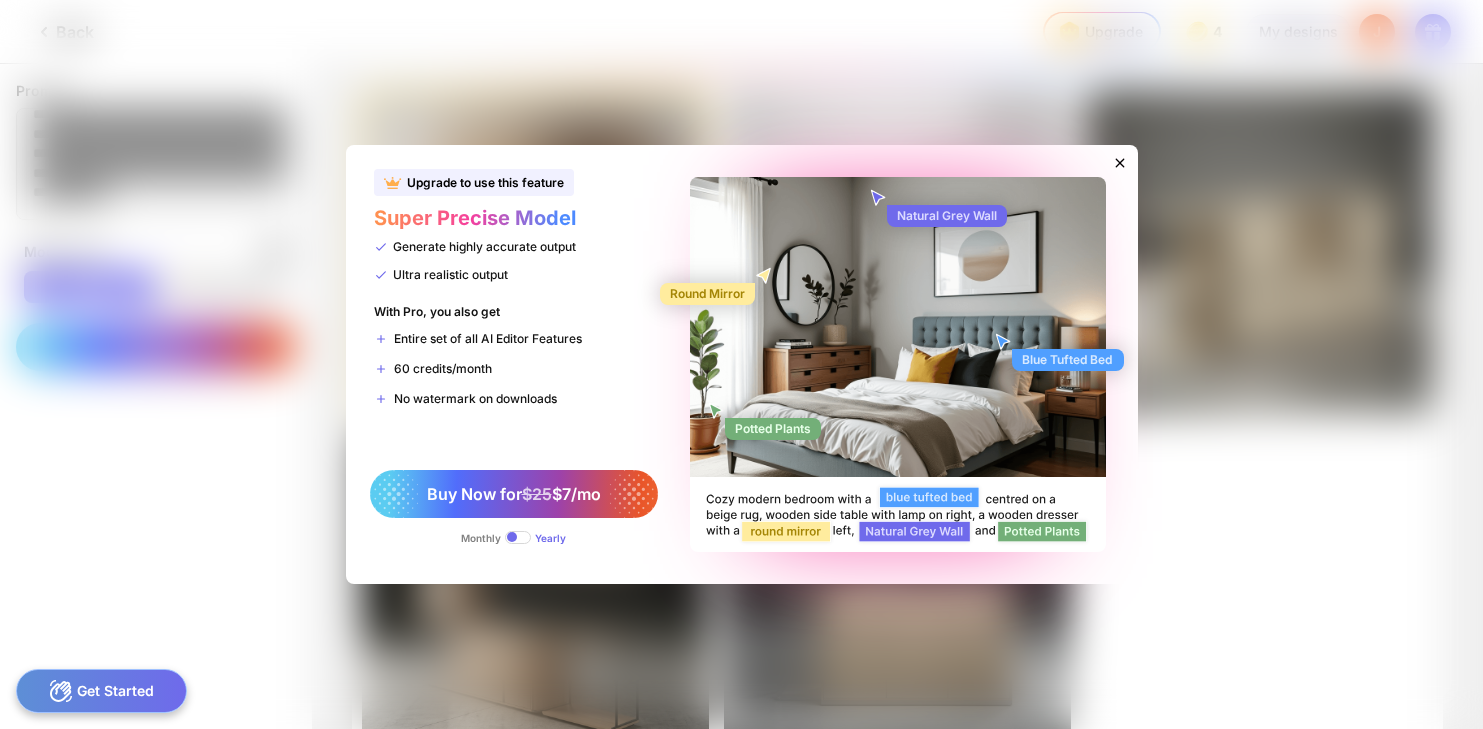 click on "Upgrade to use this feature Super Precise Model  Generate highly accurate output  Ultra realistic output With Pro, you also get  Entire set of all AI Editor Features  60 credits/month  No watermark on downloads Buy Now for  $25  $7/mo  Monthly  Yearly Natural Grey Wall Round Mirror Blue Tufted Bed Potted Plants" 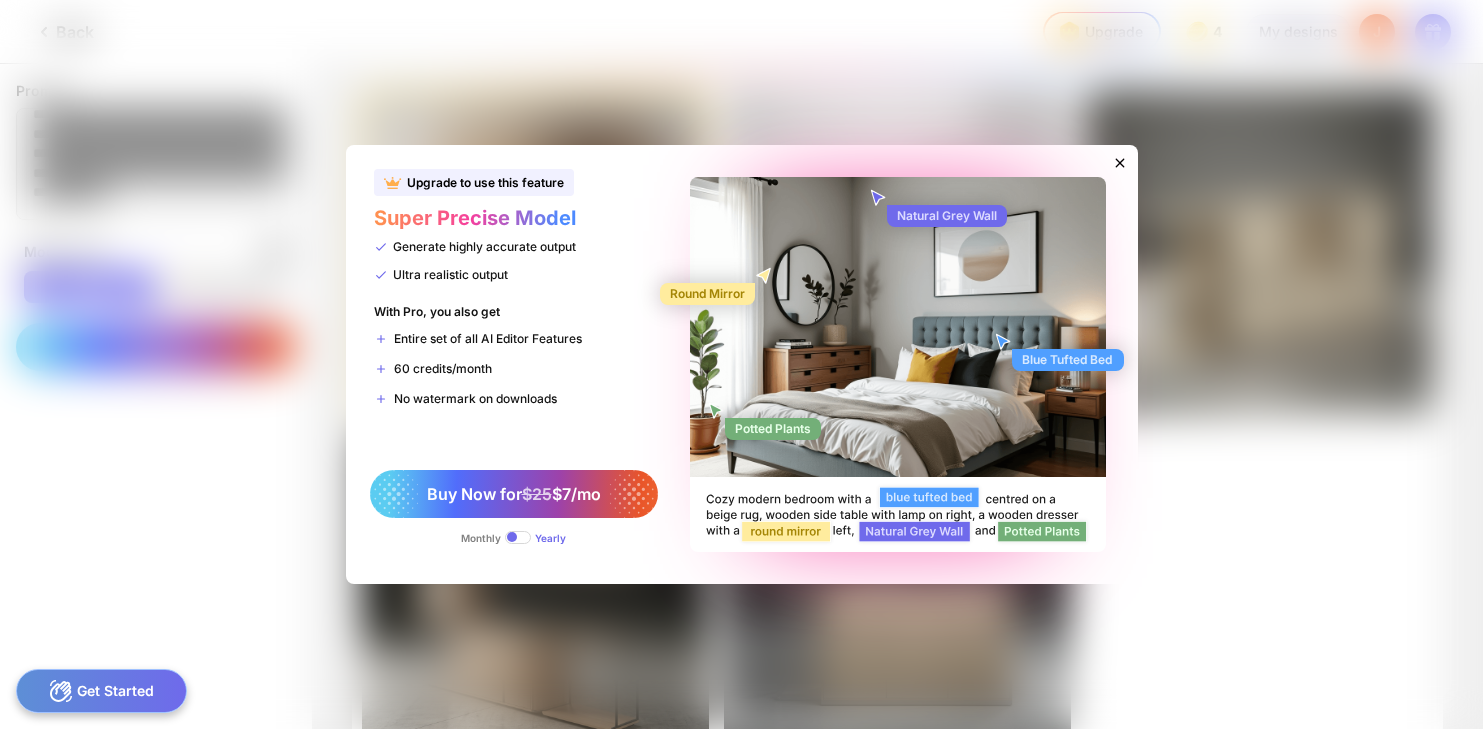 click 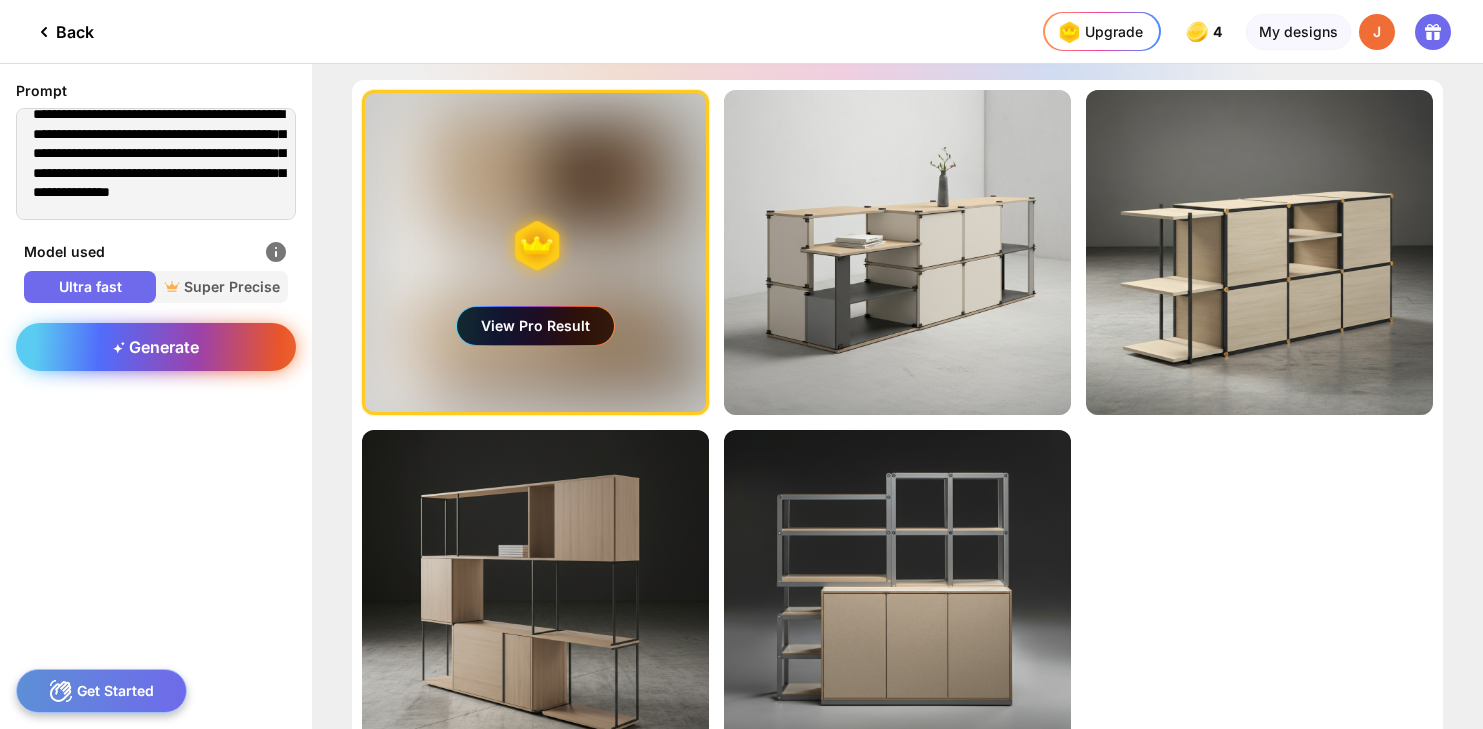 click on "Generate" at bounding box center [156, 347] 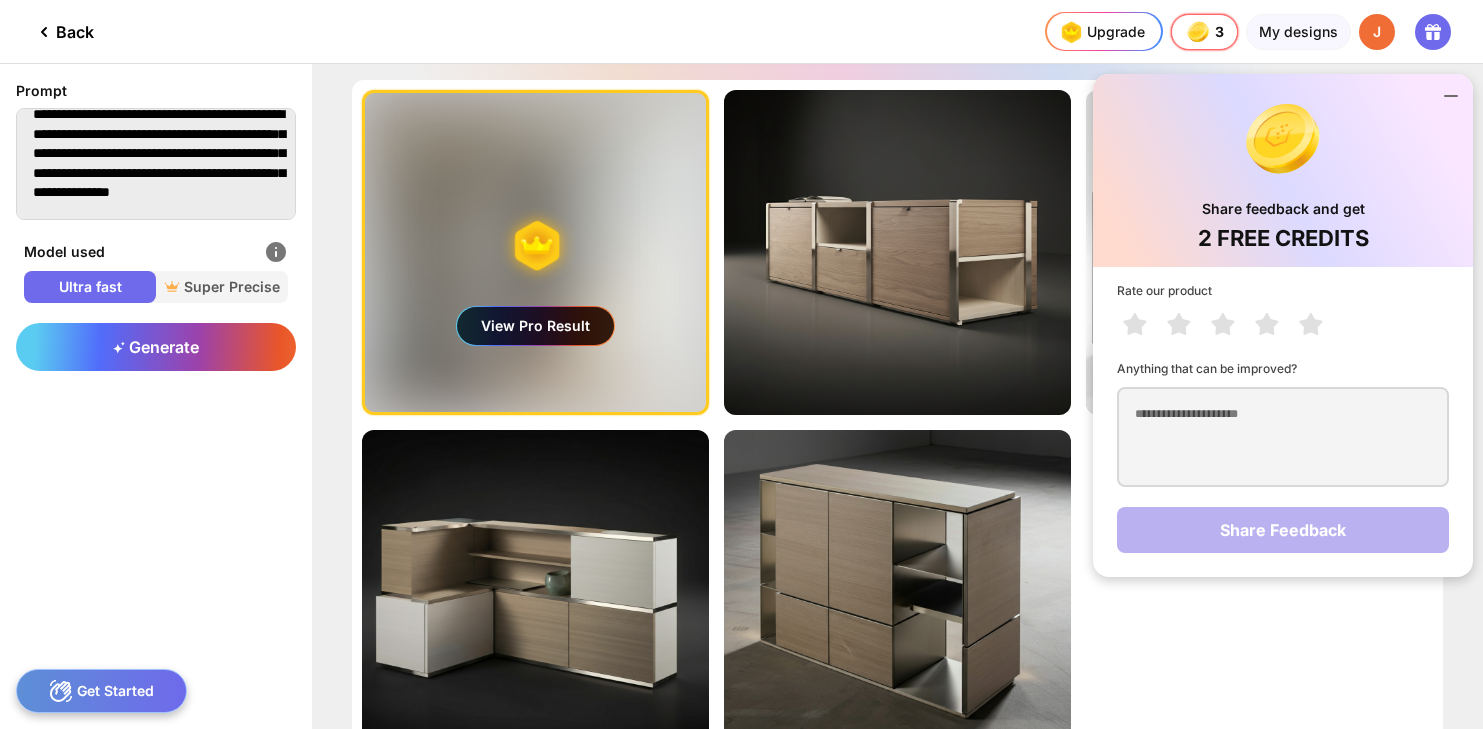 scroll, scrollTop: 98, scrollLeft: 0, axis: vertical 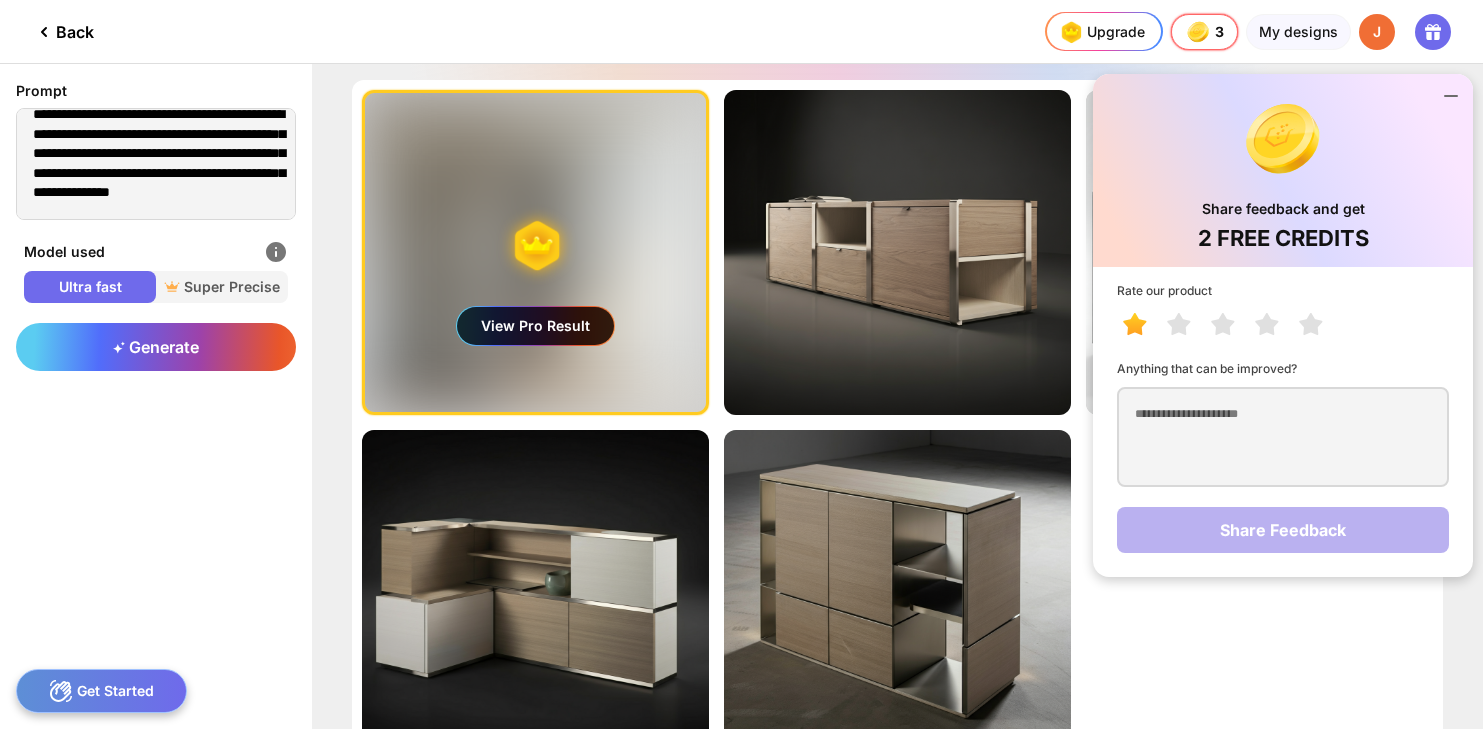 click 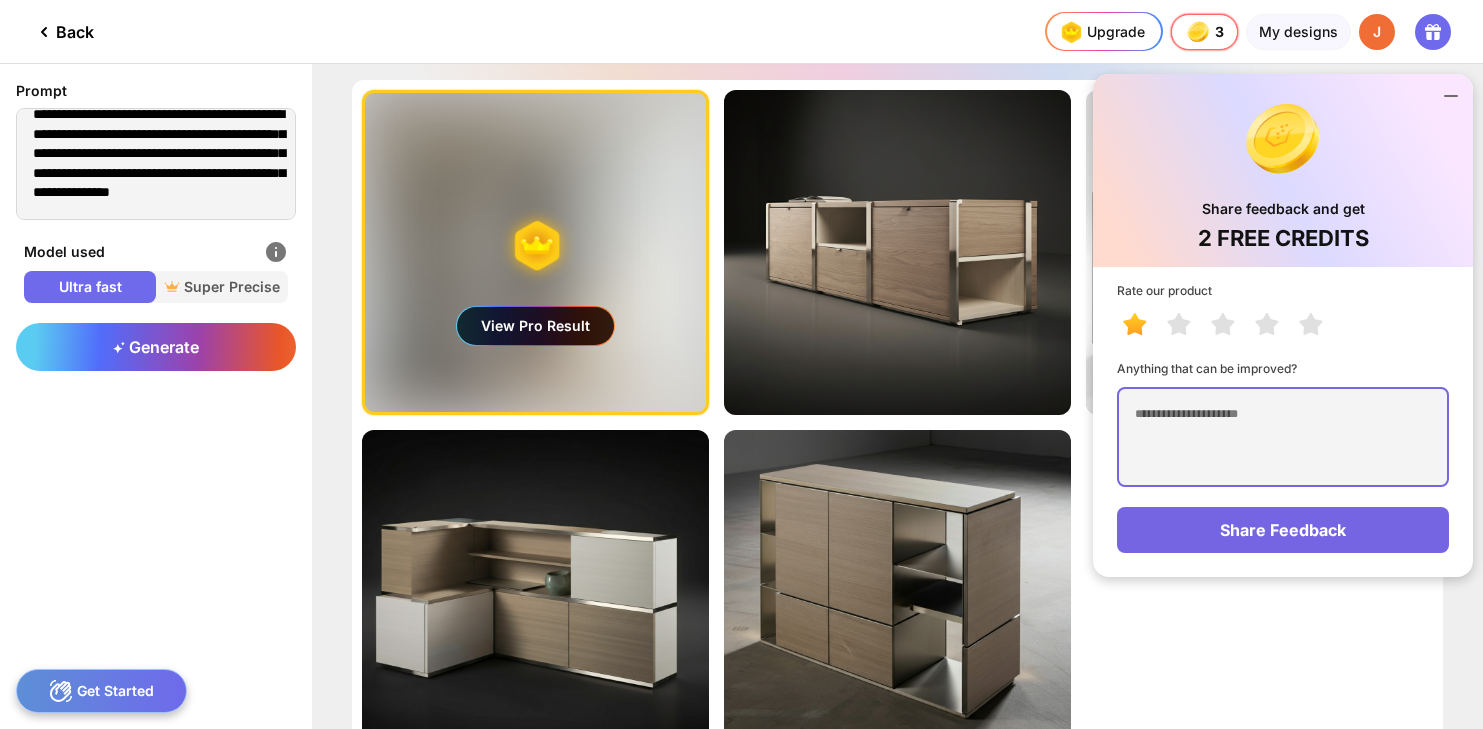 click at bounding box center (1283, 437) 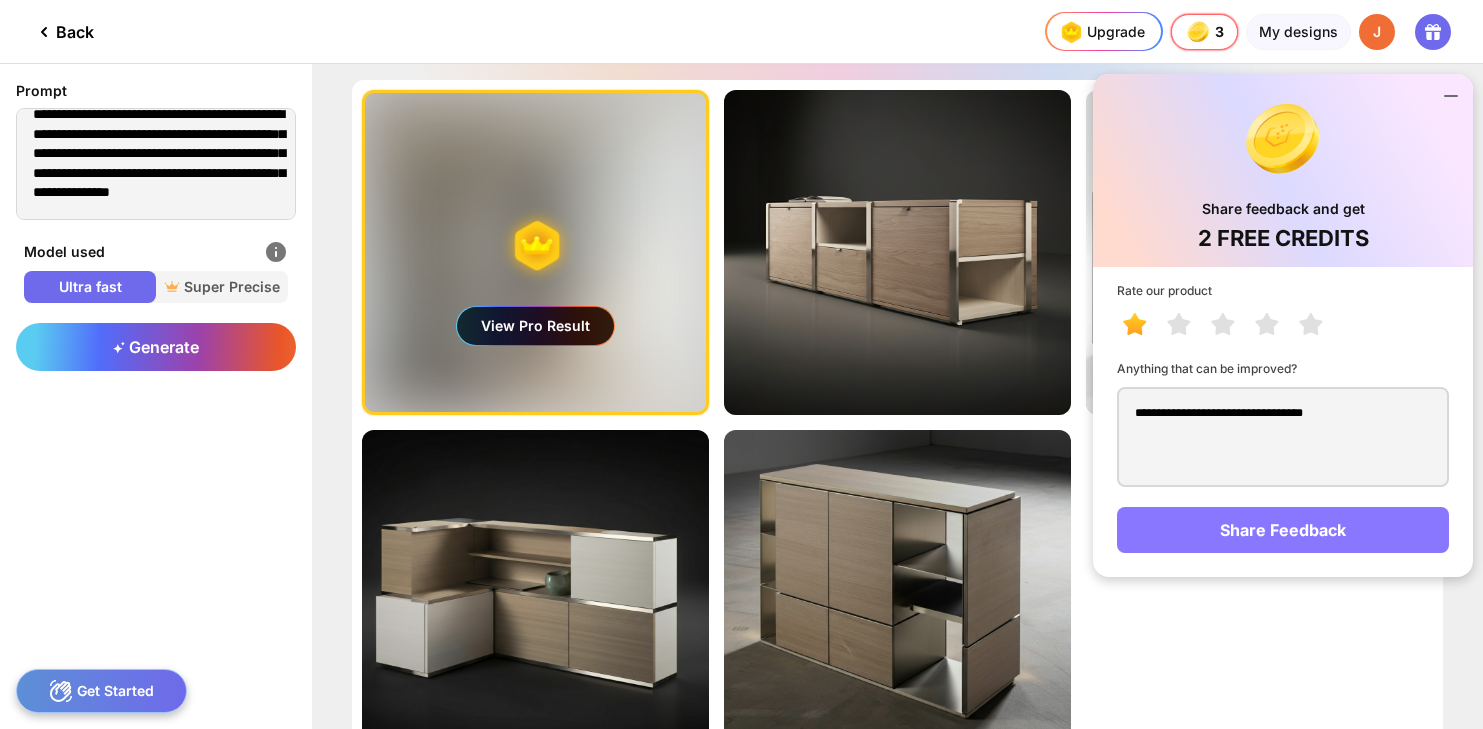 click on "Share Feedback" at bounding box center [1283, 530] 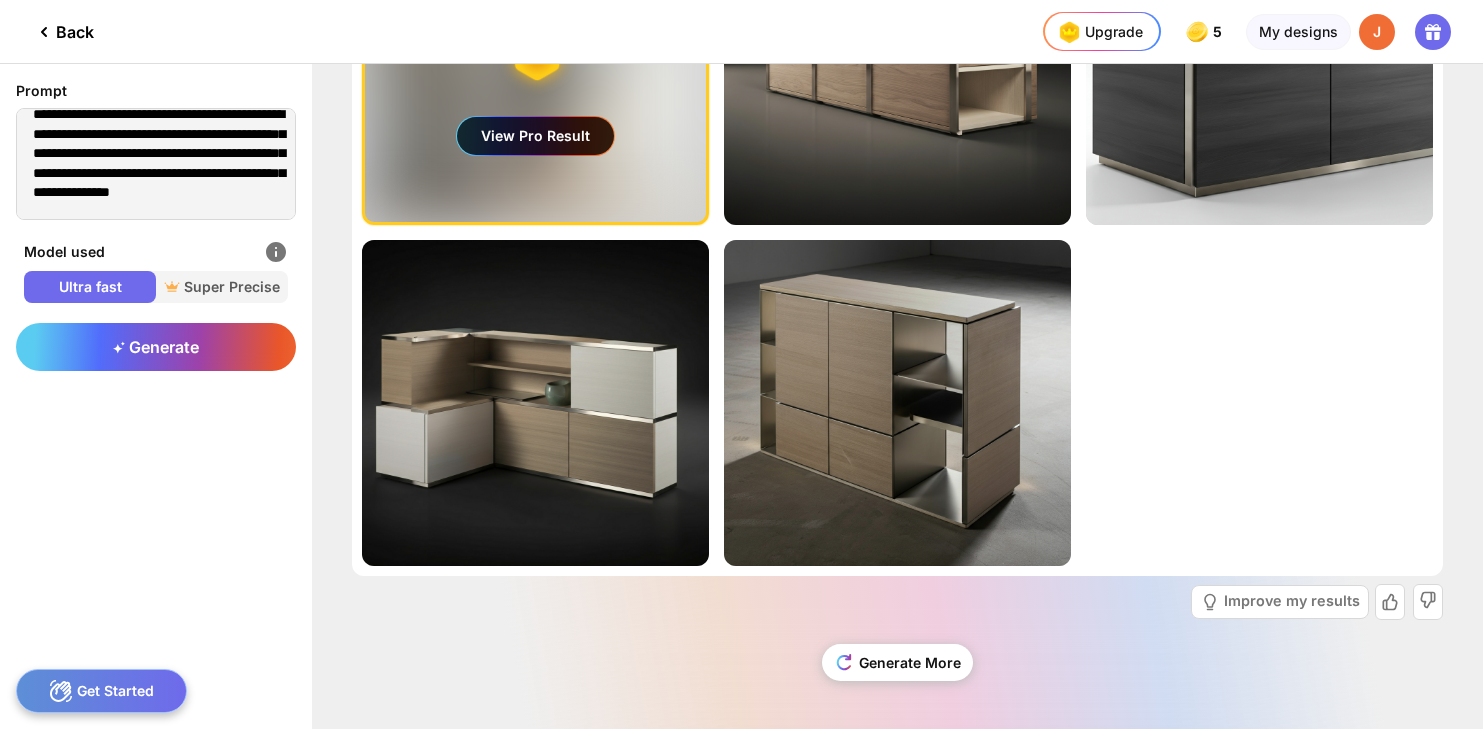 scroll, scrollTop: 0, scrollLeft: 0, axis: both 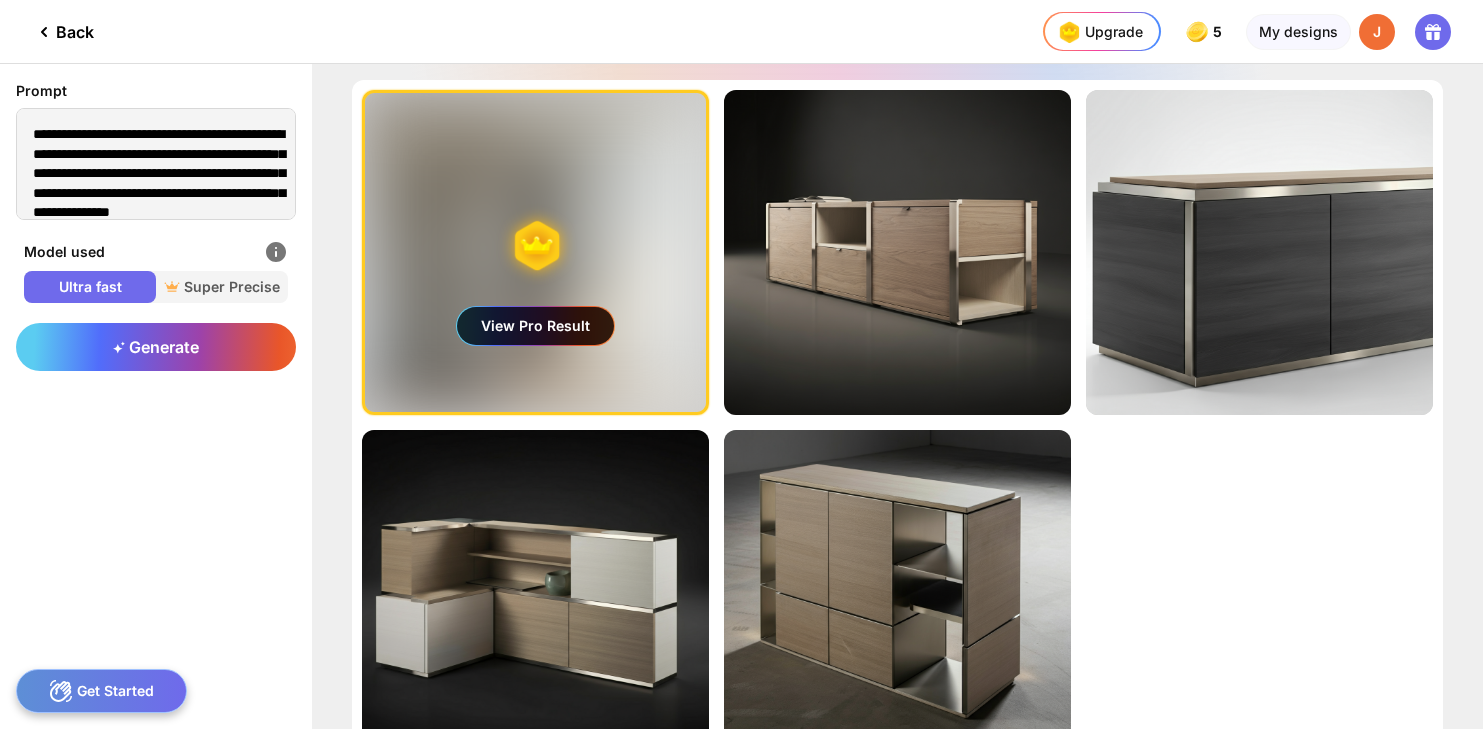 click on "Back" 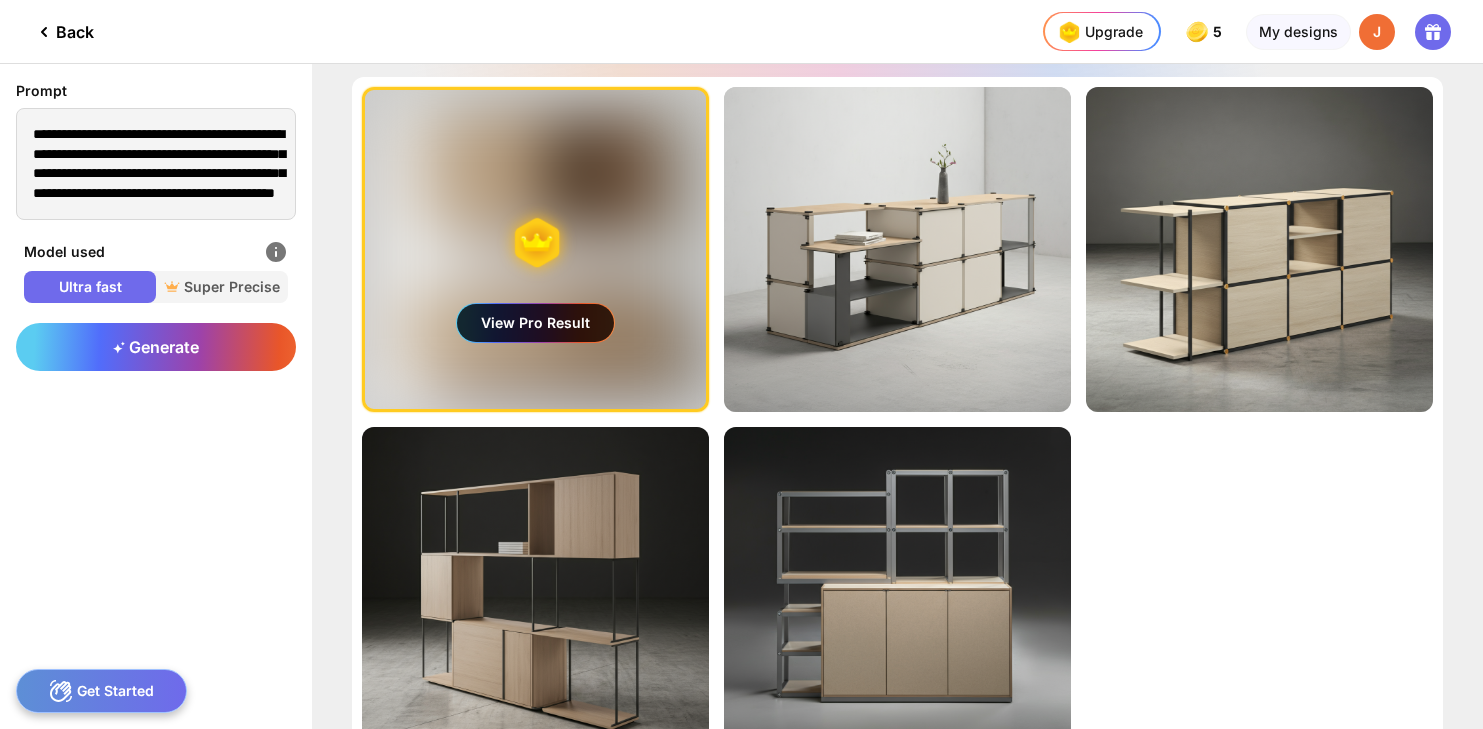 scroll, scrollTop: 0, scrollLeft: 0, axis: both 